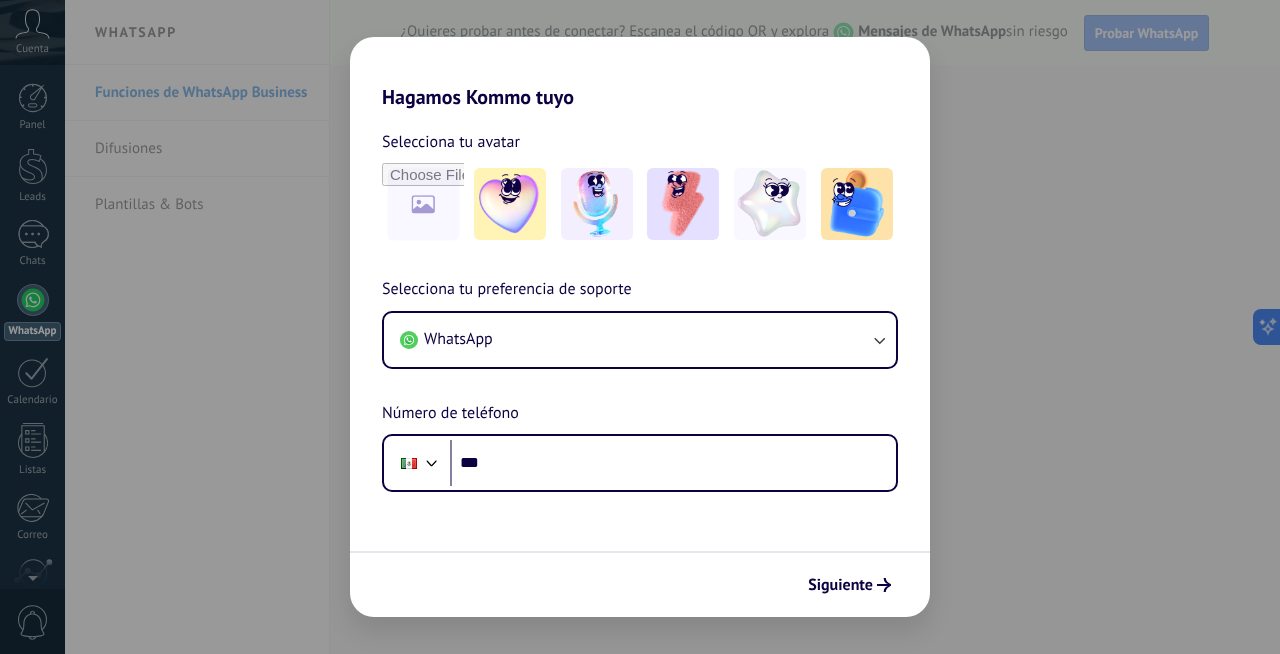 scroll, scrollTop: 0, scrollLeft: 0, axis: both 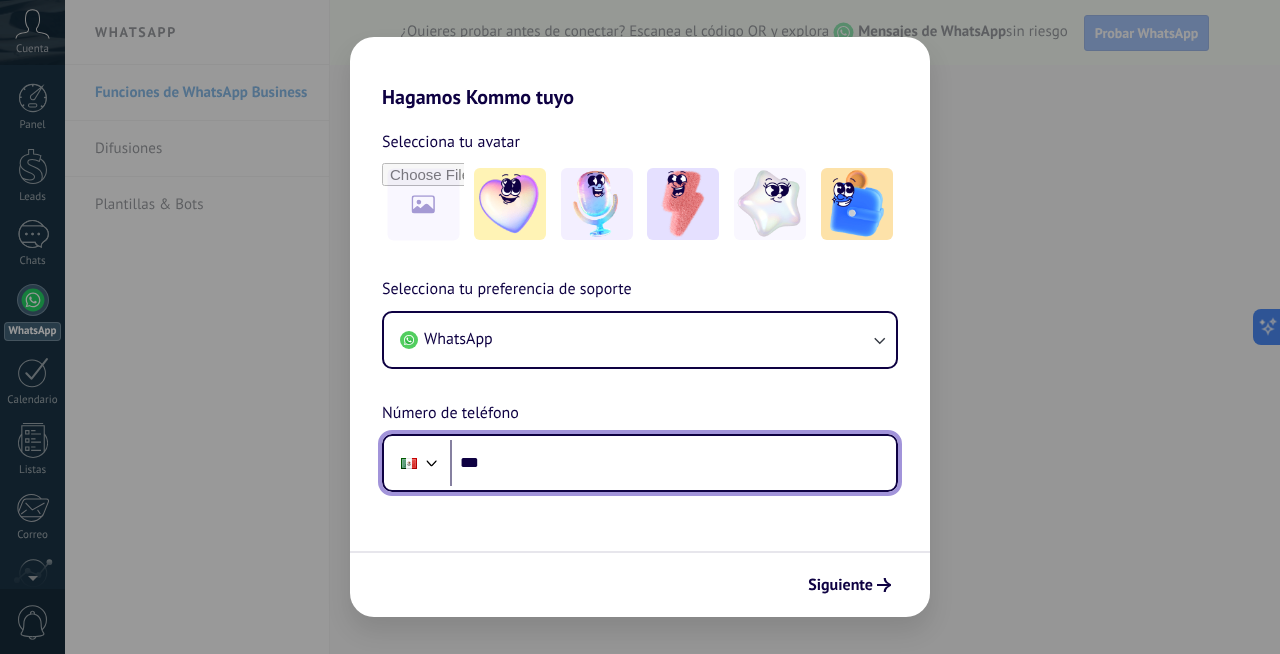 click on "***" at bounding box center (673, 463) 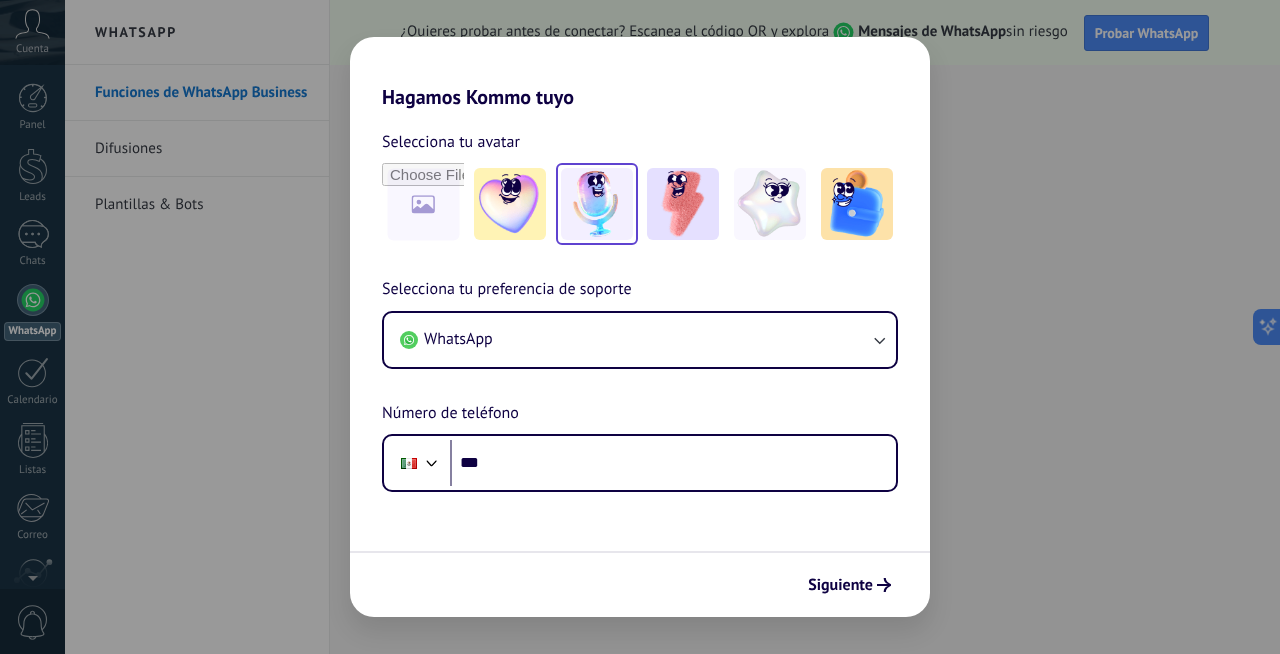 click at bounding box center (597, 204) 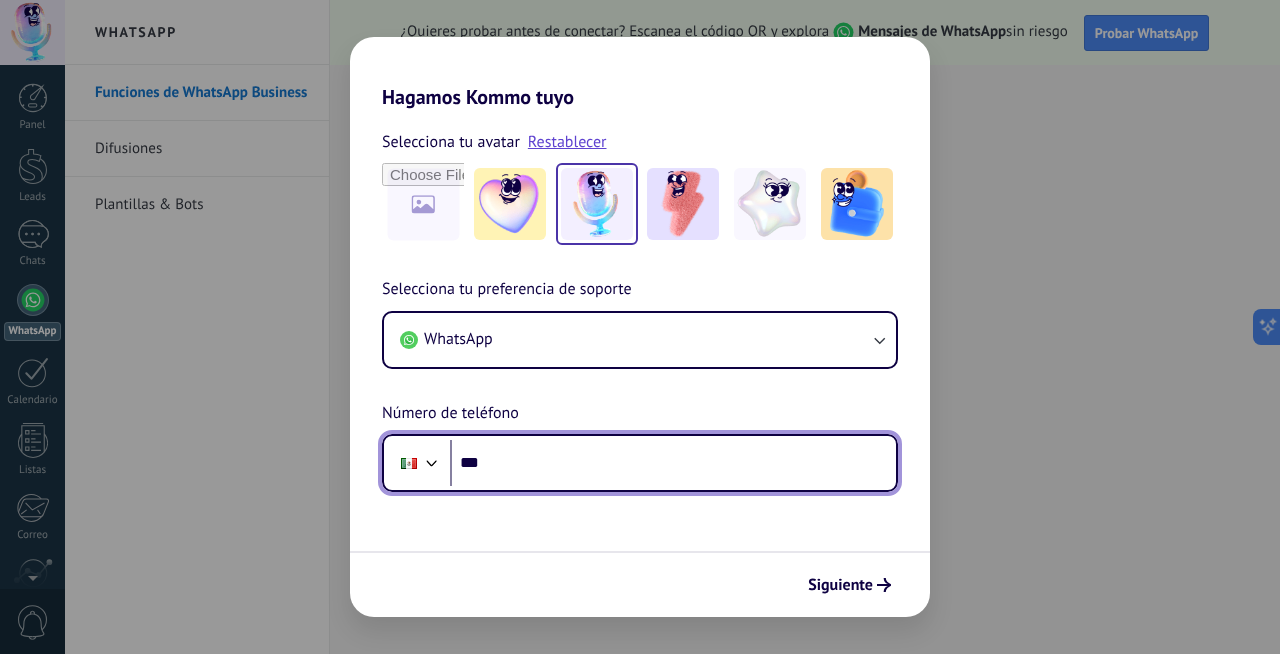 click on "***" at bounding box center (673, 463) 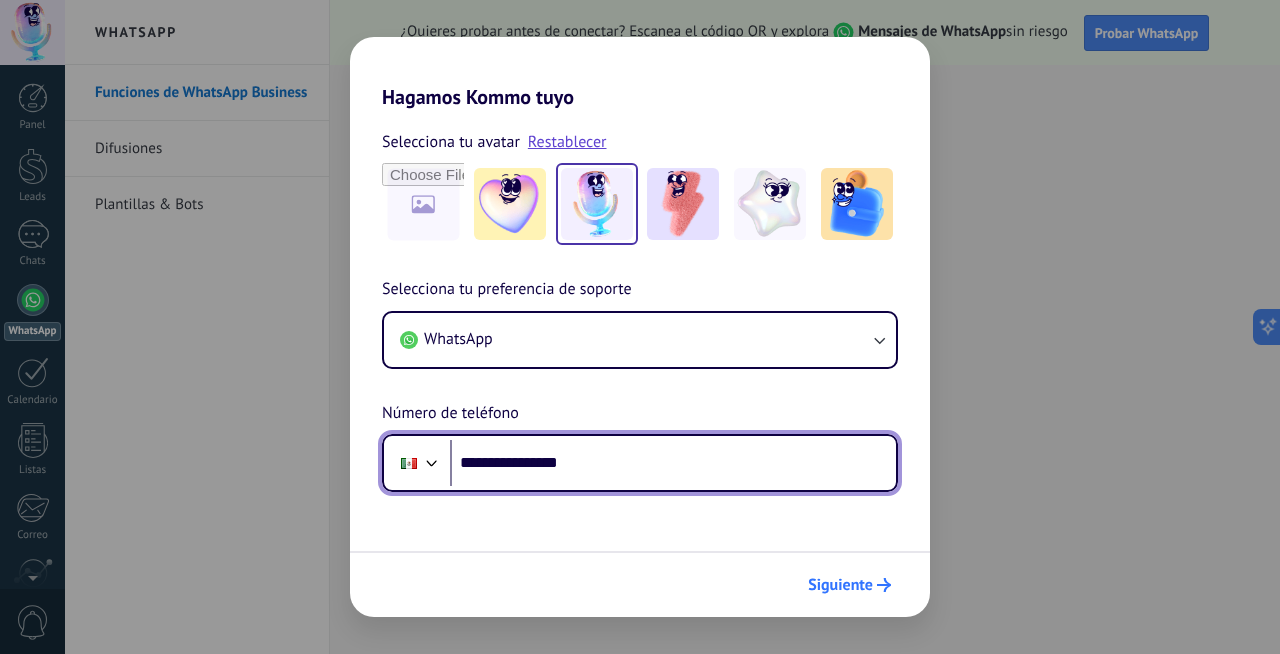 type on "**********" 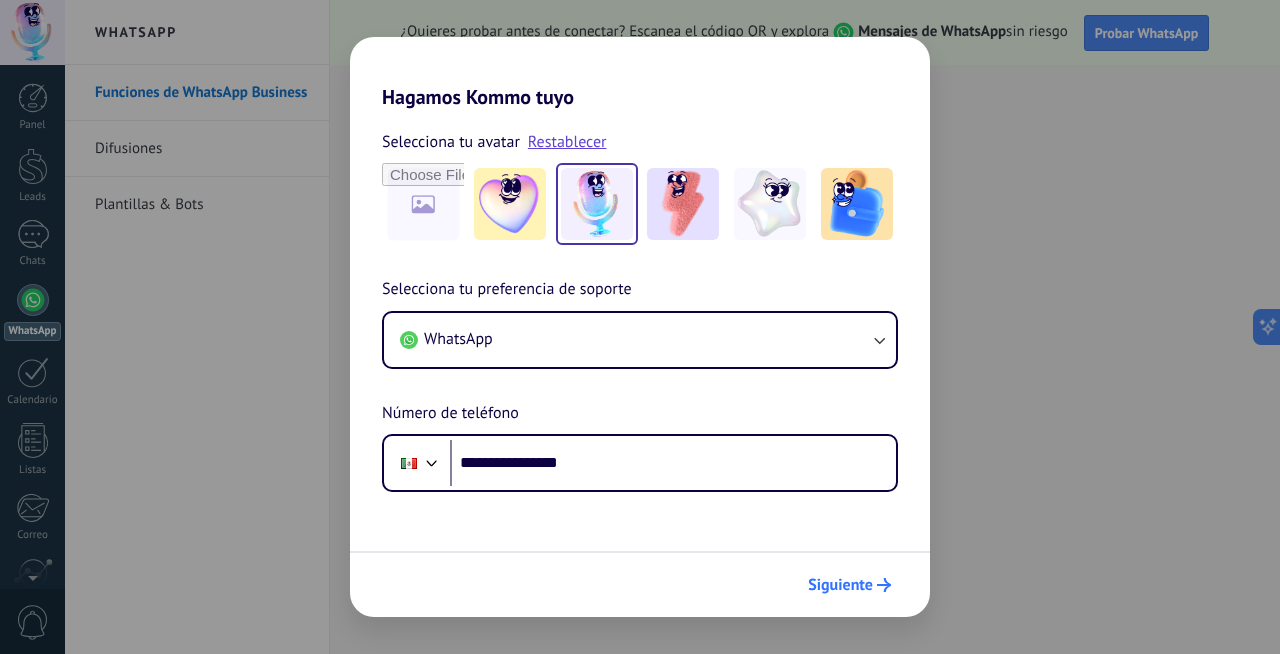 click on "Siguiente" at bounding box center (849, 585) 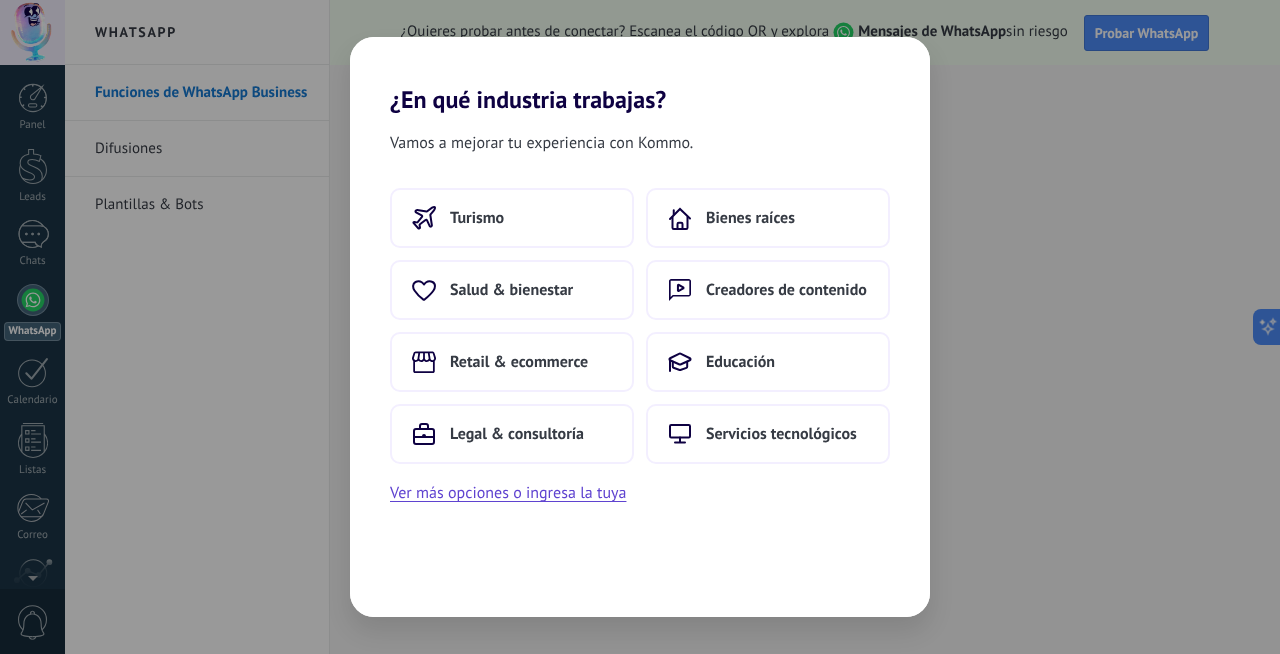 scroll, scrollTop: 0, scrollLeft: 0, axis: both 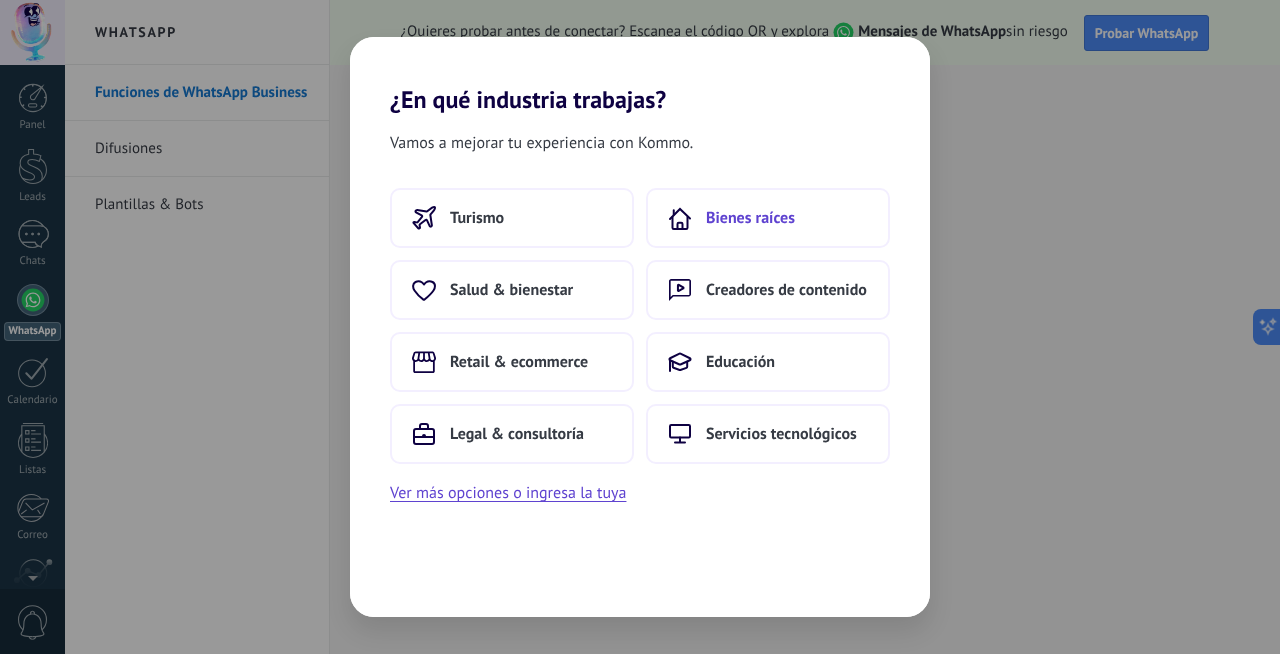 click on "Bienes raíces" at bounding box center (768, 218) 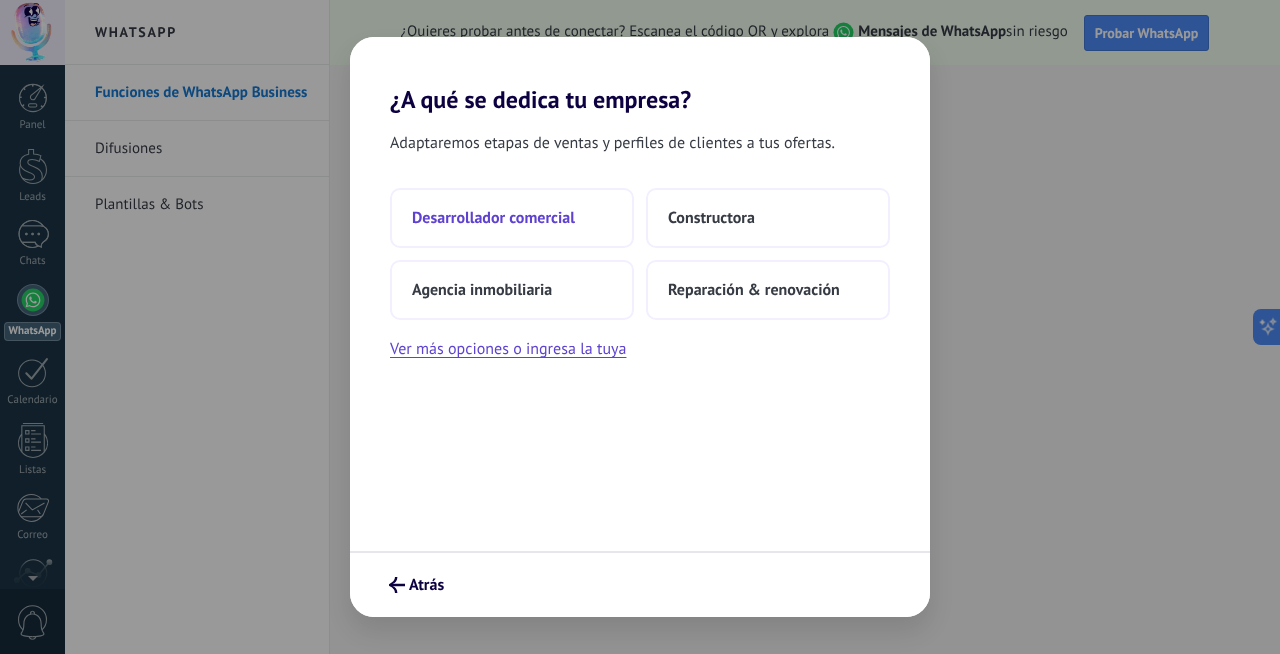 click on "Desarrollador comercial" at bounding box center (512, 218) 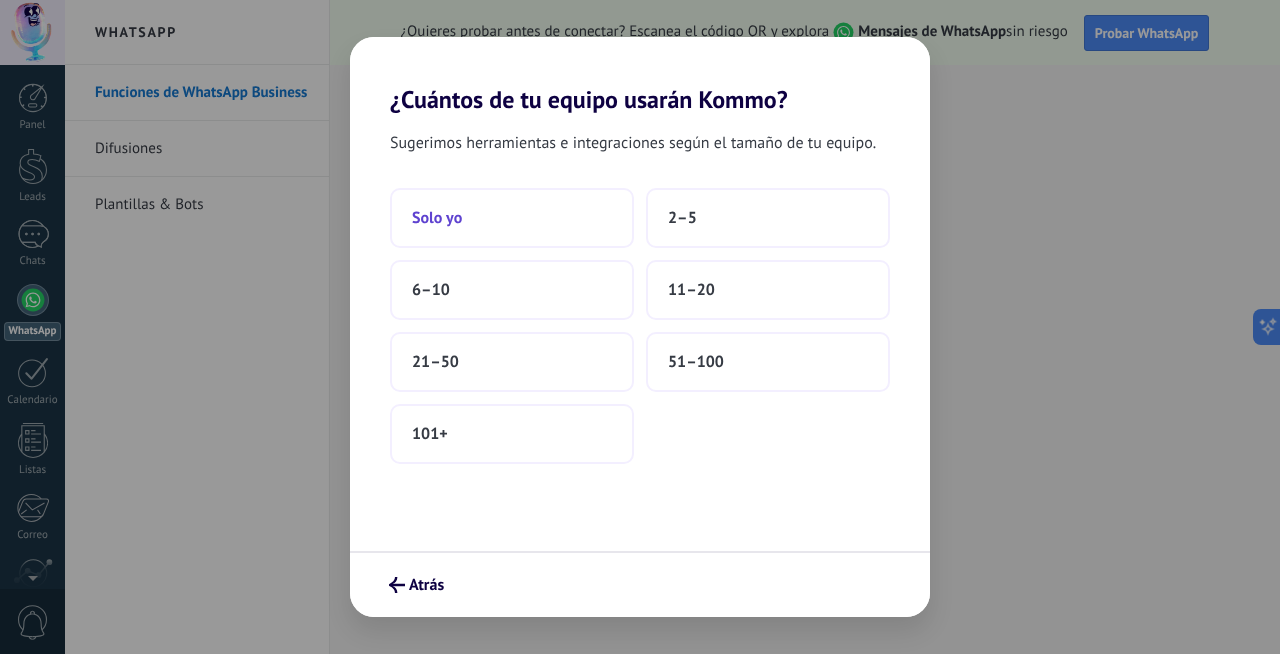 click on "Solo yo" at bounding box center [512, 218] 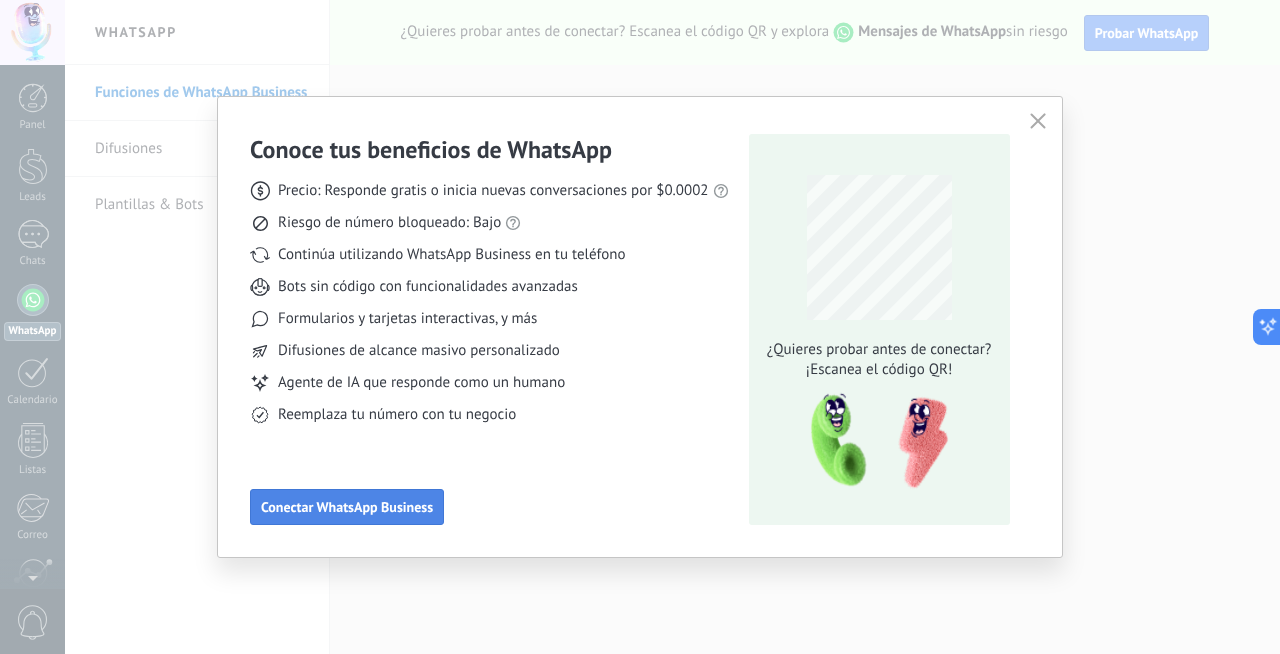 click on "Conectar WhatsApp Business" at bounding box center (347, 507) 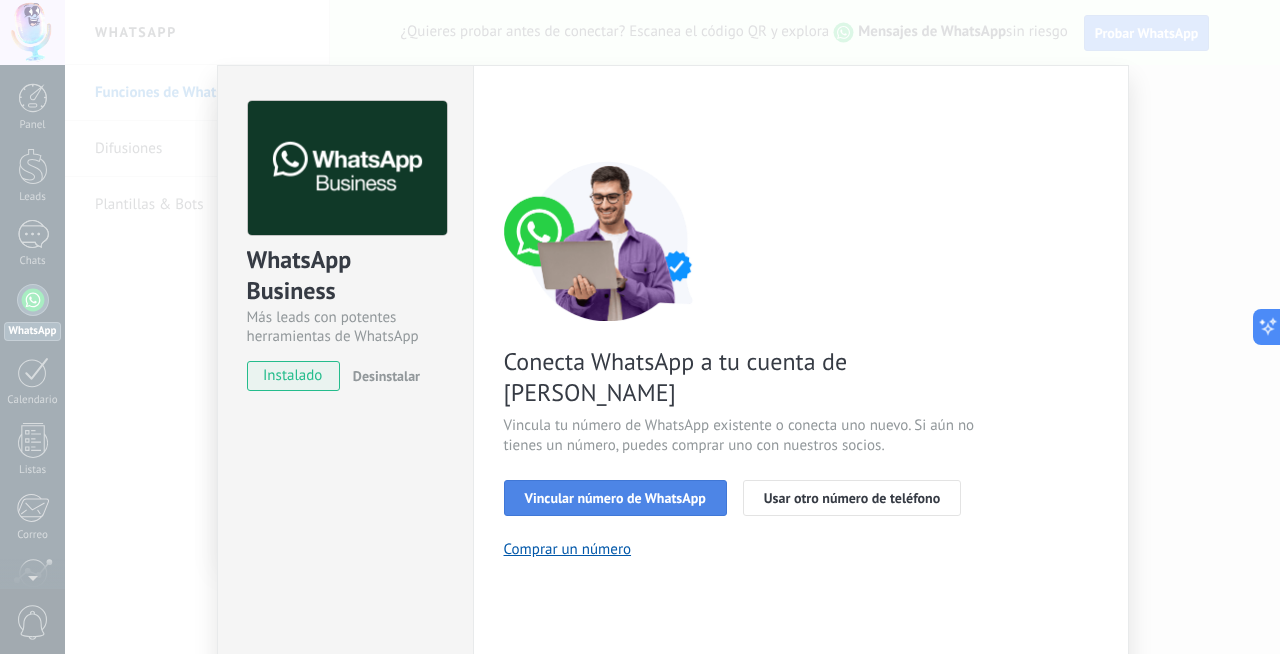 click on "Vincular número de WhatsApp" at bounding box center [615, 498] 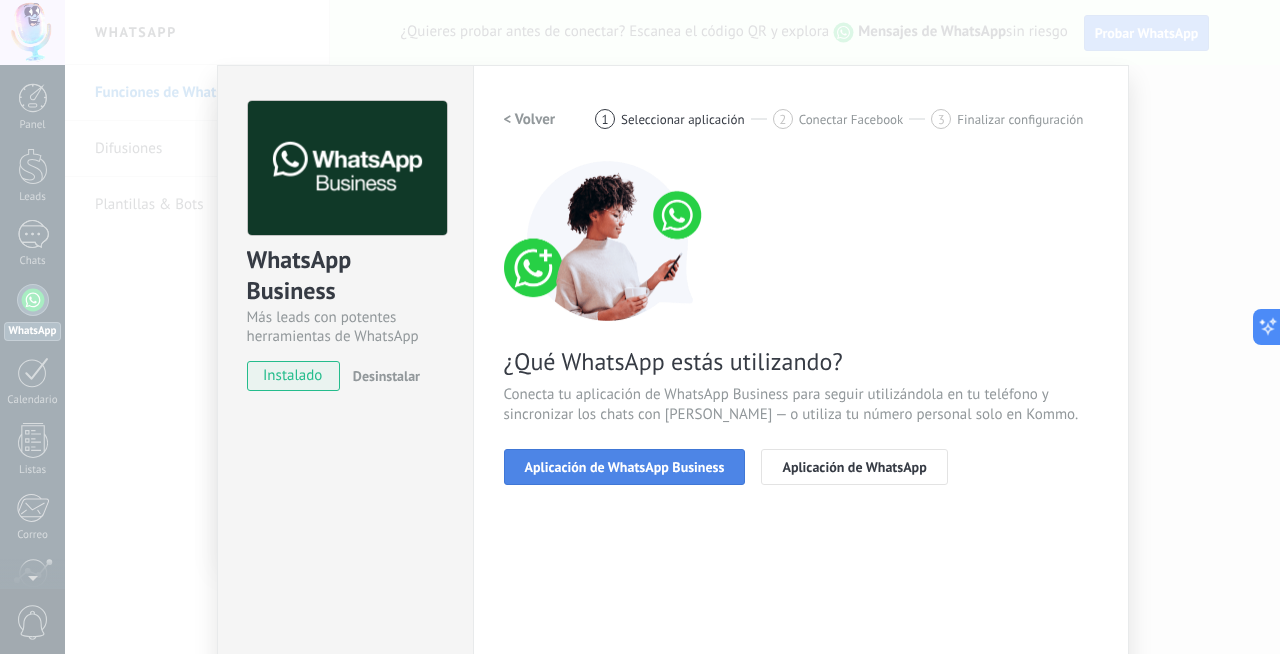 click on "Aplicación de WhatsApp Business" at bounding box center [625, 467] 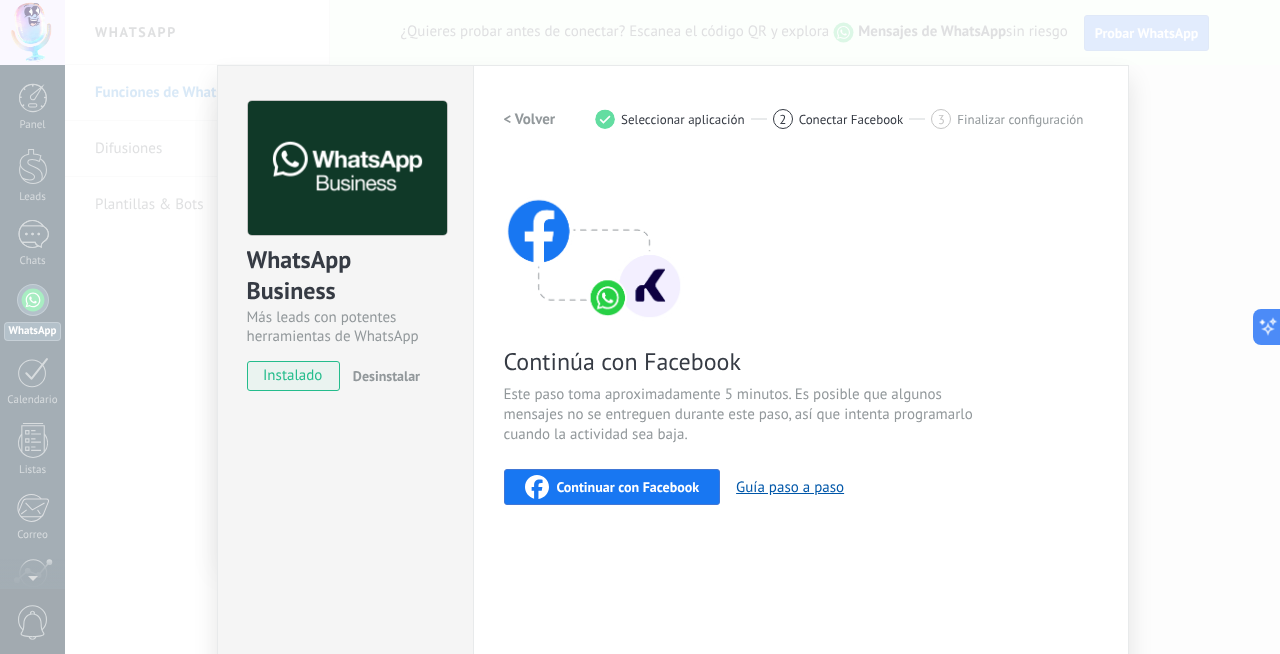 click on "Continuar con Facebook" at bounding box center [628, 487] 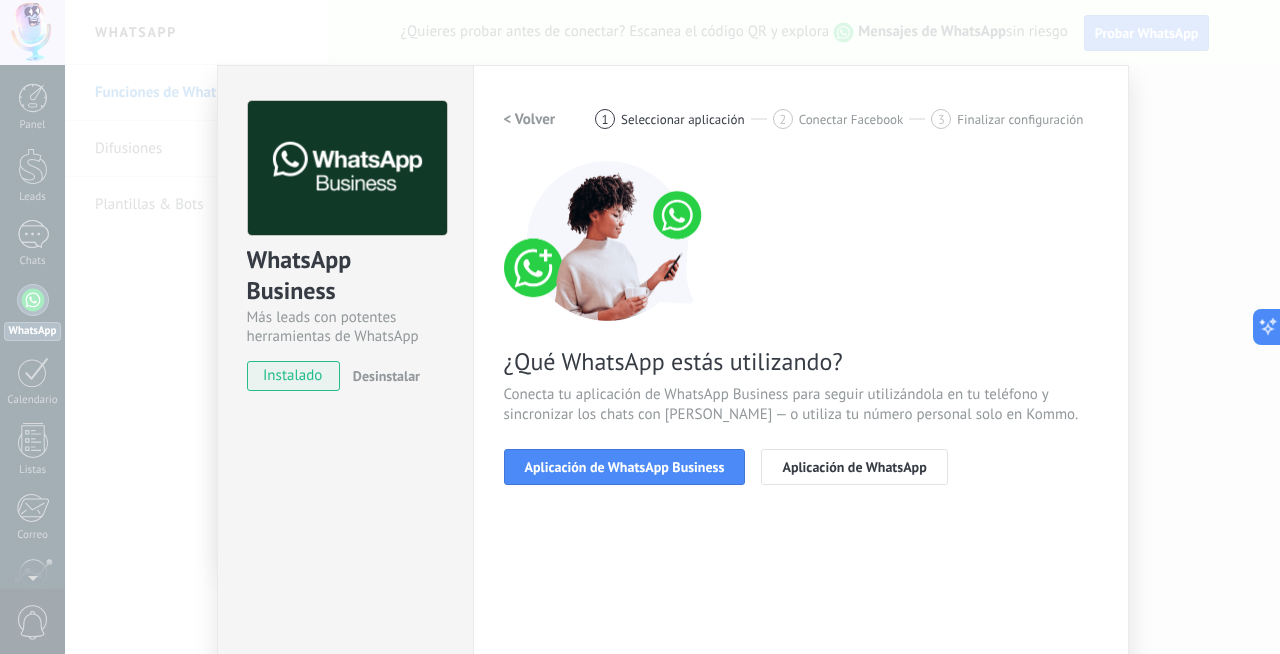 click on "< Volver" at bounding box center [530, 119] 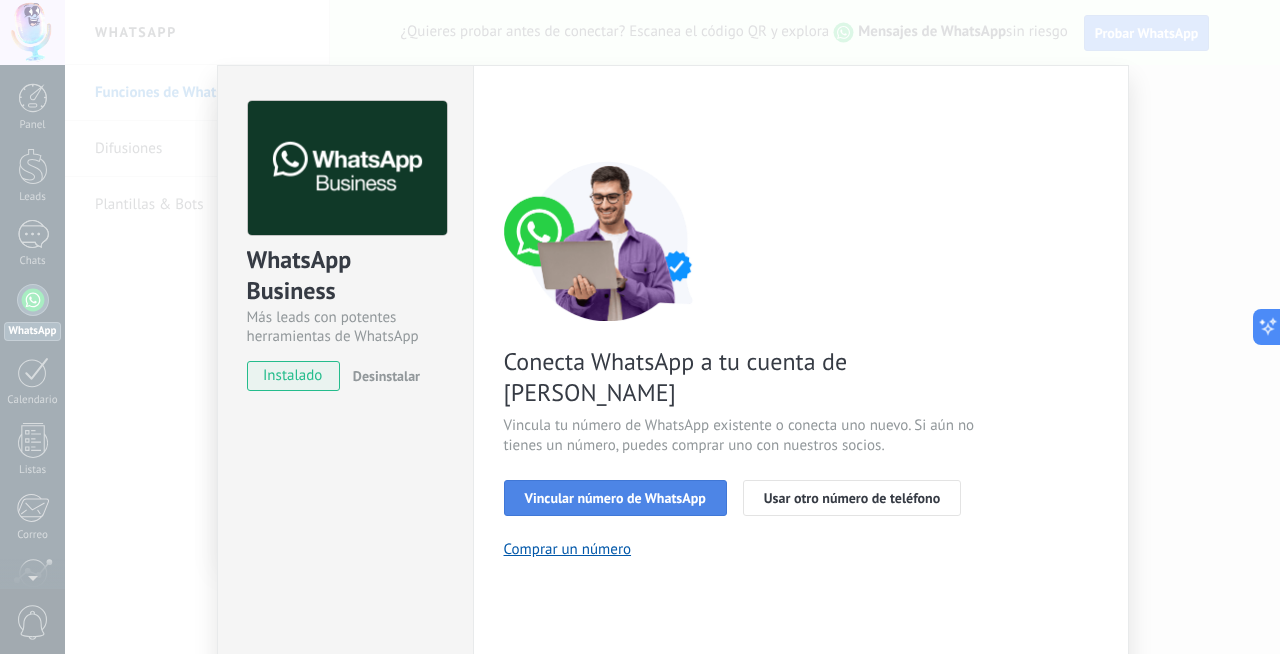 click on "Vincular número de WhatsApp" at bounding box center (615, 498) 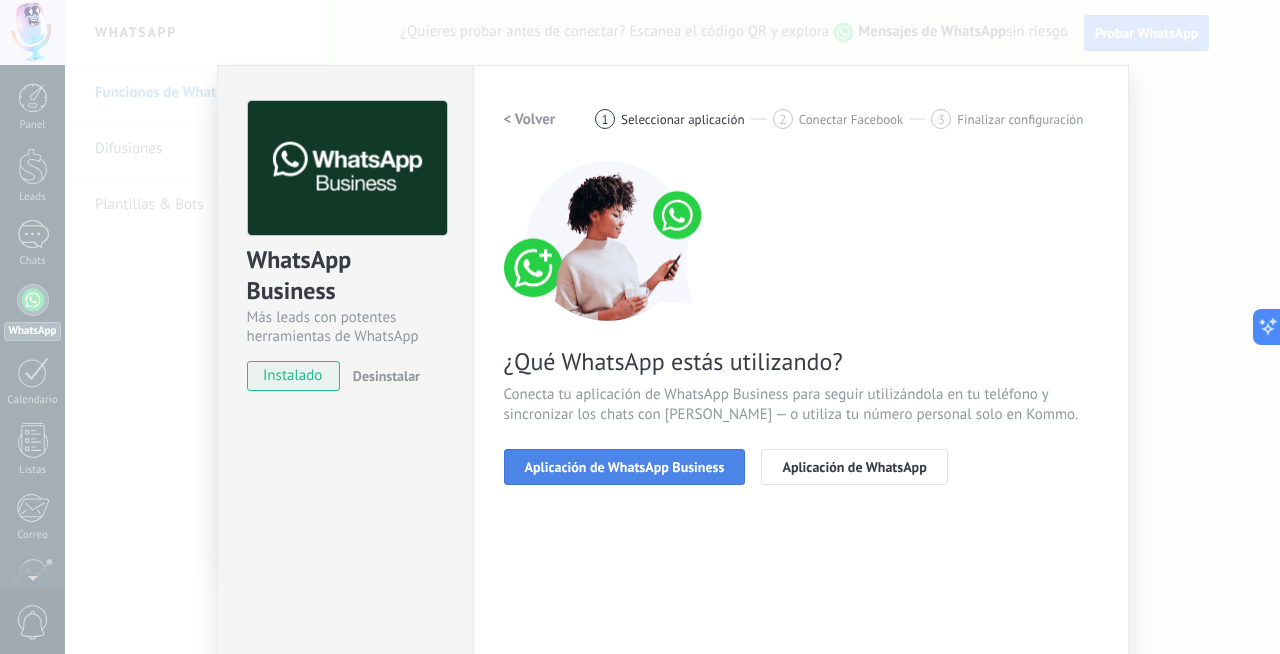 click on "Aplicación de WhatsApp Business" at bounding box center (625, 467) 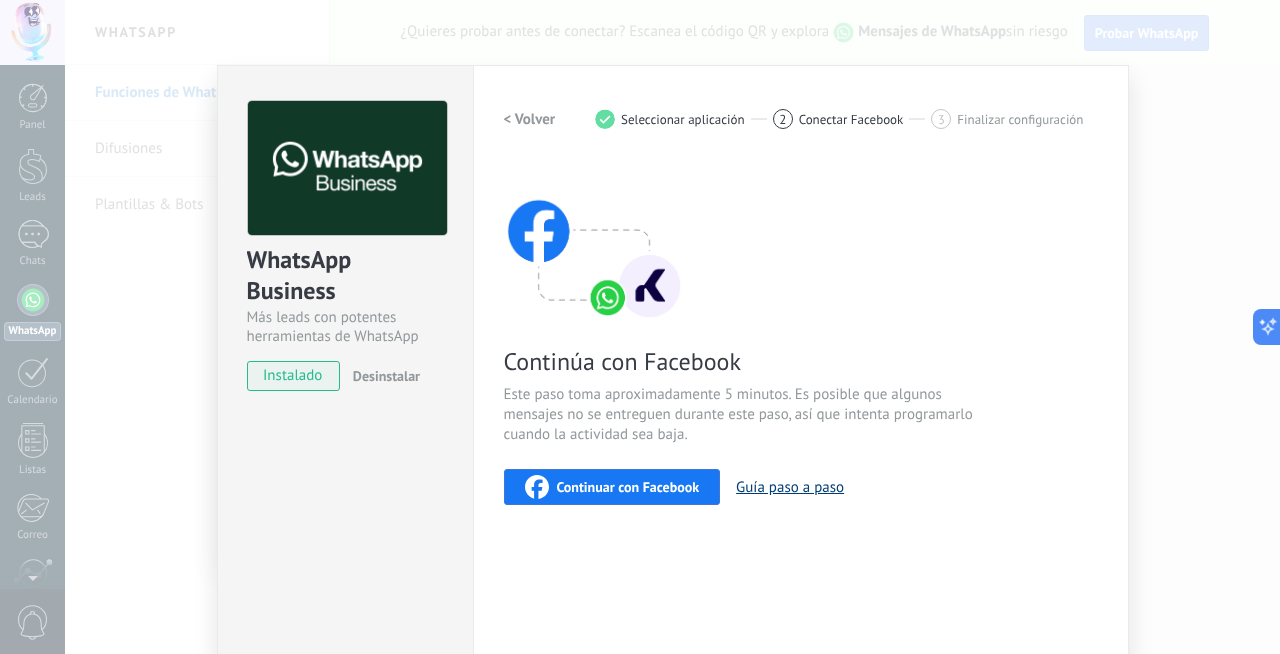 click on "Guía paso a paso" at bounding box center (790, 487) 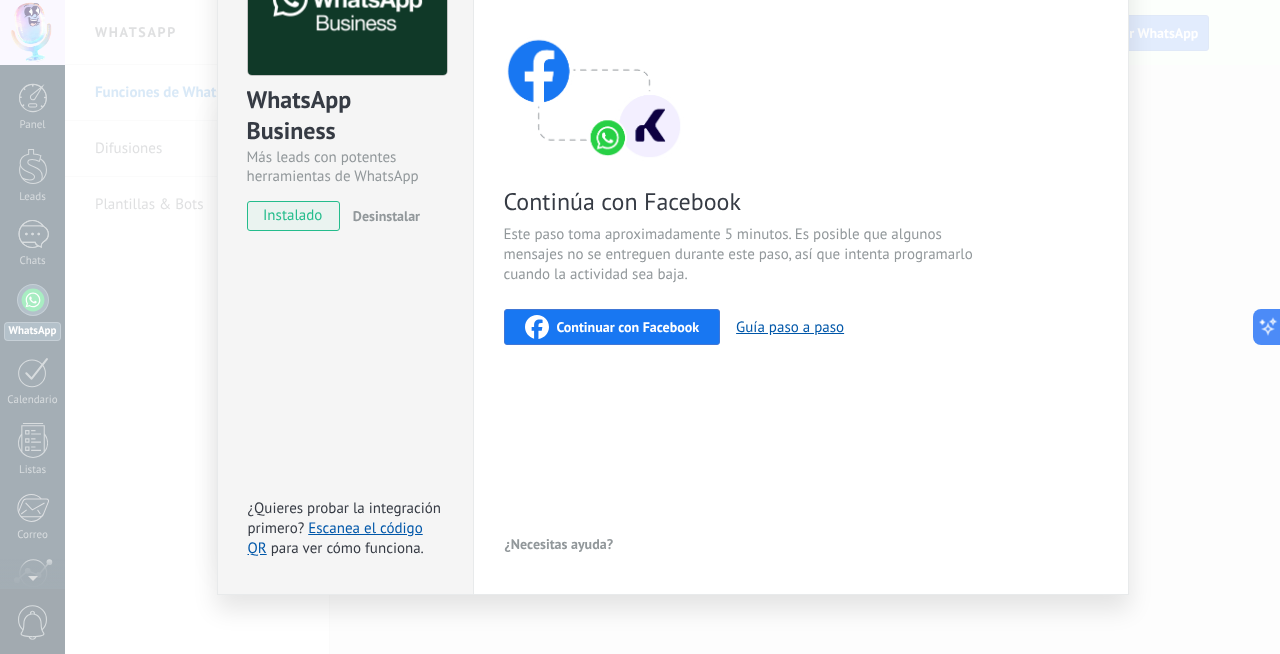 scroll, scrollTop: 176, scrollLeft: 0, axis: vertical 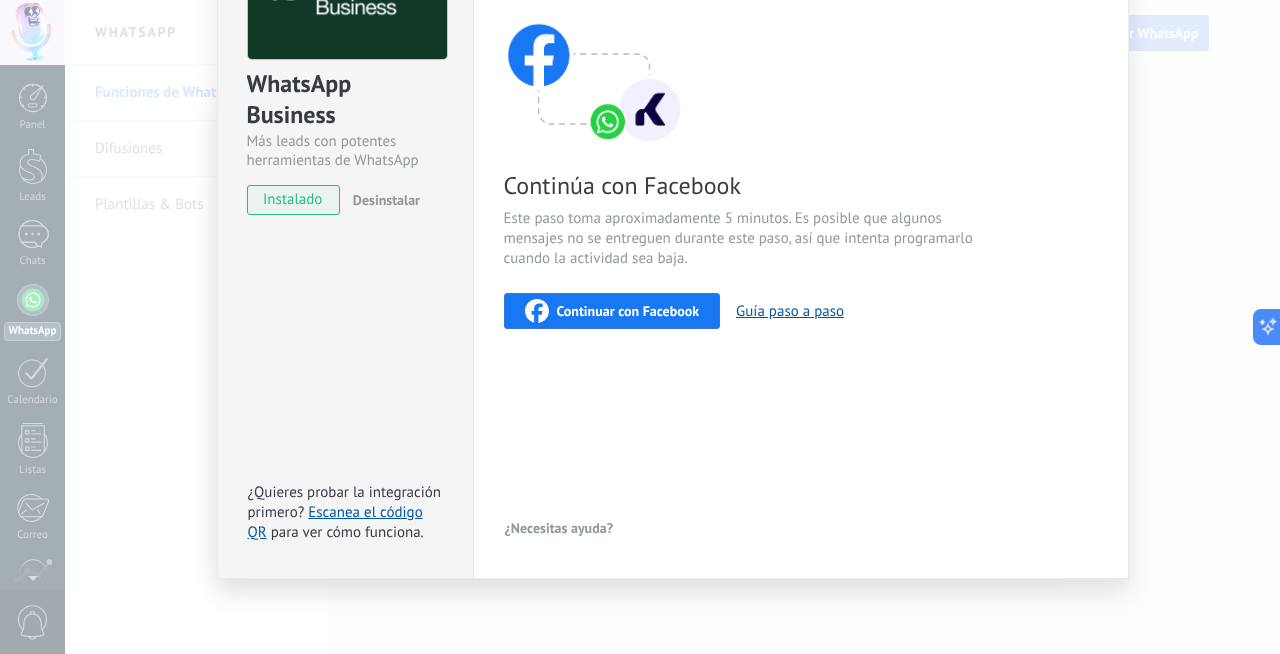click on "Continuar con Facebook" at bounding box center [612, 311] 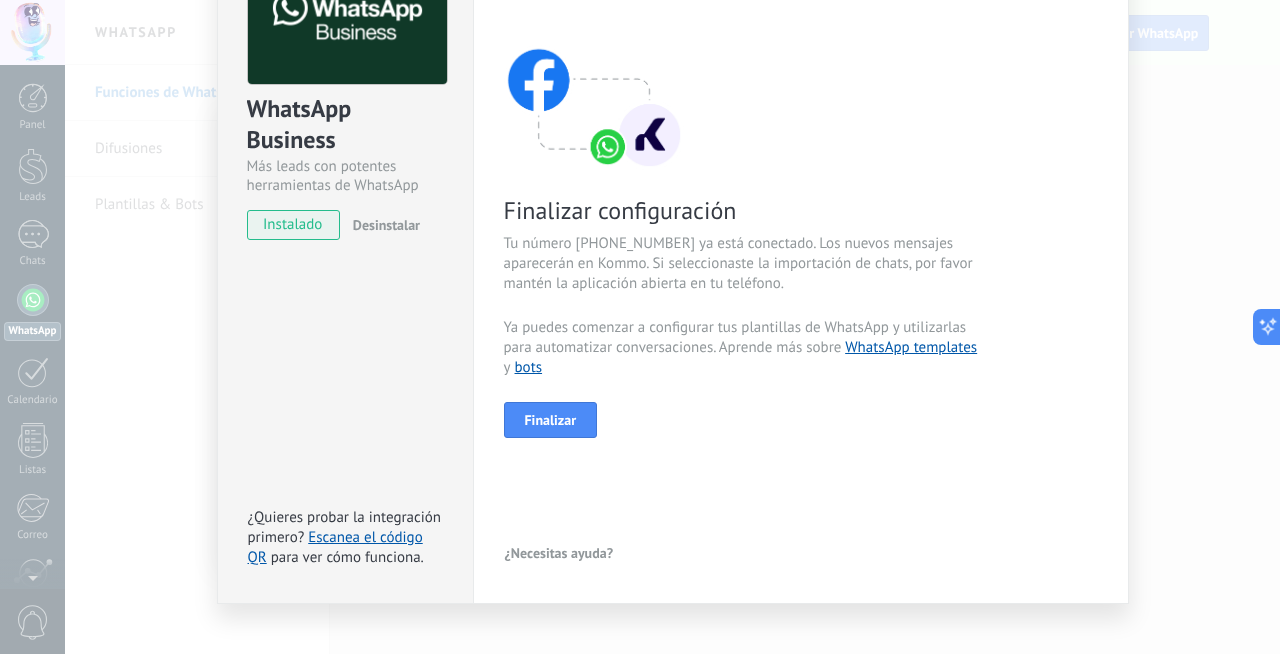 scroll, scrollTop: 168, scrollLeft: 0, axis: vertical 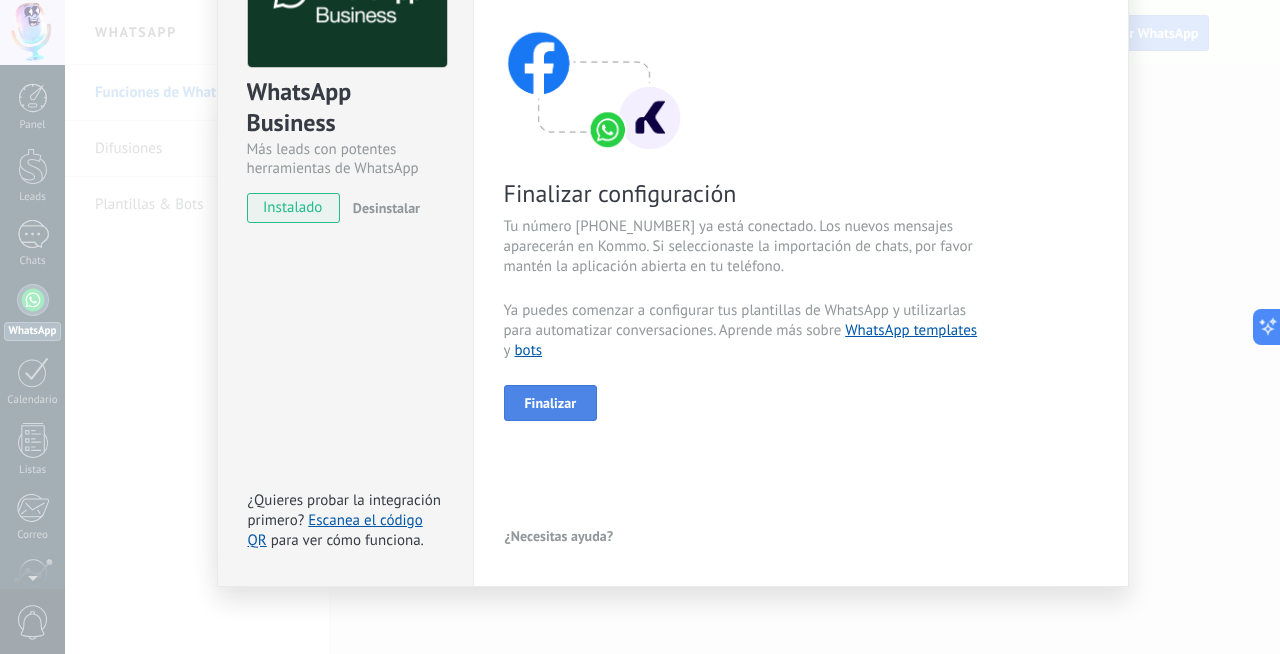 click on "Finalizar" at bounding box center (551, 403) 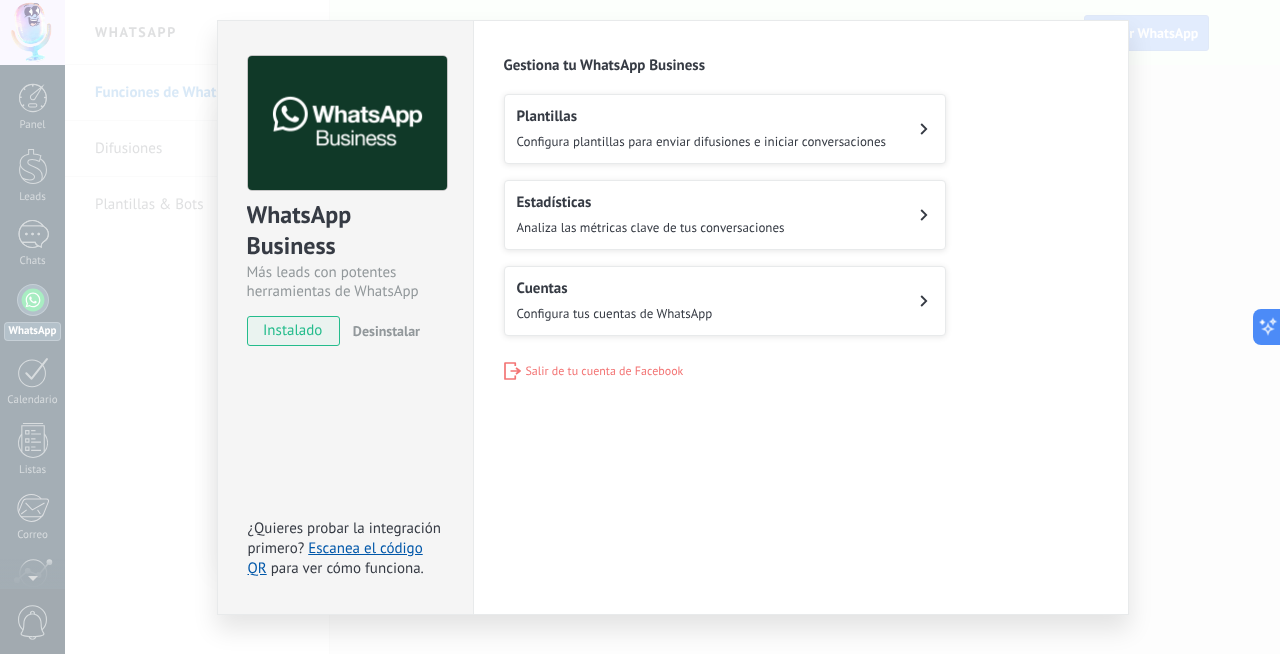 scroll, scrollTop: 0, scrollLeft: 0, axis: both 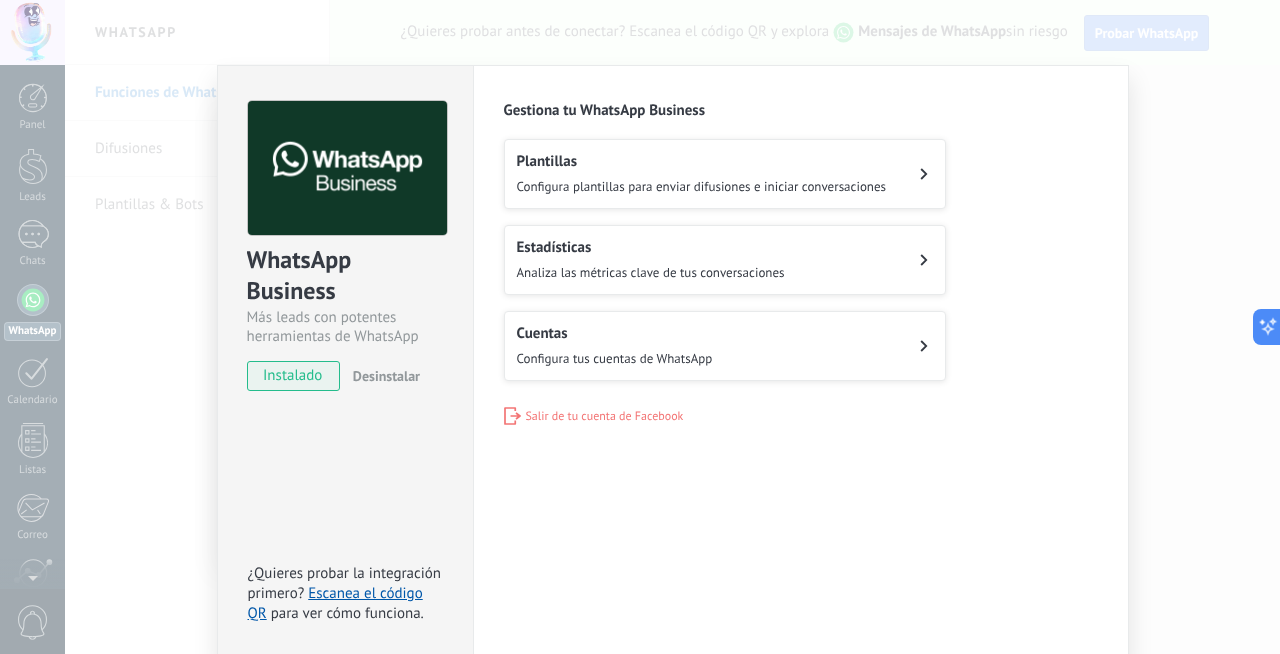 click on "Configura plantillas para enviar difusiones e iniciar conversaciones" at bounding box center [702, 186] 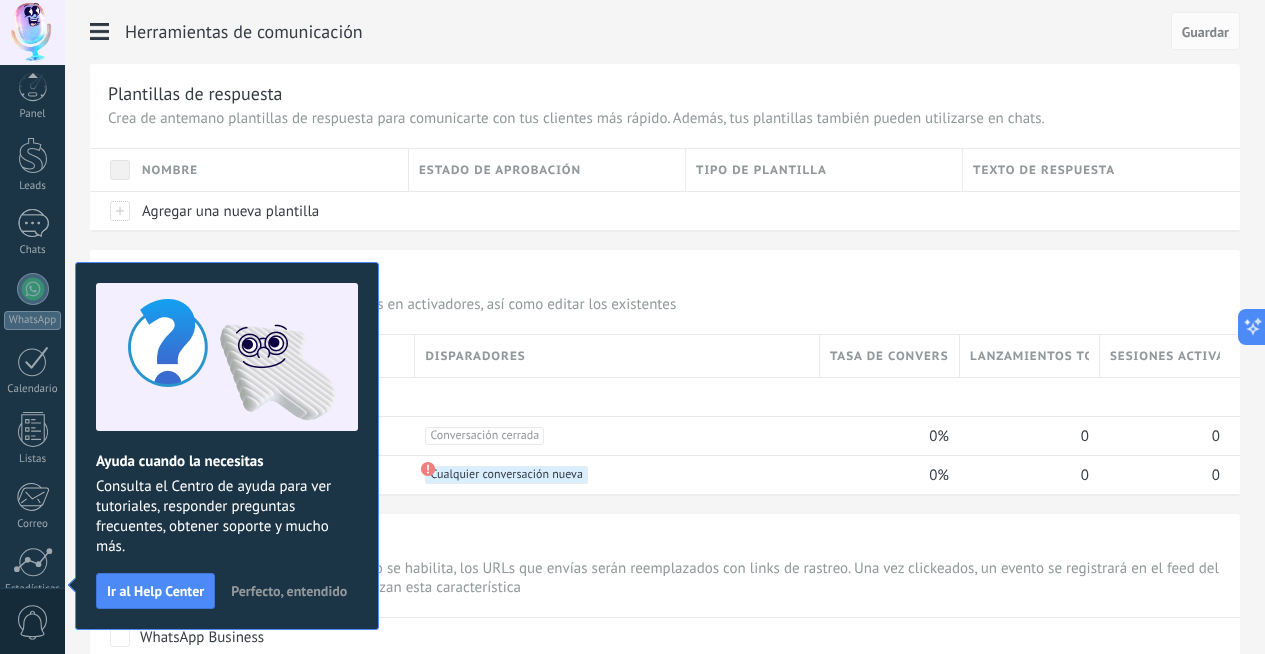 scroll, scrollTop: 178, scrollLeft: 0, axis: vertical 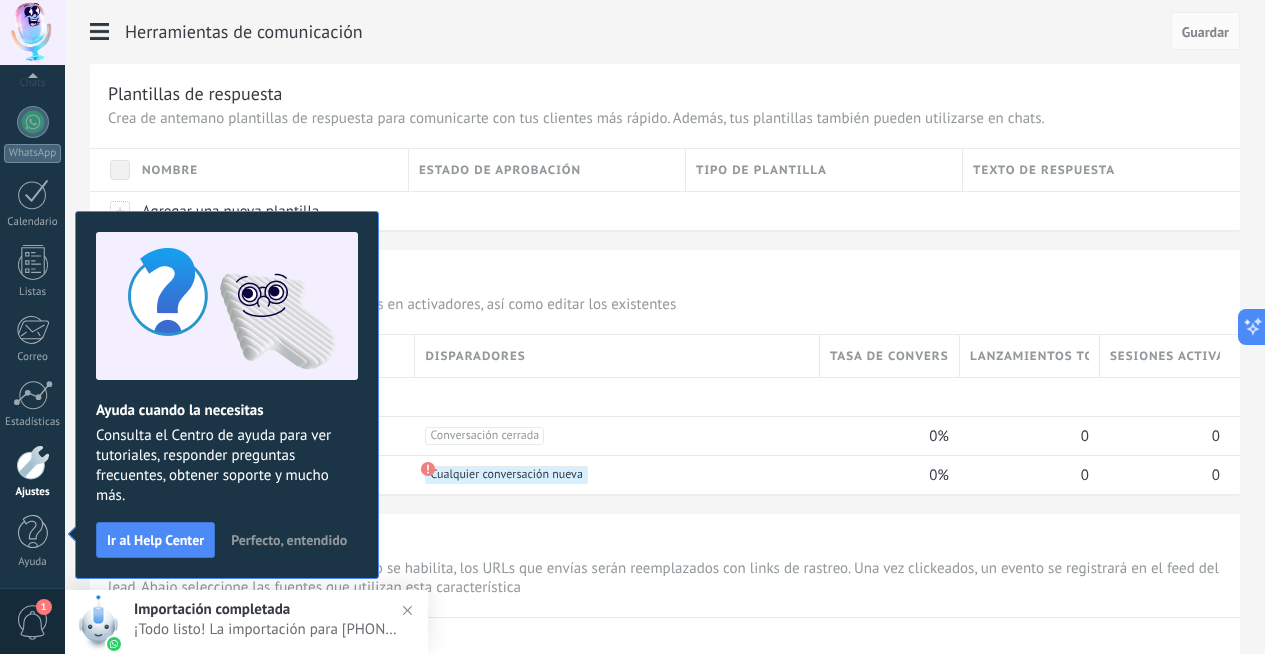 click on "Perfecto, entendido" at bounding box center (289, 540) 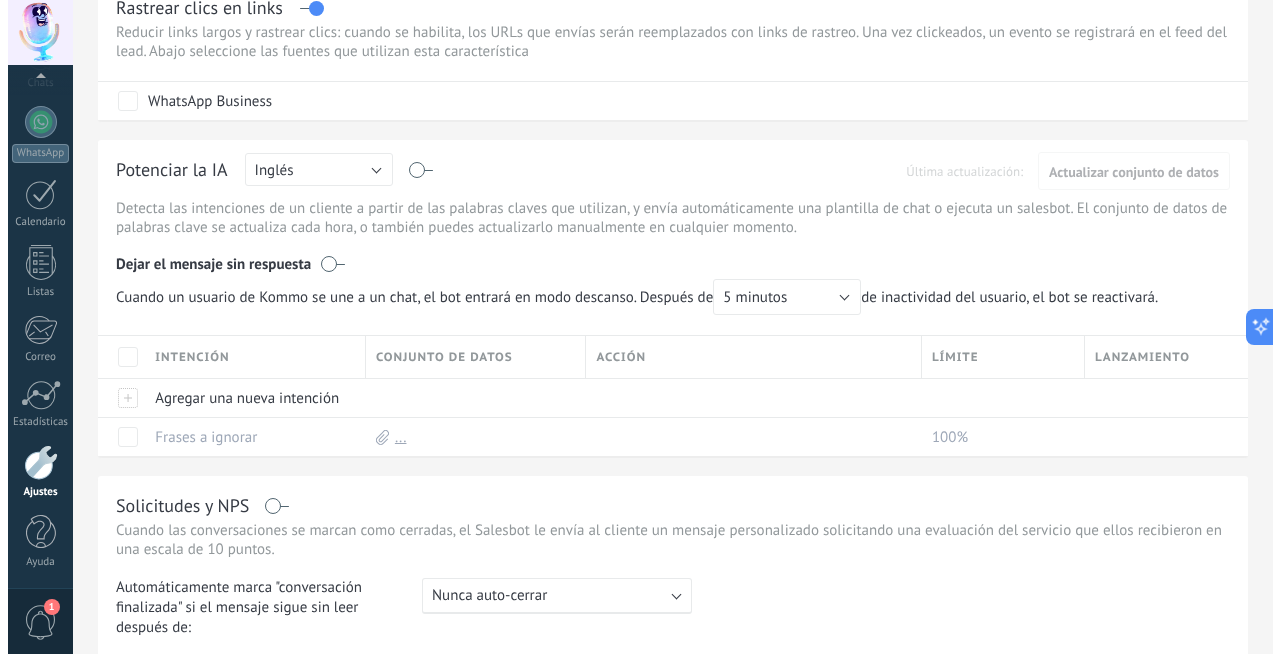 scroll, scrollTop: 546, scrollLeft: 0, axis: vertical 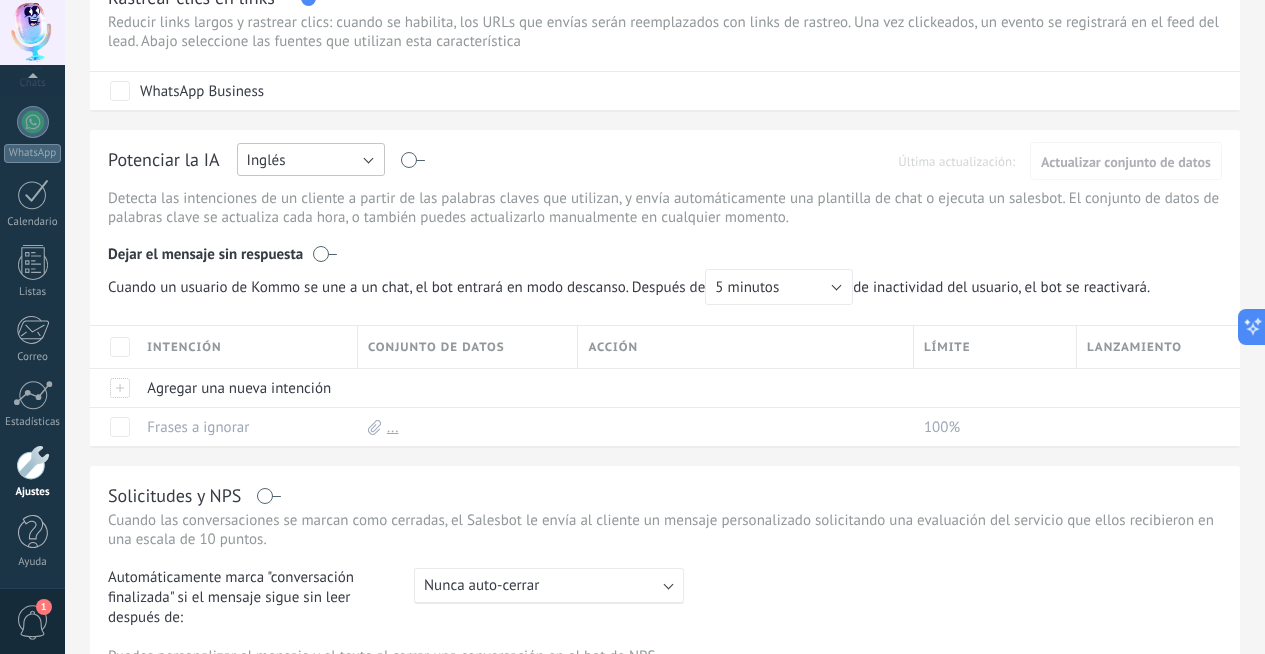 click on "Inglés" at bounding box center [311, 159] 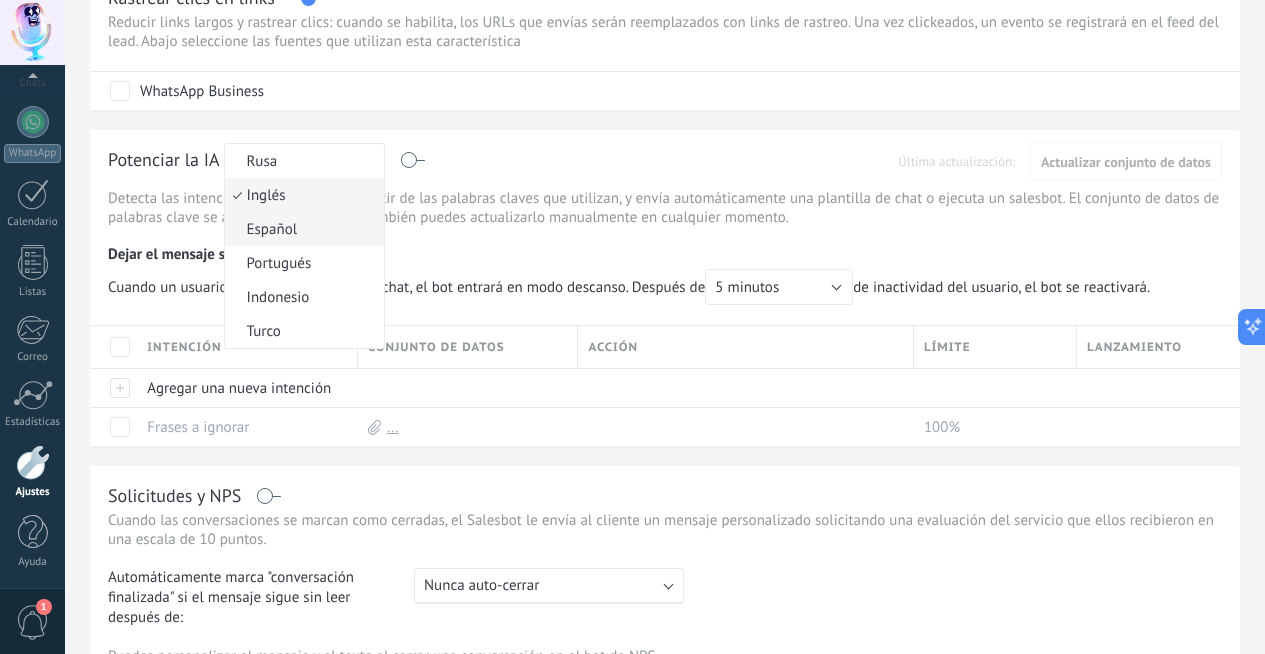 click on "Español" at bounding box center [301, 229] 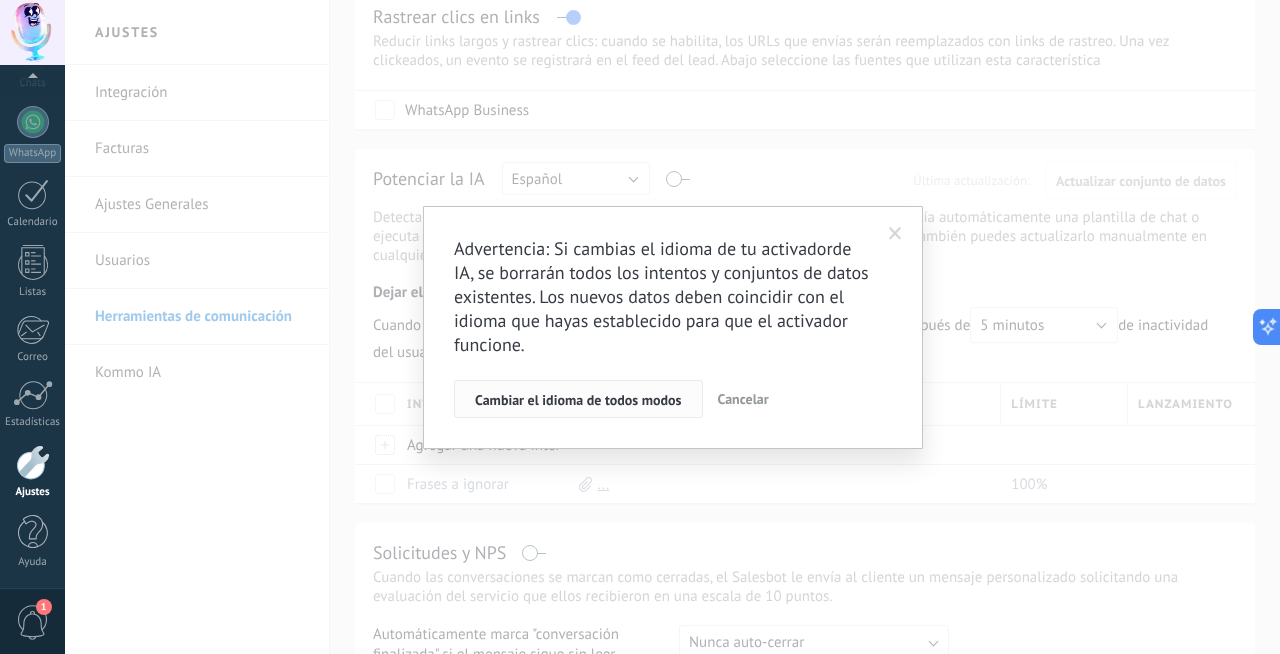 click on "Cambiar el idioma de todos modos" at bounding box center (578, 400) 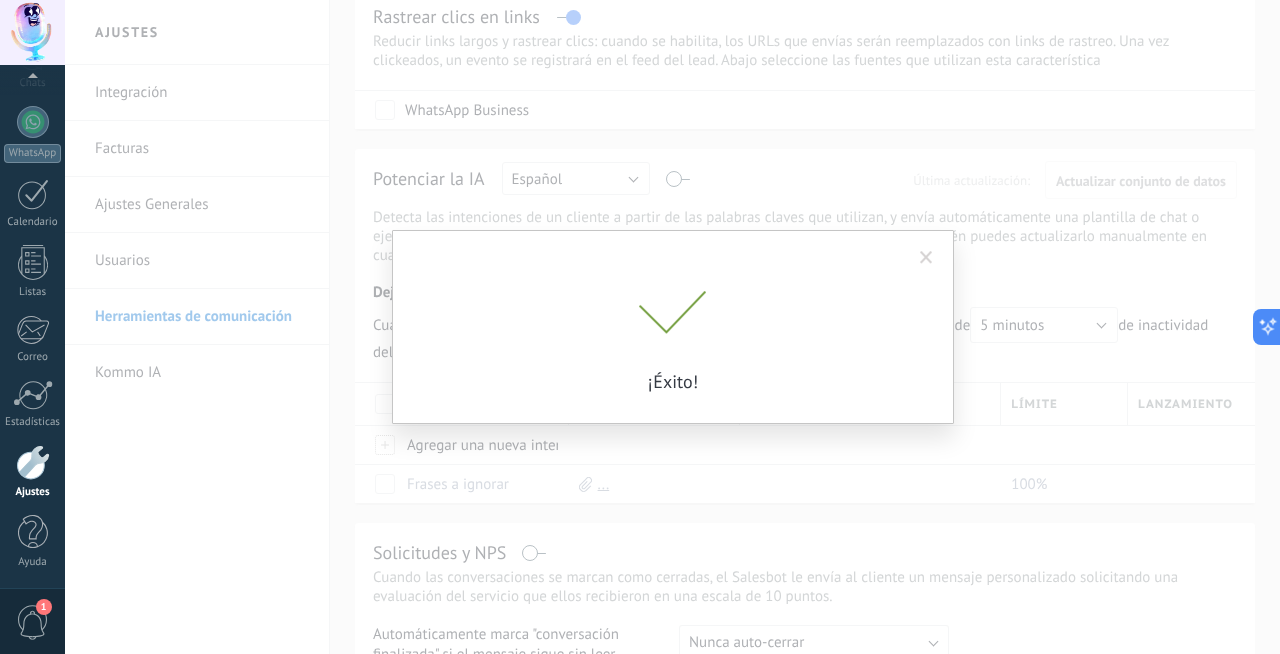 scroll, scrollTop: 281, scrollLeft: 0, axis: vertical 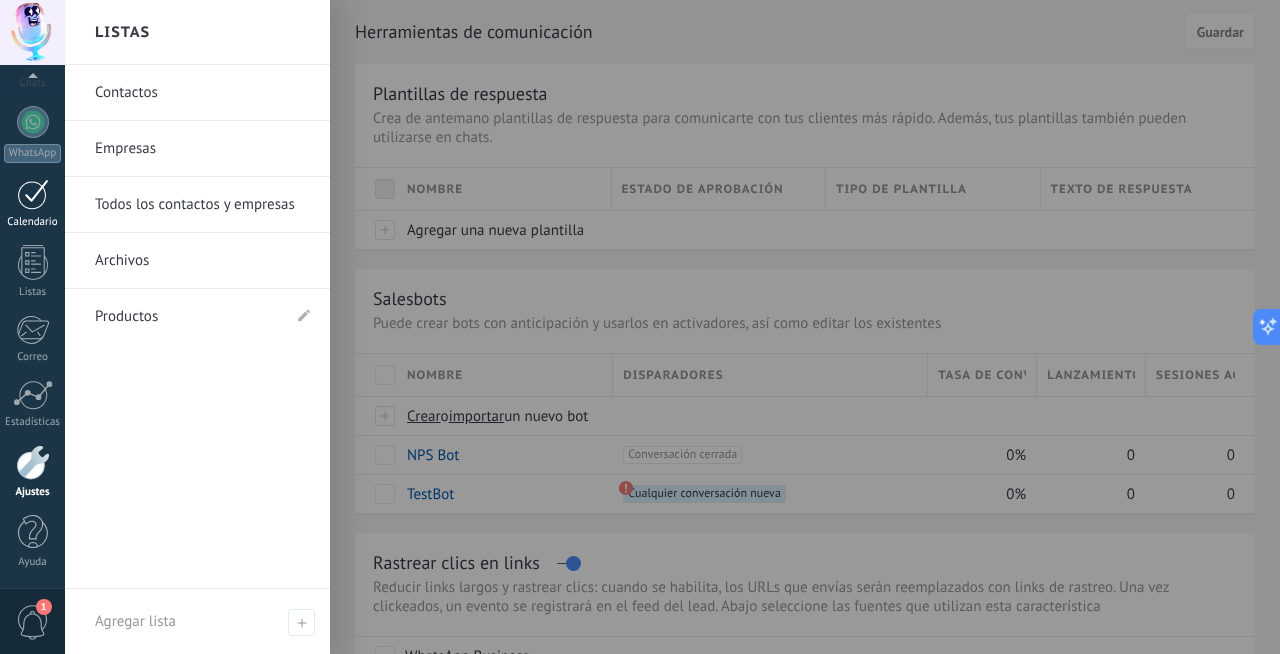 click on "Calendario" at bounding box center (33, 222) 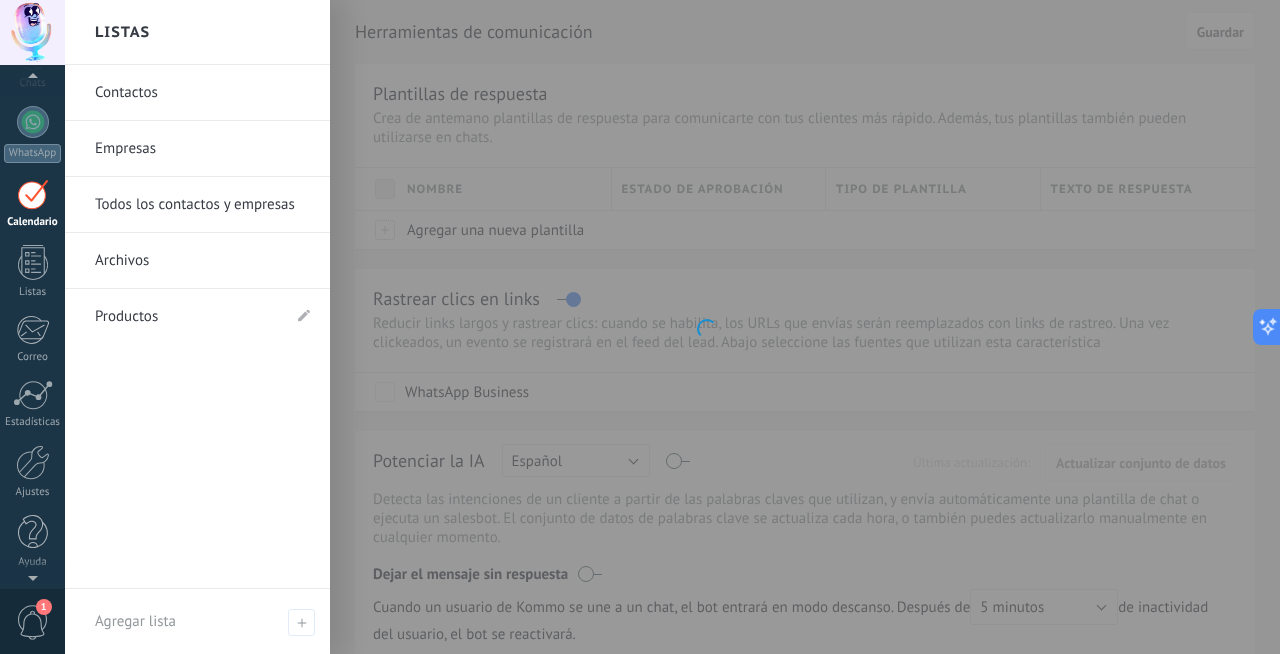 scroll, scrollTop: 58, scrollLeft: 0, axis: vertical 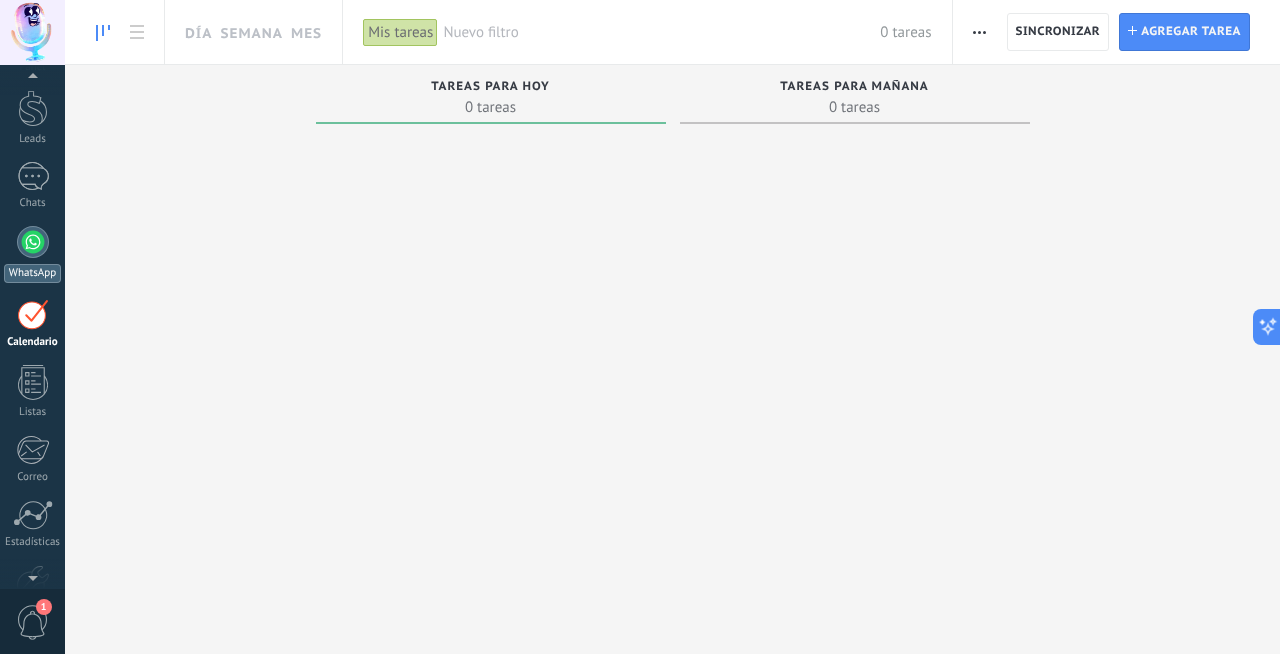 click on "WhatsApp" at bounding box center [32, 254] 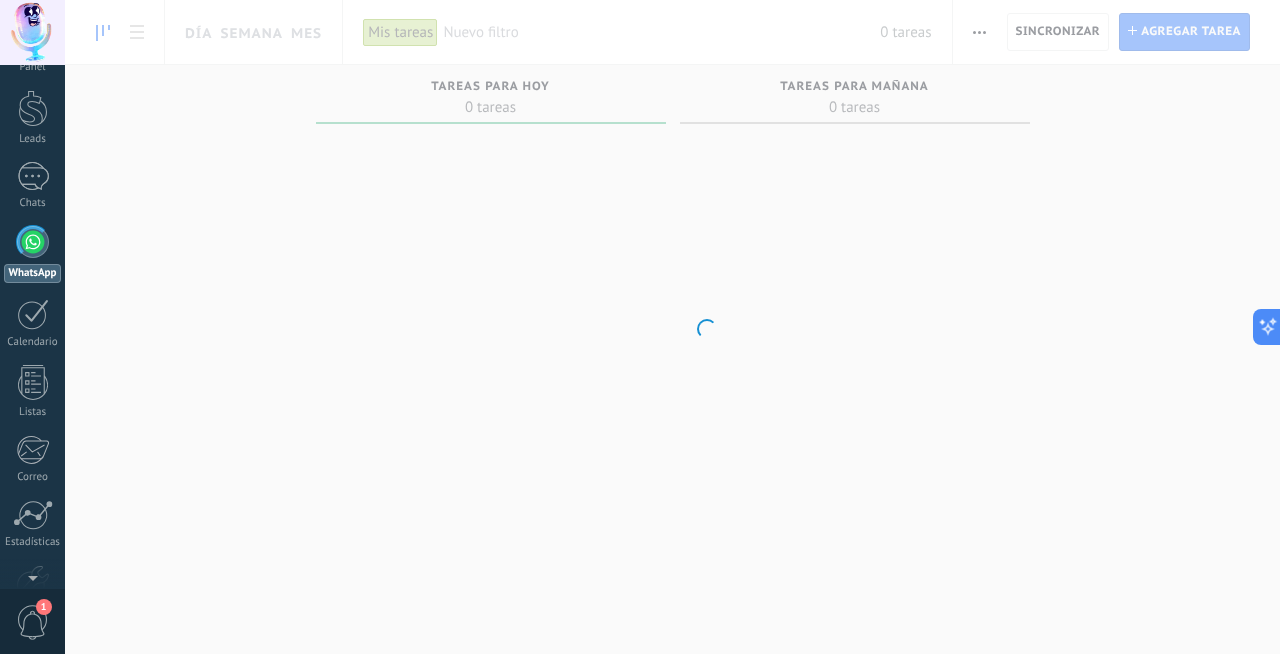 scroll, scrollTop: 0, scrollLeft: 0, axis: both 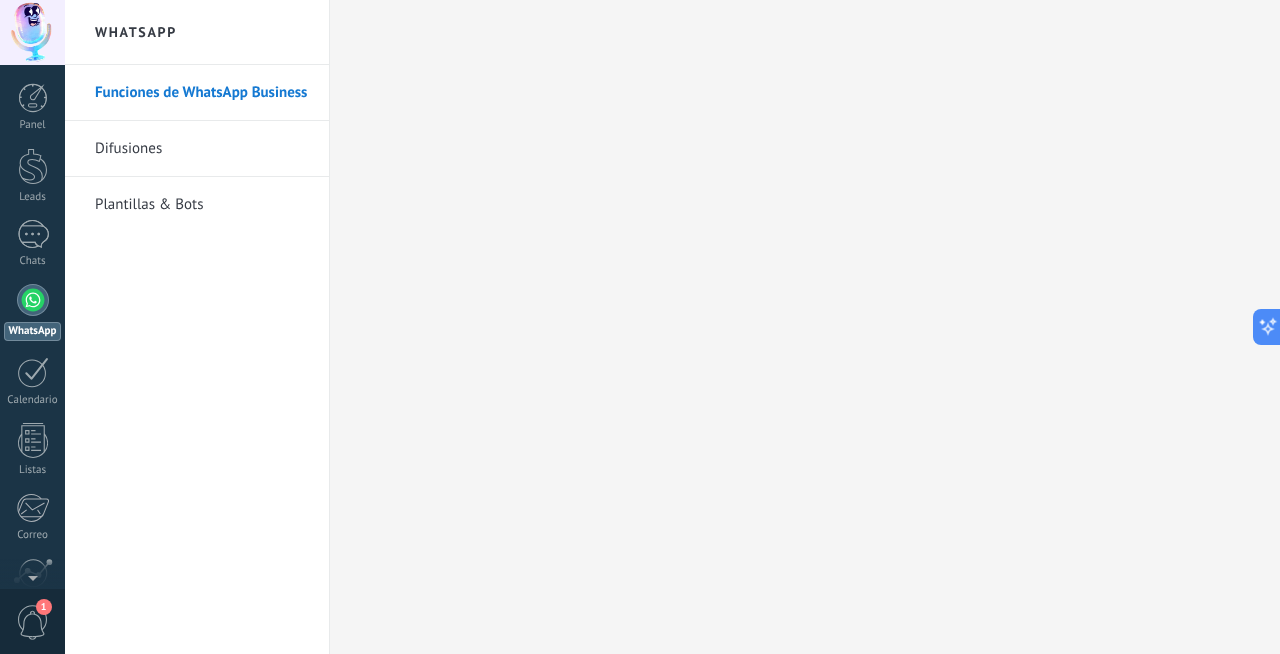 click on "Difusiones" at bounding box center [202, 149] 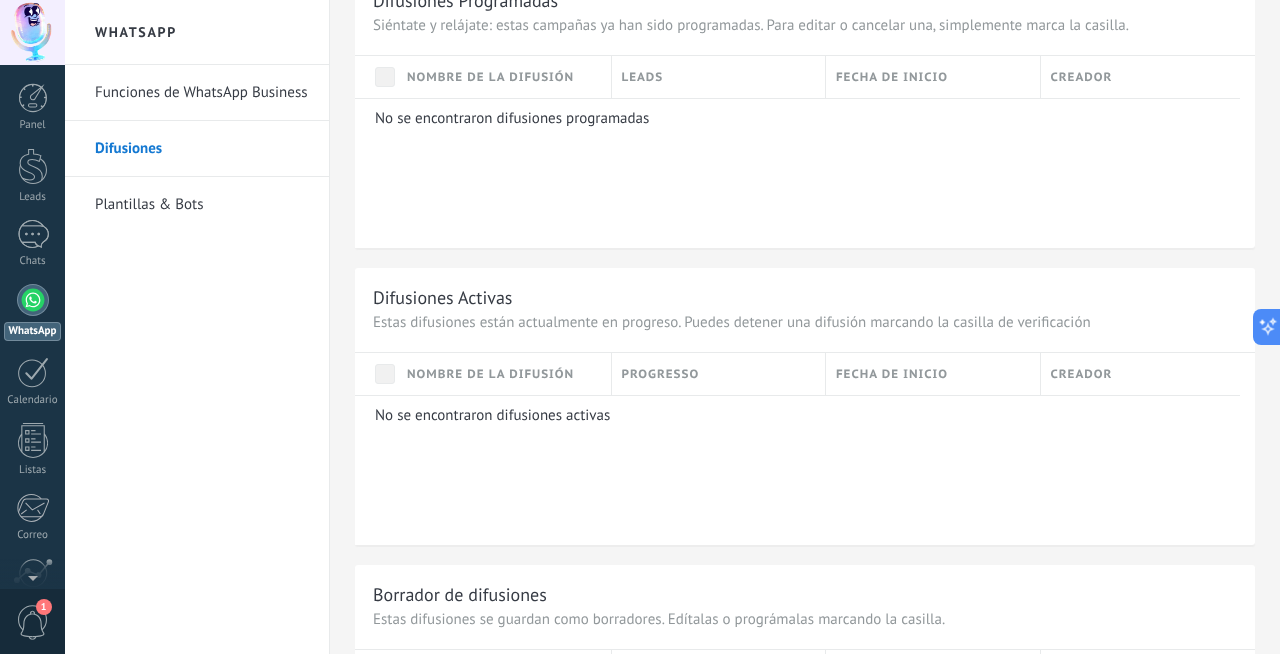 scroll, scrollTop: 1193, scrollLeft: 0, axis: vertical 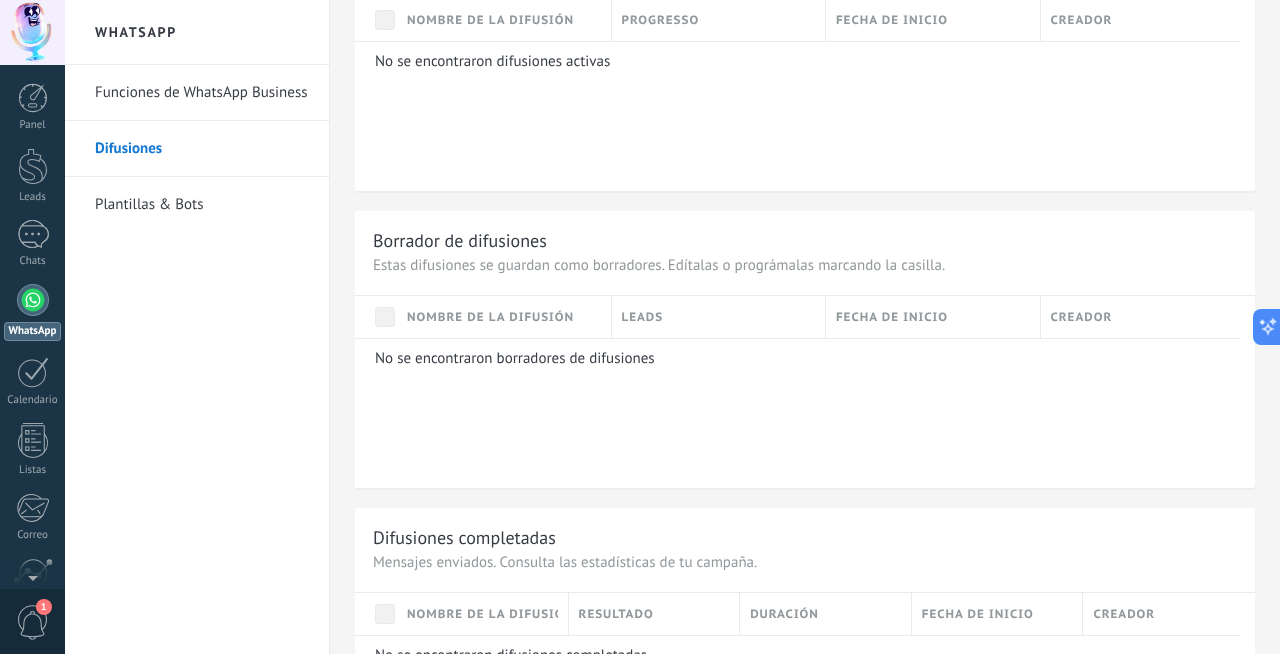 click on "Plantillas & Bots" at bounding box center (202, 205) 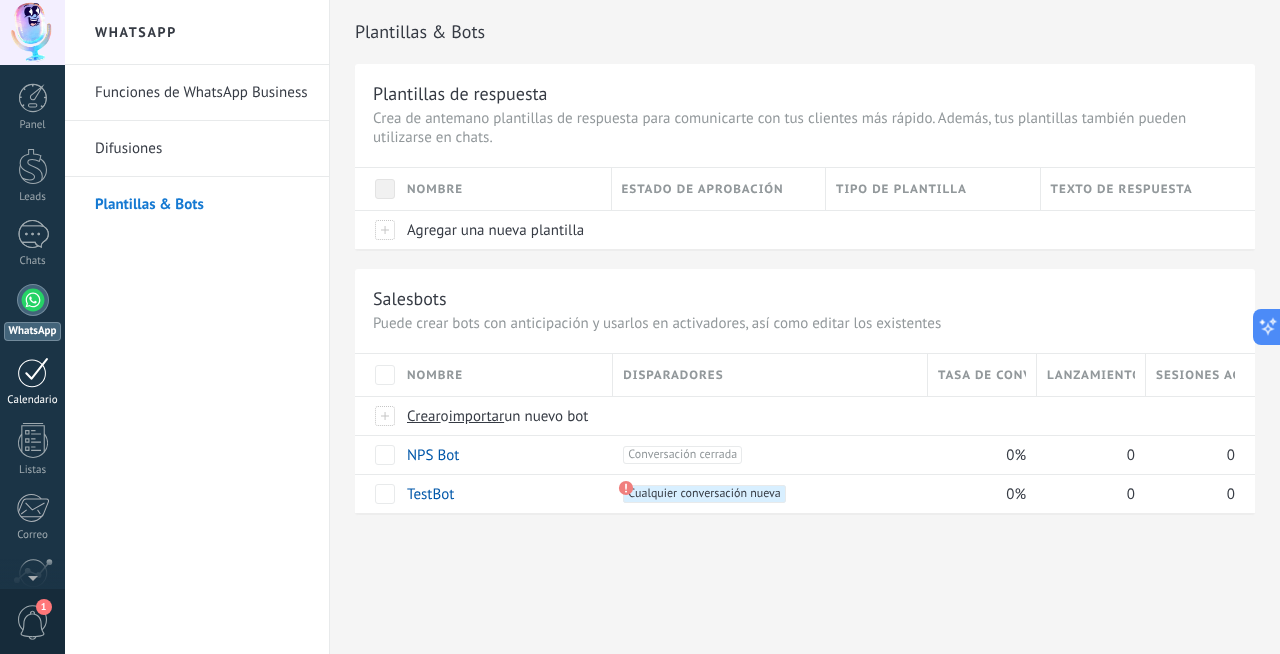 click at bounding box center (33, 372) 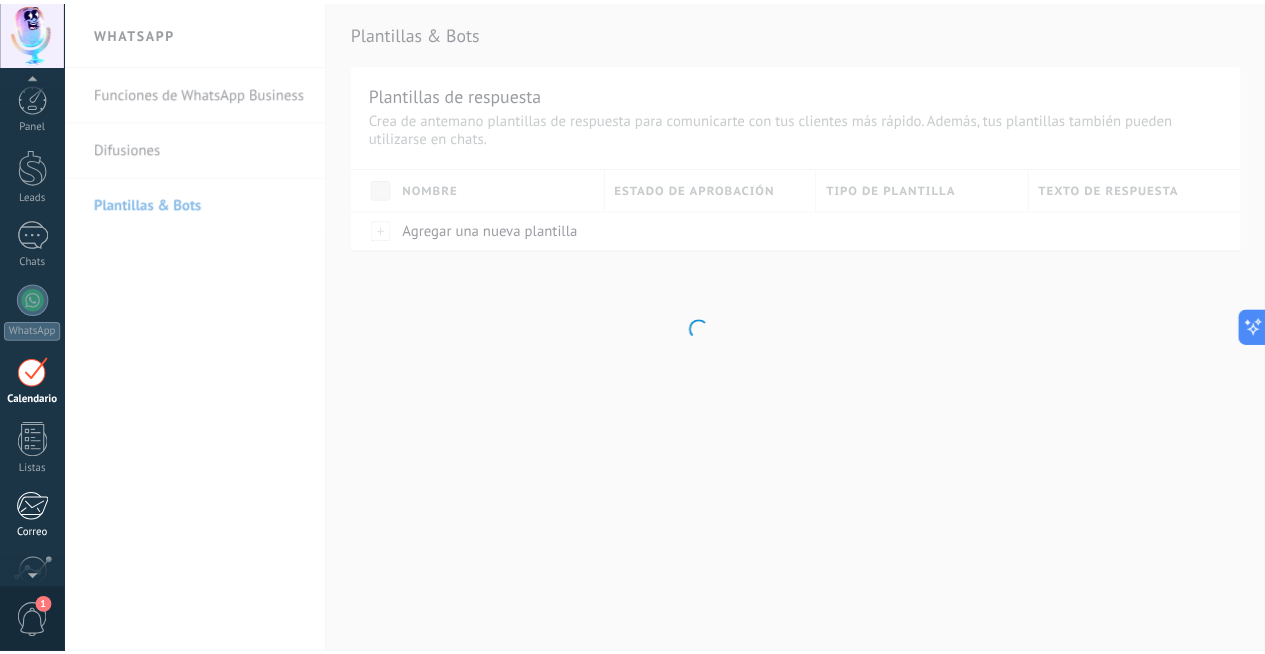 scroll, scrollTop: 58, scrollLeft: 0, axis: vertical 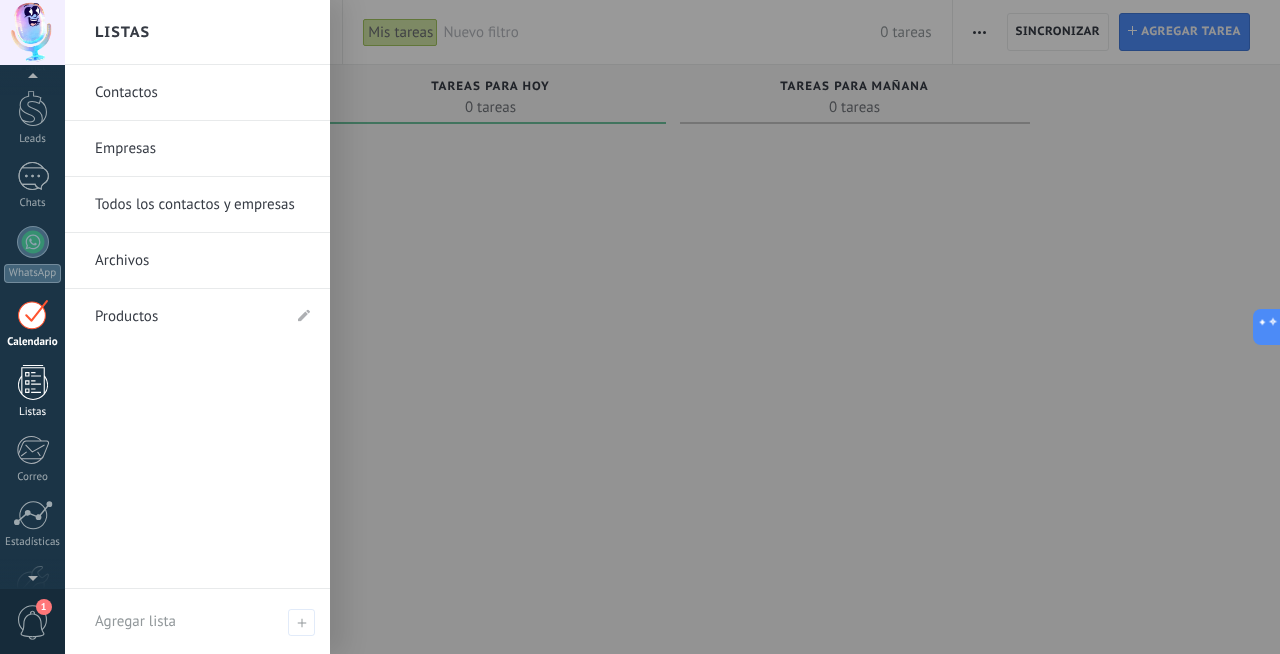 click at bounding box center (33, 382) 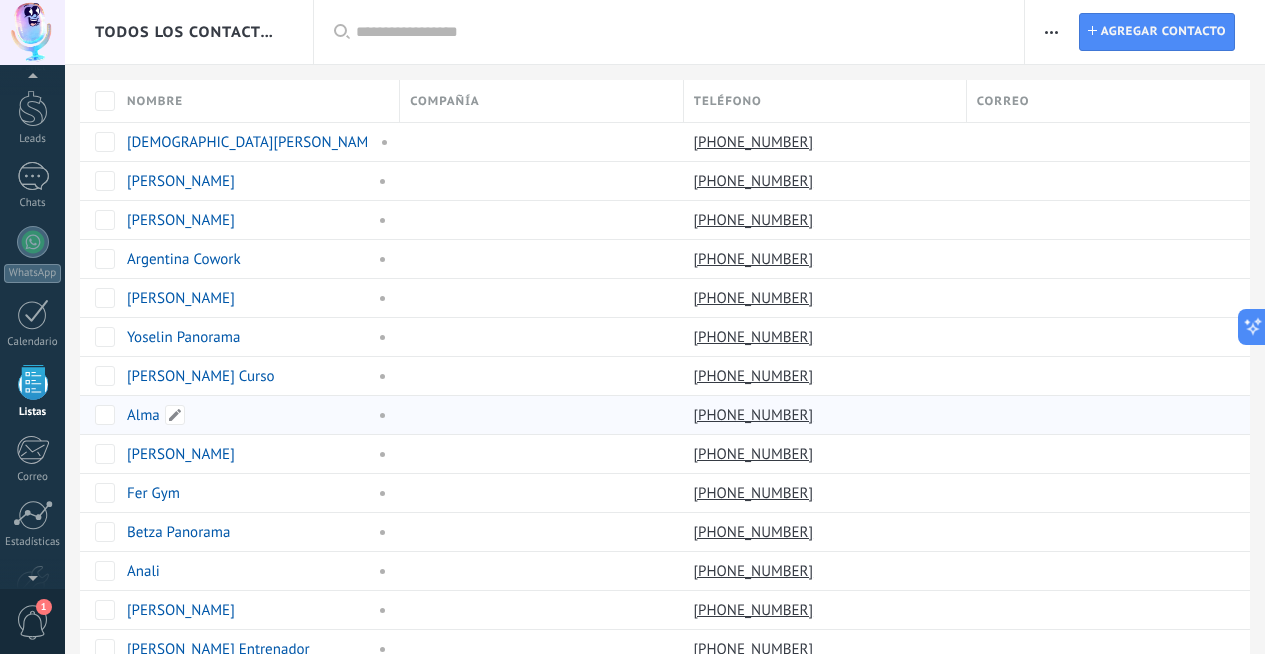 scroll, scrollTop: 124, scrollLeft: 0, axis: vertical 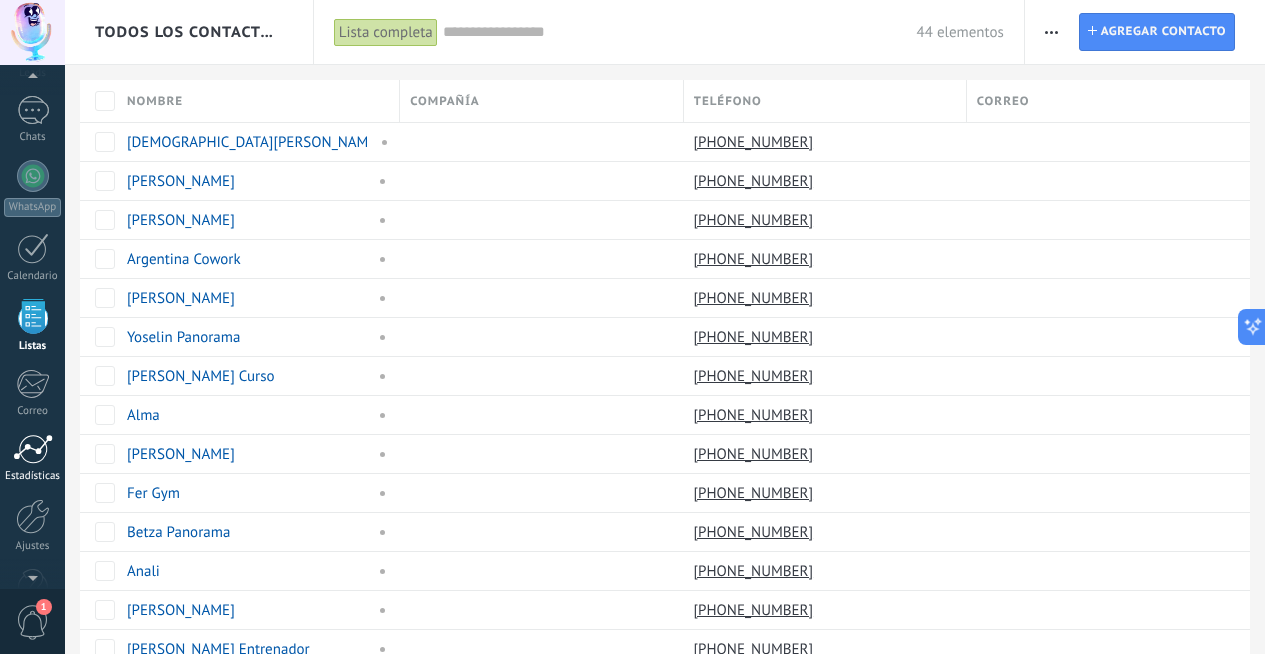 click at bounding box center [33, 449] 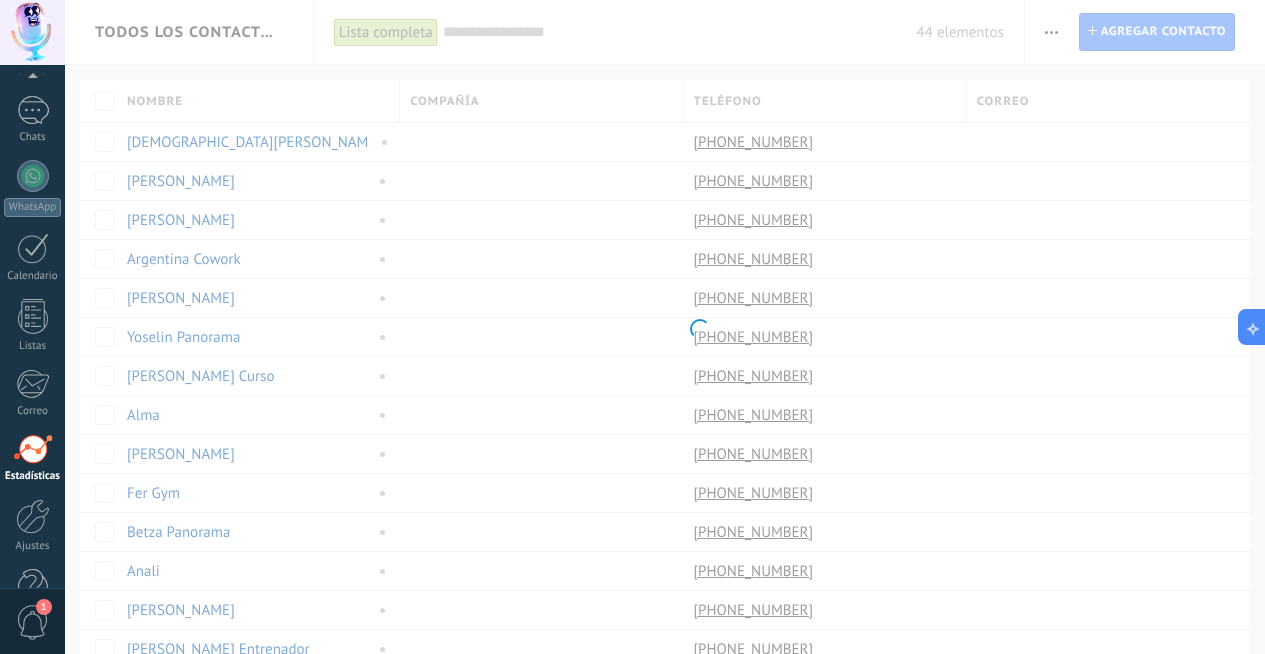 scroll, scrollTop: 178, scrollLeft: 0, axis: vertical 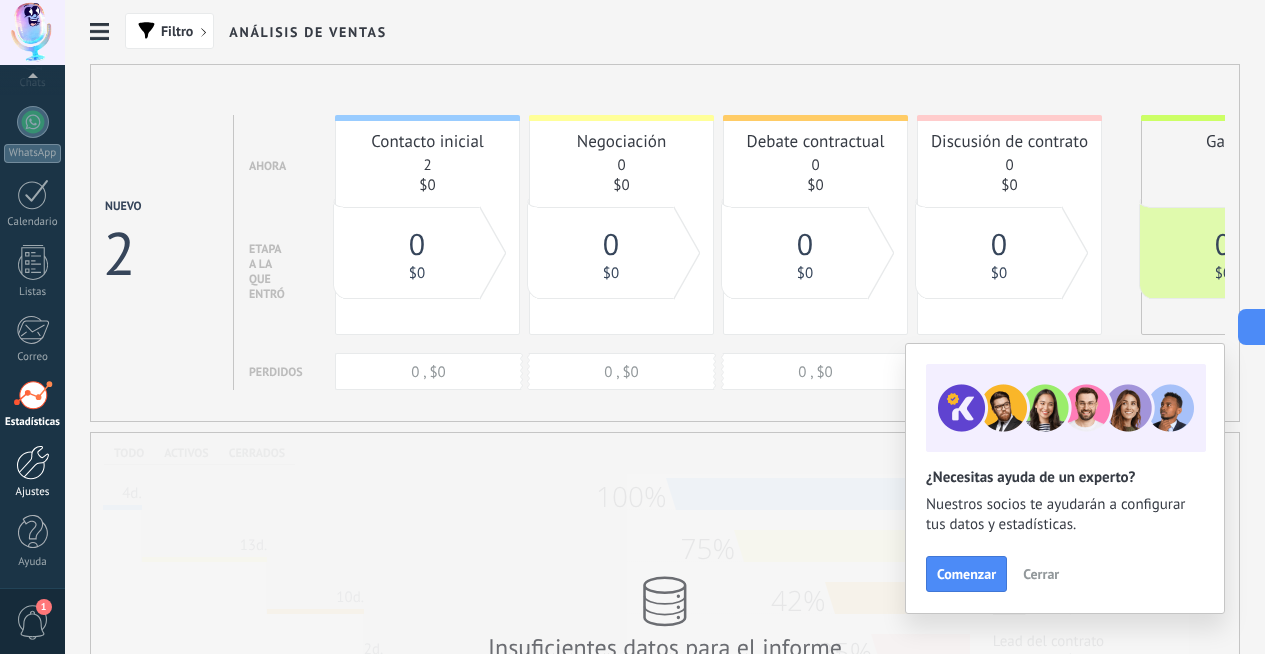 click on "Ajustes" at bounding box center [32, 472] 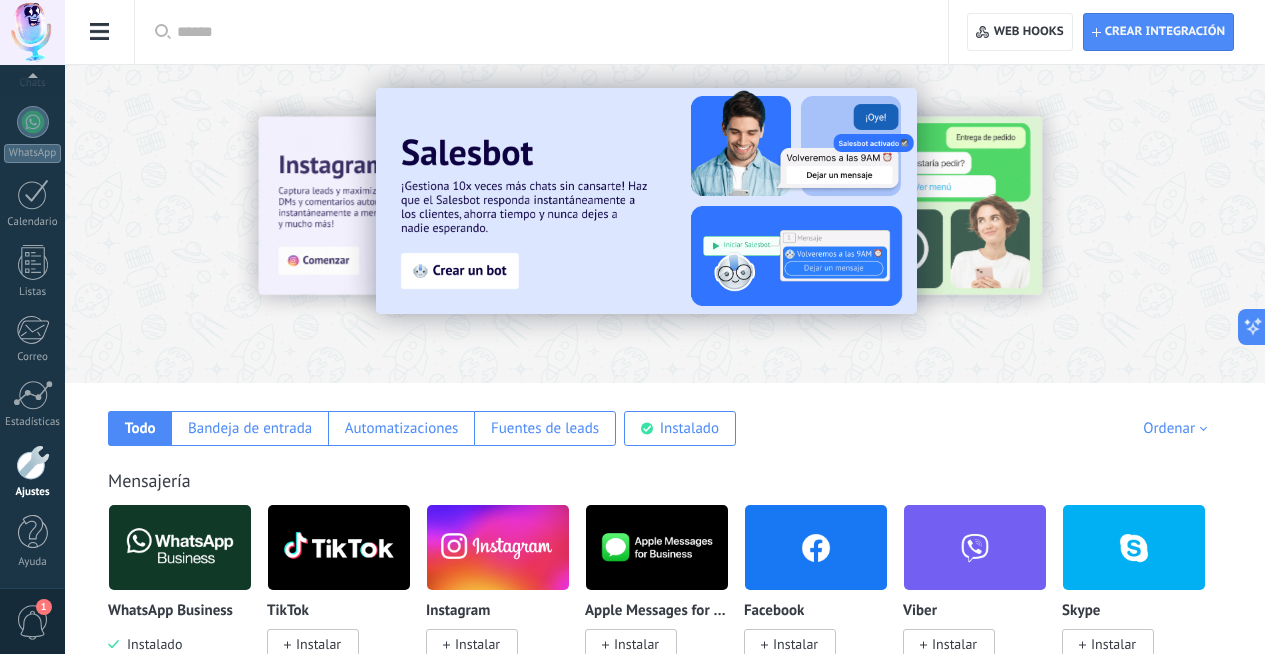 scroll, scrollTop: 0, scrollLeft: 0, axis: both 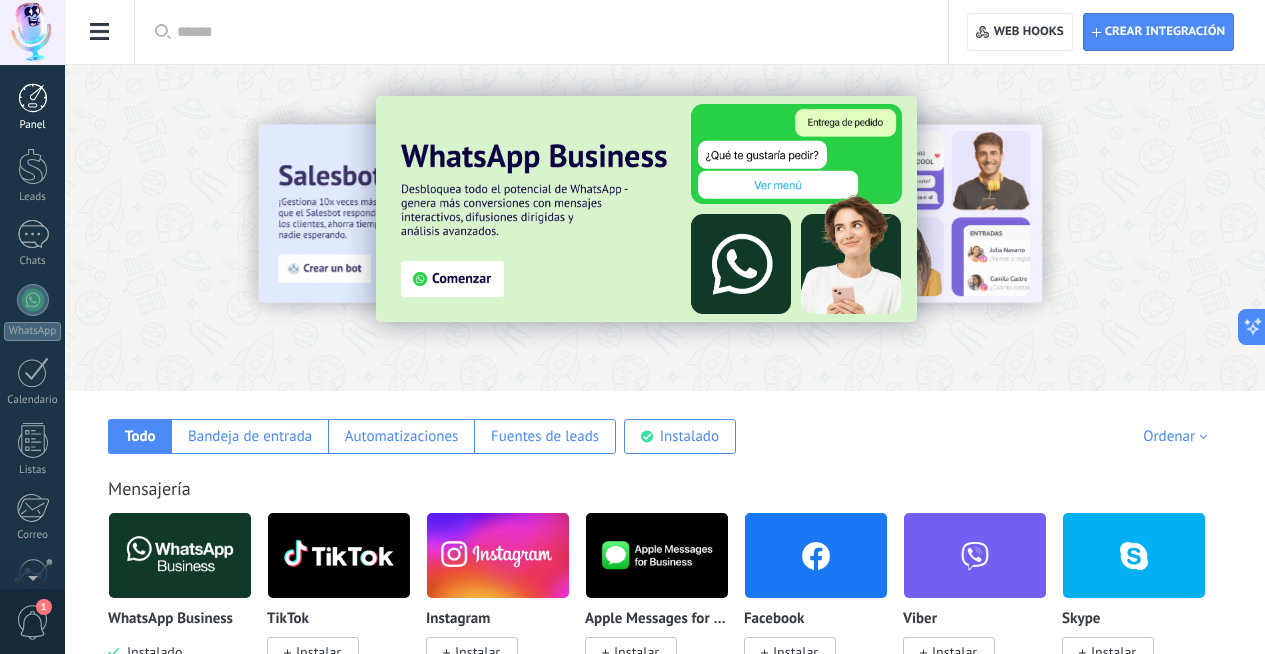 click at bounding box center (33, 98) 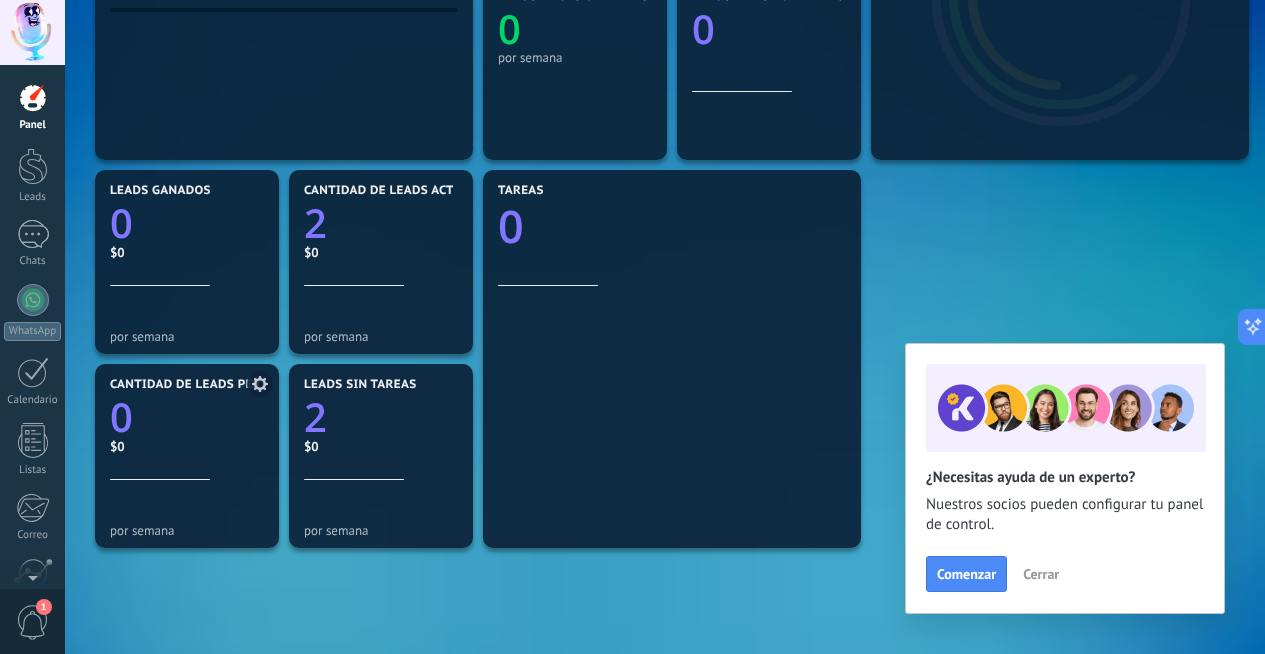 scroll, scrollTop: 490, scrollLeft: 0, axis: vertical 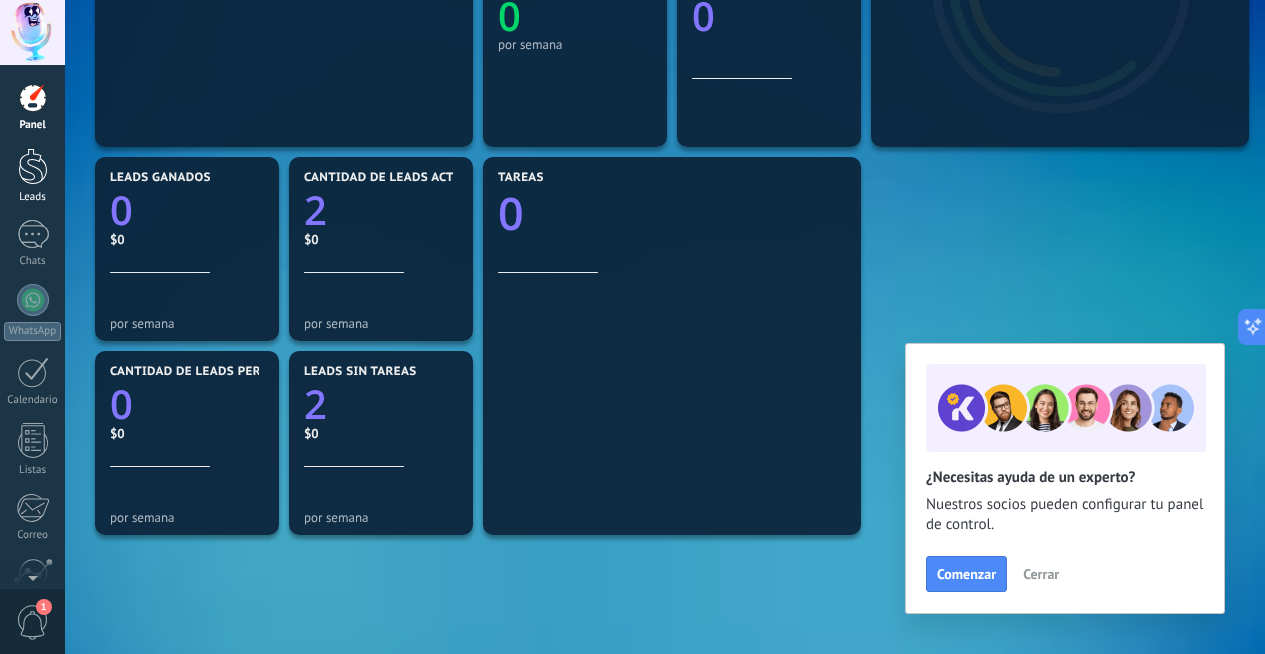 click on "Leads" at bounding box center [32, 176] 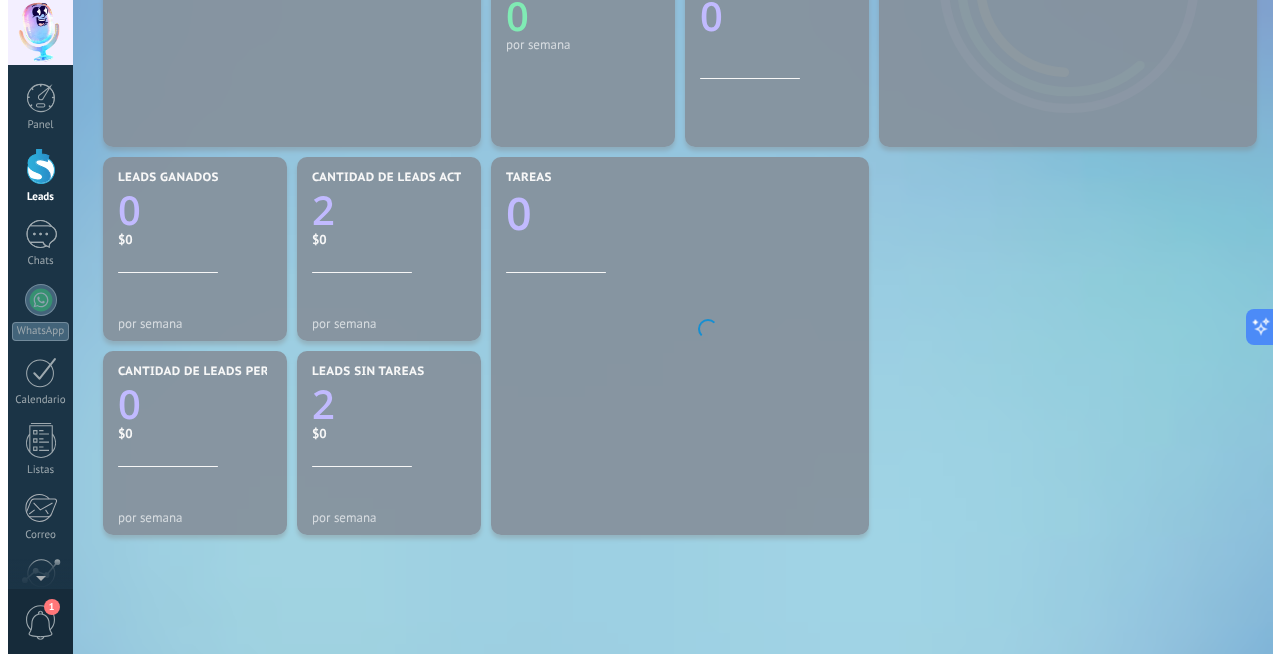 scroll, scrollTop: 0, scrollLeft: 0, axis: both 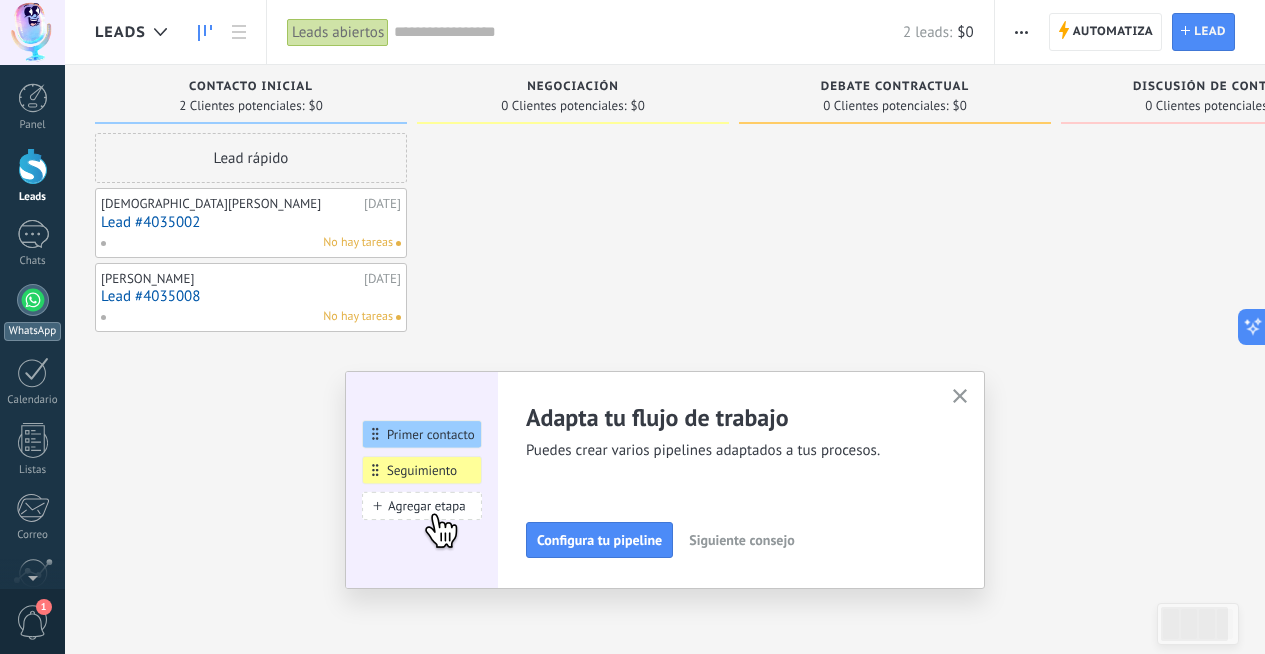 click at bounding box center [33, 300] 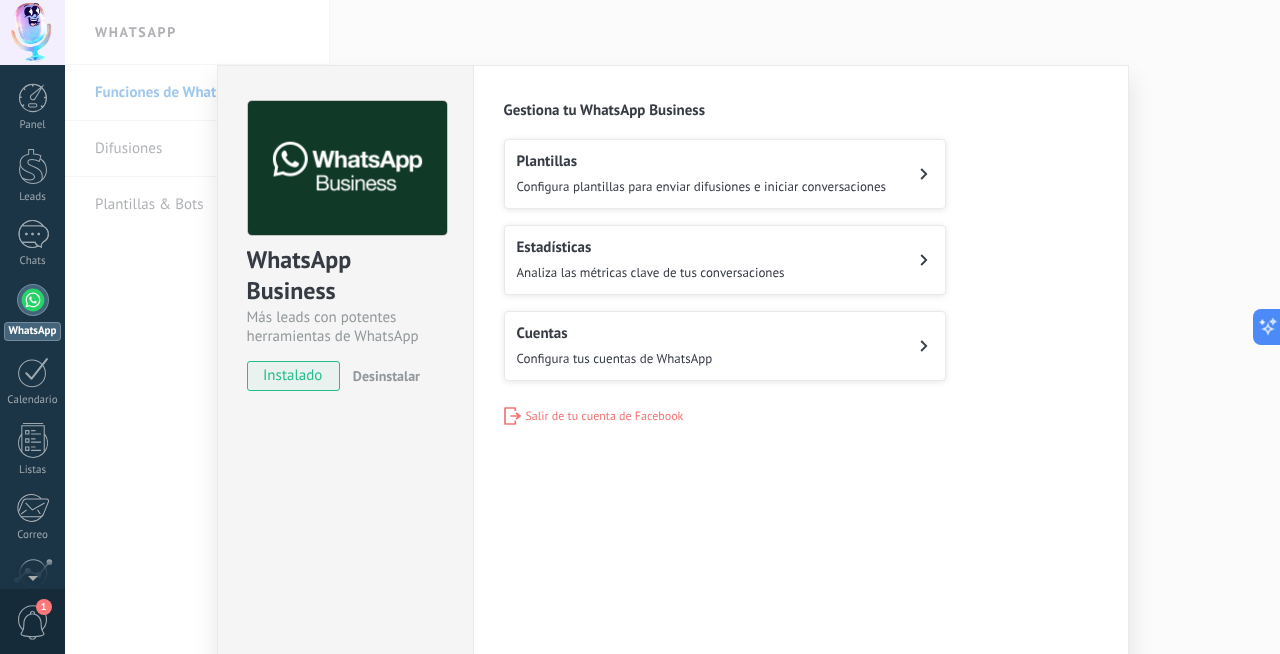 click on "Cuentas Configura tus cuentas de WhatsApp" at bounding box center (725, 346) 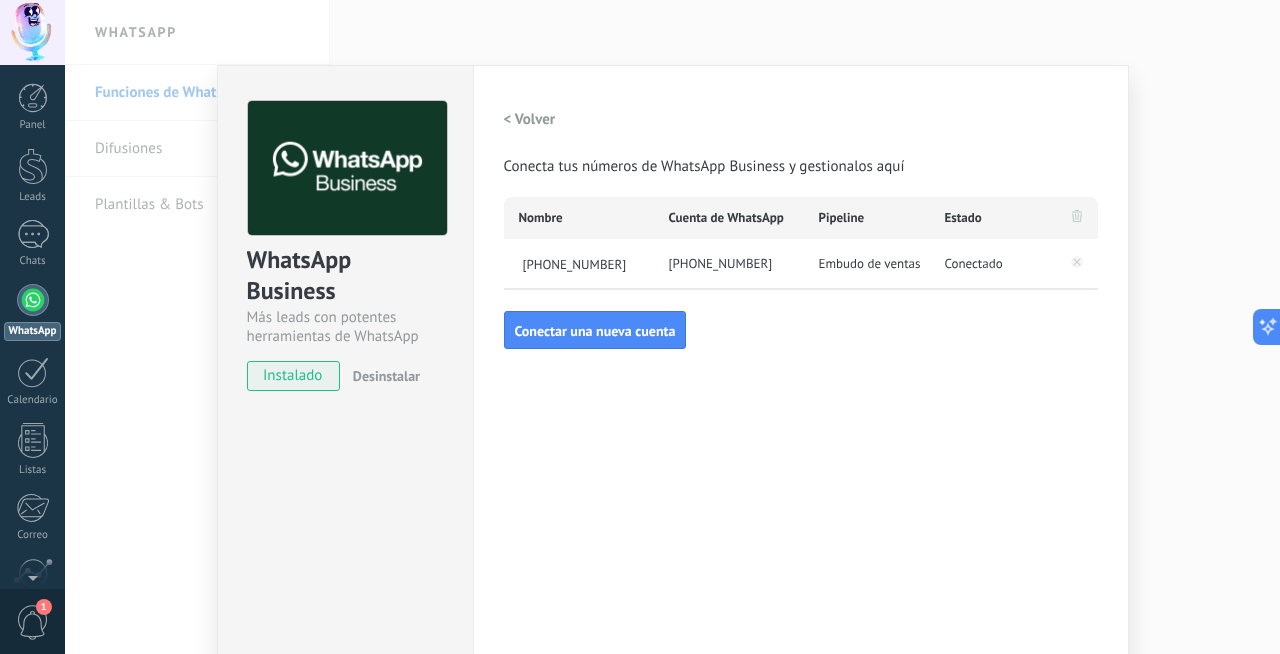 click on "< Volver" at bounding box center (530, 119) 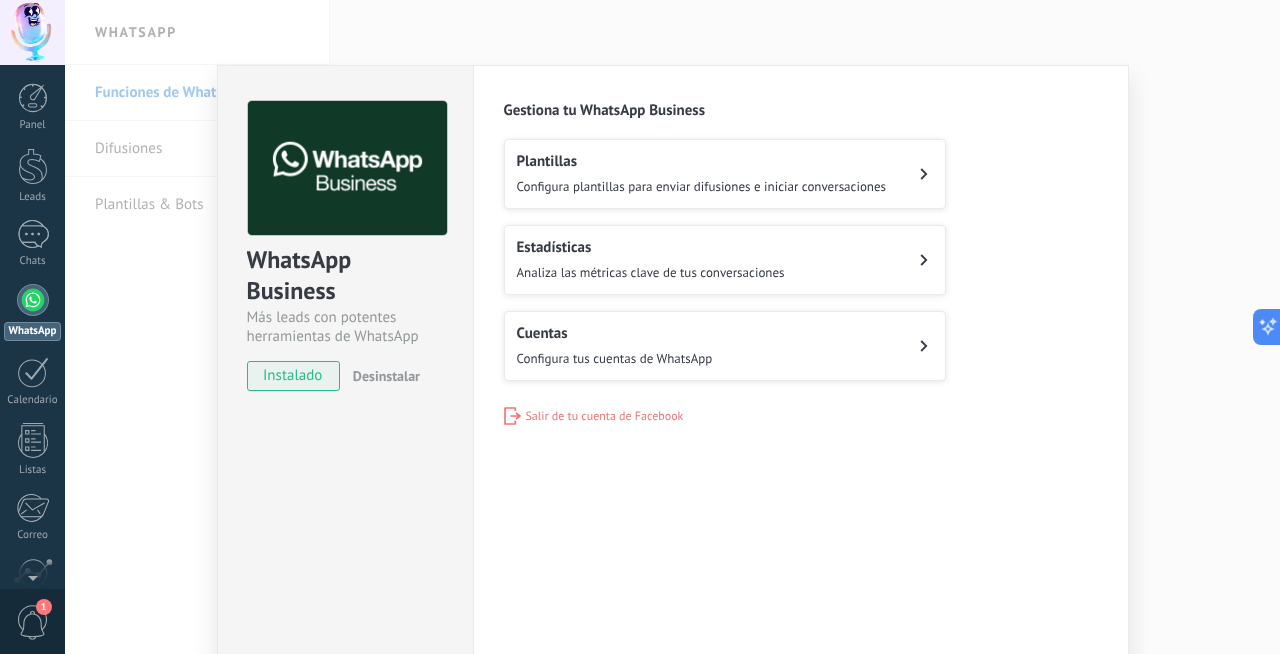 click on "Plantillas Configura plantillas para enviar difusiones e iniciar conversaciones" at bounding box center (702, 174) 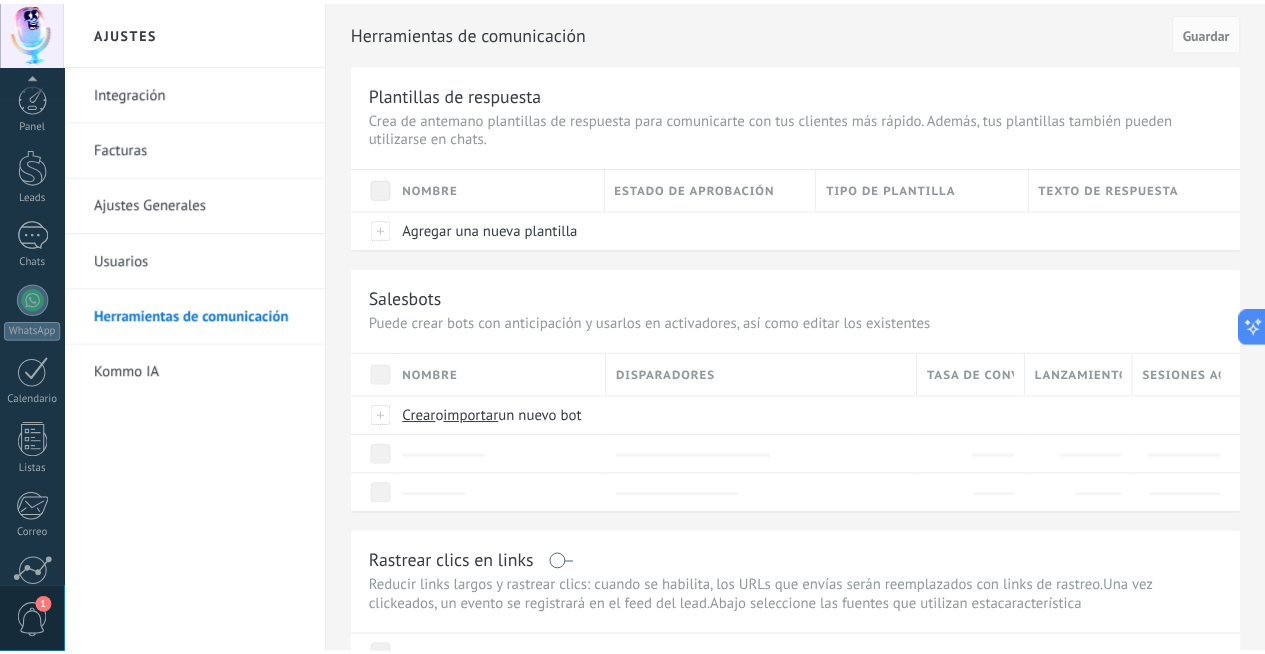 scroll, scrollTop: 178, scrollLeft: 0, axis: vertical 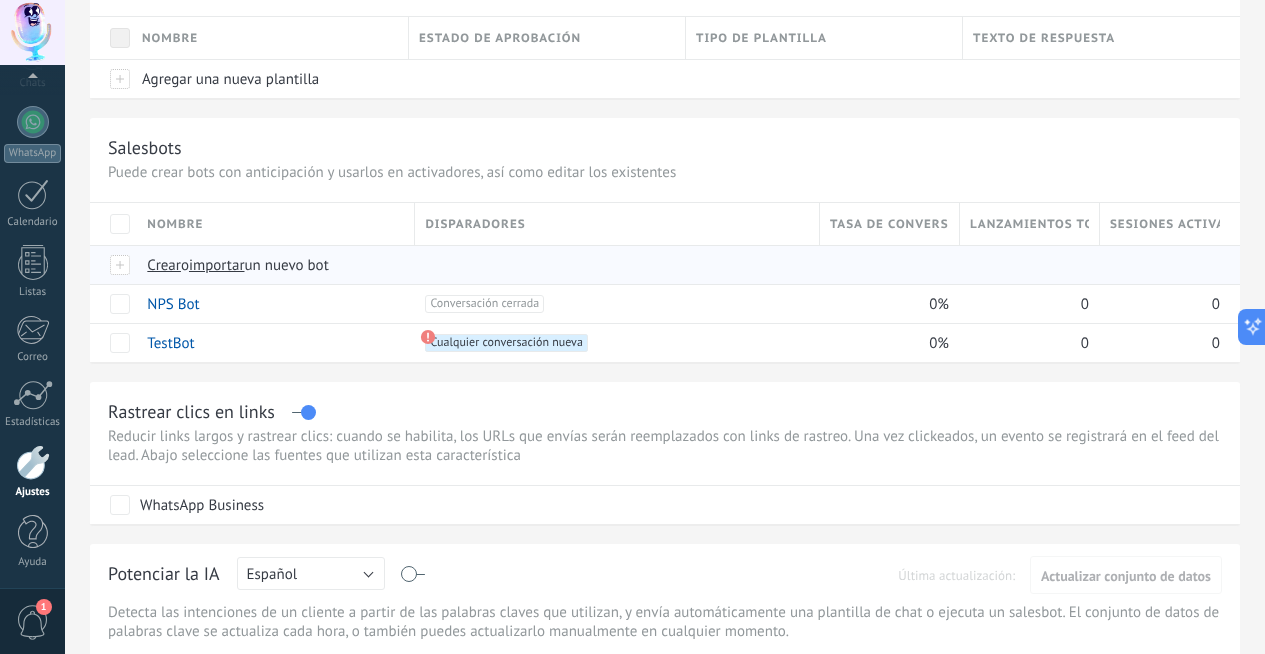 click on "Crear" at bounding box center [164, 265] 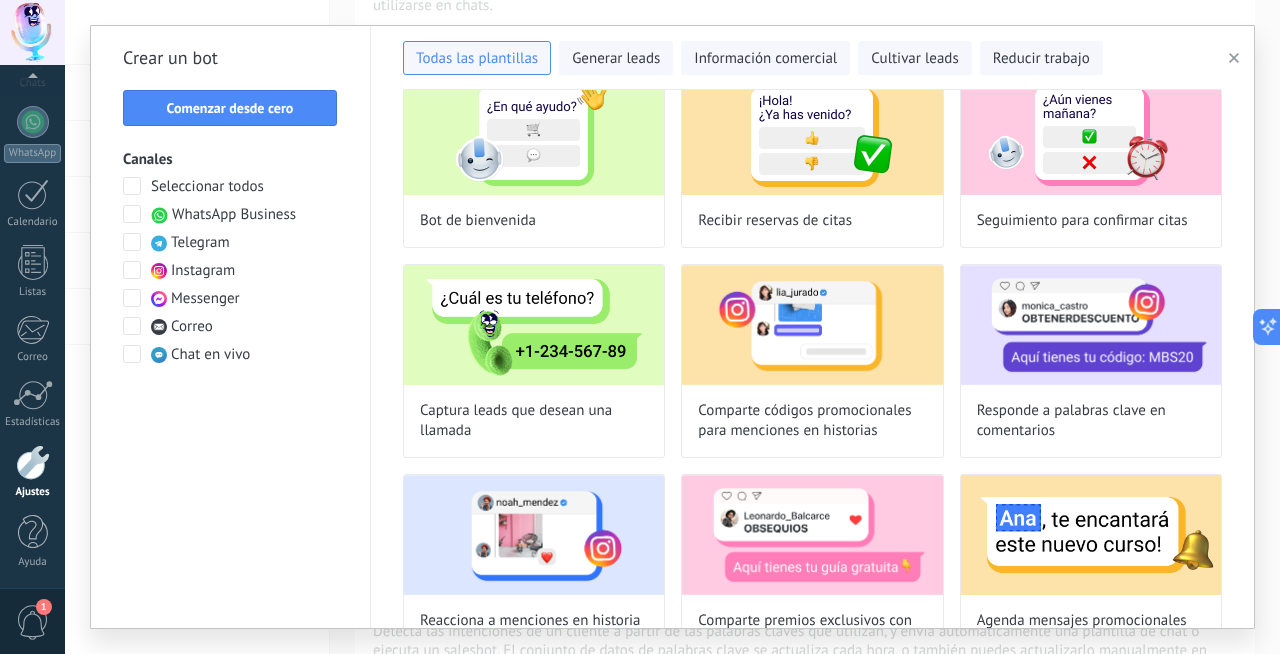 scroll, scrollTop: 0, scrollLeft: 0, axis: both 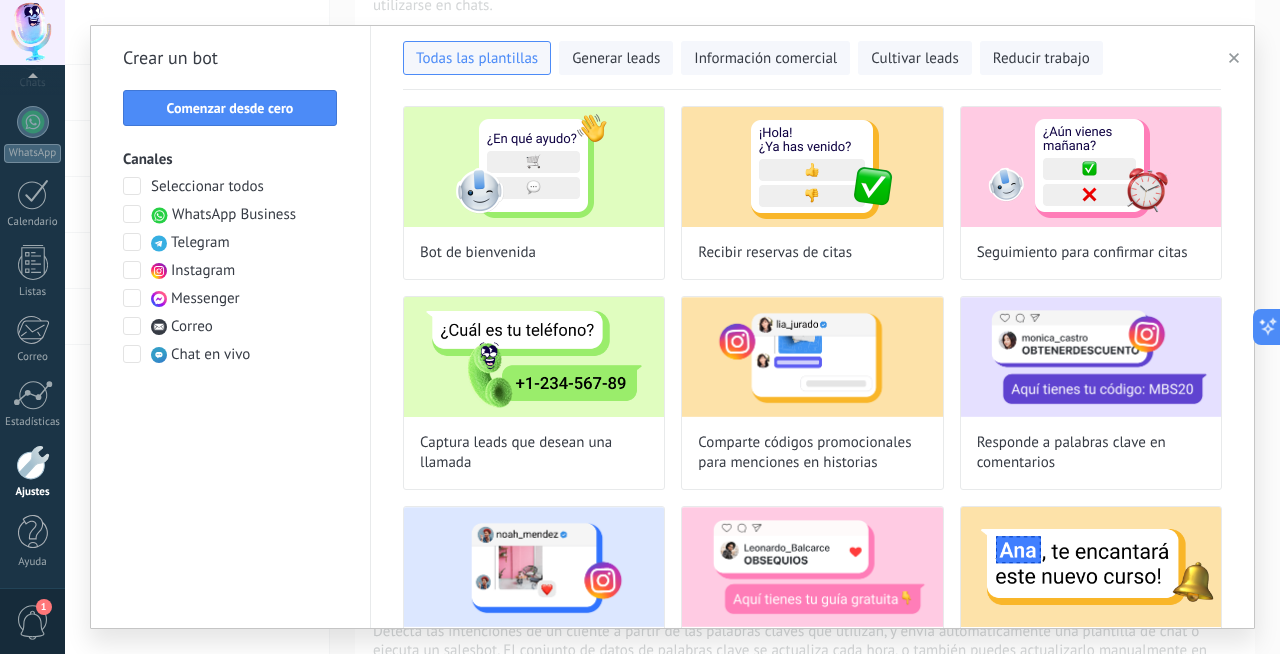 click at bounding box center (132, 214) 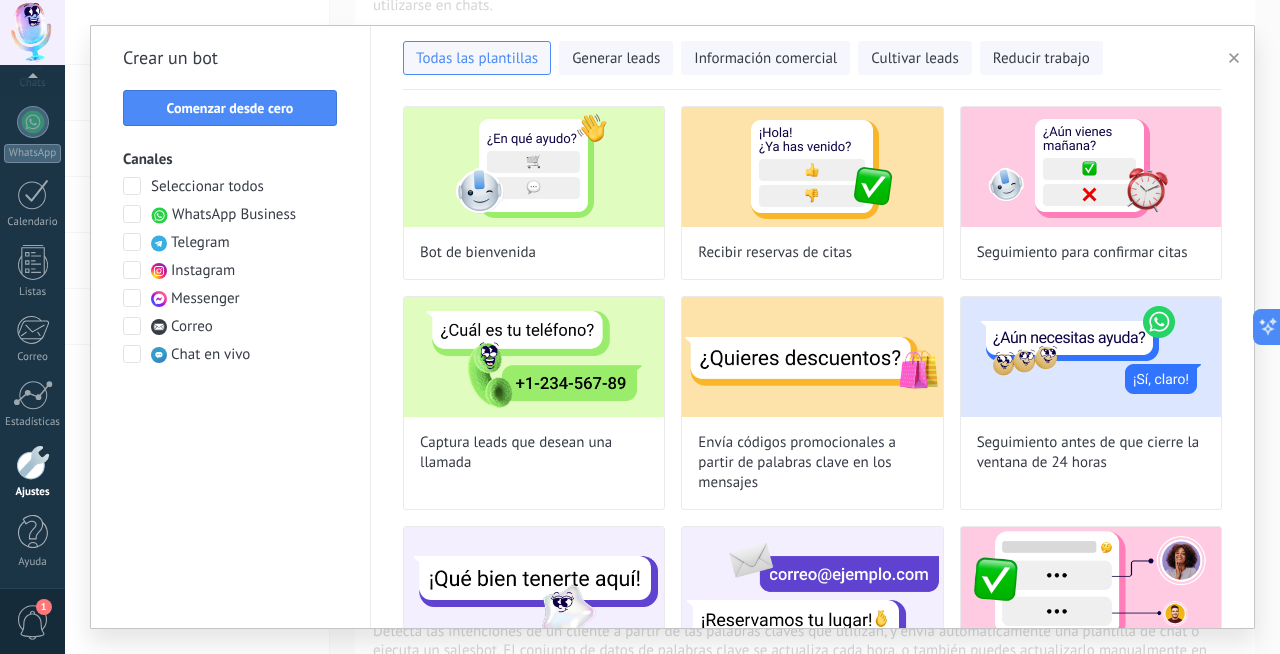 click at bounding box center [132, 186] 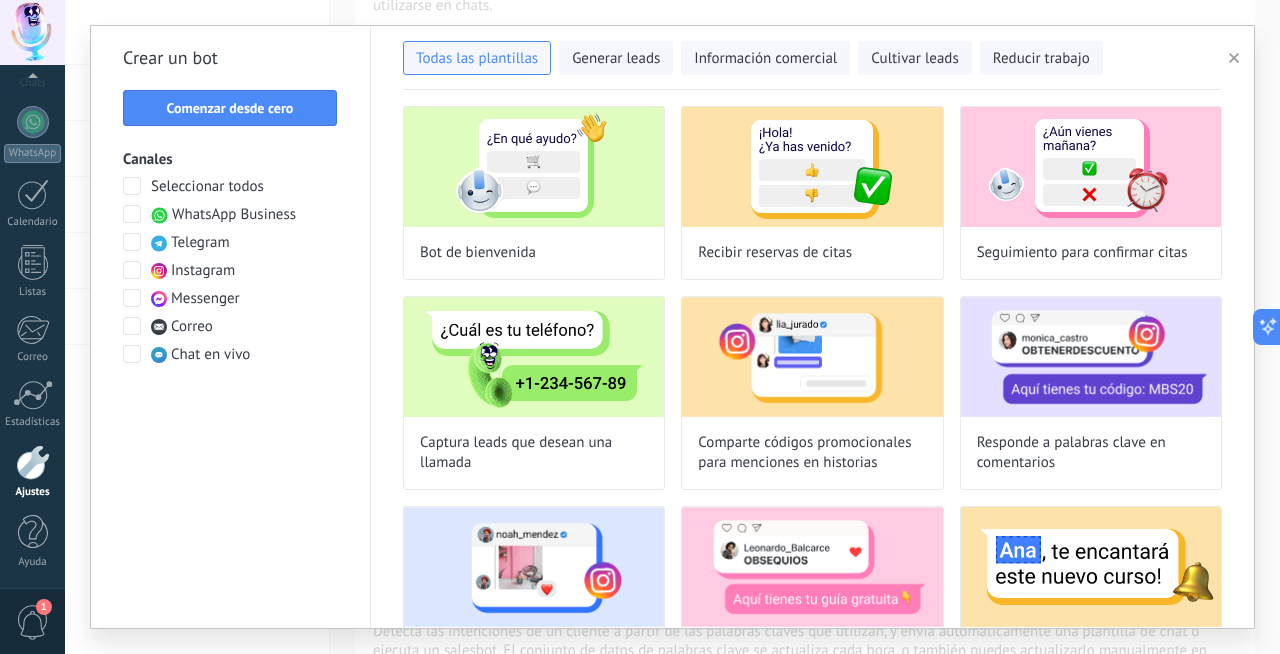 click at bounding box center [132, 214] 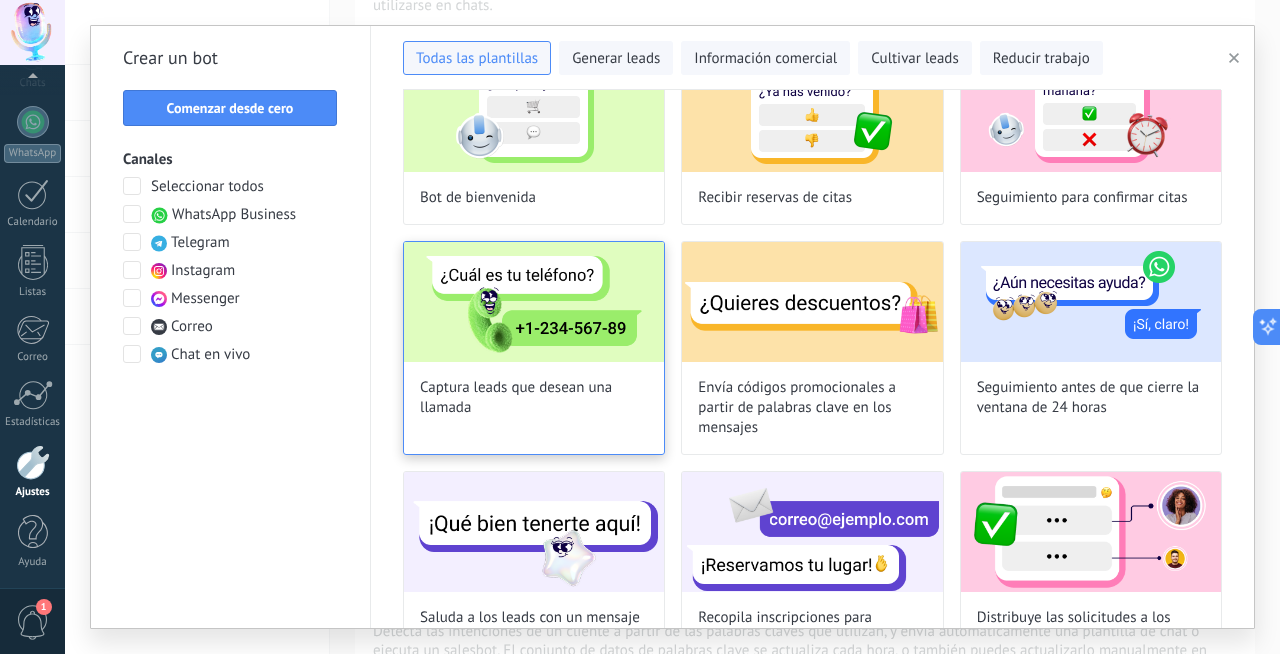 scroll, scrollTop: 0, scrollLeft: 0, axis: both 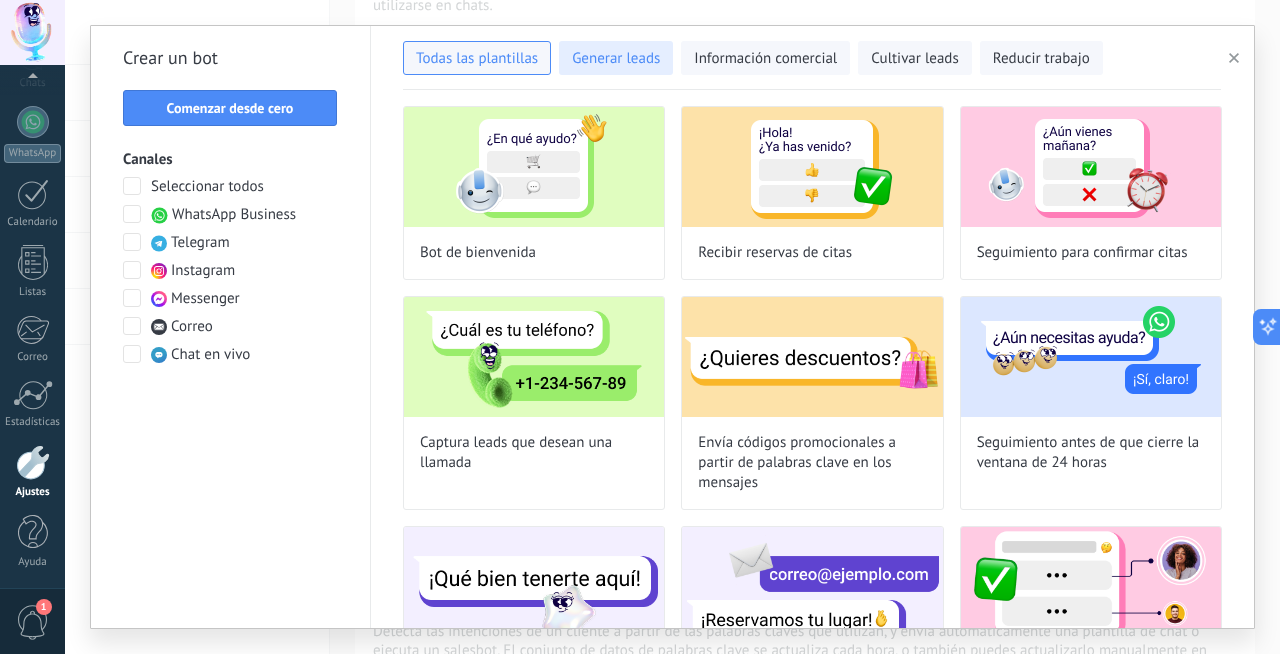 click on "Generar leads" at bounding box center (616, 59) 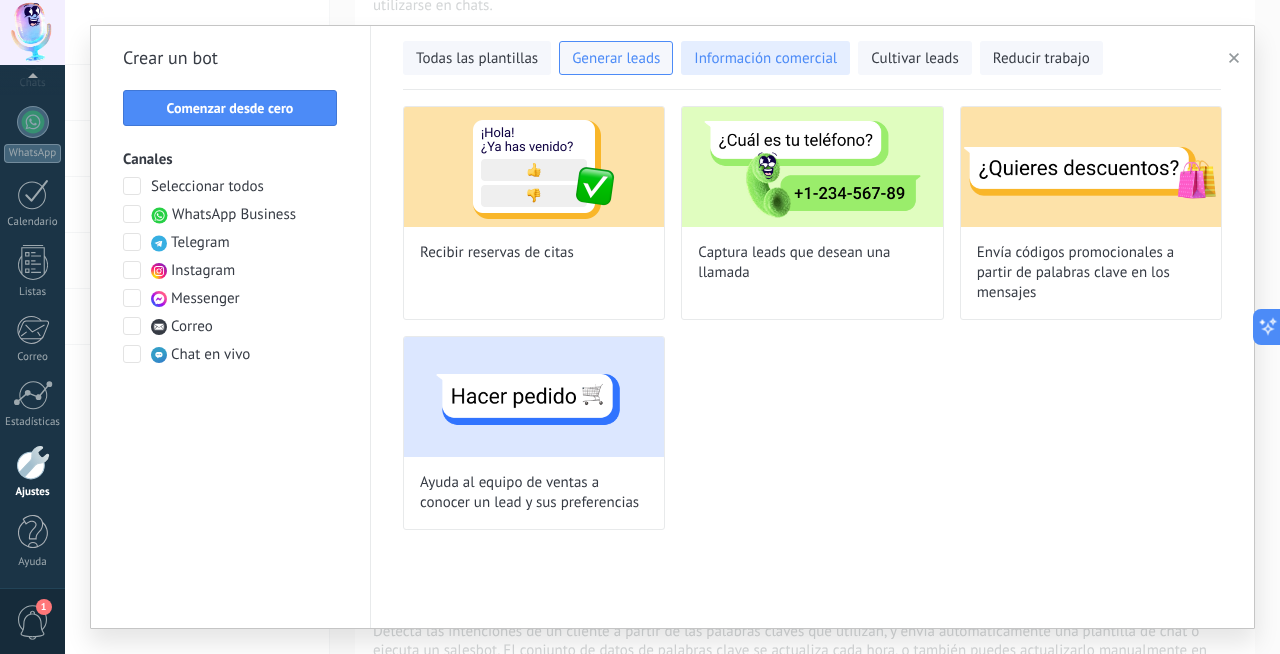 click on "Información comercial" at bounding box center (765, 58) 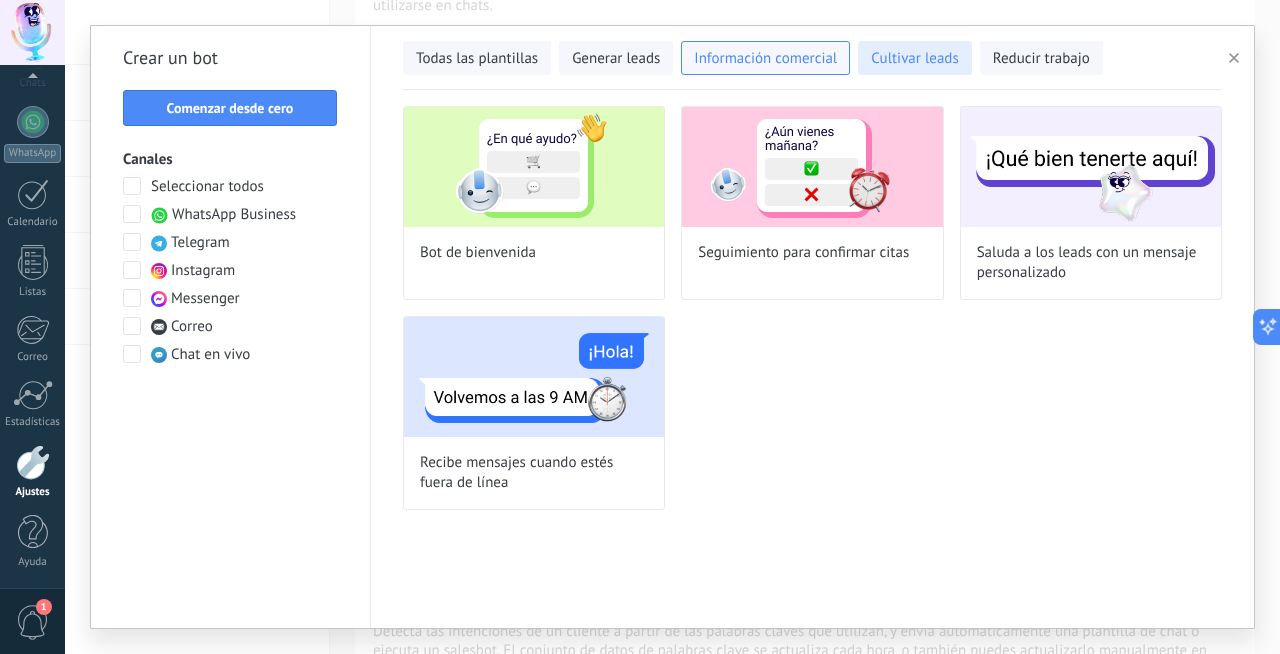 click on "Cultivar leads" at bounding box center (914, 59) 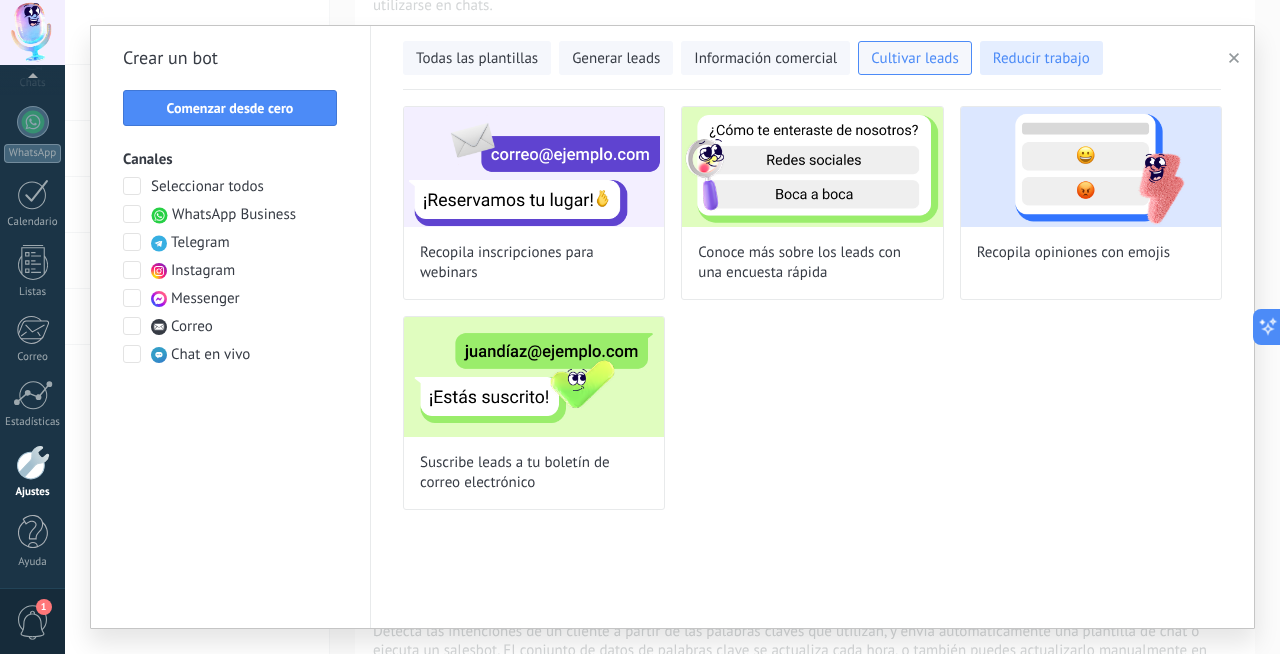 click on "Reducir trabajo" at bounding box center (1041, 59) 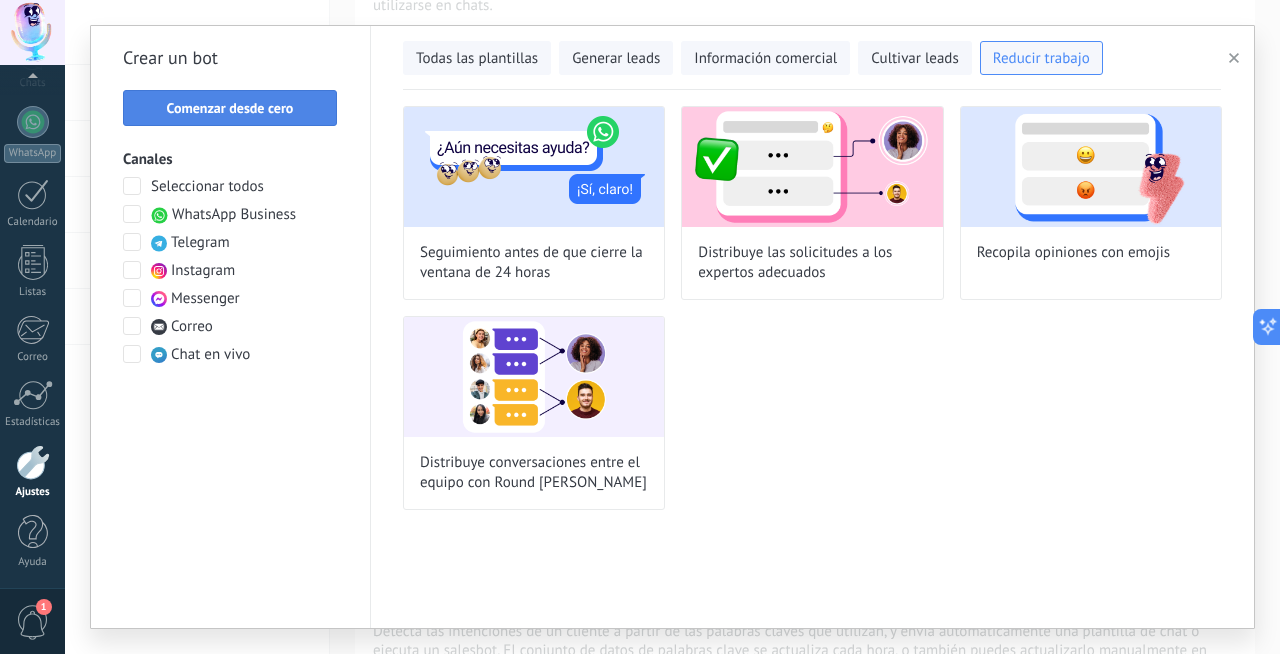 click on "Comenzar desde cero" at bounding box center (230, 108) 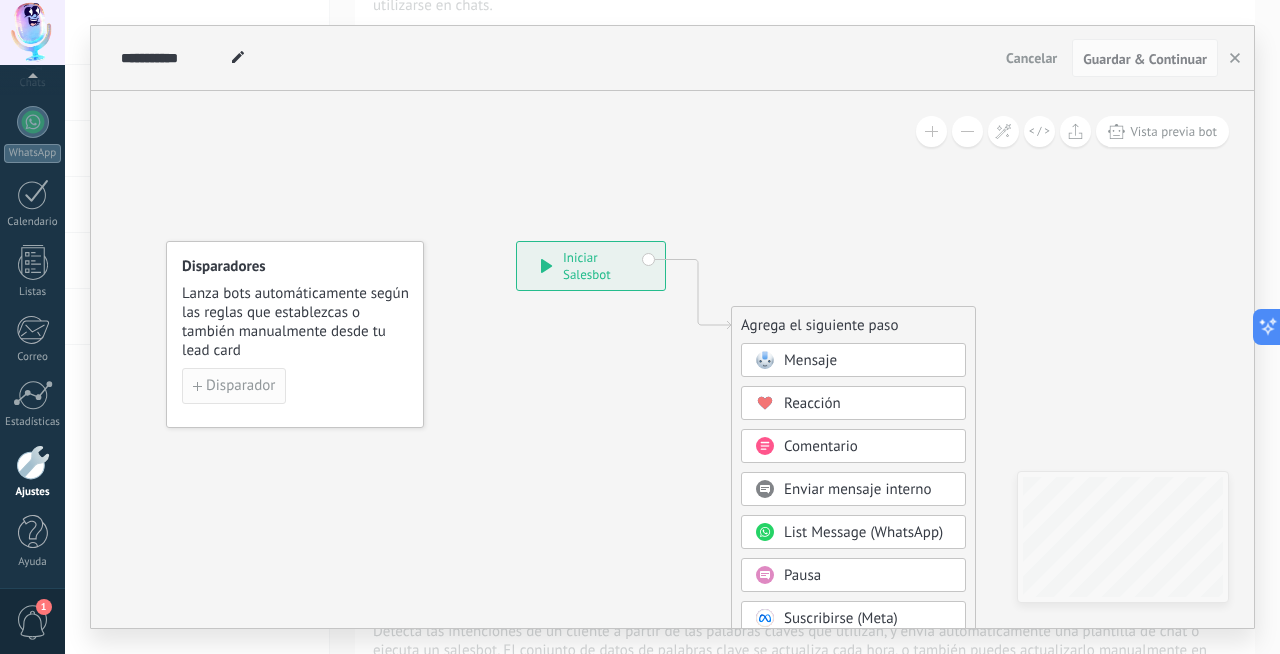 click on "Disparador" at bounding box center [240, 386] 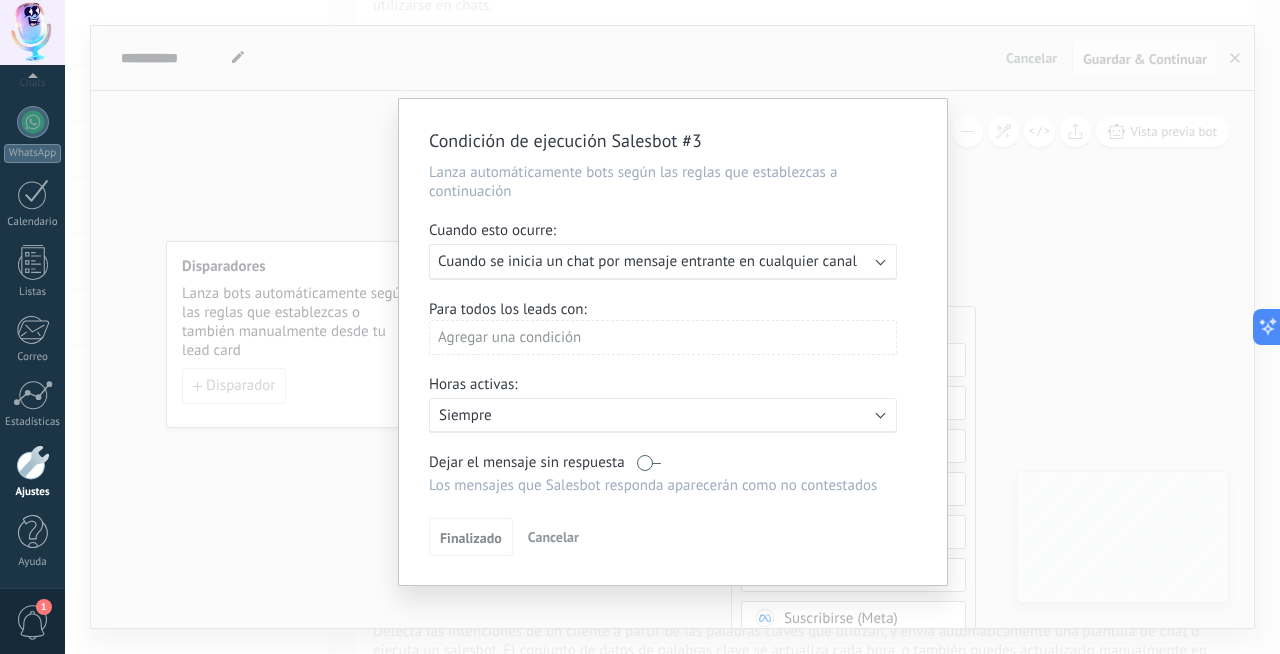 click on "Agregar una condición" at bounding box center [663, 337] 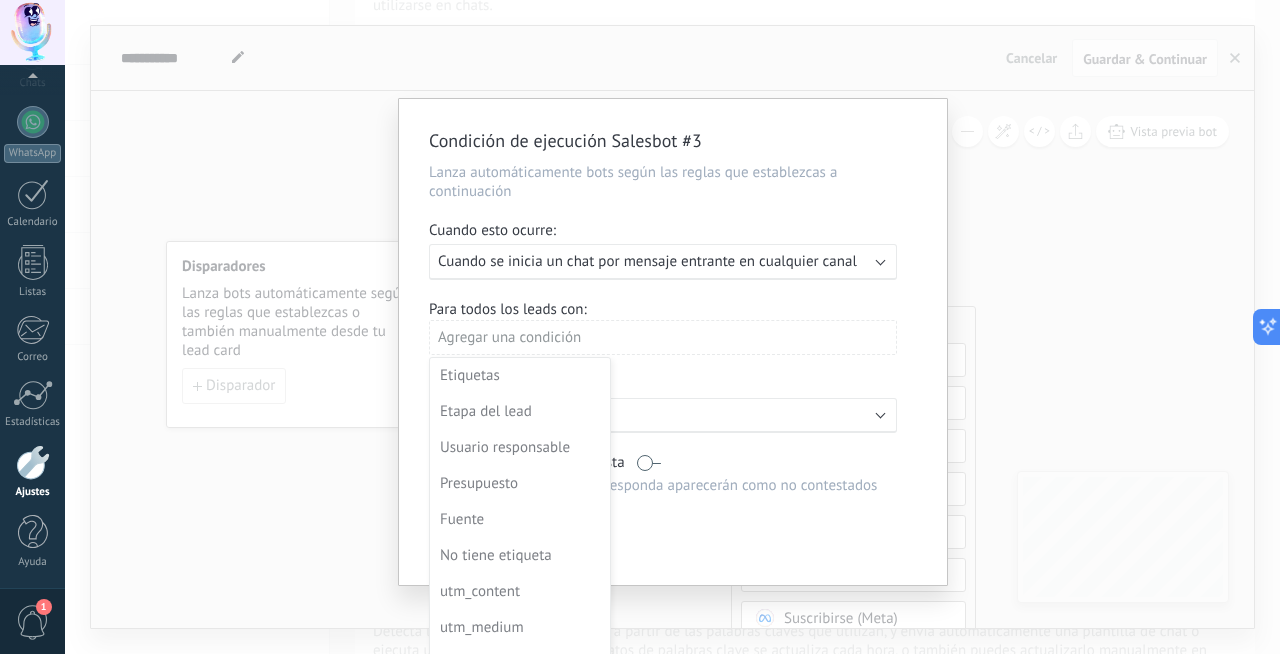 click at bounding box center [673, 344] 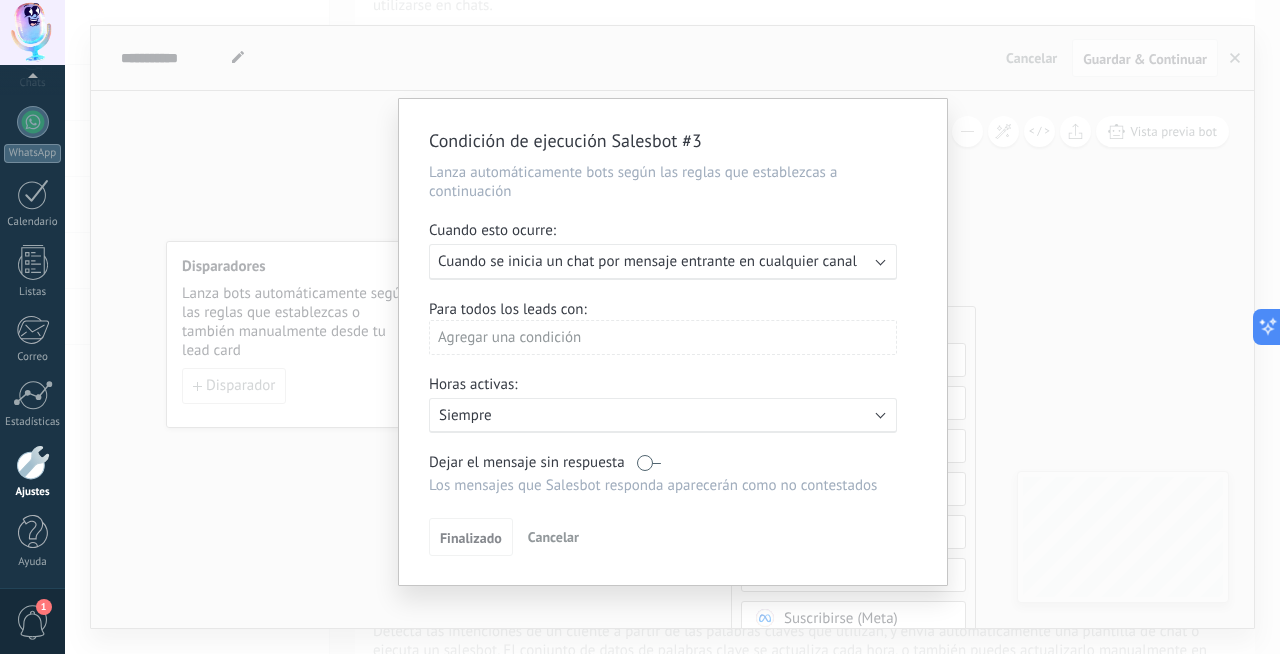 click on "Agregar una condición" at bounding box center [663, 337] 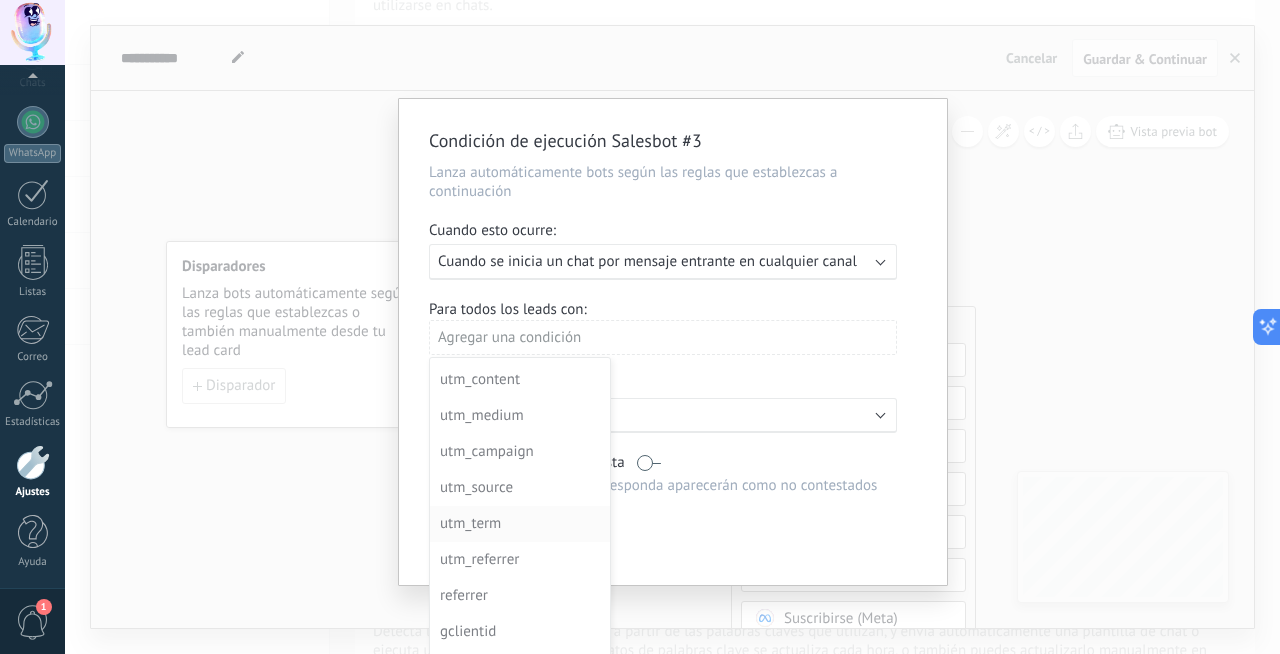 scroll, scrollTop: 216, scrollLeft: 0, axis: vertical 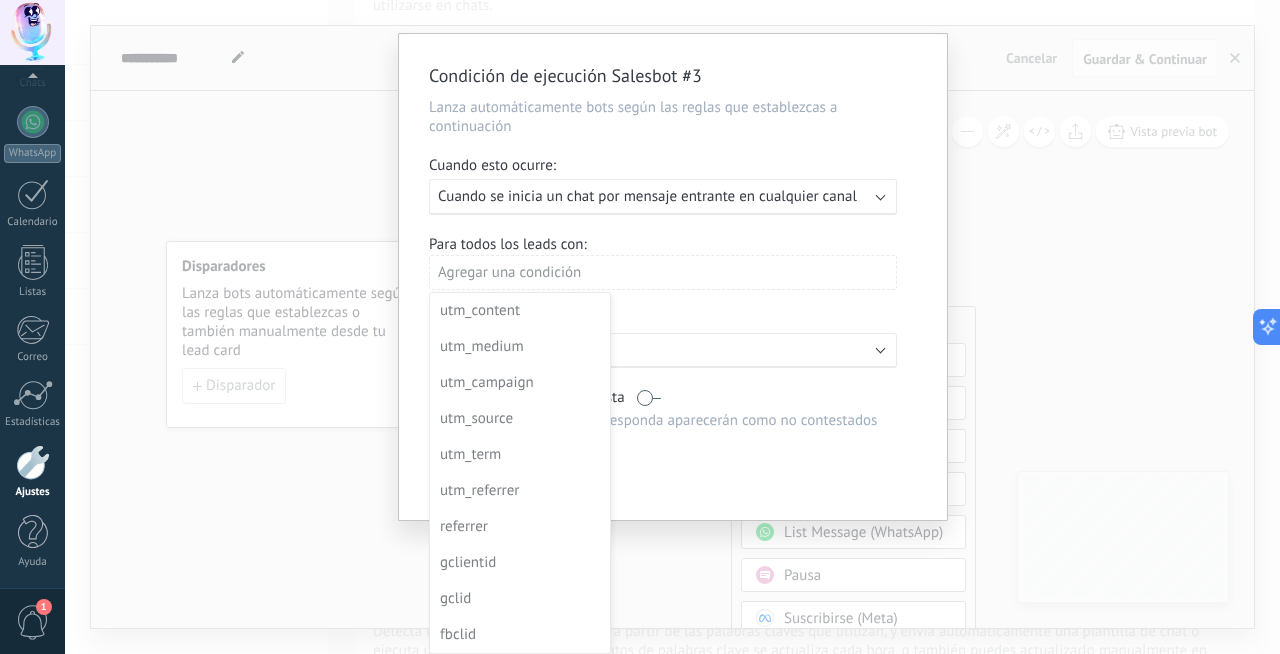 click at bounding box center [673, 279] 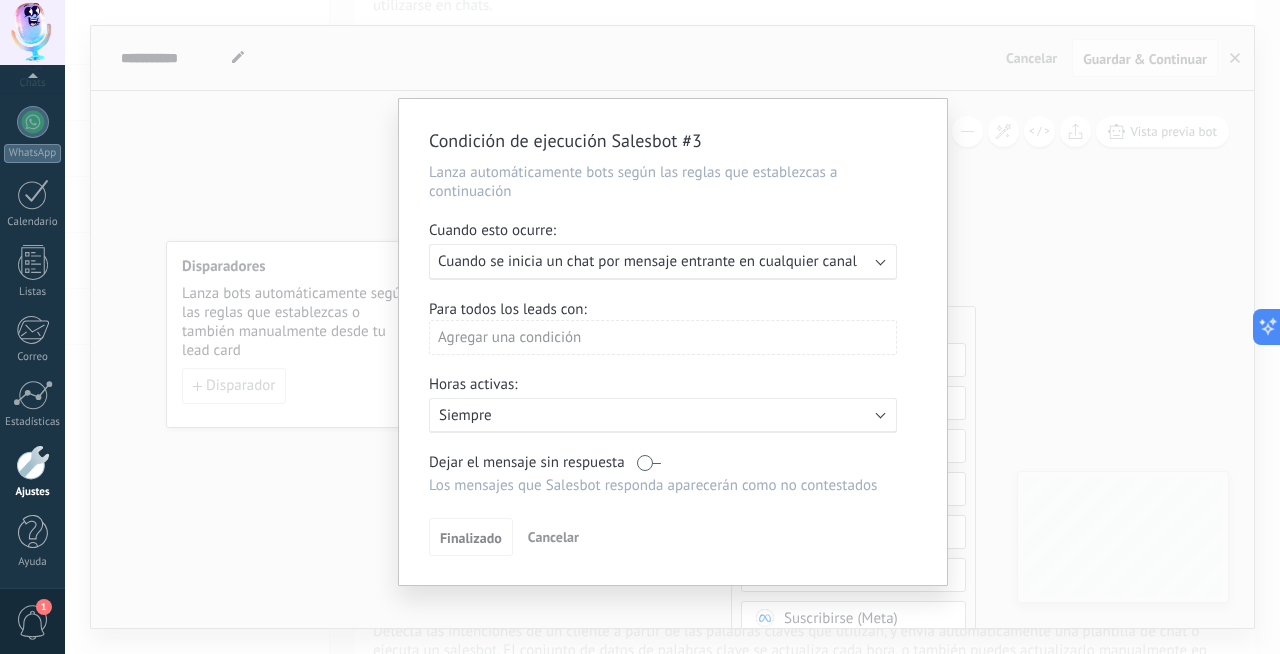 click on "Siempre" at bounding box center (614, 415) 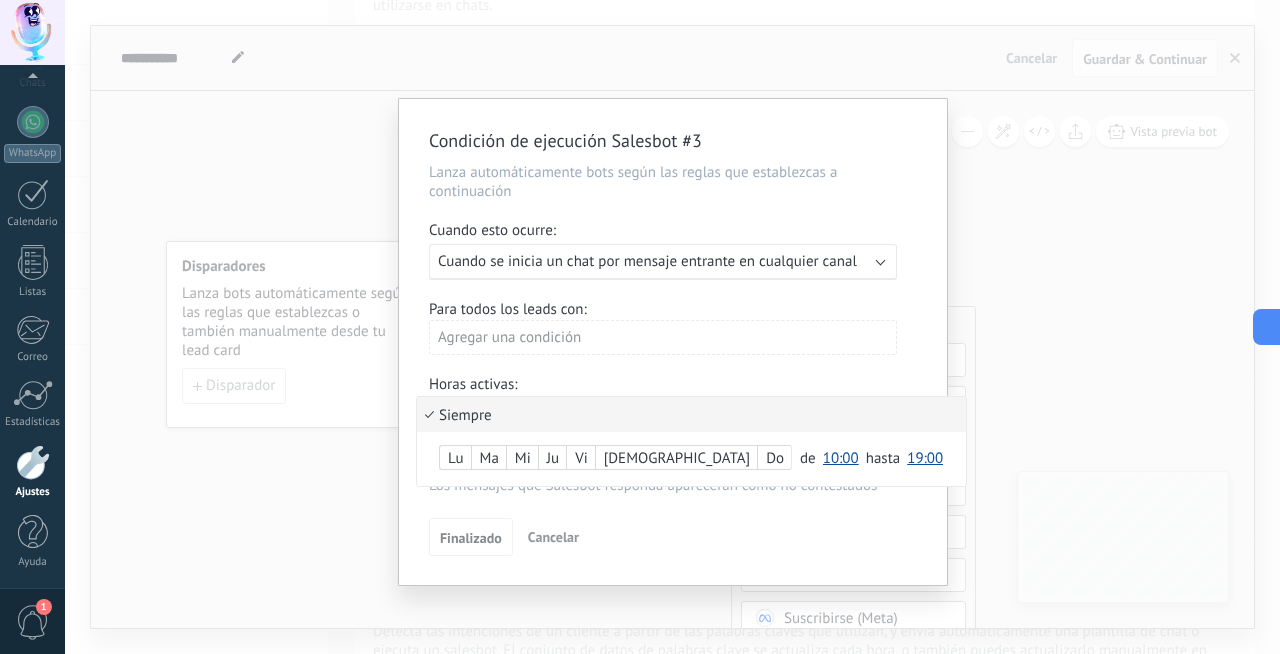 click on "Siempre" at bounding box center [691, 414] 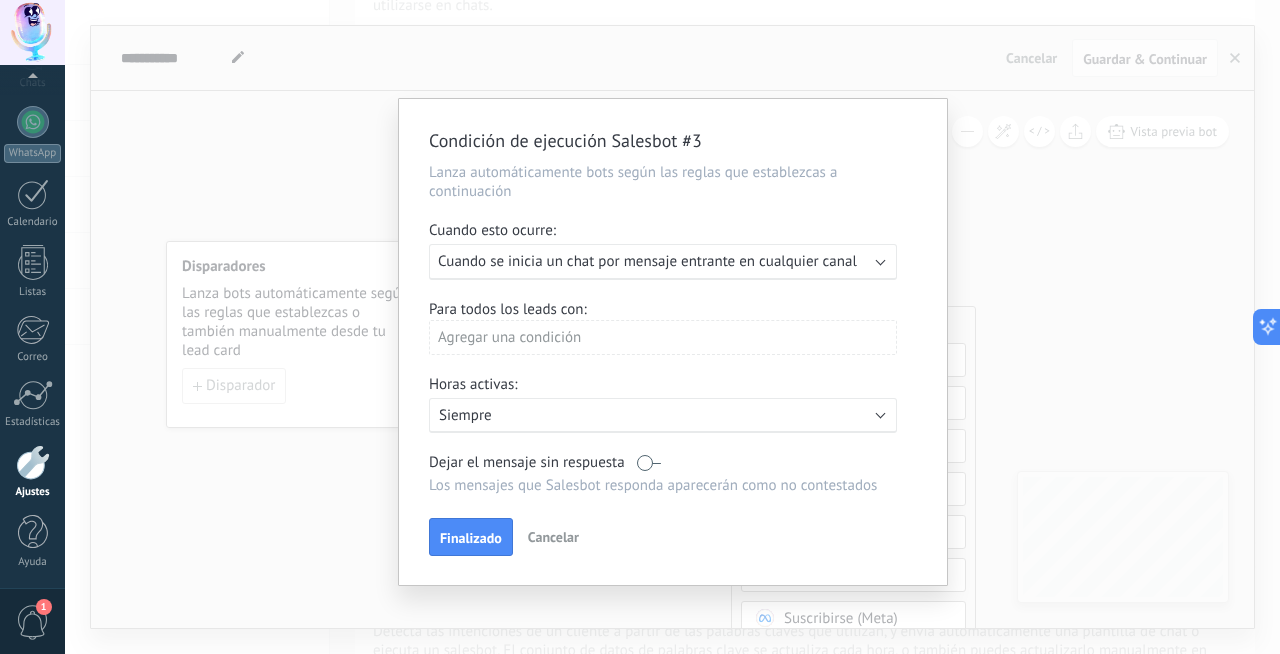click on "Agregar una condición" at bounding box center [663, 337] 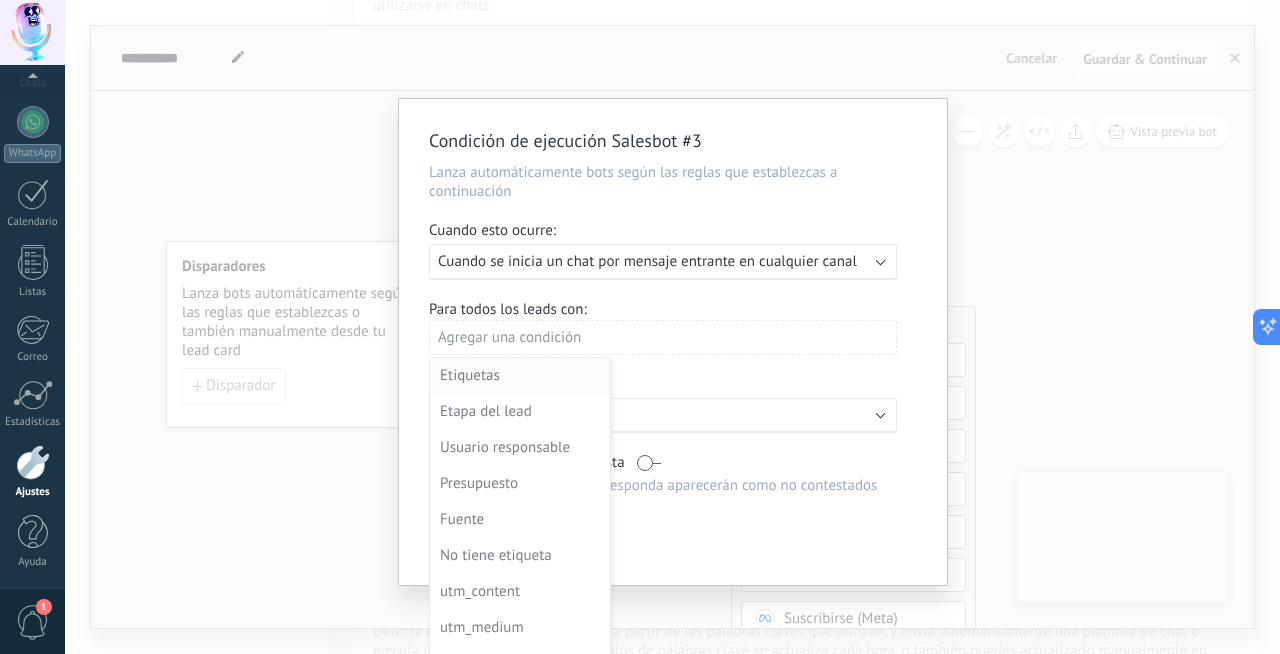 click on "Etiquetas" at bounding box center (518, 376) 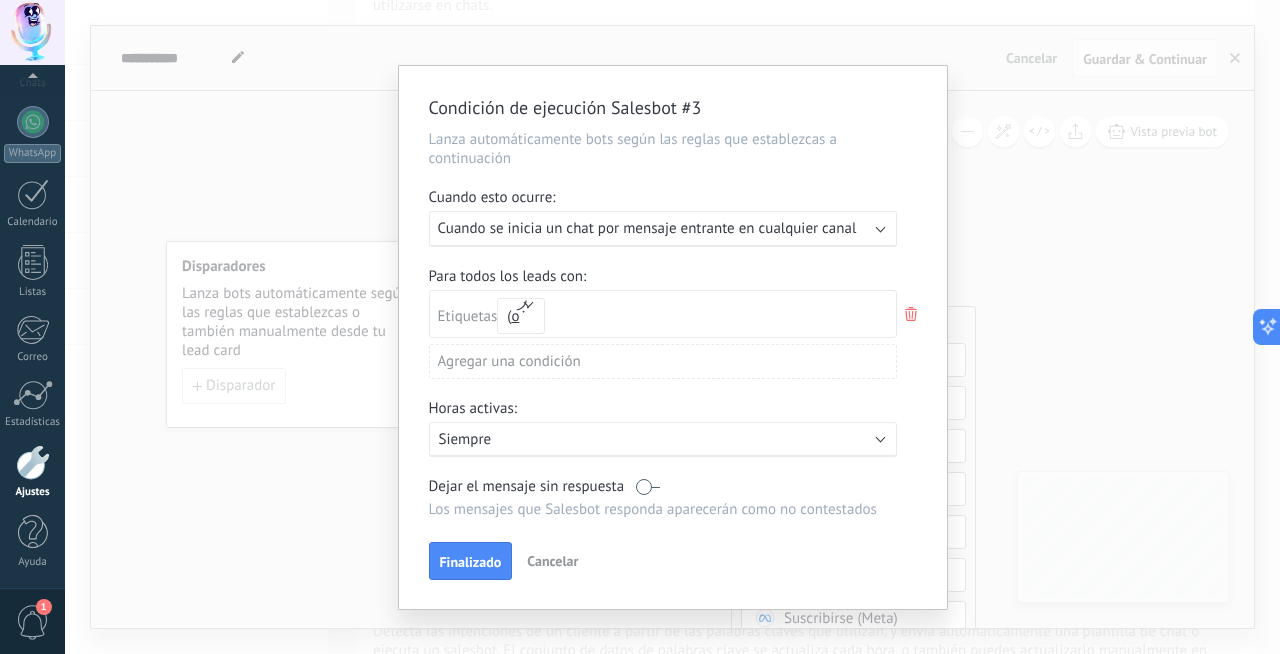 click on "Agregar una condición" at bounding box center [663, 361] 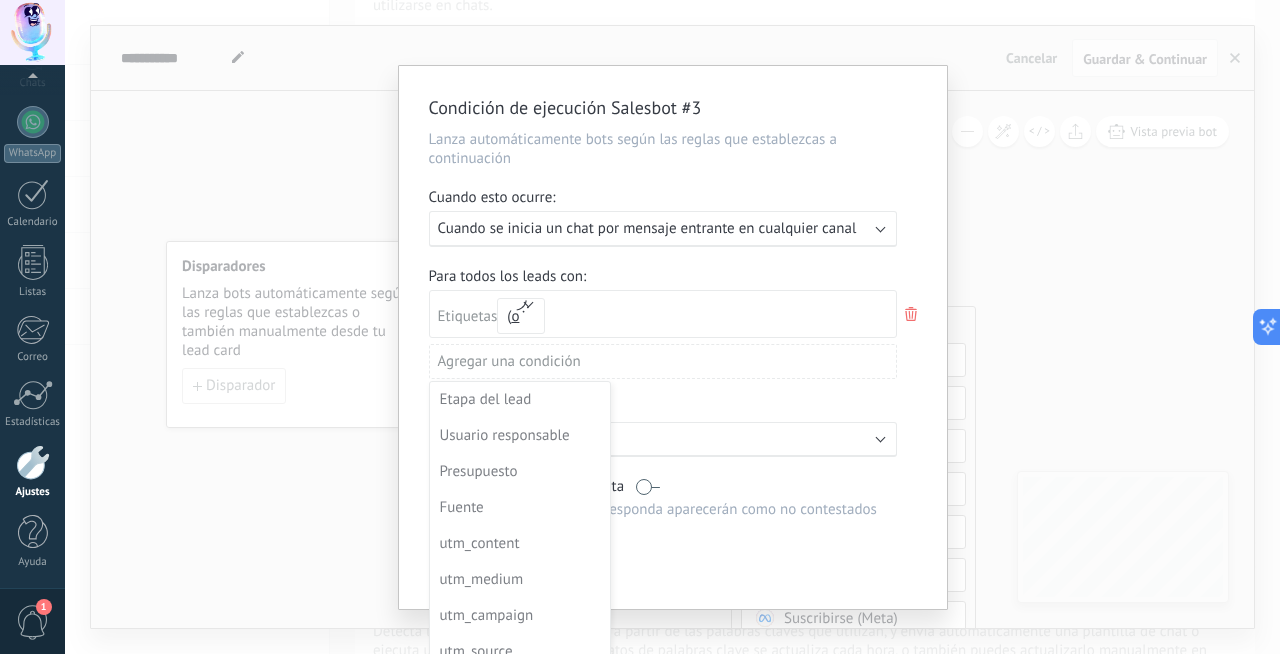 click at bounding box center (673, 340) 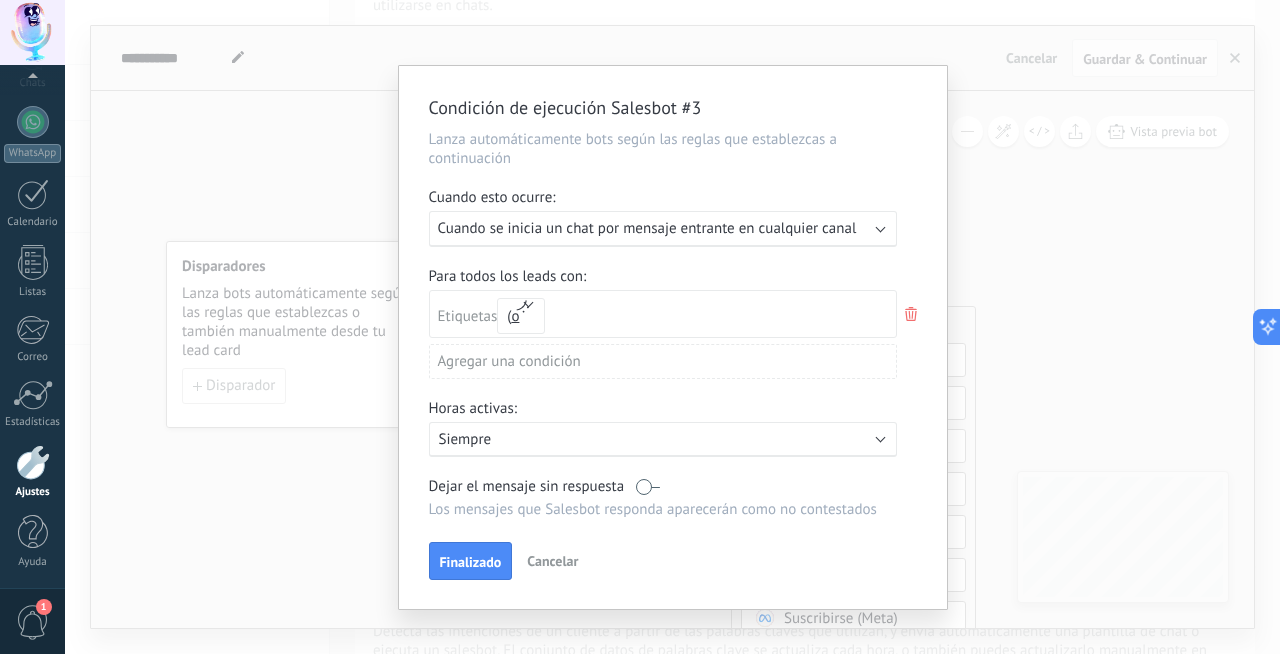 click 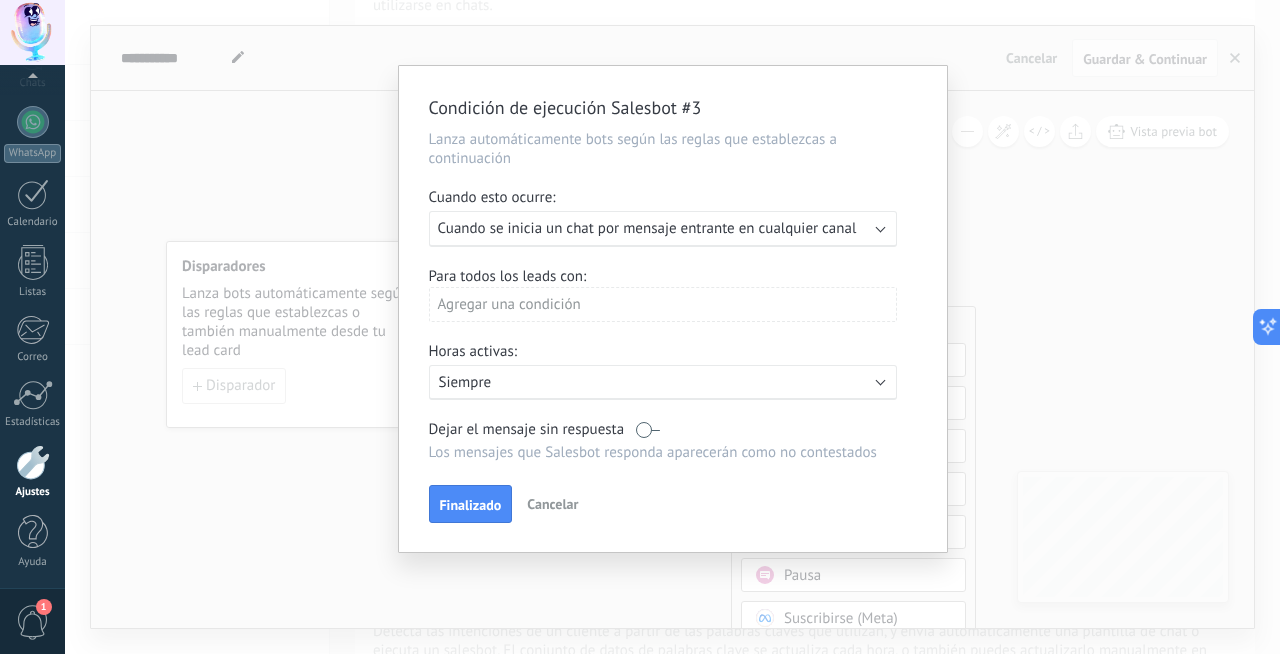 click on "Cuando se inicia un chat por mensaje entrante en cualquier canal" at bounding box center (647, 228) 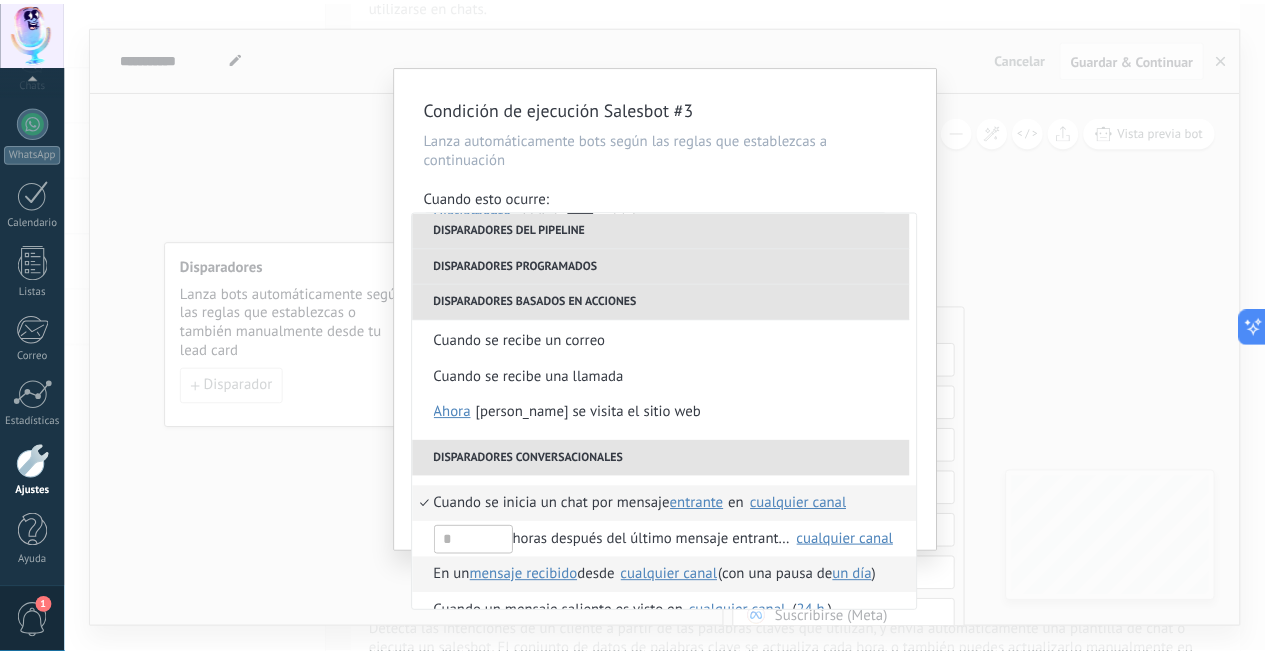 scroll, scrollTop: 472, scrollLeft: 0, axis: vertical 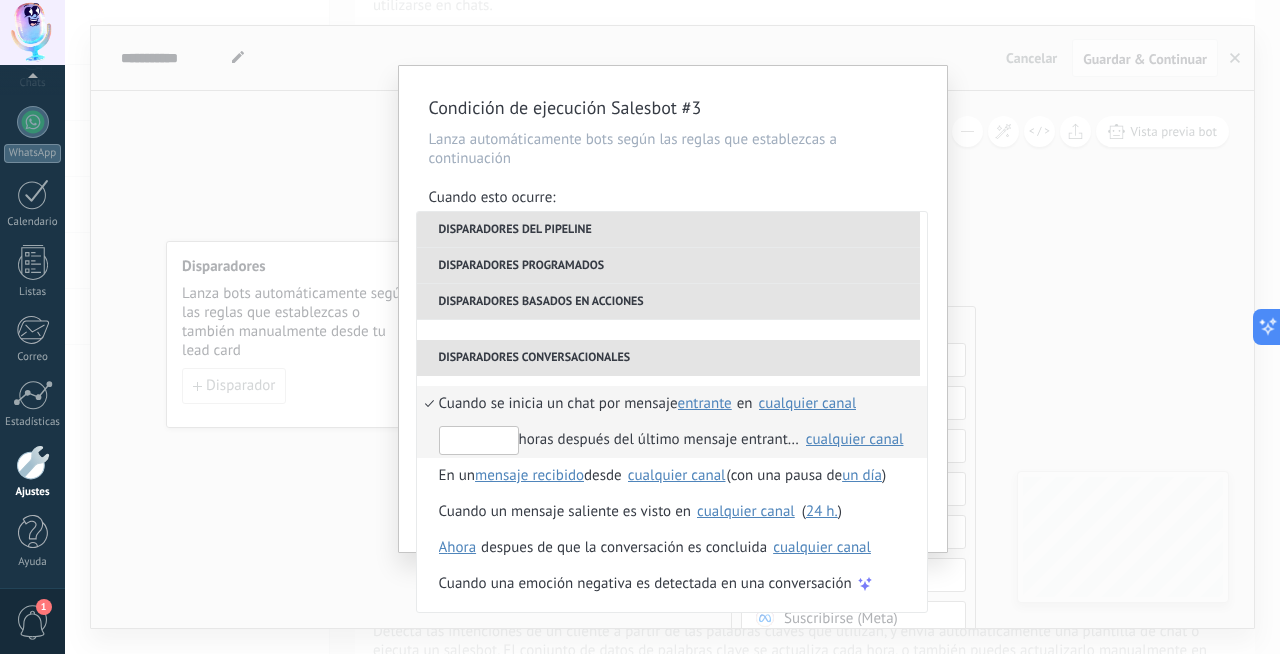 click at bounding box center (479, 440) 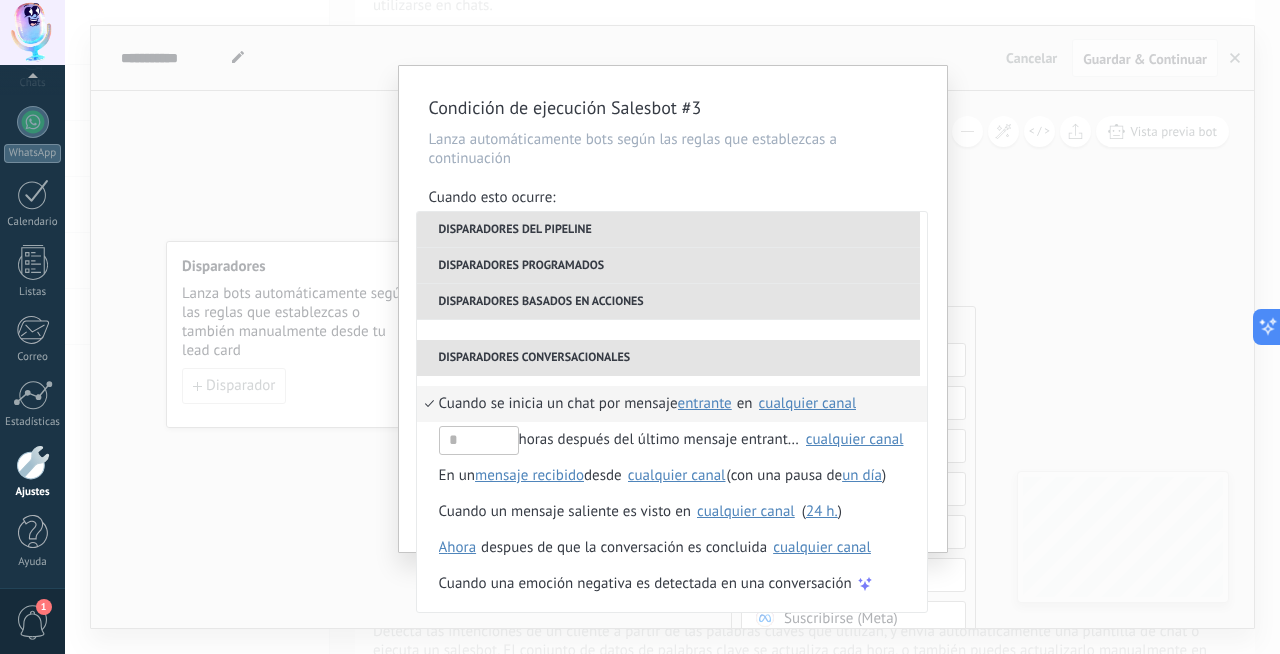 click on "Condición de ejecución Salesbot #3 Lanza automáticamente bots según las reglas que establezcas a continuación Cuando esto ocurre: Ejecutar:  Cuando se inicia un chat por mensaje entrante en cualquier canal Disparadores del pipeline Cuando se crea en una etapa del embudo ahora después de 5 minutos después de 10 minutos un día Seleccionar un intervalo ahora Cuando se mueve lead a una etapa del embudo ahora después de 5 minutos después de 10 minutos un día Seleccionar un intervalo ahora Cuando se mueve lead o se crea en una etapa del embudo ahora después de 5 minutos después de 10 minutos un día Seleccionar un intervalo ahora Cuando se [MEDICAL_DATA] el usuario responsable en lead Cuando un usuario  añade elimina añade  etiquetas en  lead contacto compañía lead : #añadir etiquetas Cuando un campo en  Productos contacto compañía lead Productos  es actualizado:  SKU Grupo Precio Descripción External ID Unit Oferta especial 1 Precio al por mayor Puntos por compra Imagen SKU Disparadores programados )" at bounding box center [673, 309] 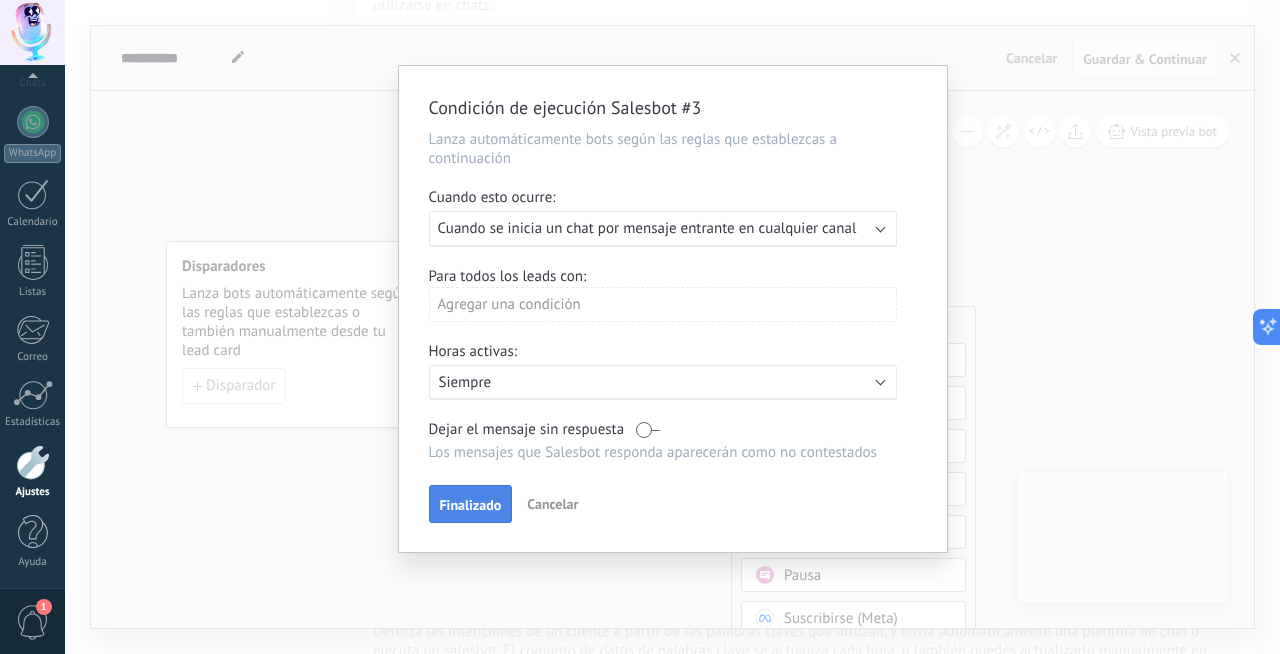click on "Finalizado" at bounding box center [471, 505] 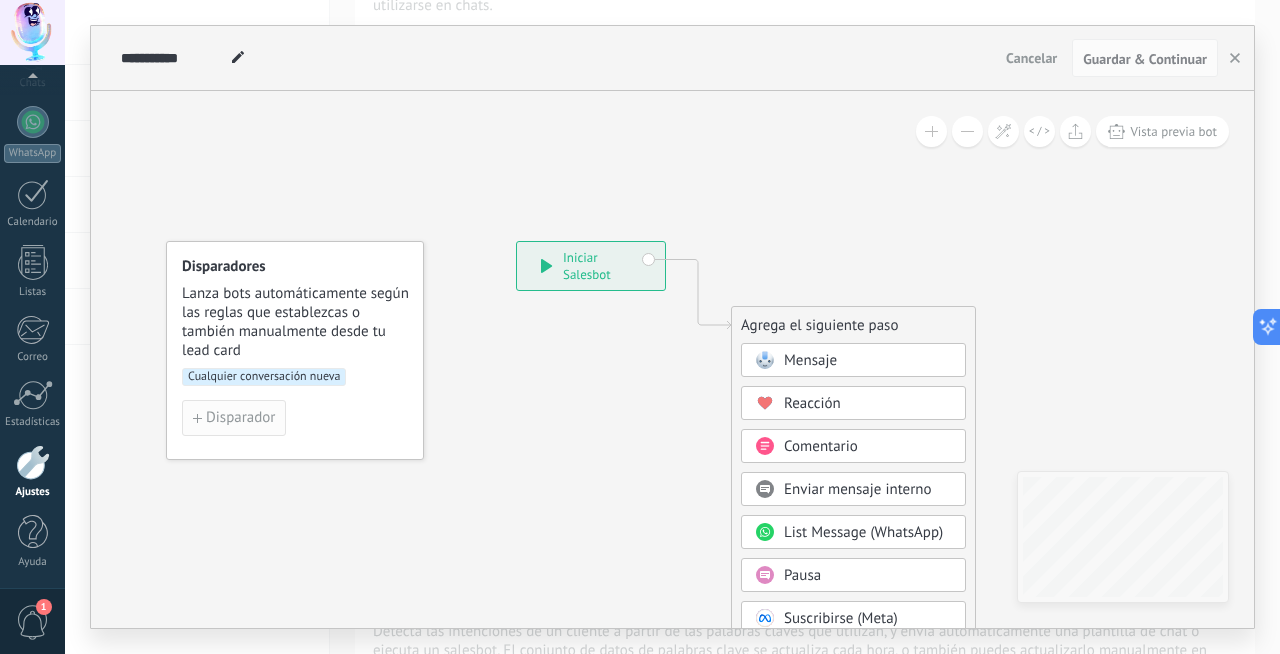 click 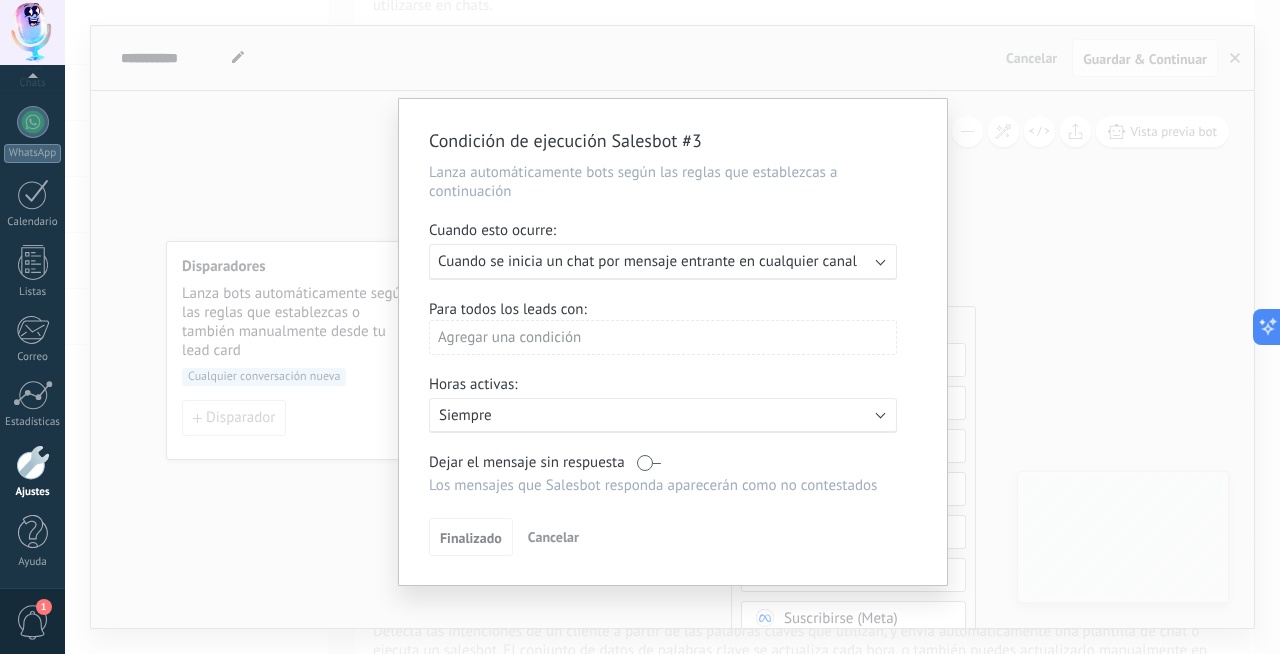 click on "Condición de ejecución Salesbot #3 Lanza automáticamente bots según las reglas que establezcas a continuación Cuando esto ocurre: Ejecutar:  Cuando se inicia un chat por mensaje entrante en cualquier canal Para todos los leads con: Agregar una condición Horas activas: Activo:  Siempre Dejar el mensaje sin respuesta Los mensajes que [PERSON_NAME] responda aparecerán como no contestados Aplicar a todos los leads en esta etapa Finalizado Cancelar" at bounding box center [672, 327] 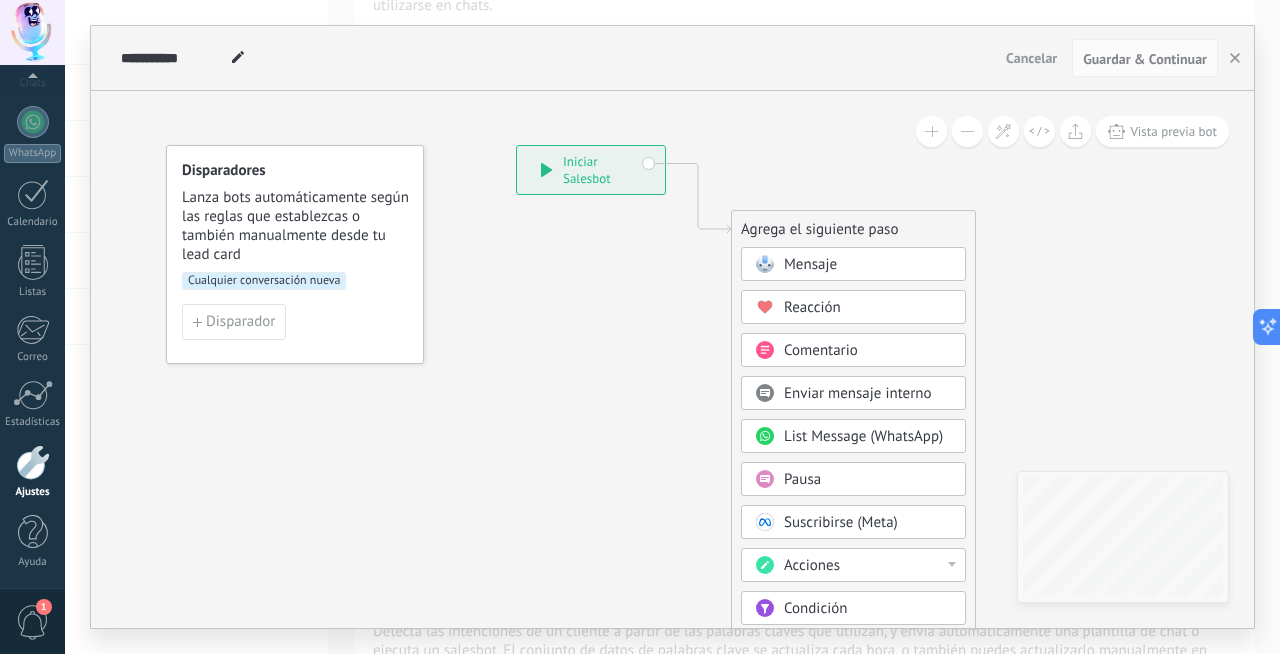 click on "Mensaje" at bounding box center [810, 264] 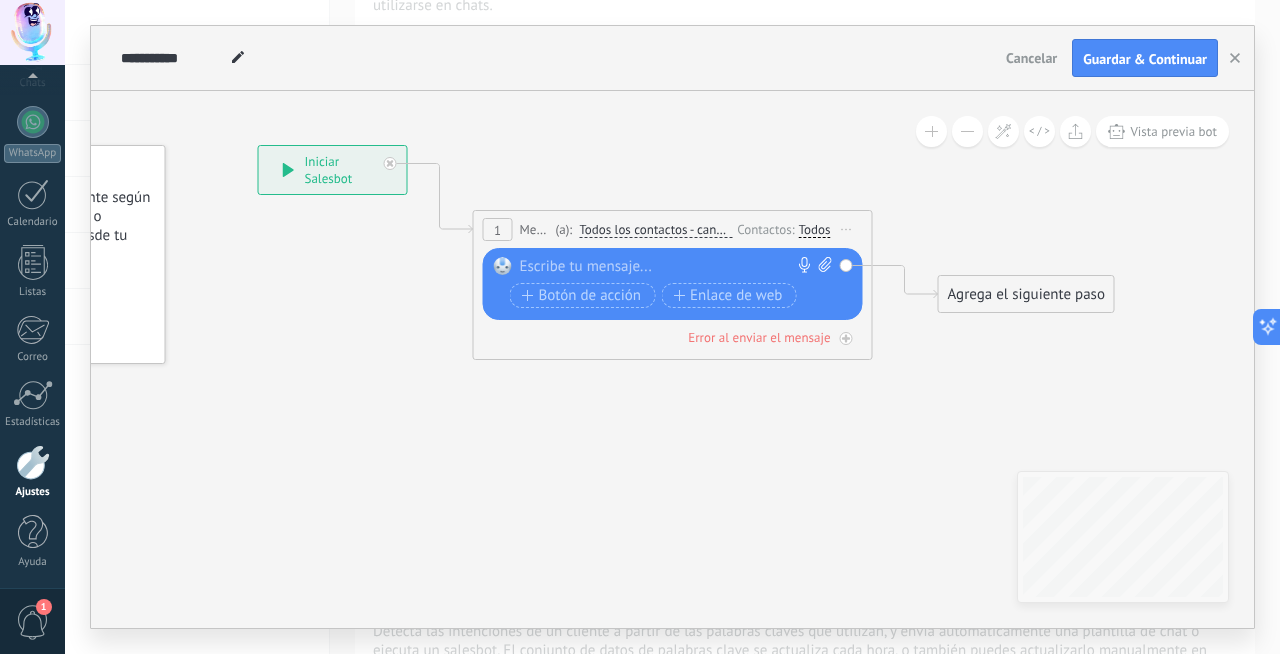 click at bounding box center (668, 267) 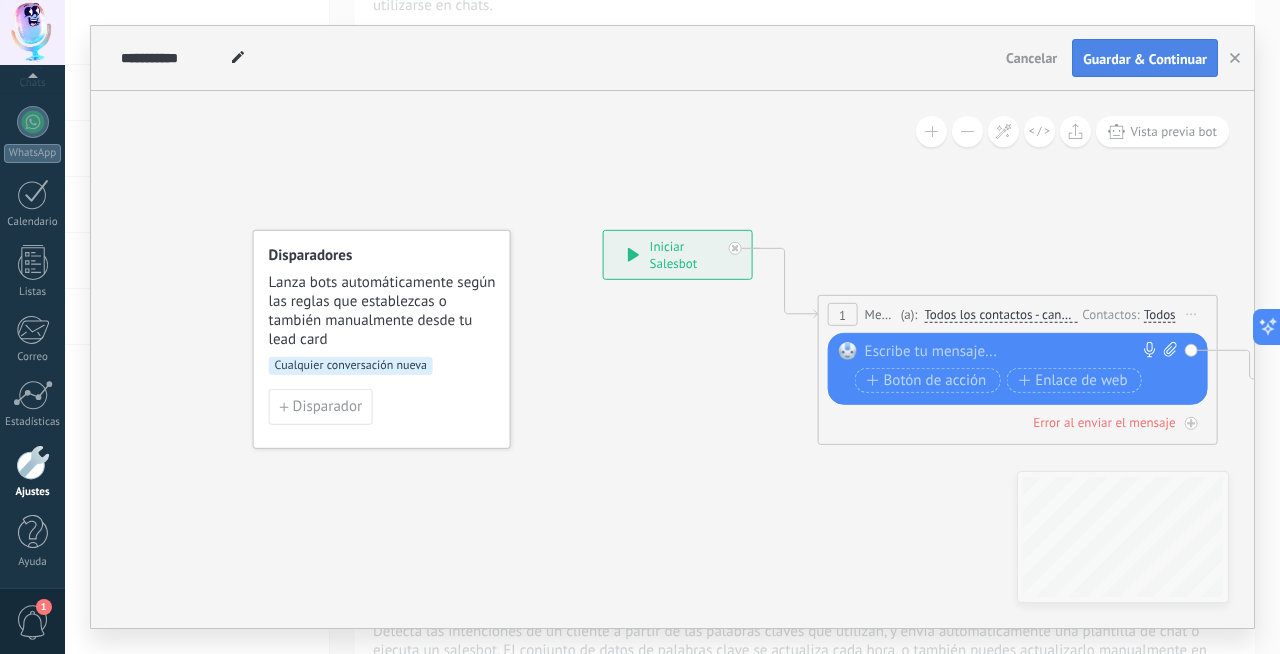 click on "Guardar & Continuar" at bounding box center (1145, 59) 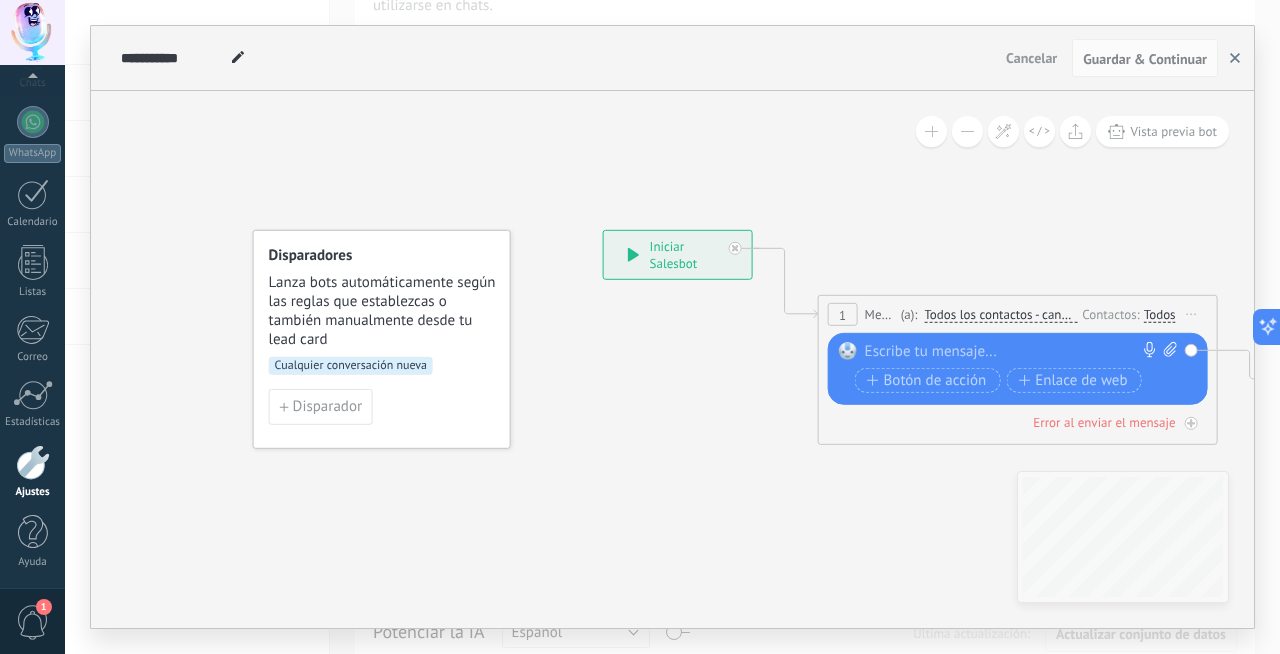 click at bounding box center [1235, 58] 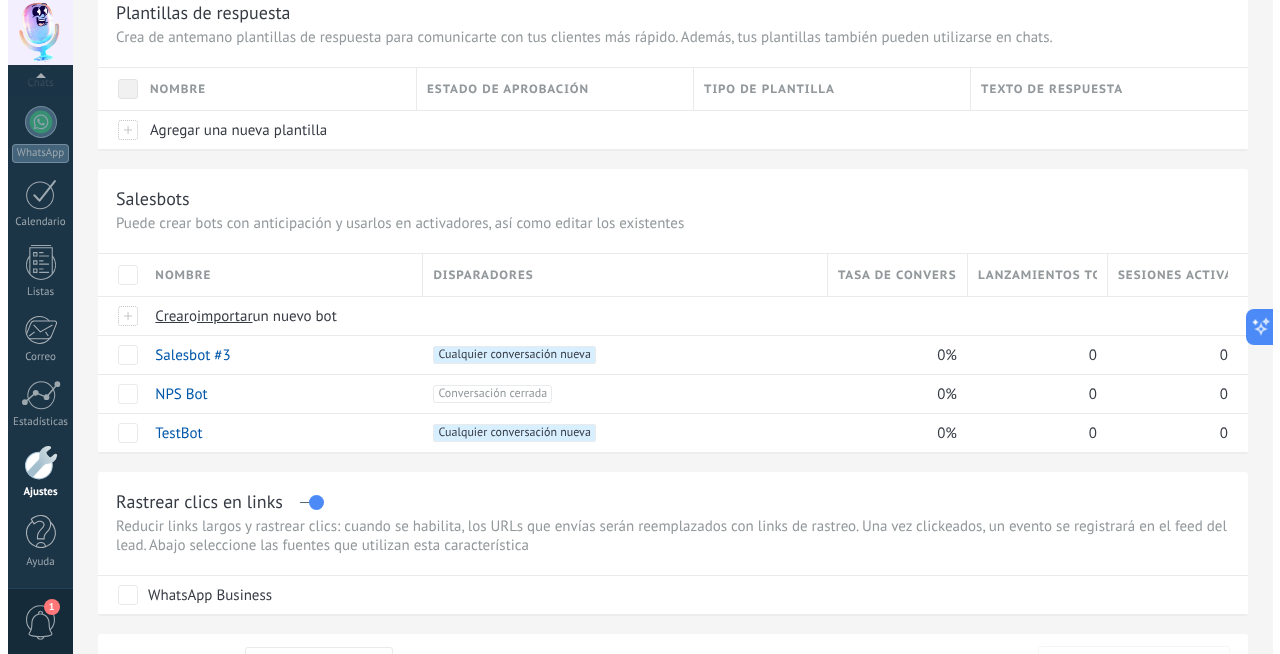 scroll, scrollTop: 0, scrollLeft: 0, axis: both 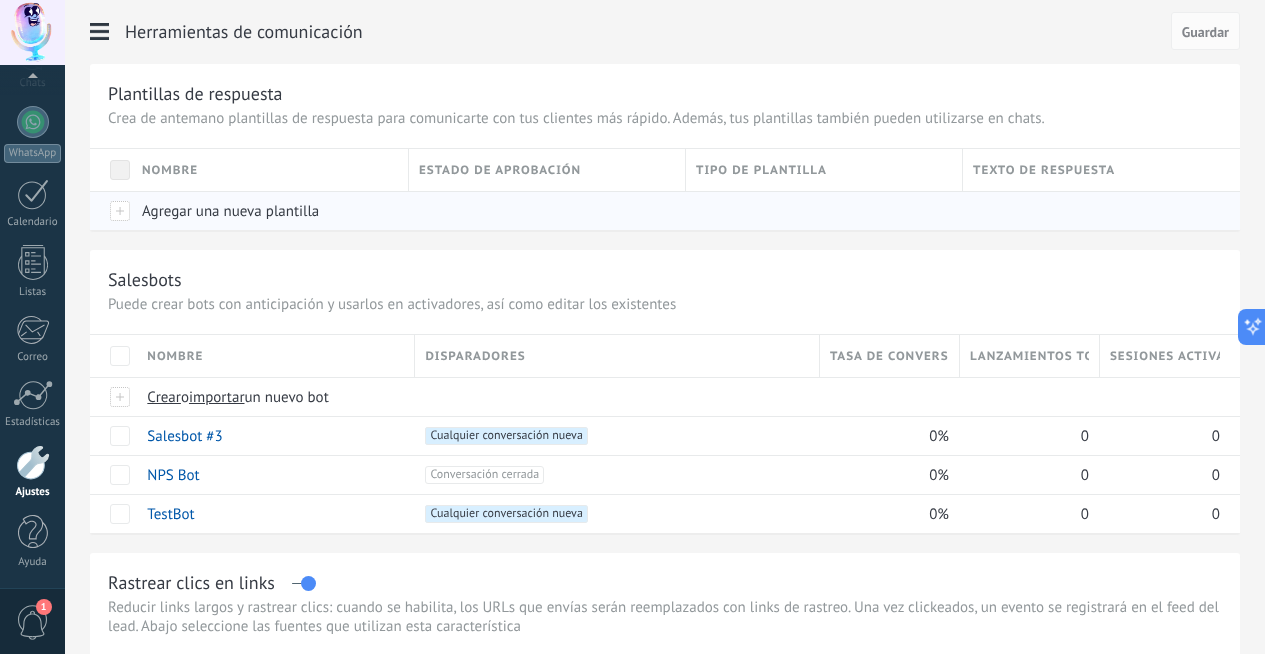 click on "Agregar una nueva plantilla" at bounding box center (230, 211) 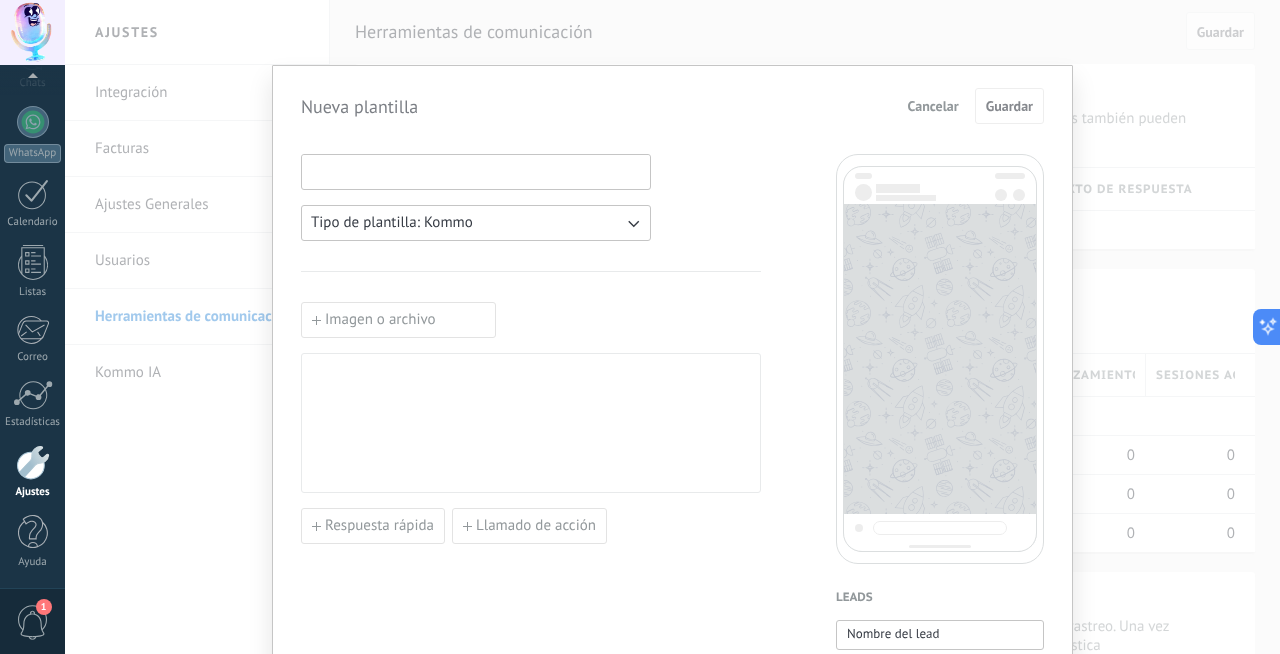click at bounding box center [476, 171] 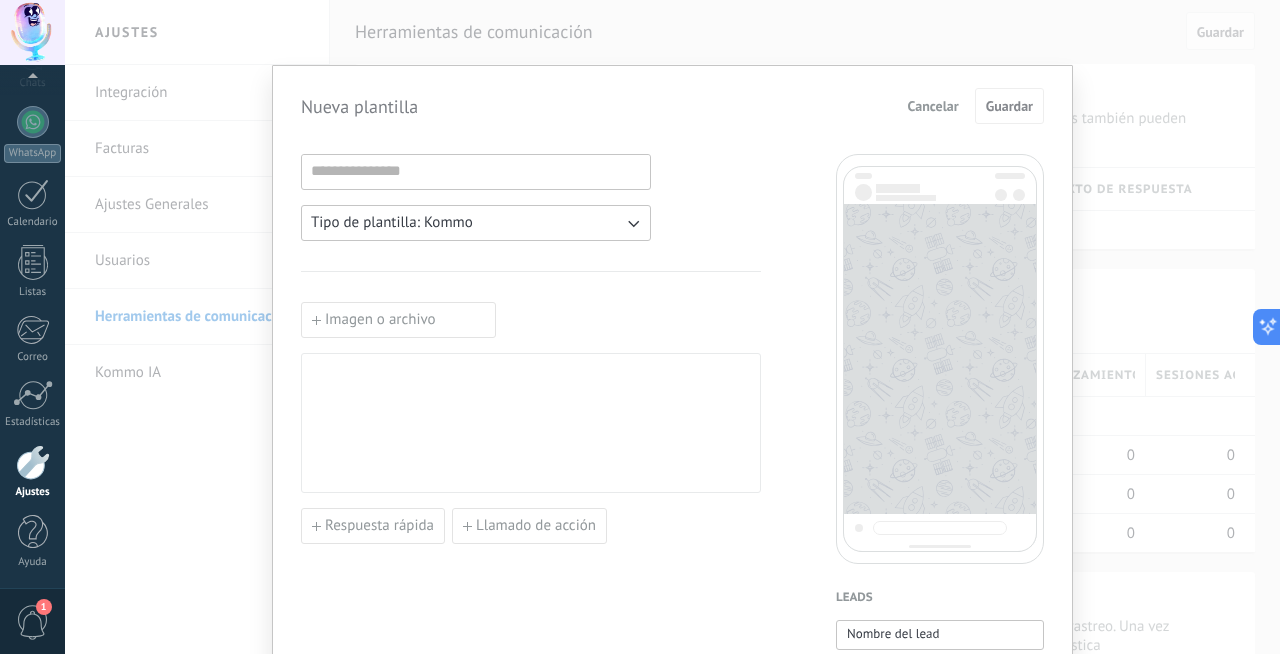 click on "Tipo de plantilla: Kommo" at bounding box center [476, 223] 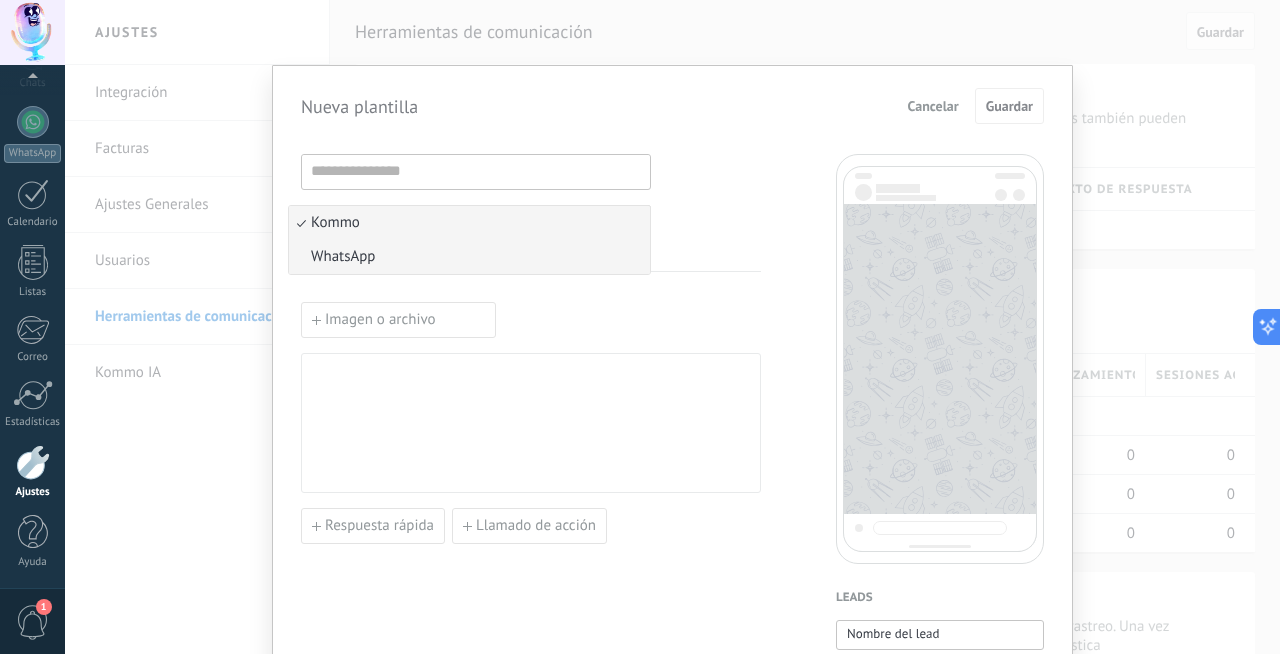 click on "WhatsApp" at bounding box center [469, 257] 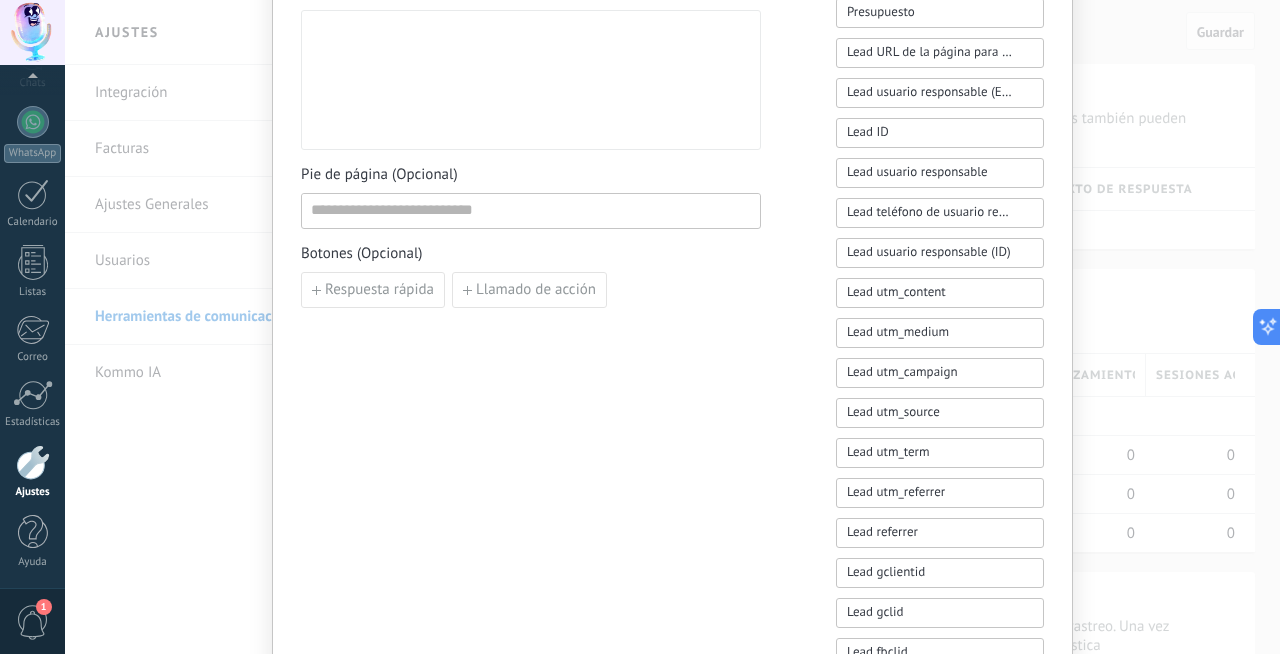 scroll, scrollTop: 670, scrollLeft: 0, axis: vertical 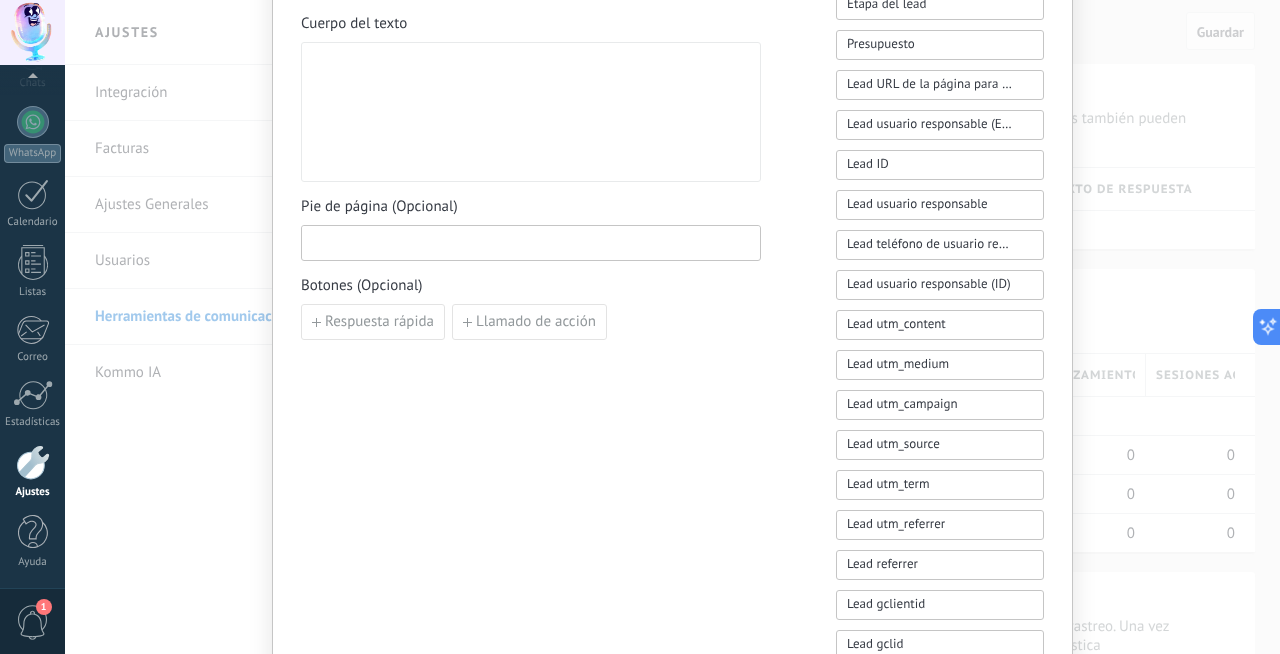 click at bounding box center (531, 242) 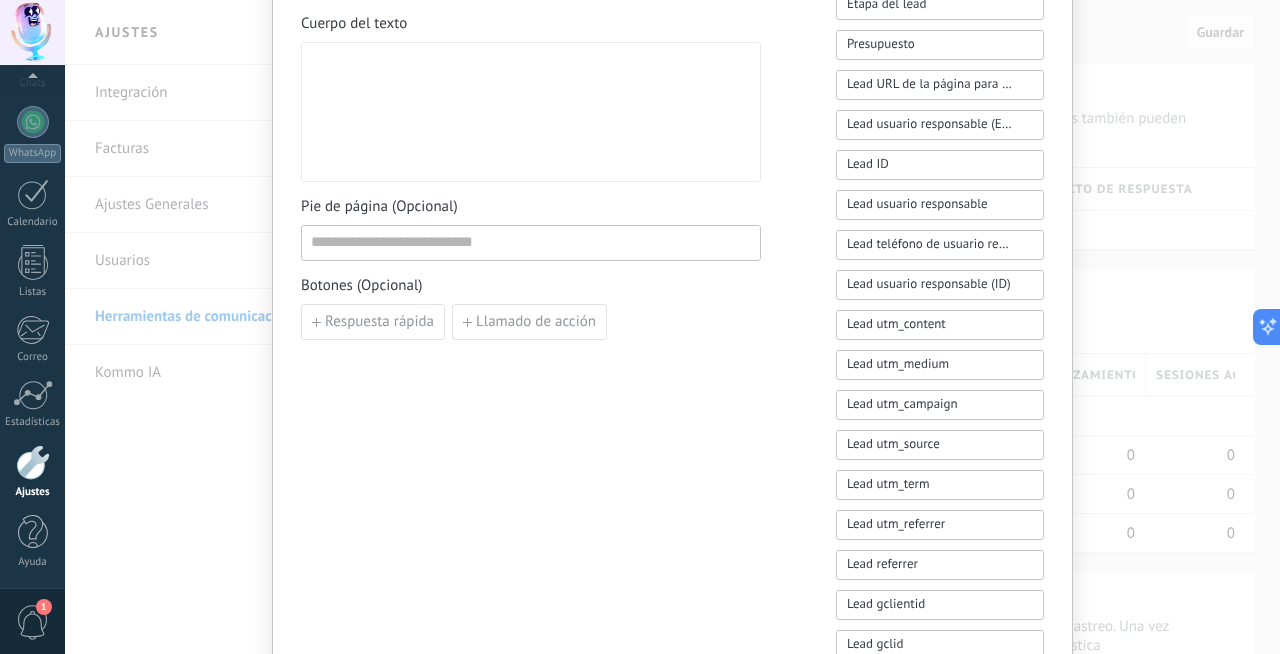click on "Tipo de plantilla: WhatsApp Grupo Panorama WABA ID: 231907179999686 Esta plantilla puede ser usado por todos los números de teléfonos conectados a [Grupo Panorama (231907179999686)]: [PHONE_NUMBER] Categoria: MARKETING Tipo de mensaje: Custom Idioma:  Español (Español) Encabezado (Opcional) Sin encabezado Cuerpo del texto Pie de página (Opcional) Botones (Opcional) Respuesta rápida Llamado de acción" at bounding box center (531, 159) 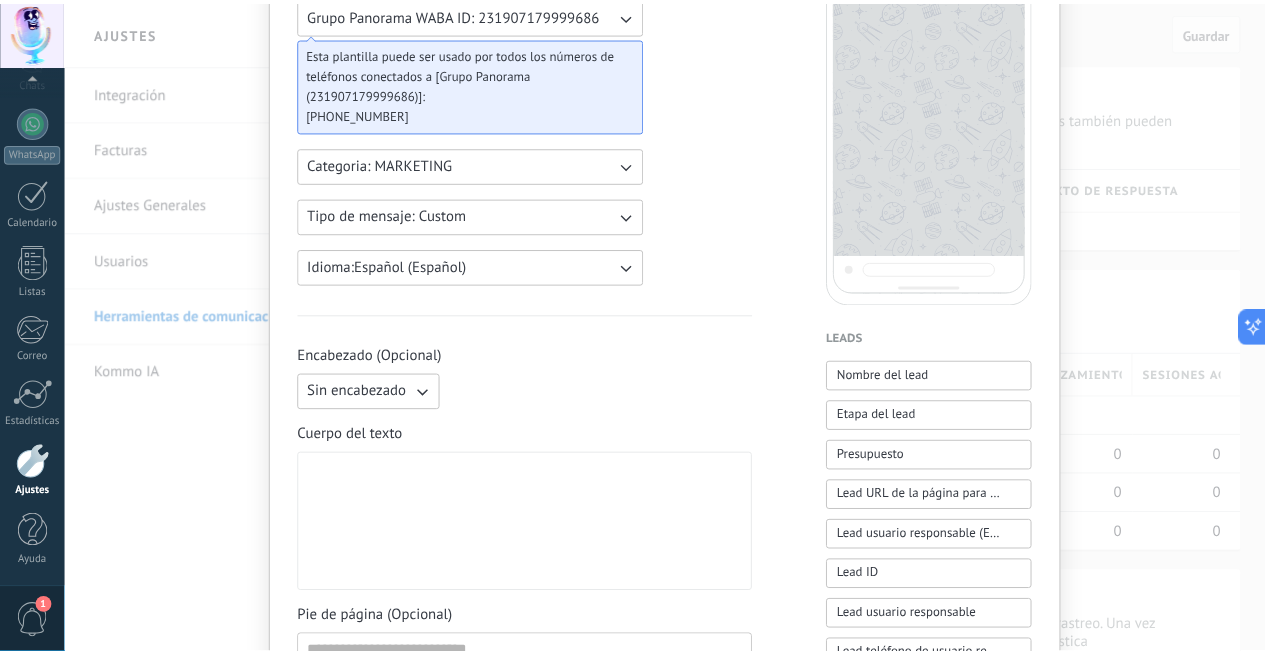 scroll, scrollTop: 0, scrollLeft: 0, axis: both 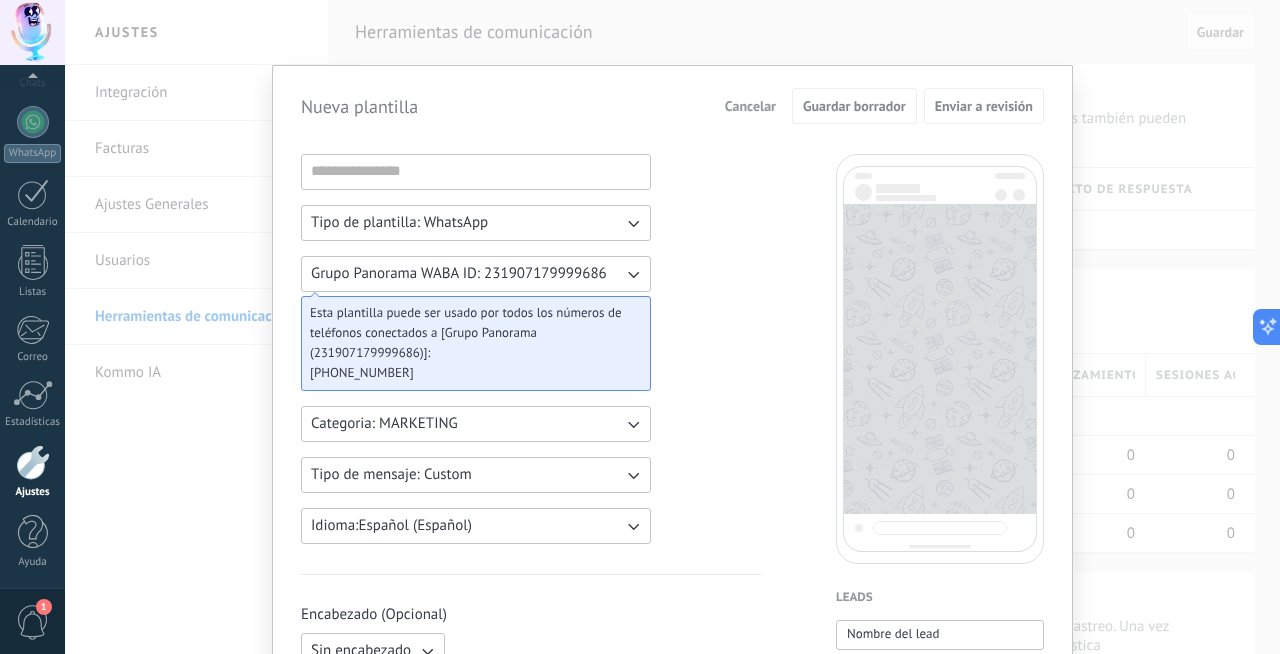 click on "Nueva plantilla Cancelar Guardar borrador Enviar a revisión Tipo de plantilla: WhatsApp Grupo Panorama WABA ID: 231907179999686 Esta plantilla puede ser usado por todos los números de teléfonos conectados a [Grupo Panorama (231907179999686)]: [PHONE_NUMBER] Categoria: MARKETING Tipo de mensaje: Custom Idioma:  Español (Español) Encabezado (Opcional) Sin encabezado Cuerpo del texto Pie de página (Opcional) Botones (Opcional) Respuesta rápida Llamado de acción Leads Nombre del lead Etapa del lead Presupuesto Lead URL de la página para compartir con los clientes Lead usuario responsable (Email) Lead ID Lead usuario responsable Lead teléfono de usuario responsable Lead usuario responsable (ID) Lead utm_content Lead utm_medium Lead utm_campaign Lead utm_source Lead utm_term Lead utm_referrer Lead referrer Lead gclientid Lead gclid Lead fbclid Contactos Nombre del contacto Nombre Apellido Contacto ID Contacto usuario responsable Contacto teléfono de usuario responsable Contacto teléfono (Celular)" at bounding box center [672, 327] 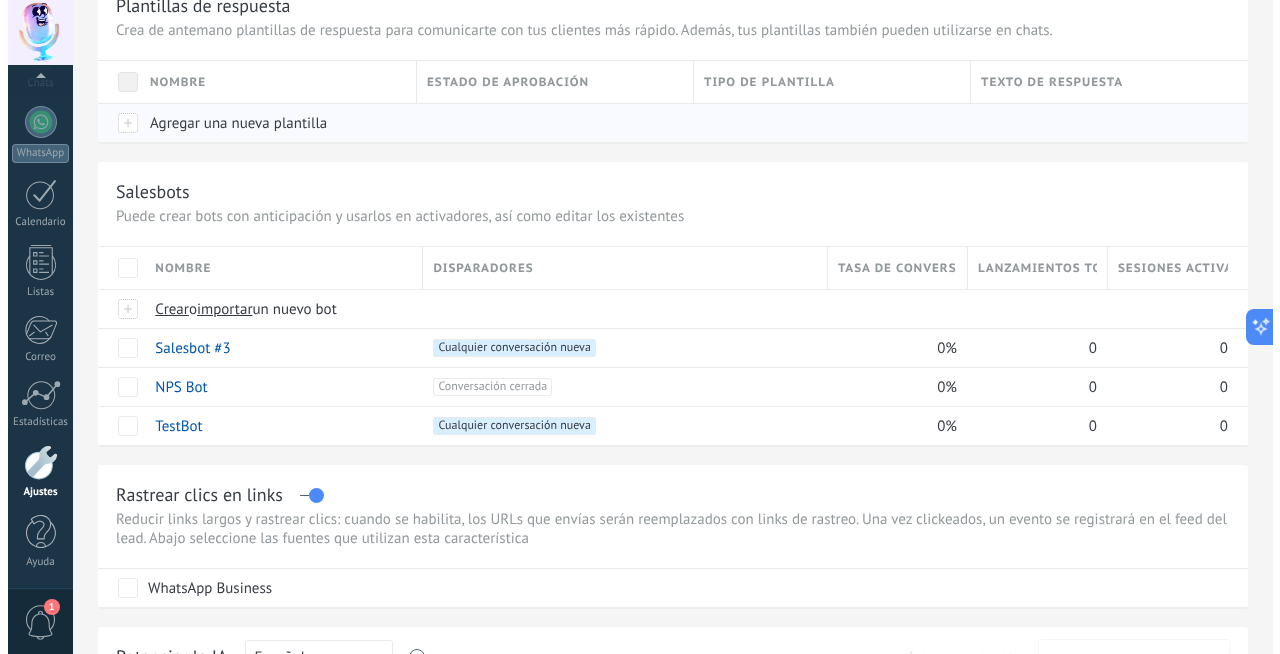 scroll, scrollTop: 0, scrollLeft: 0, axis: both 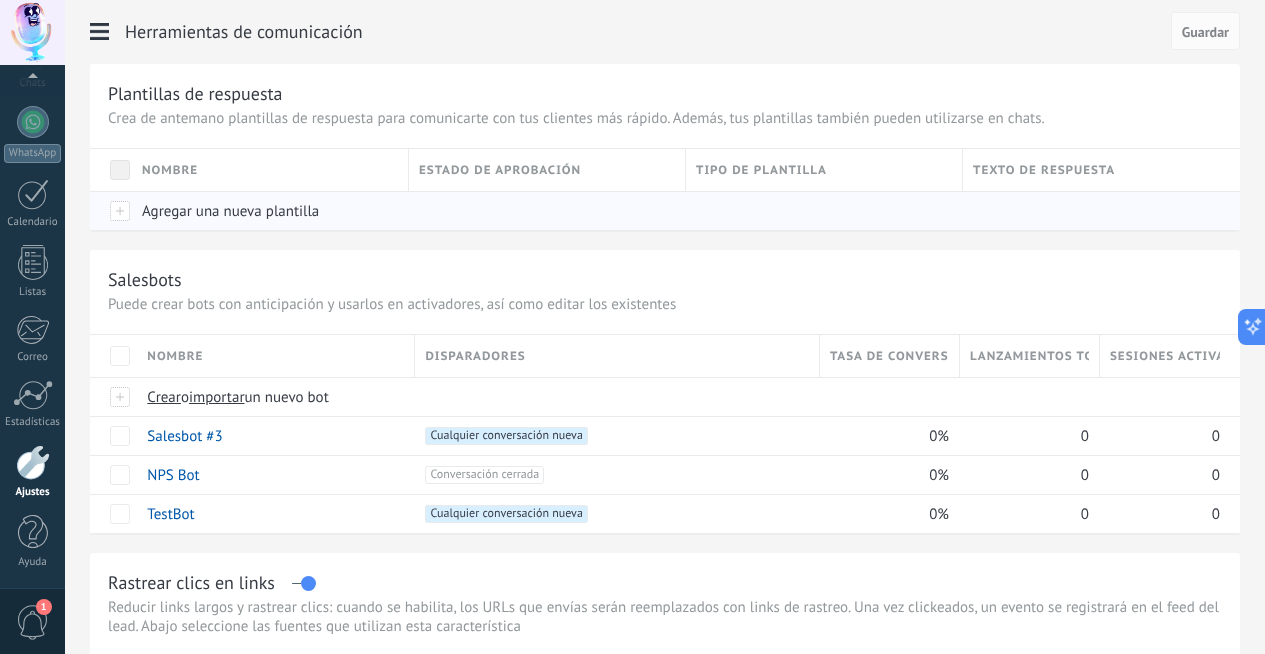 click on "Agregar una nueva plantilla" at bounding box center [230, 211] 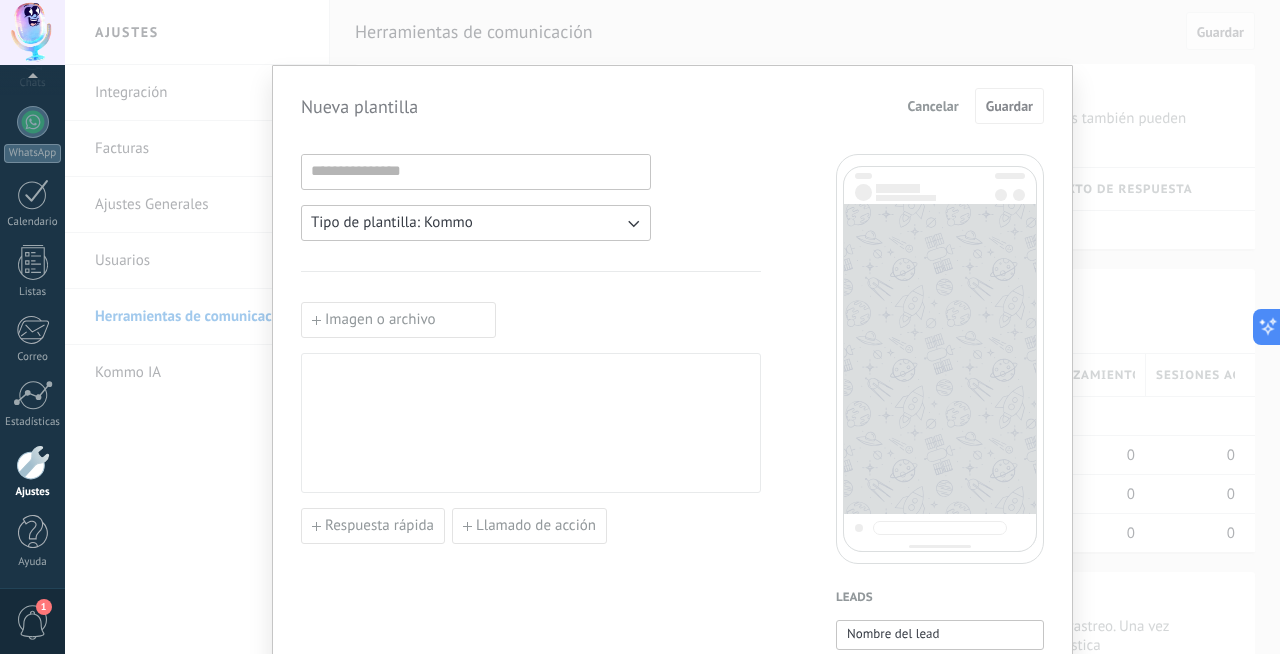 click on "Cancelar" at bounding box center (933, 106) 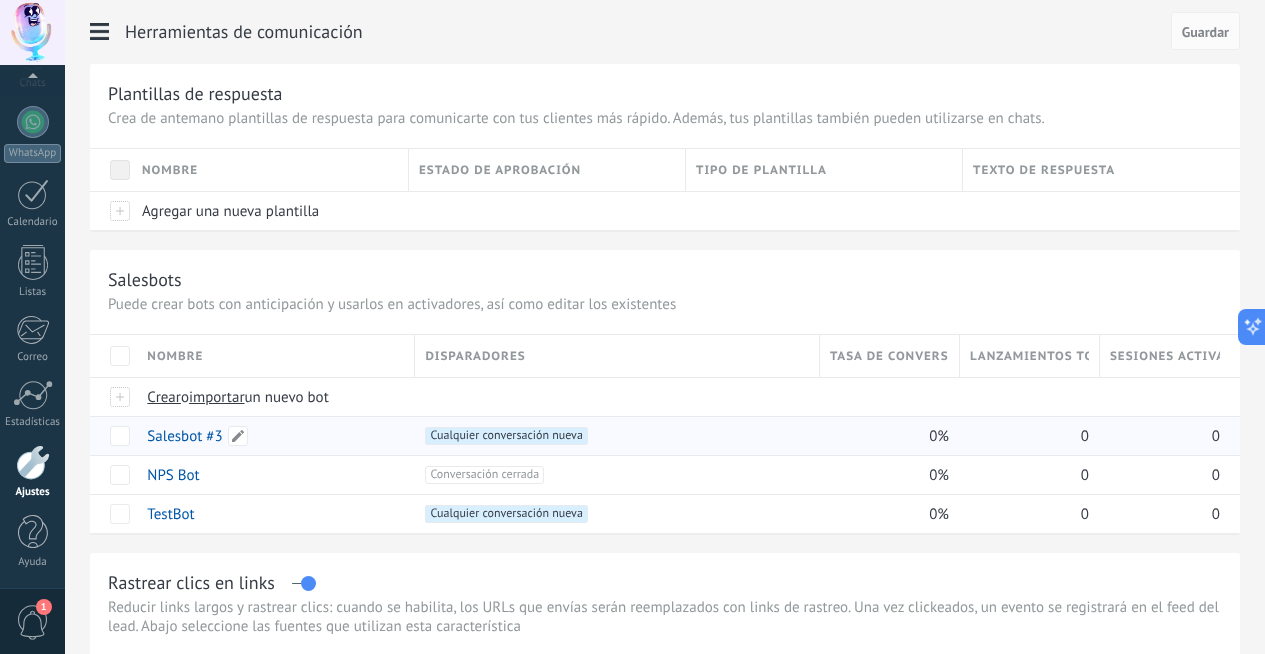 click on "Salesbot #3" at bounding box center [184, 436] 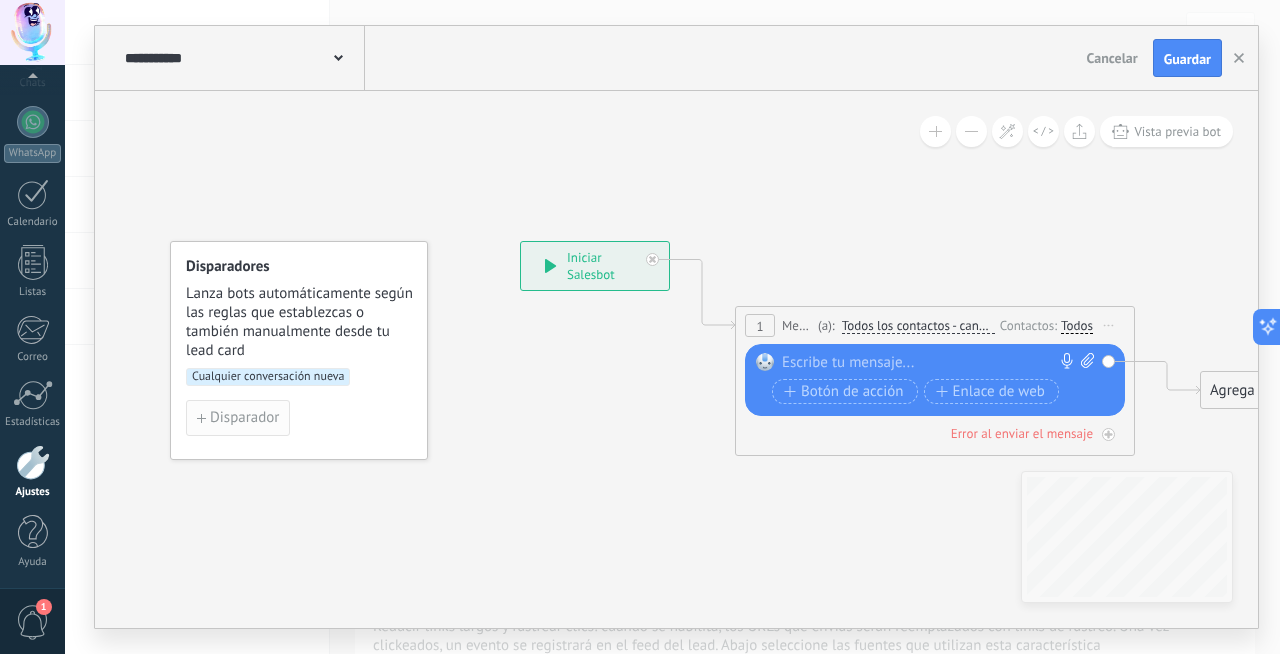 click on "Disparador" at bounding box center [238, 418] 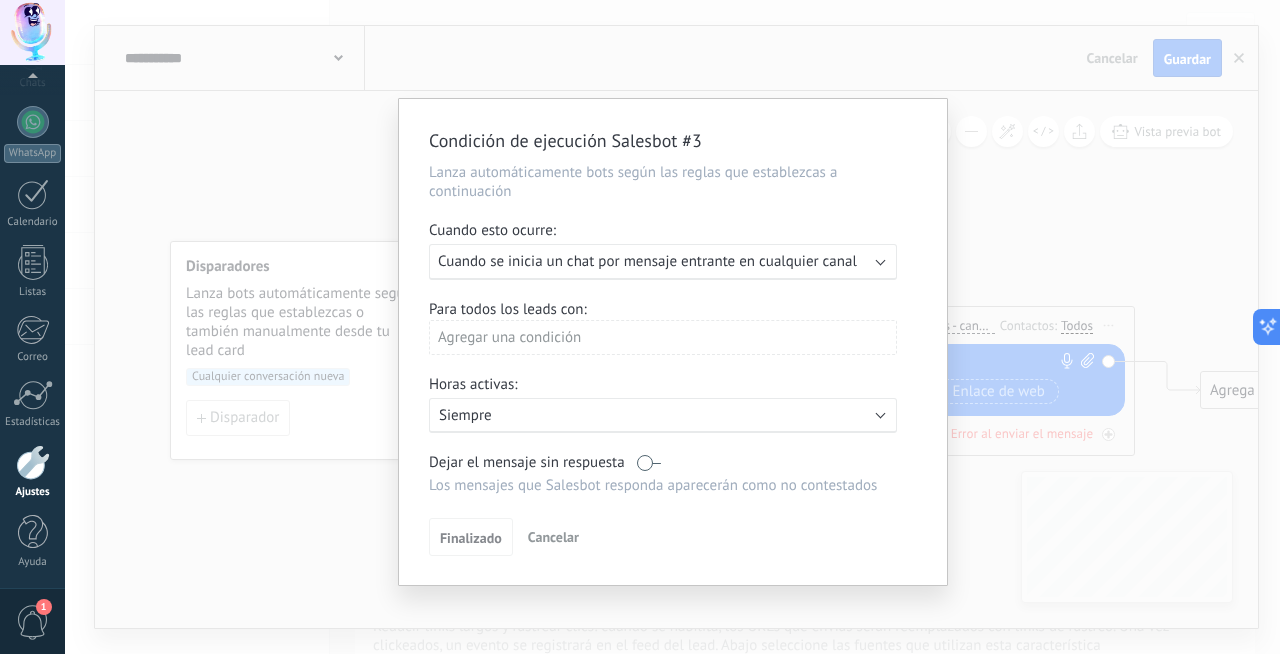 click on "Cuando se inicia un chat por mensaje entrante en cualquier canal" at bounding box center [647, 261] 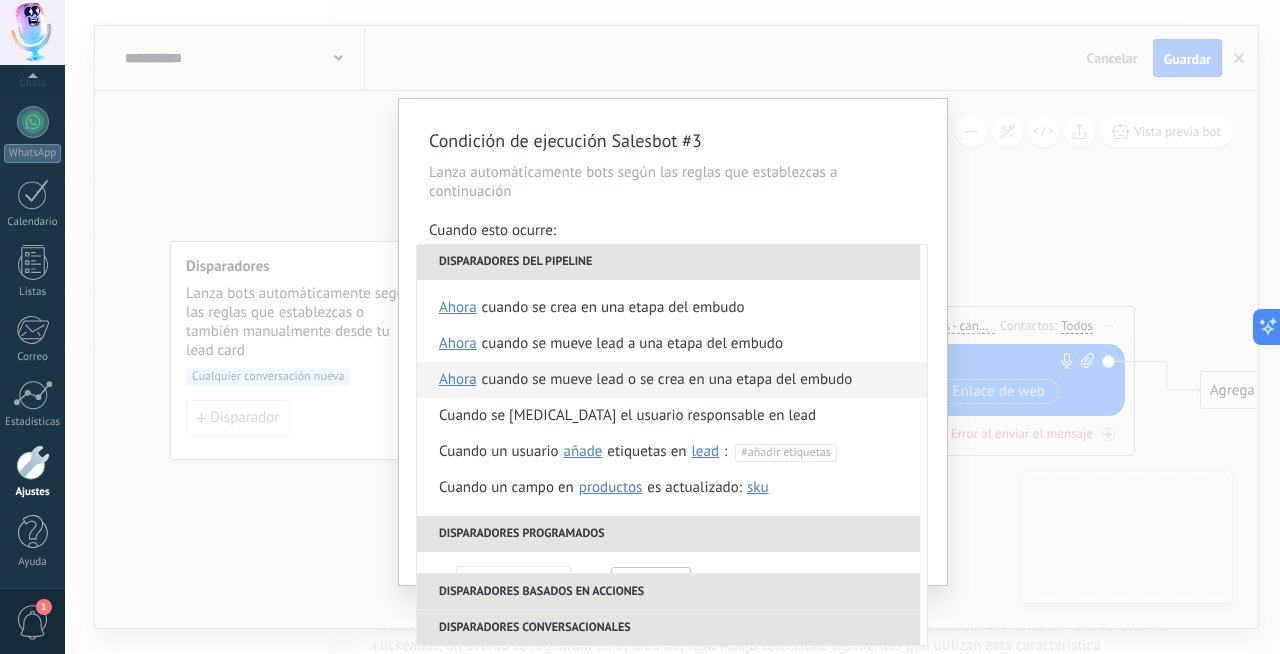 scroll, scrollTop: 0, scrollLeft: 0, axis: both 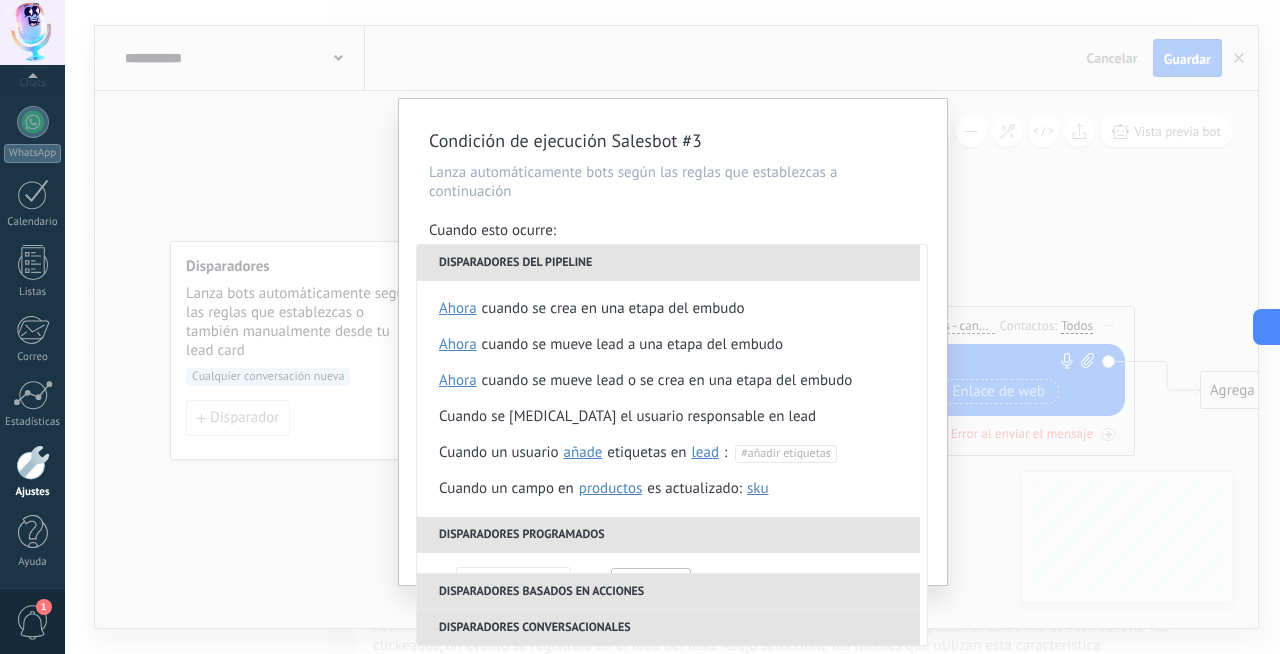 click on "Condición de ejecución Salesbot #3 Lanza automáticamente bots según las reglas que establezcas a continuación Cuando esto ocurre: Ejecutar:  Cuando se inicia un chat por mensaje entrante en cualquier canal Disparadores del pipeline Cuando se crea en una etapa del embudo ahora después de 5 minutos después de 10 minutos un día Seleccionar un intervalo ahora Cuando se mueve lead a una etapa del embudo ahora después de 5 minutos después de 10 minutos un día Seleccionar un intervalo ahora Cuando se mueve lead o se crea en una etapa del embudo ahora después de 5 minutos después de 10 minutos un día Seleccionar un intervalo ahora Cuando se [MEDICAL_DATA] el usuario responsable en lead Cuando un usuario  añade elimina añade  etiquetas en  lead contacto compañía lead : #añadir etiquetas Cuando un campo en  Productos contacto compañía lead Productos  es actualizado:  SKU Grupo Precio Descripción External ID Unit Oferta especial 1 Precio al por mayor Puntos por compra Imagen SKU El 00:00" at bounding box center [672, 327] 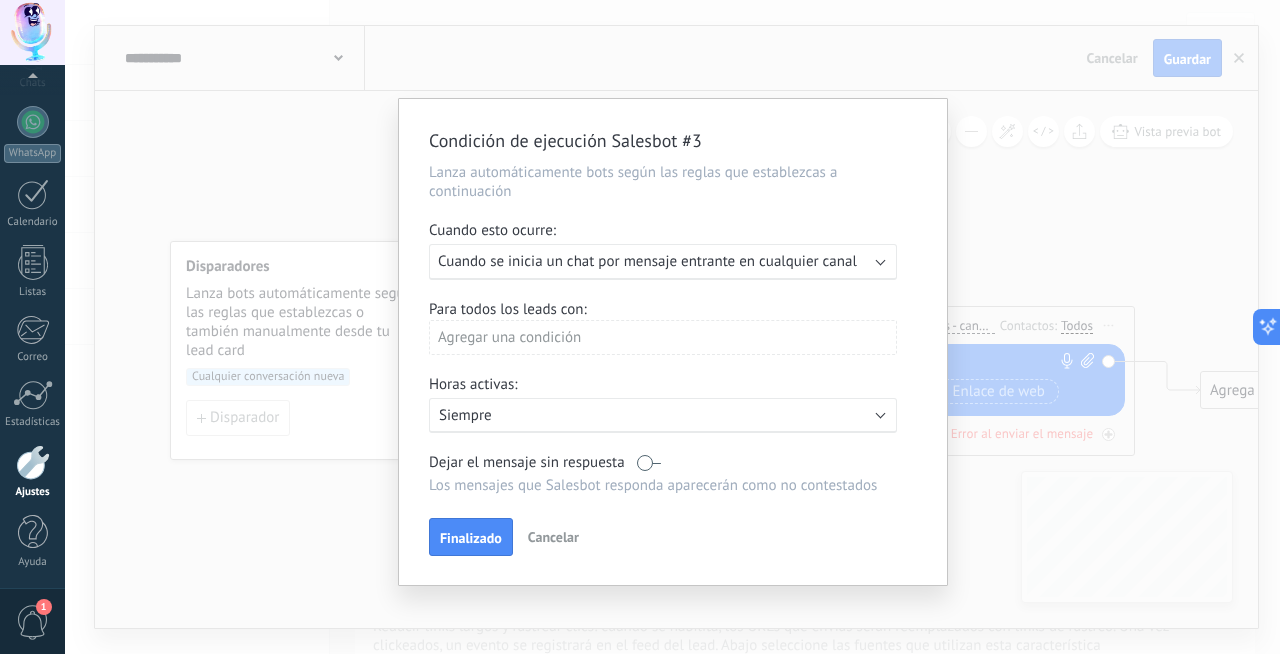 click on "Ejecutar:  Cuando se inicia un chat por mensaje entrante en cualquier canal" at bounding box center [663, 262] 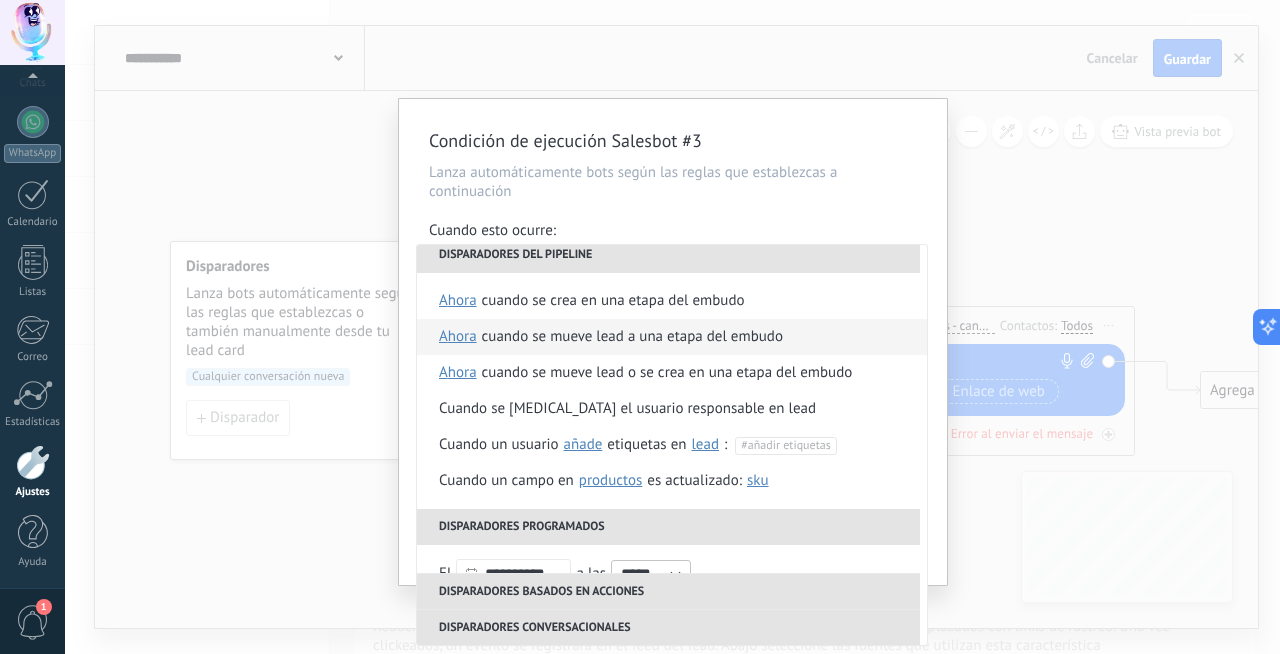 scroll, scrollTop: 0, scrollLeft: 0, axis: both 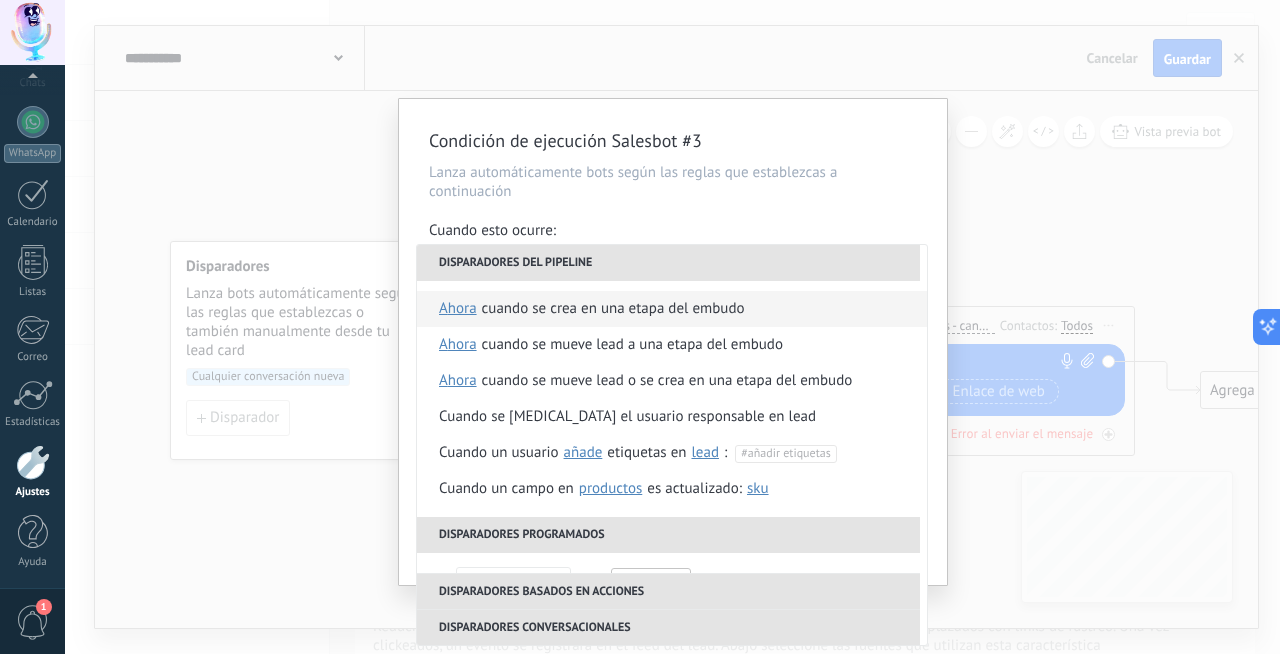 click on "Cuando se crea en una etapa del embudo" at bounding box center [613, 309] 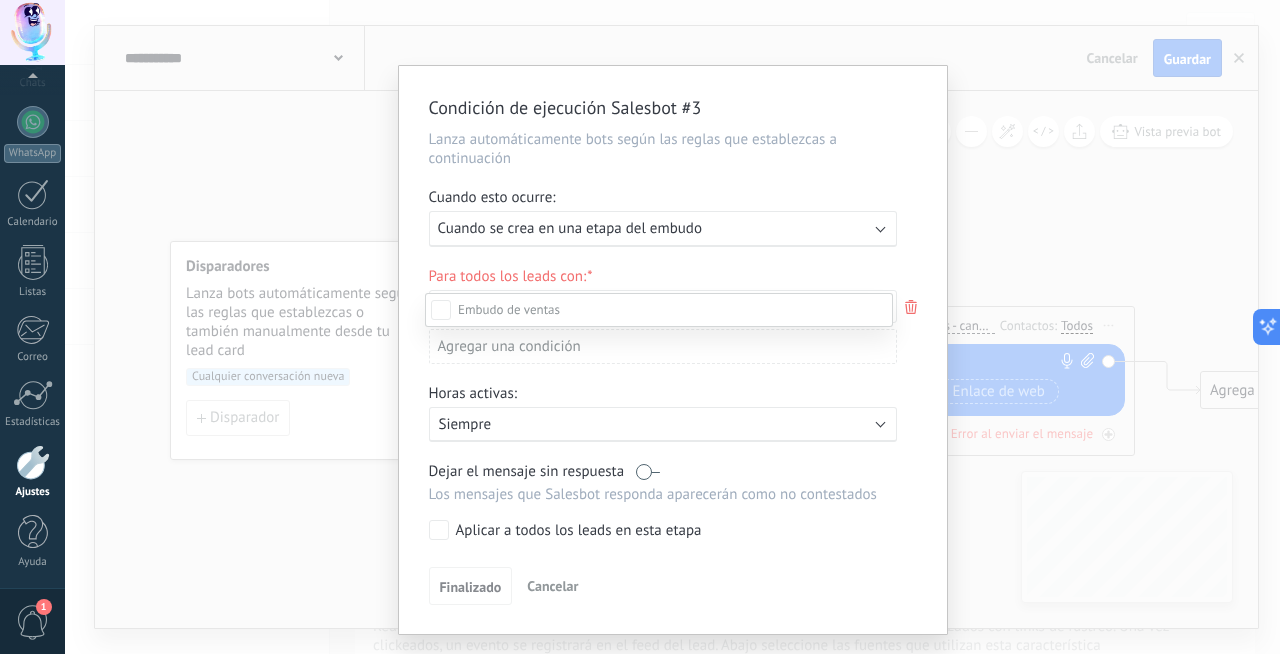 click on "Leads Entrantes" at bounding box center [0, 0] 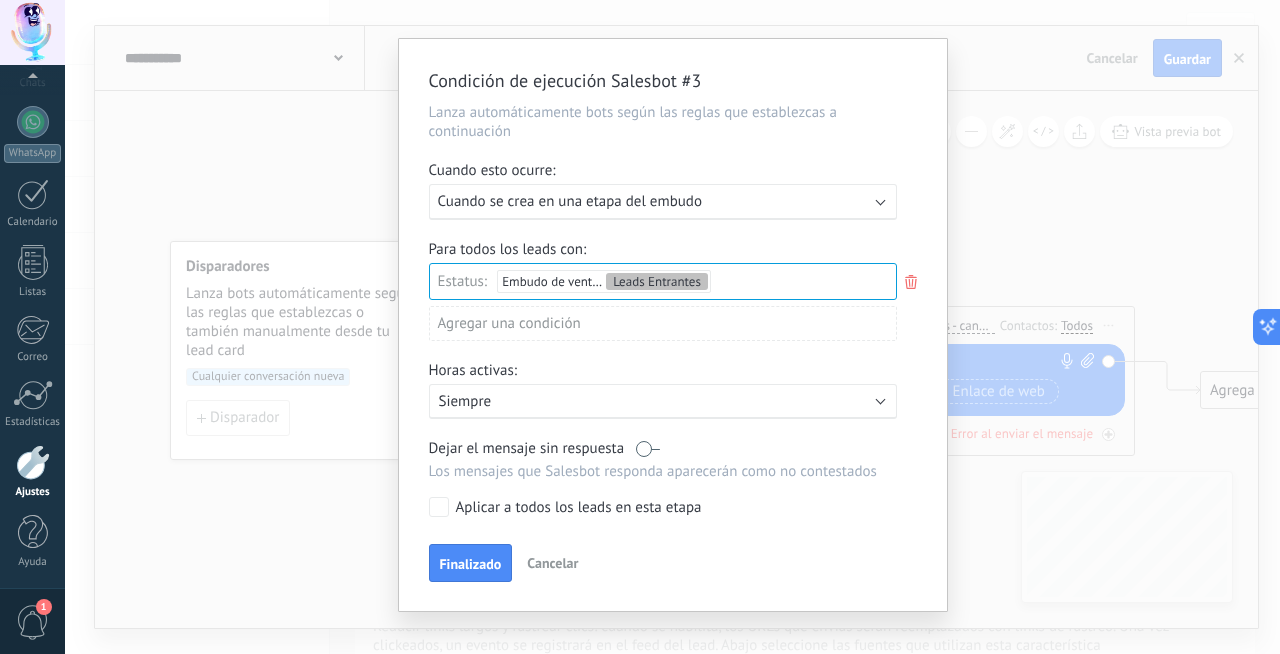 scroll, scrollTop: 31, scrollLeft: 0, axis: vertical 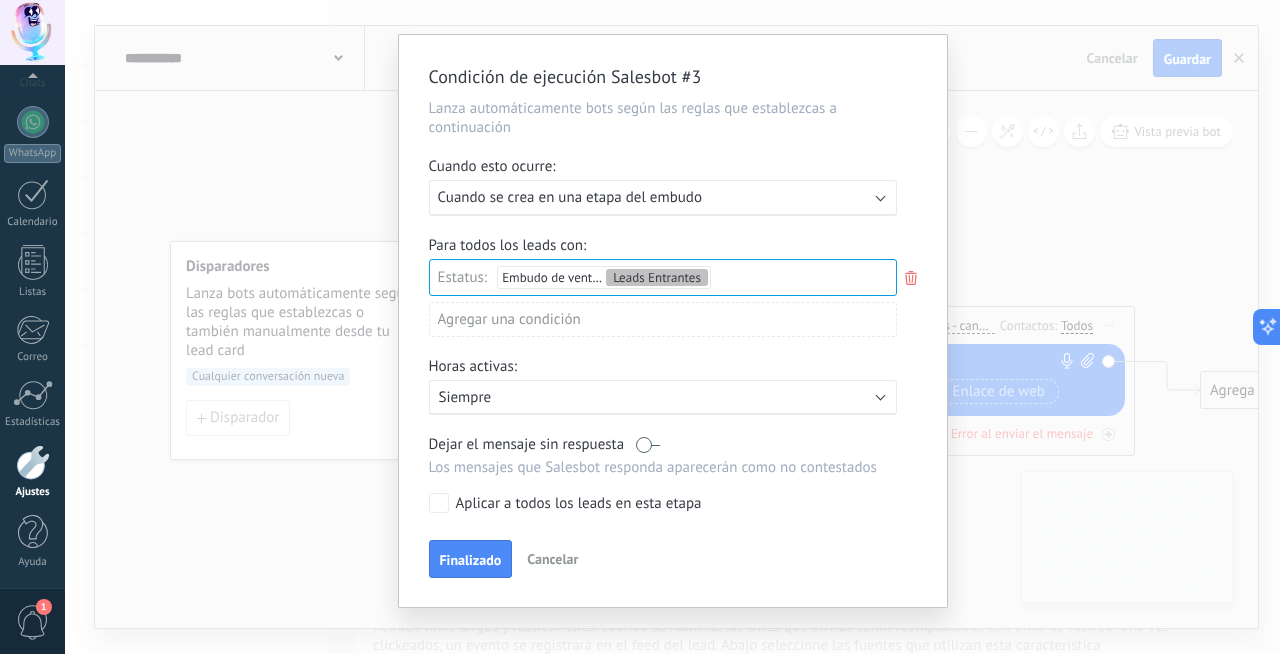 click on "Siempre" at bounding box center (614, 397) 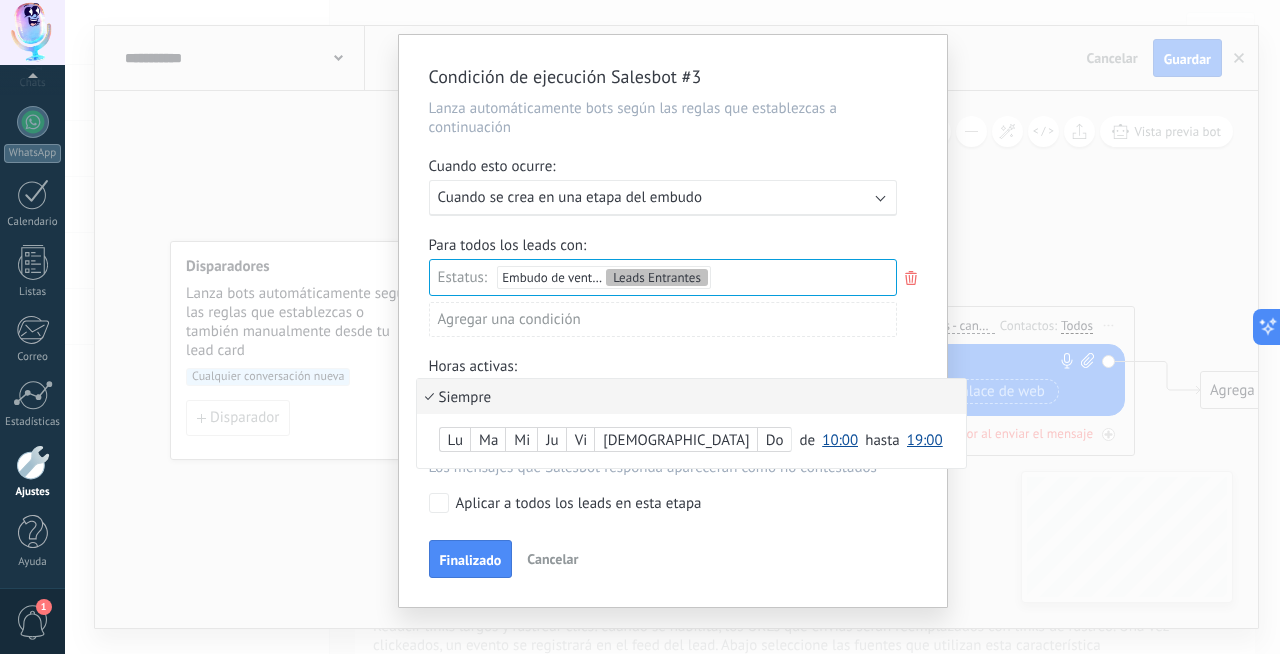 click at bounding box center (673, 321) 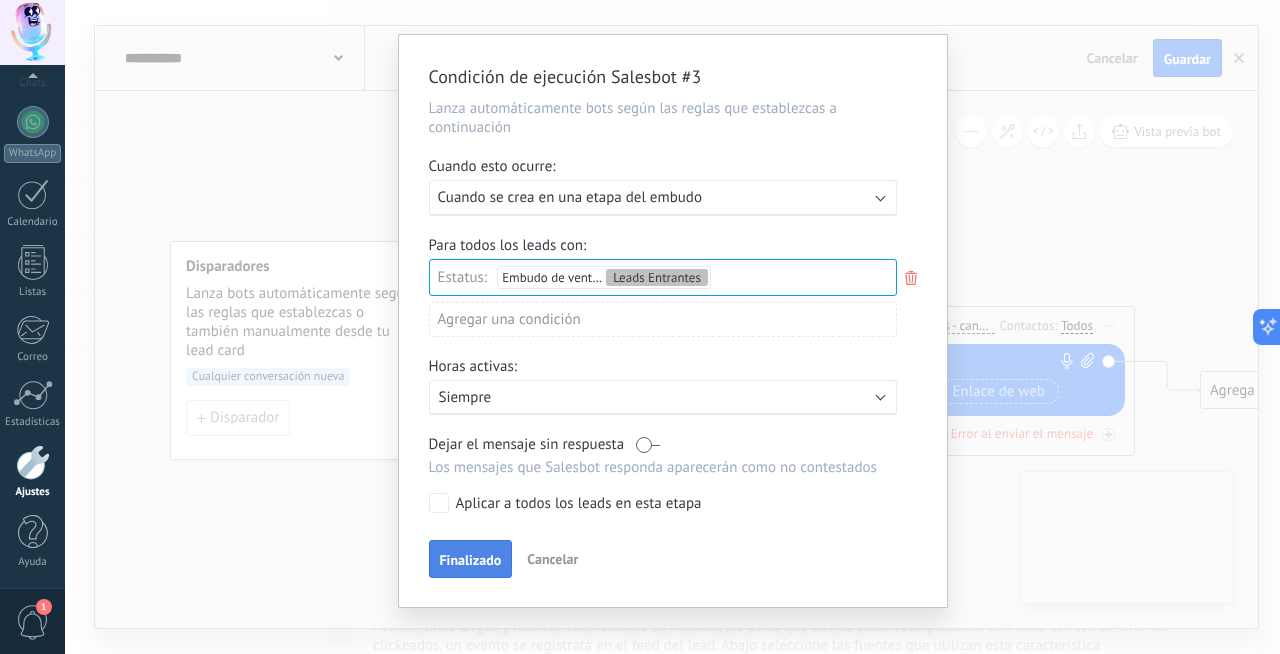 click on "Finalizado" at bounding box center (471, 560) 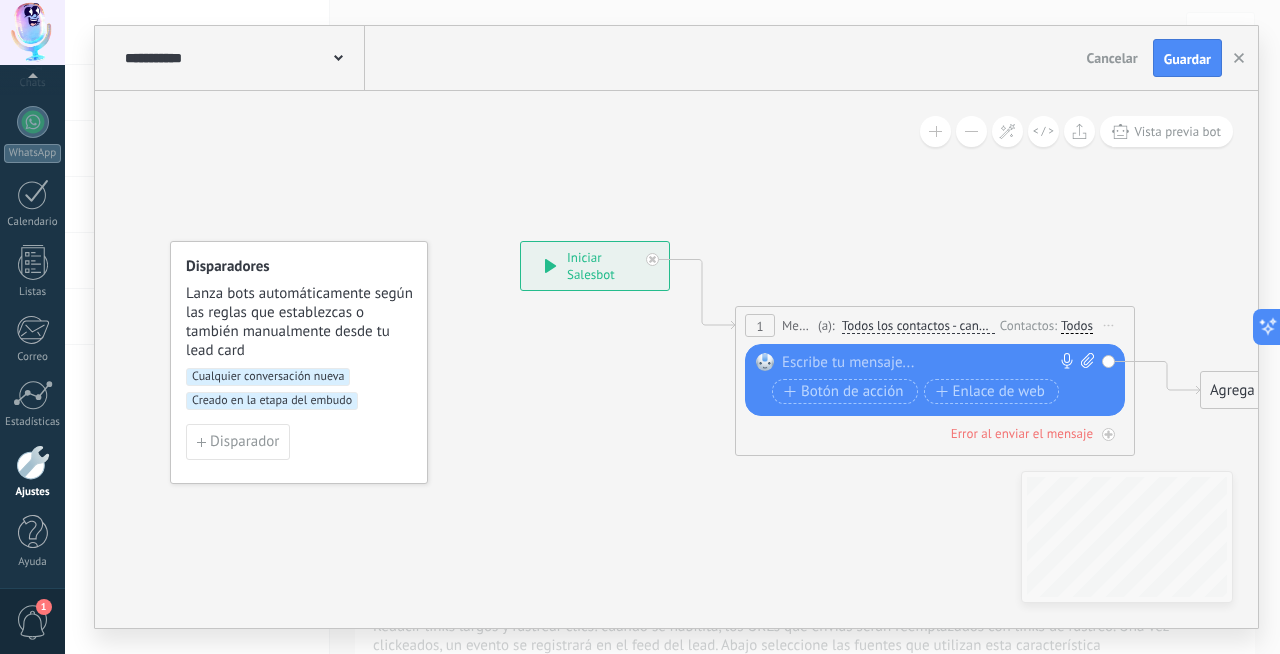 scroll, scrollTop: 0, scrollLeft: 0, axis: both 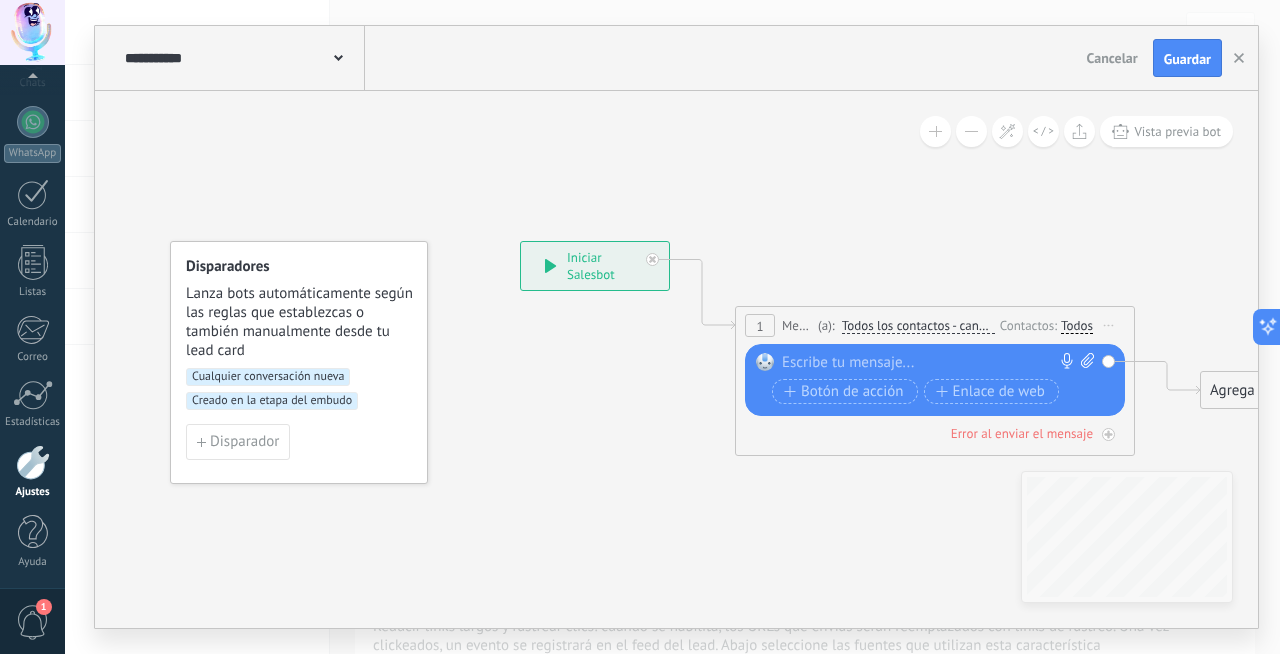 drag, startPoint x: 820, startPoint y: 440, endPoint x: 667, endPoint y: 402, distance: 157.64835 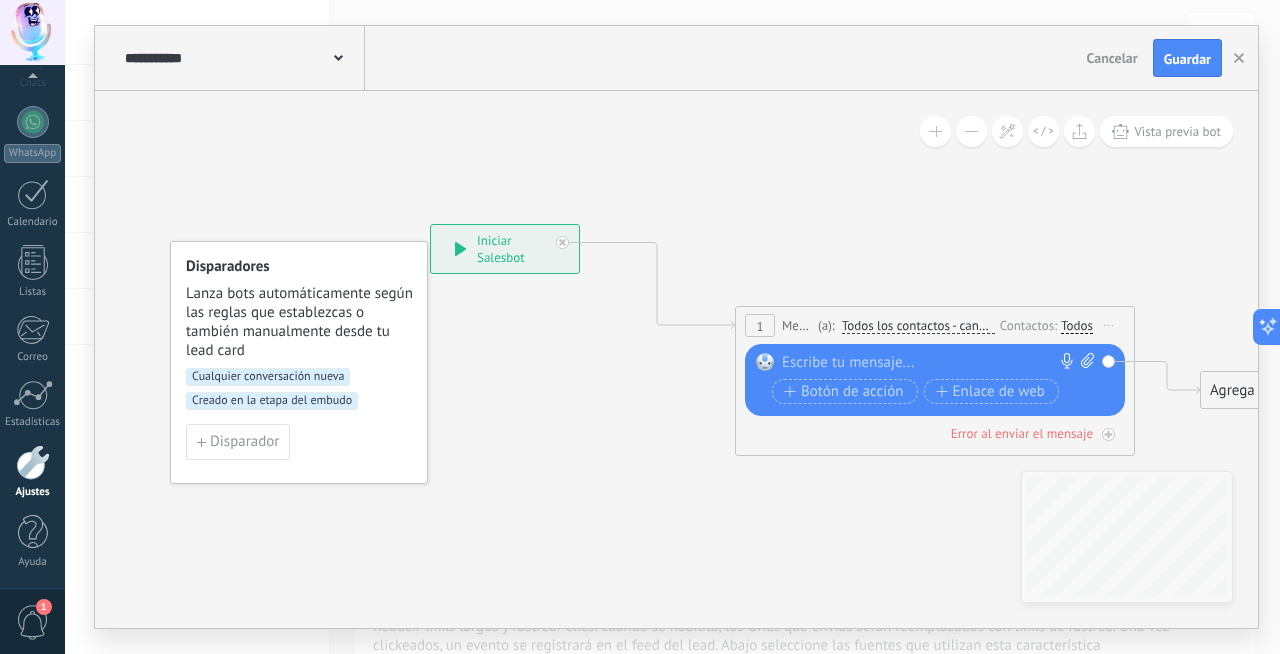 drag, startPoint x: 642, startPoint y: 268, endPoint x: 553, endPoint y: 251, distance: 90.60905 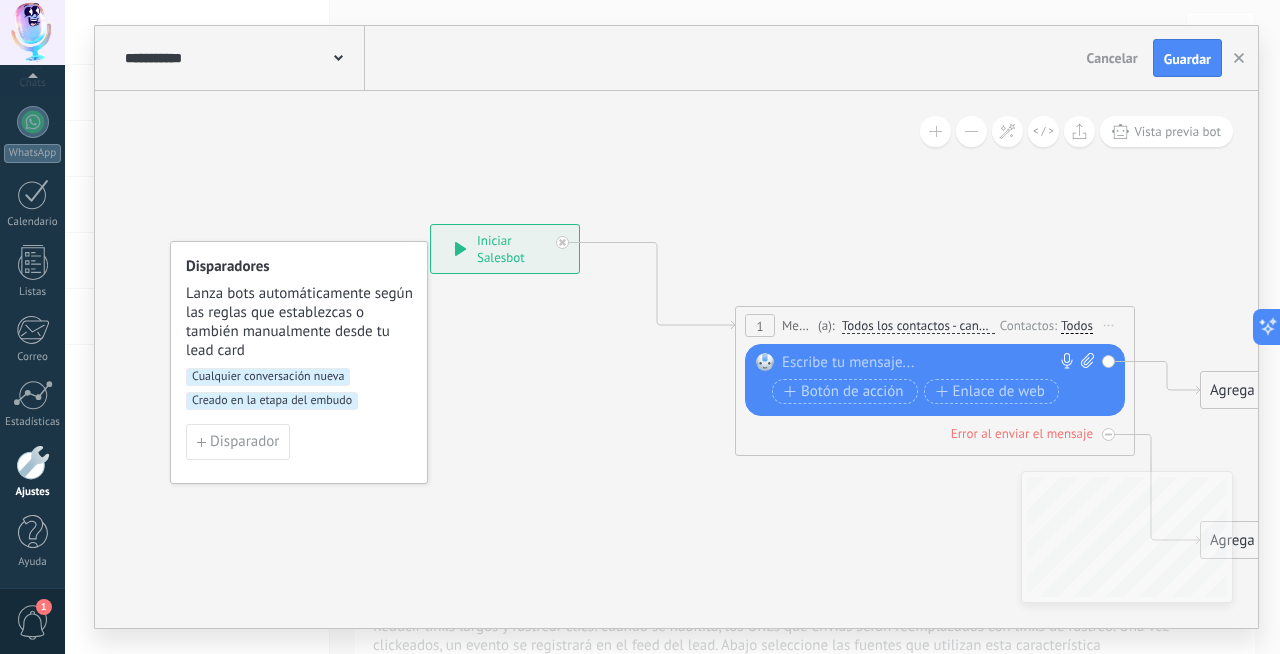 click at bounding box center [930, 363] 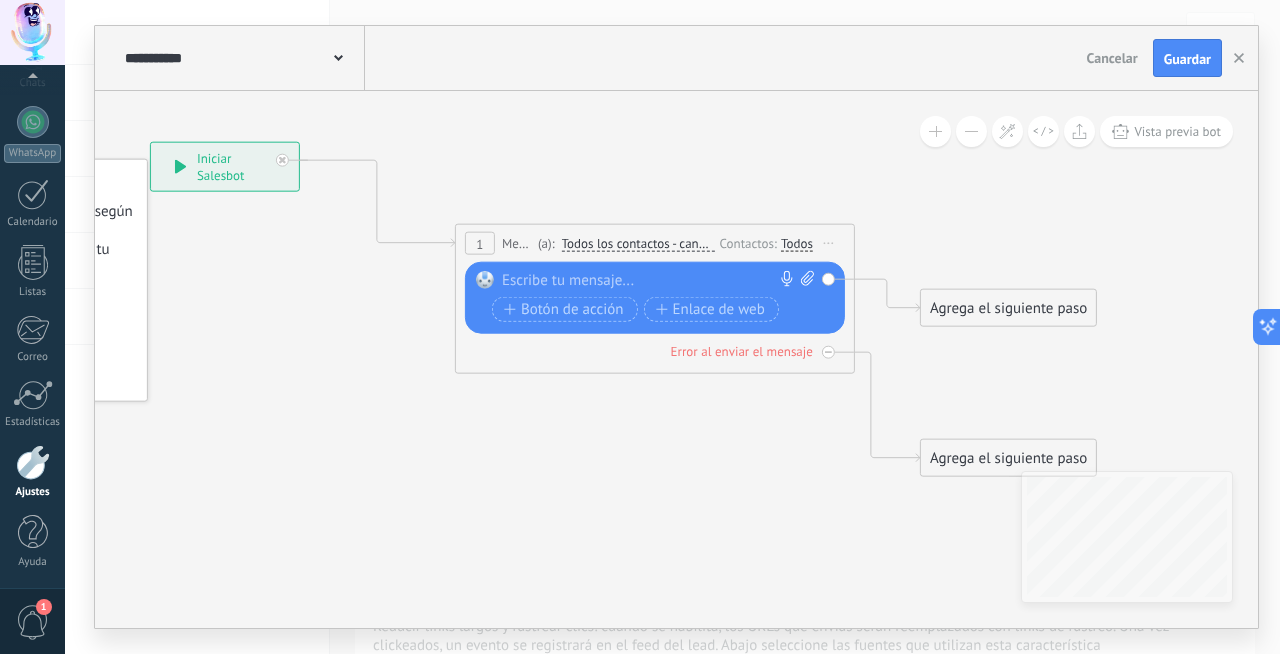 drag, startPoint x: 1151, startPoint y: 414, endPoint x: 875, endPoint y: 332, distance: 287.9236 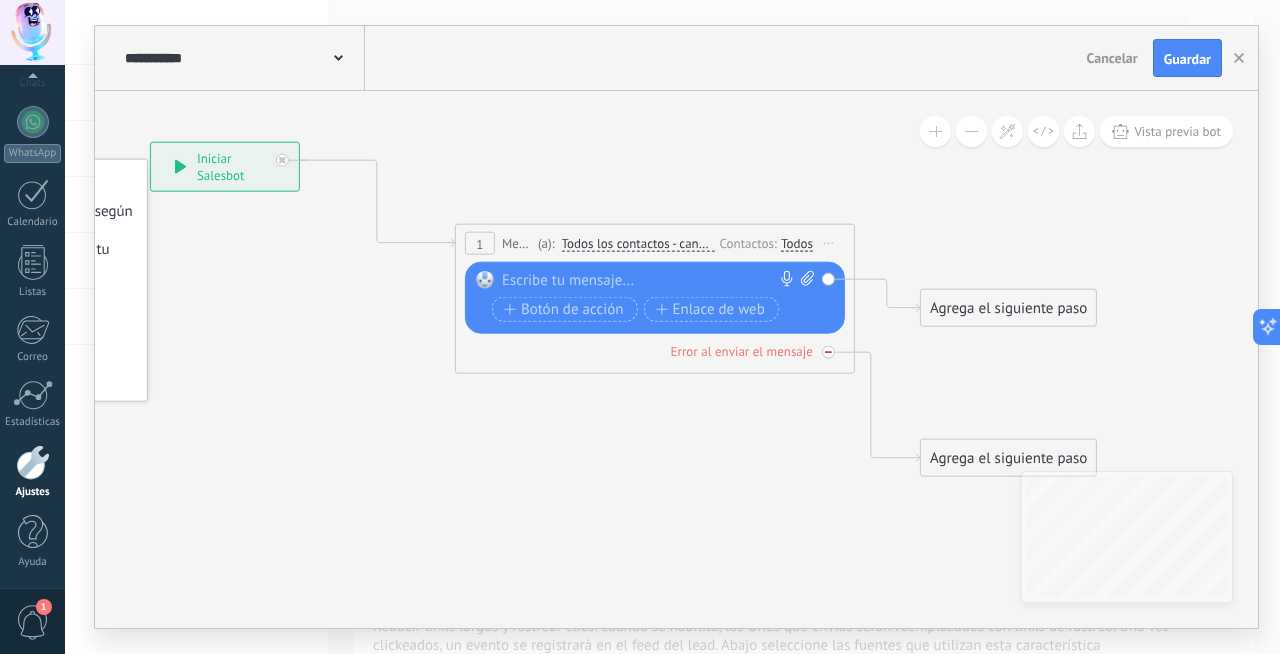click 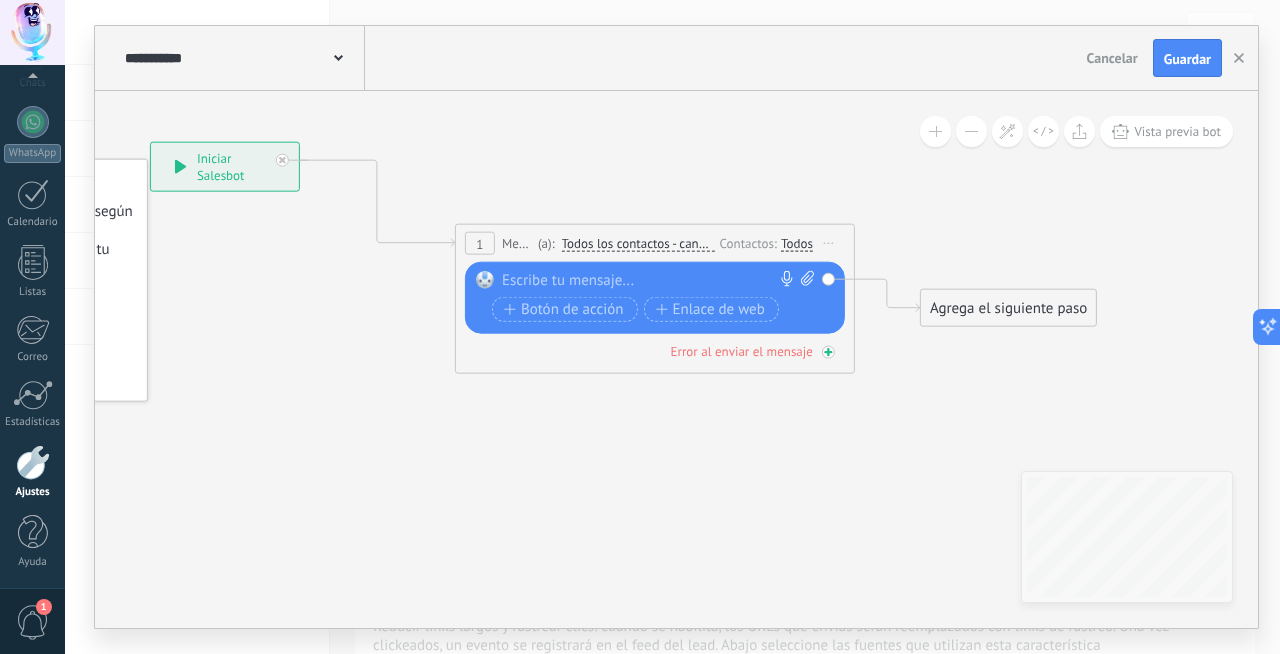 click on "Error al enviar el mensaje" at bounding box center (742, 351) 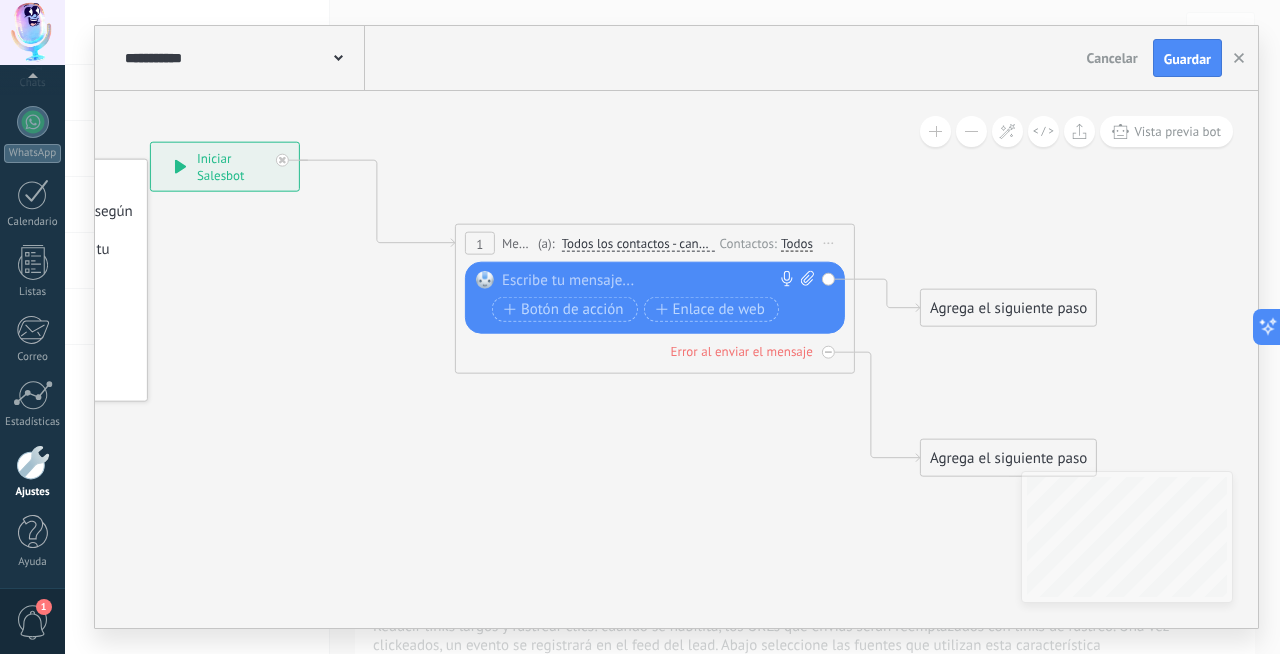click on "Agrega el siguiente paso" at bounding box center (1008, 308) 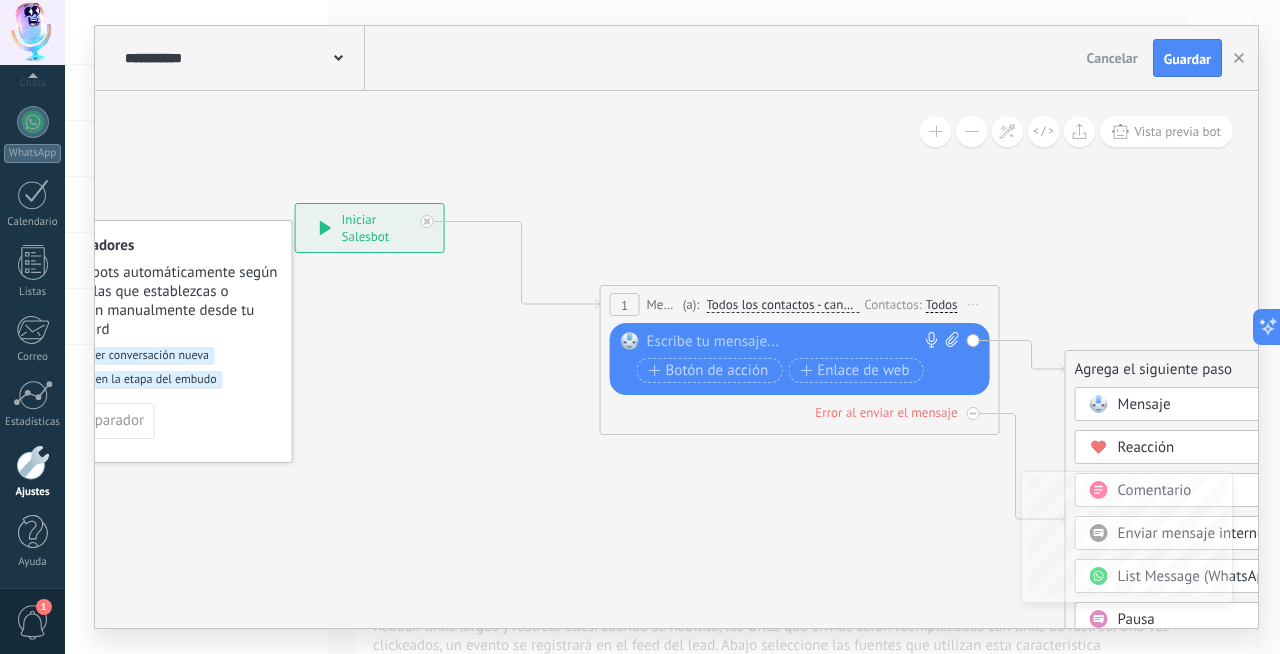 drag, startPoint x: 640, startPoint y: 365, endPoint x: 786, endPoint y: 229, distance: 199.52945 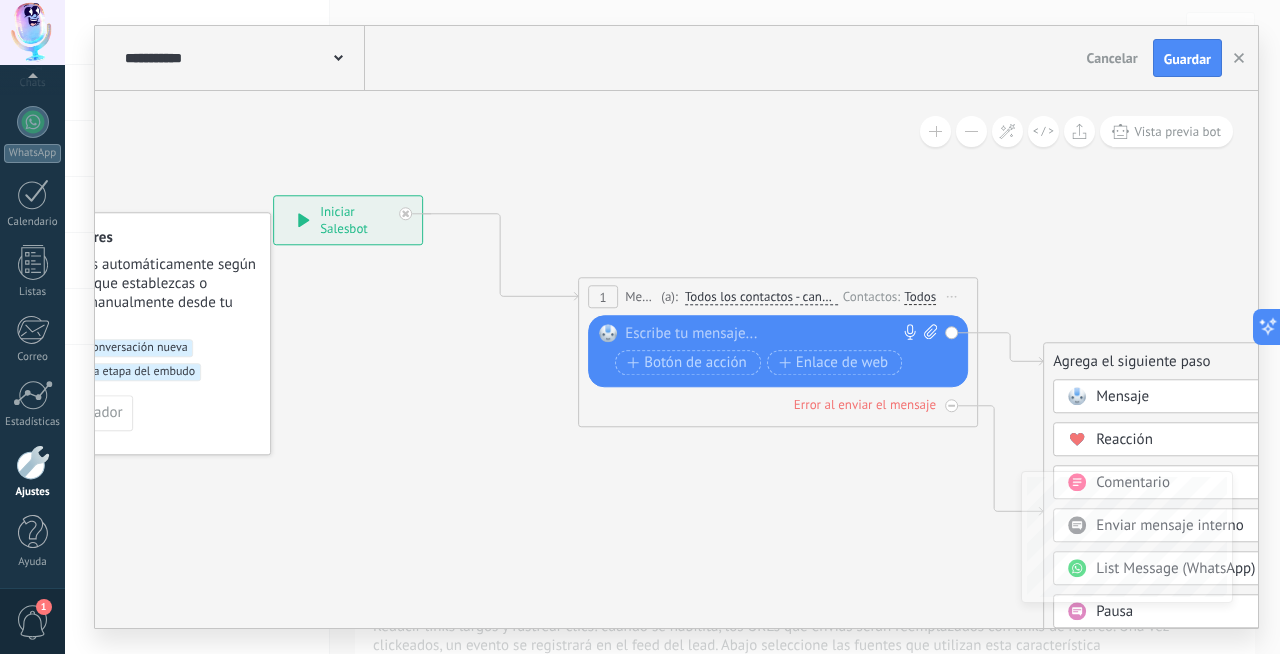 drag, startPoint x: 1023, startPoint y: 374, endPoint x: 946, endPoint y: 333, distance: 87.23531 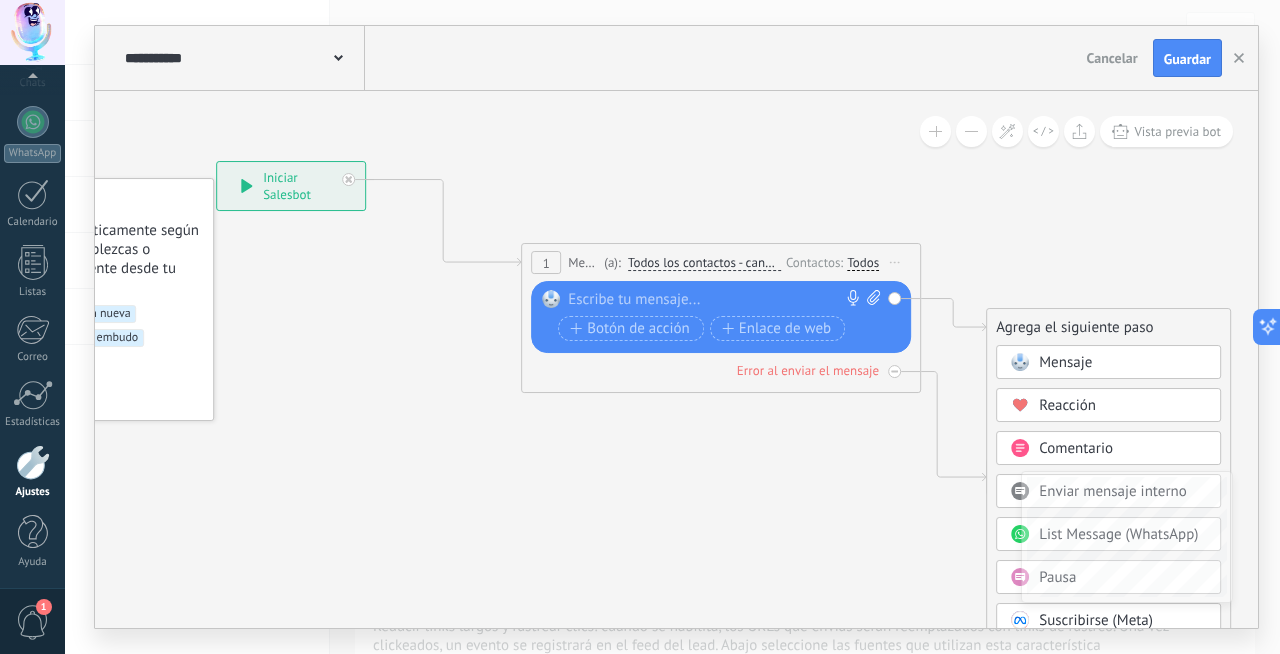 click on "Mensaje" at bounding box center (1065, 362) 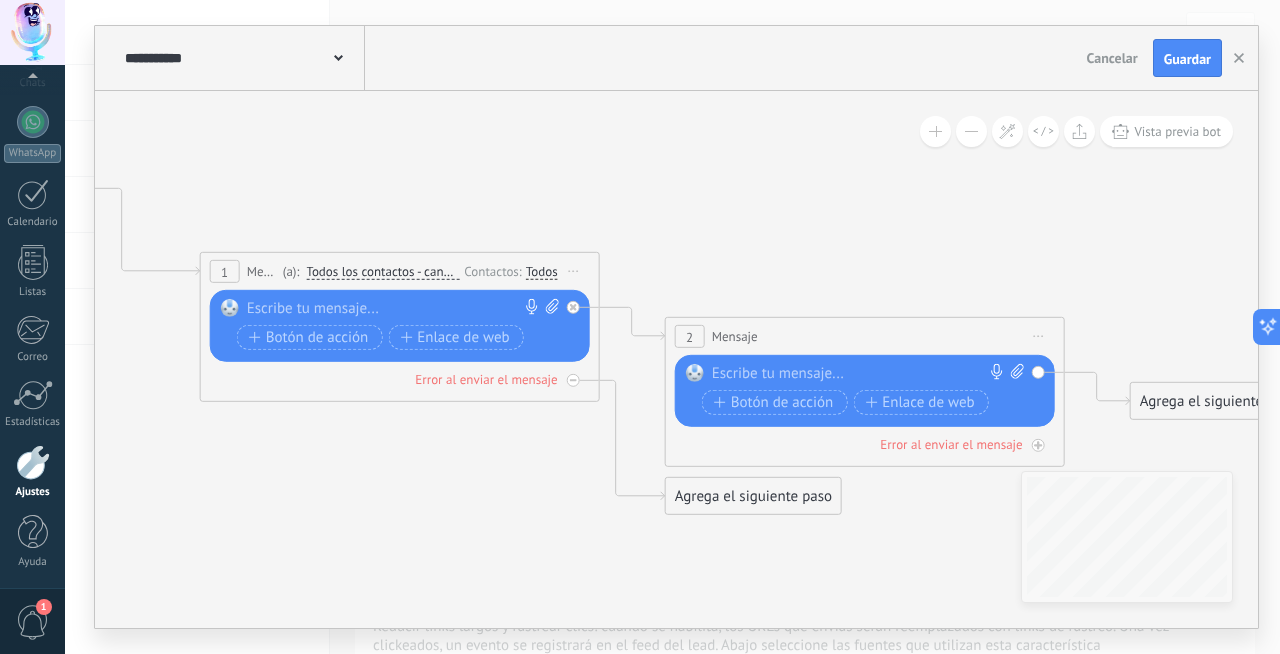 drag, startPoint x: 503, startPoint y: 230, endPoint x: 964, endPoint y: 75, distance: 486.35995 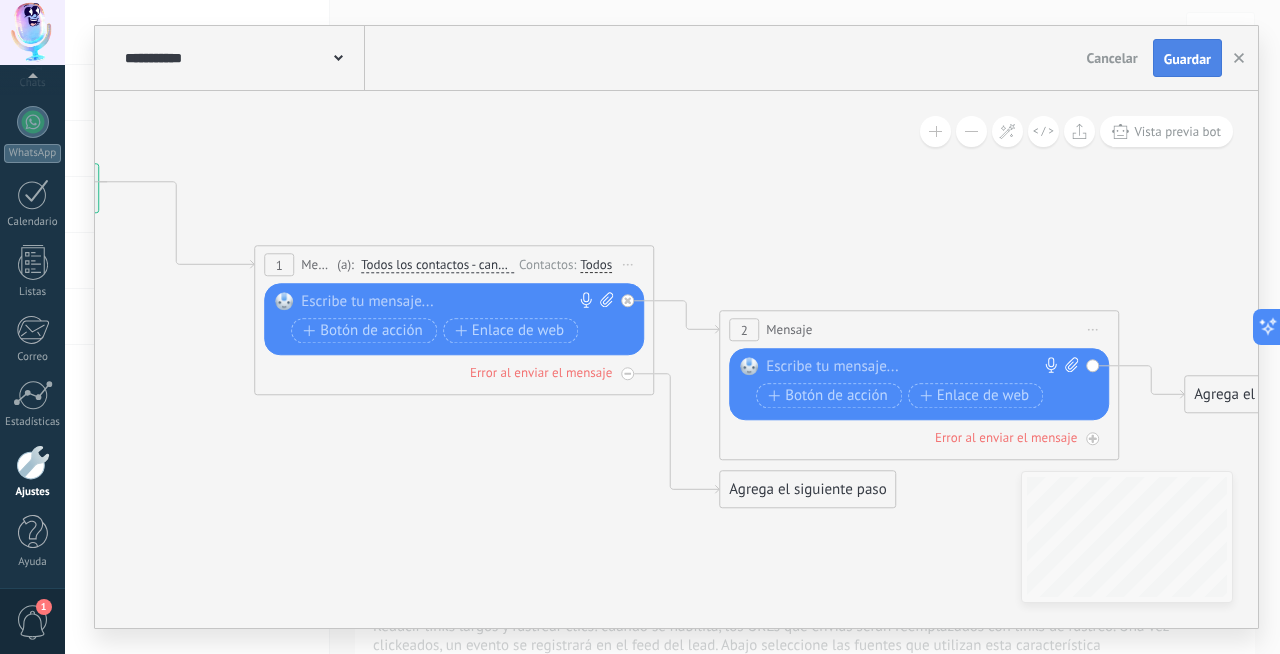 click on "Guardar" at bounding box center [1187, 58] 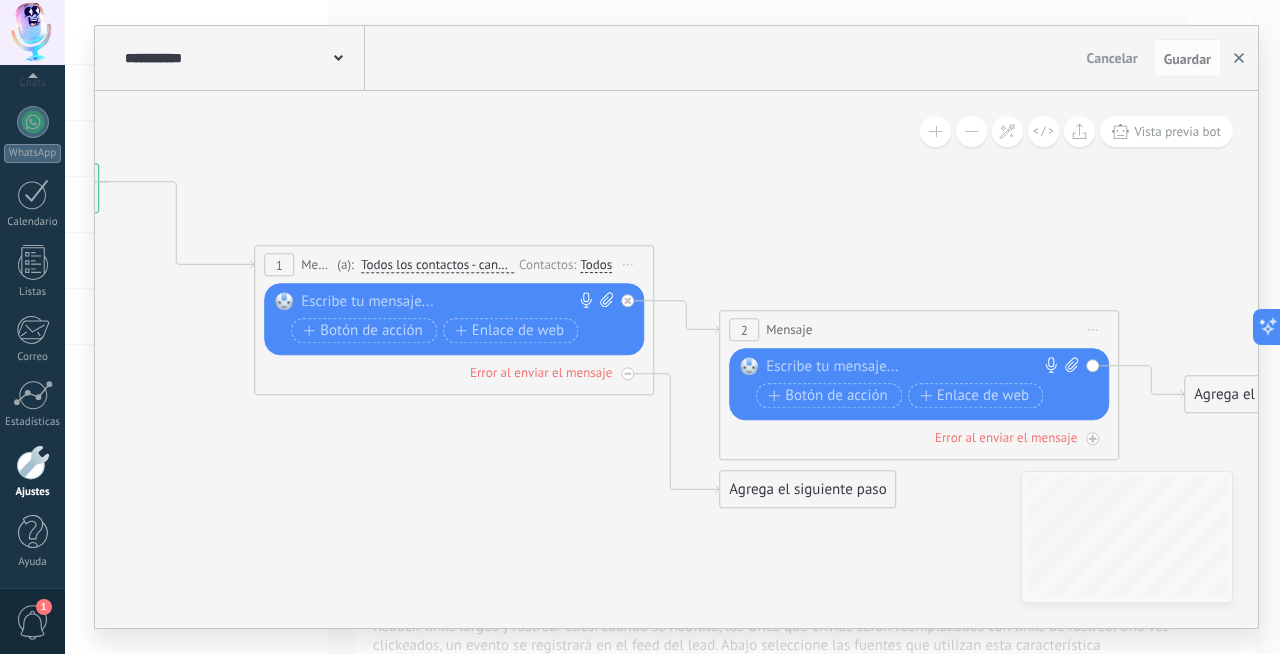 click 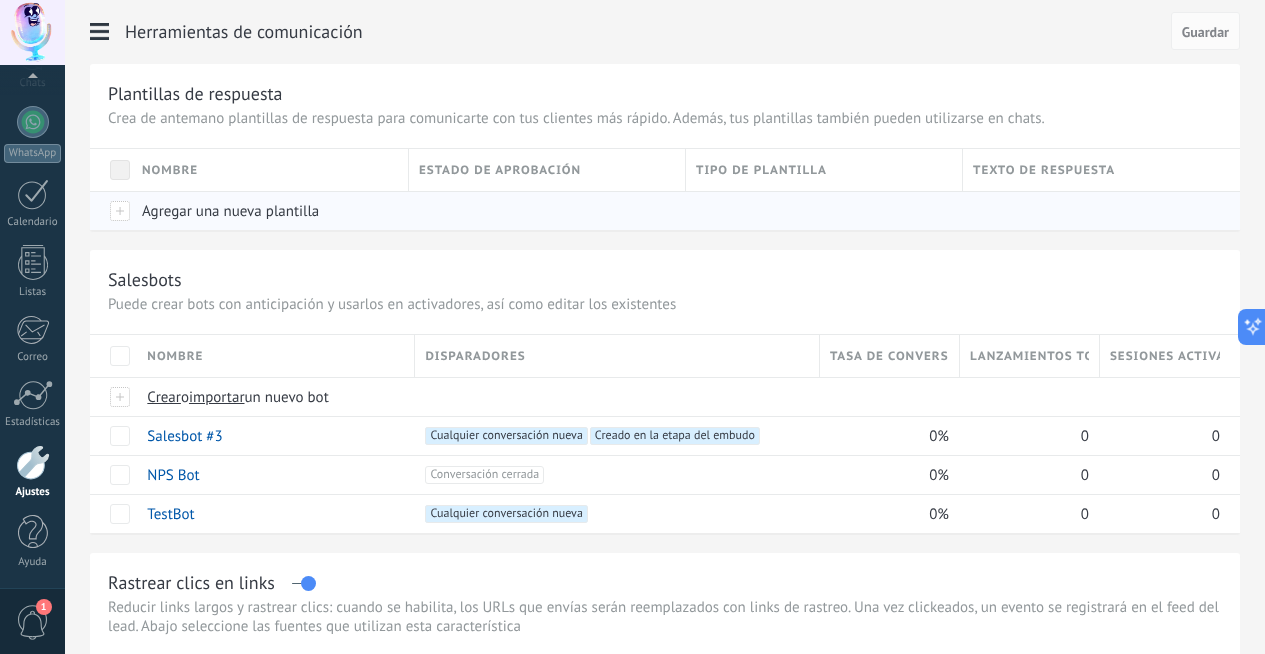 click on "Agregar una nueva plantilla" at bounding box center (230, 211) 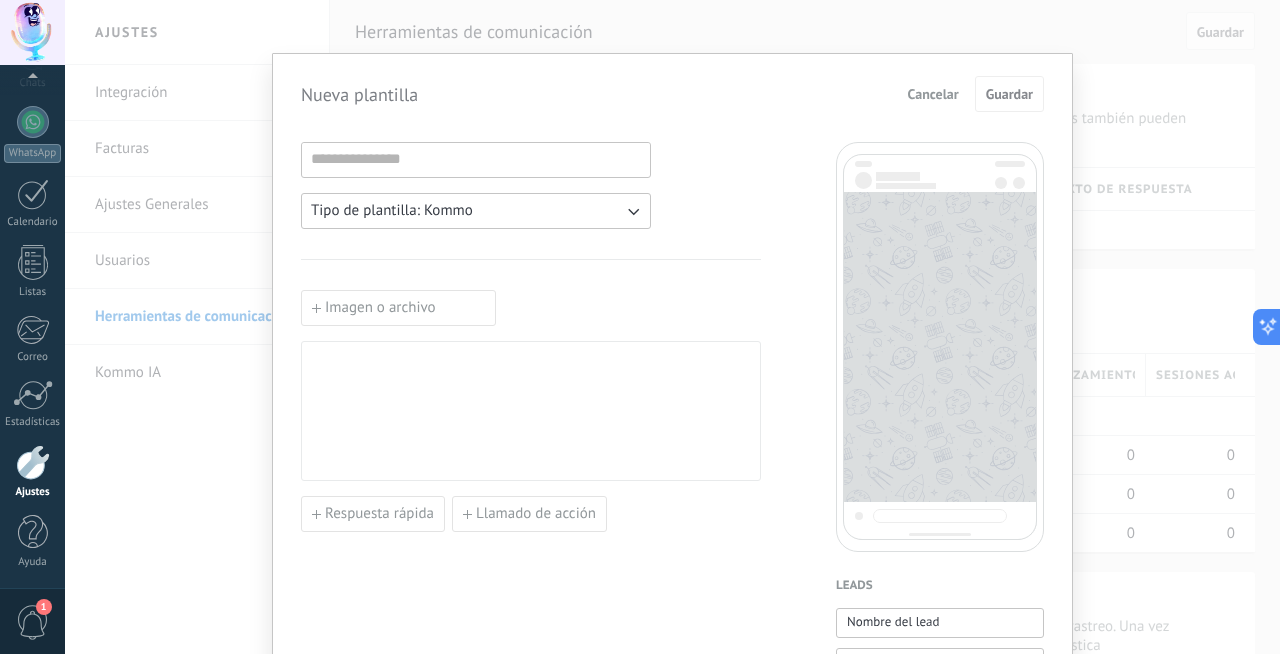 scroll, scrollTop: 29, scrollLeft: 0, axis: vertical 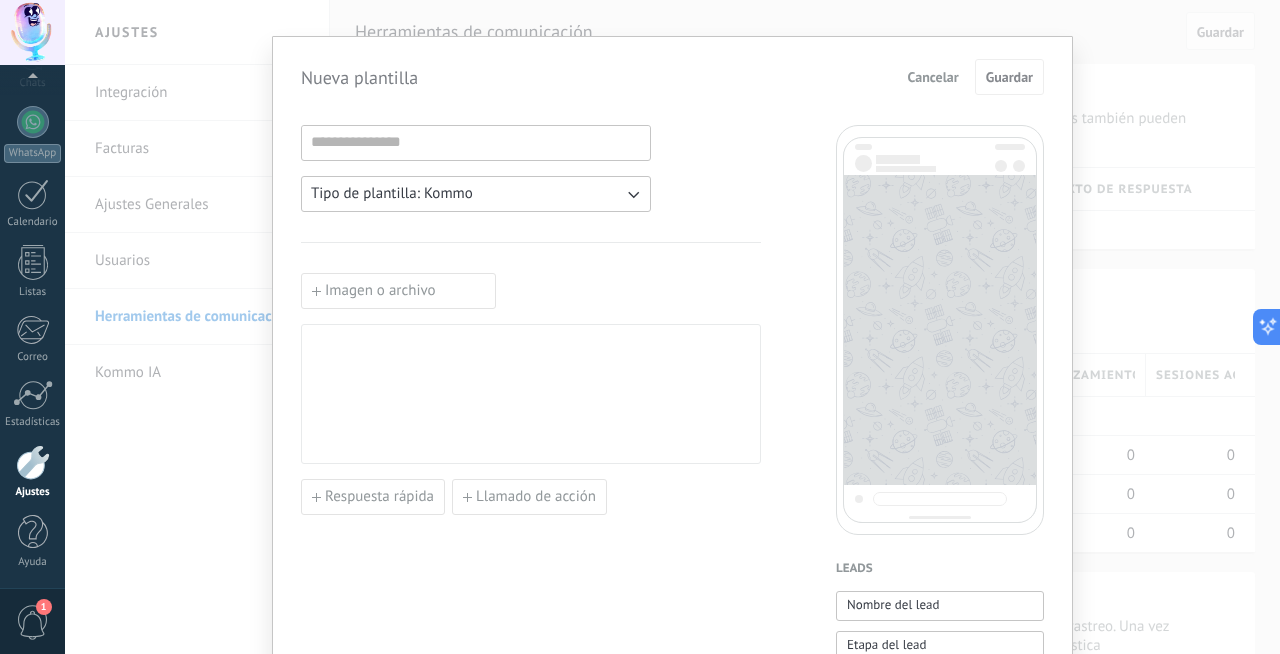 click on "Imagen o archivo" at bounding box center [398, 291] 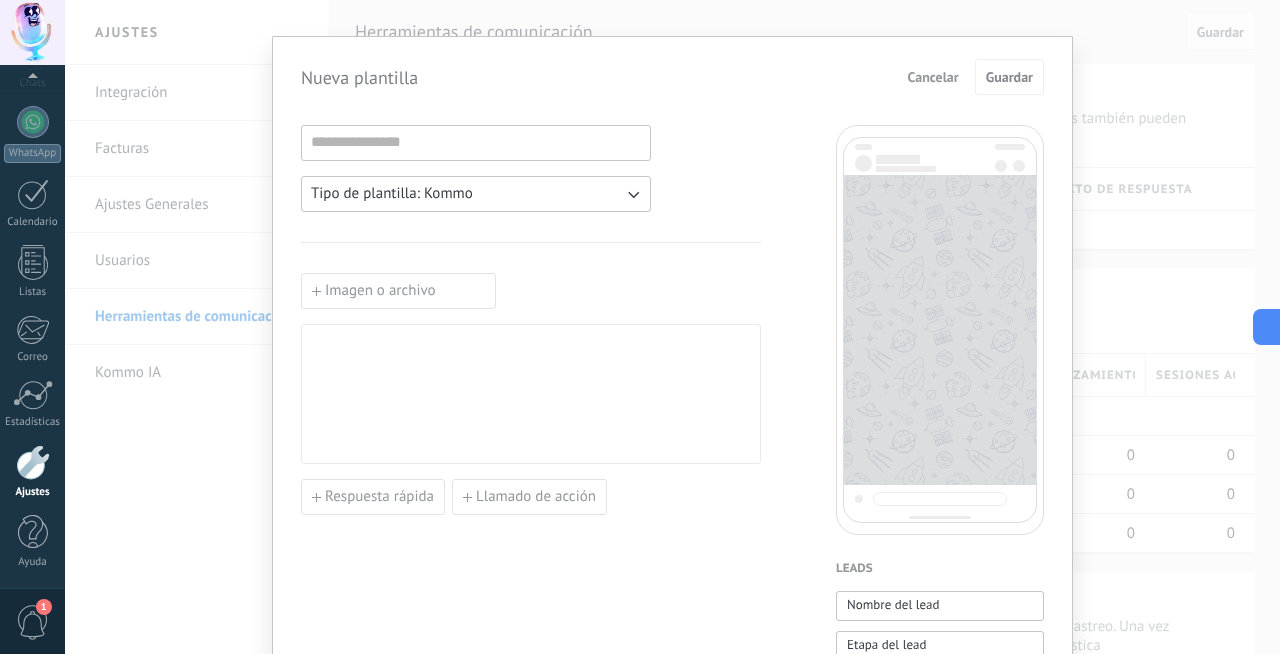 click on "Tipo de plantilla: Kommo" at bounding box center (392, 194) 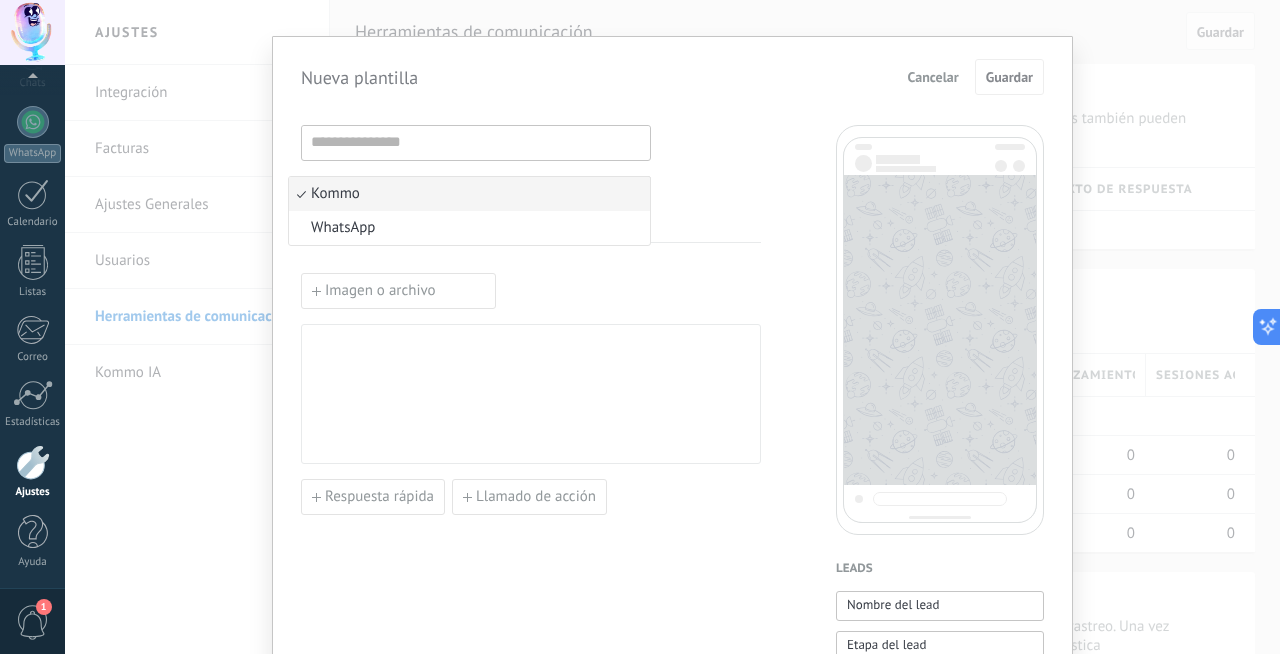 click on "Kommo" at bounding box center [469, 194] 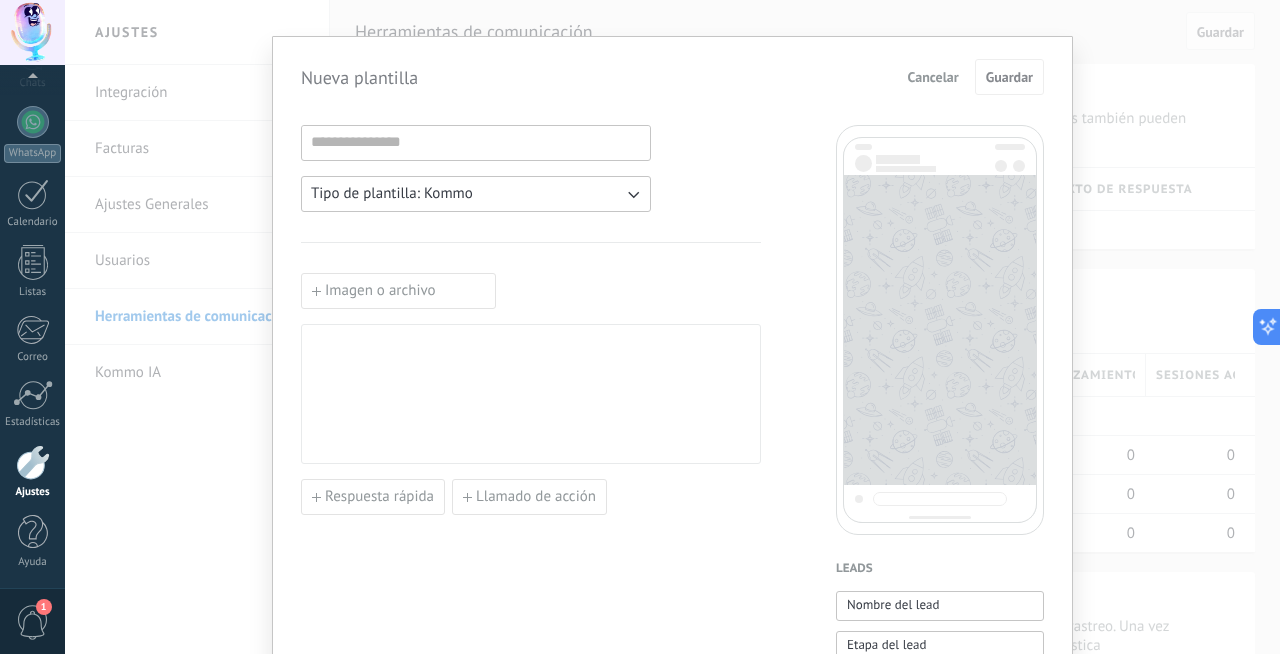 click on "Tipo de plantilla: Kommo" at bounding box center [392, 194] 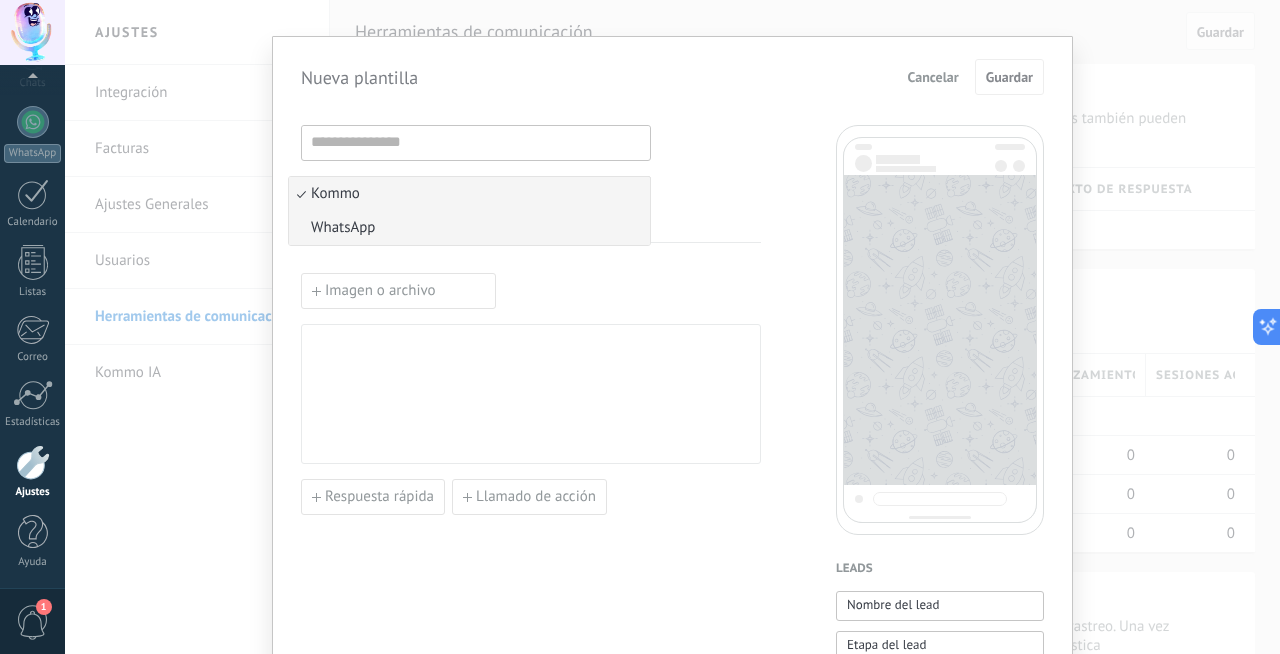 click on "WhatsApp" at bounding box center (469, 228) 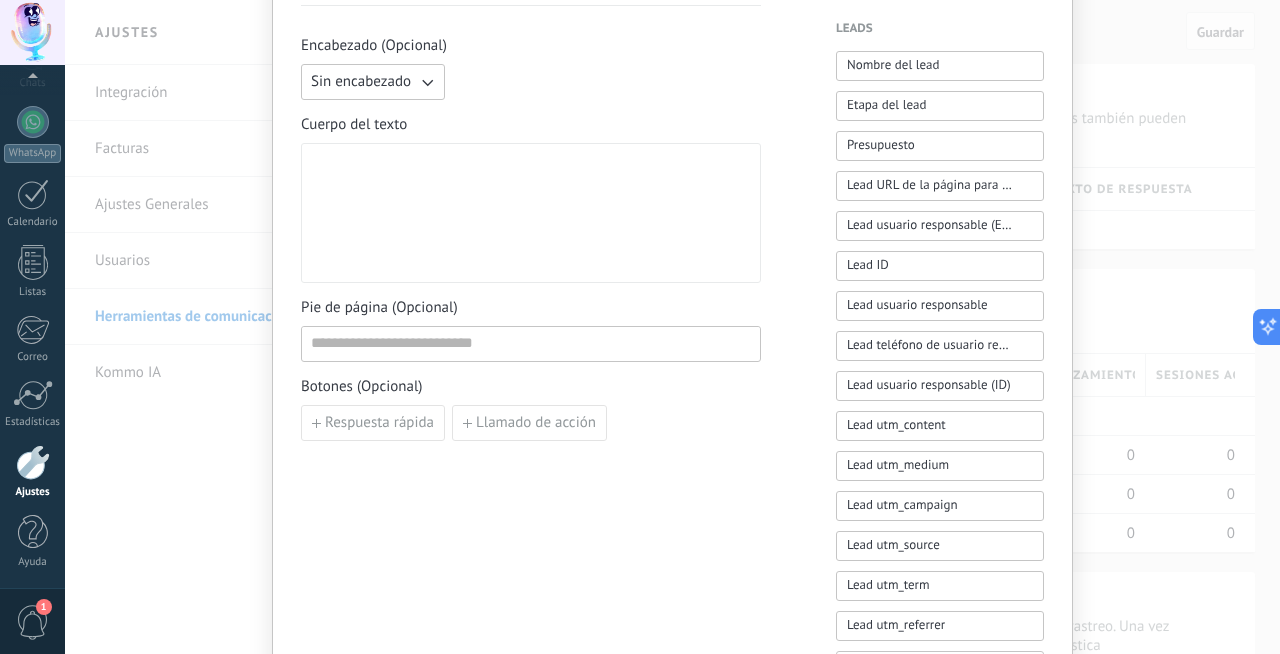 scroll, scrollTop: 585, scrollLeft: 0, axis: vertical 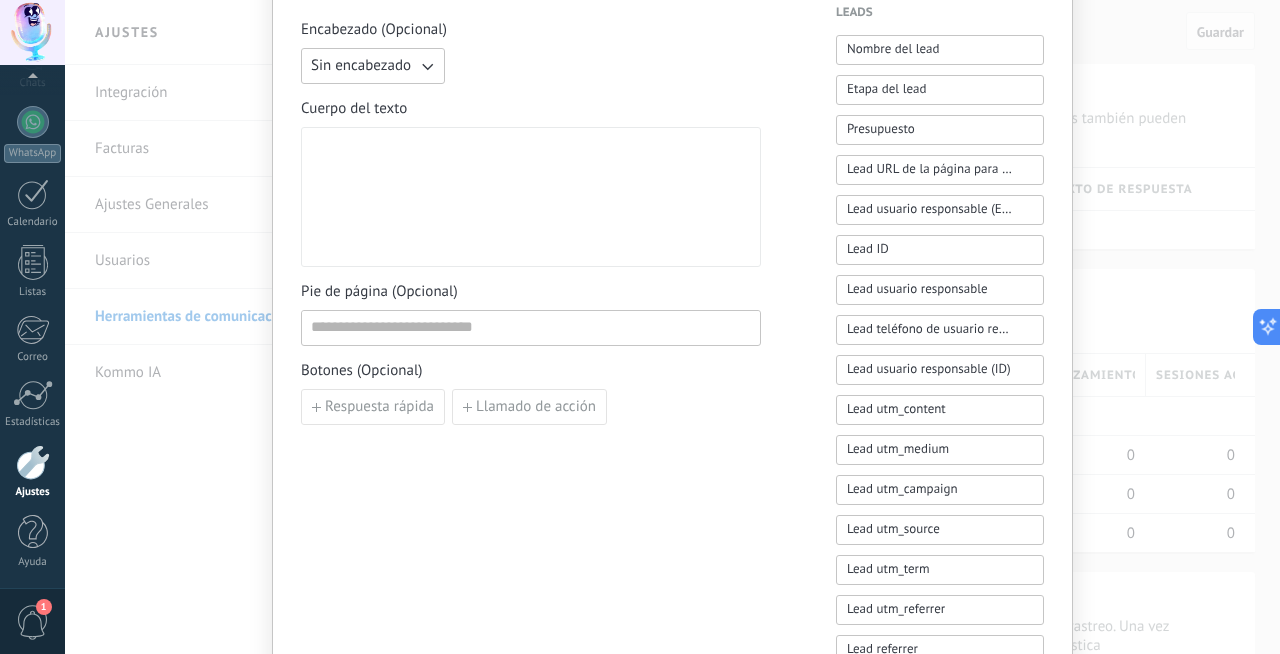 drag, startPoint x: 1089, startPoint y: 122, endPoint x: 1067, endPoint y: 233, distance: 113.15918 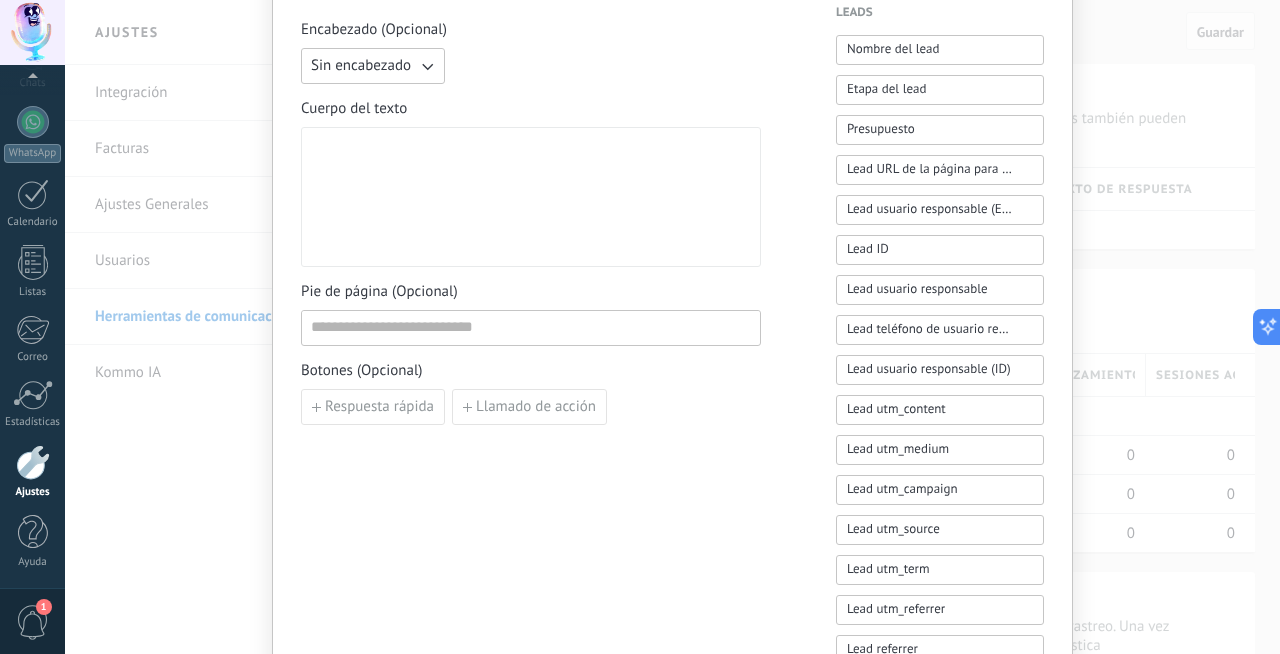 click on "Nueva plantilla Cancelar Guardar borrador Enviar a revisión Tipo de plantilla: WhatsApp Grupo Panorama WABA ID: 231907179999686 Esta plantilla puede ser usado por todos los números de teléfonos conectados a [Grupo Panorama (231907179999686)]: [PHONE_NUMBER] Categoria: MARKETING Tipo de mensaje: Custom Idioma:  Español (Español) Encabezado (Opcional) Sin encabezado Cuerpo del texto Pie de página (Opcional) Botones (Opcional) Respuesta rápida Llamado de acción Leads Nombre del lead Etapa del lead Presupuesto Lead URL de la página para compartir con los clientes Lead usuario responsable (Email) Lead ID Lead usuario responsable Lead teléfono de usuario responsable Lead usuario responsable (ID) Lead utm_content Lead utm_medium Lead utm_campaign Lead utm_source Lead utm_term Lead utm_referrer Lead referrer Lead gclientid Lead gclid Lead fbclid Contactos Nombre del contacto Nombre Apellido Contacto ID Contacto usuario responsable Contacto teléfono de usuario responsable Contacto teléfono (Celular)" at bounding box center (672, 327) 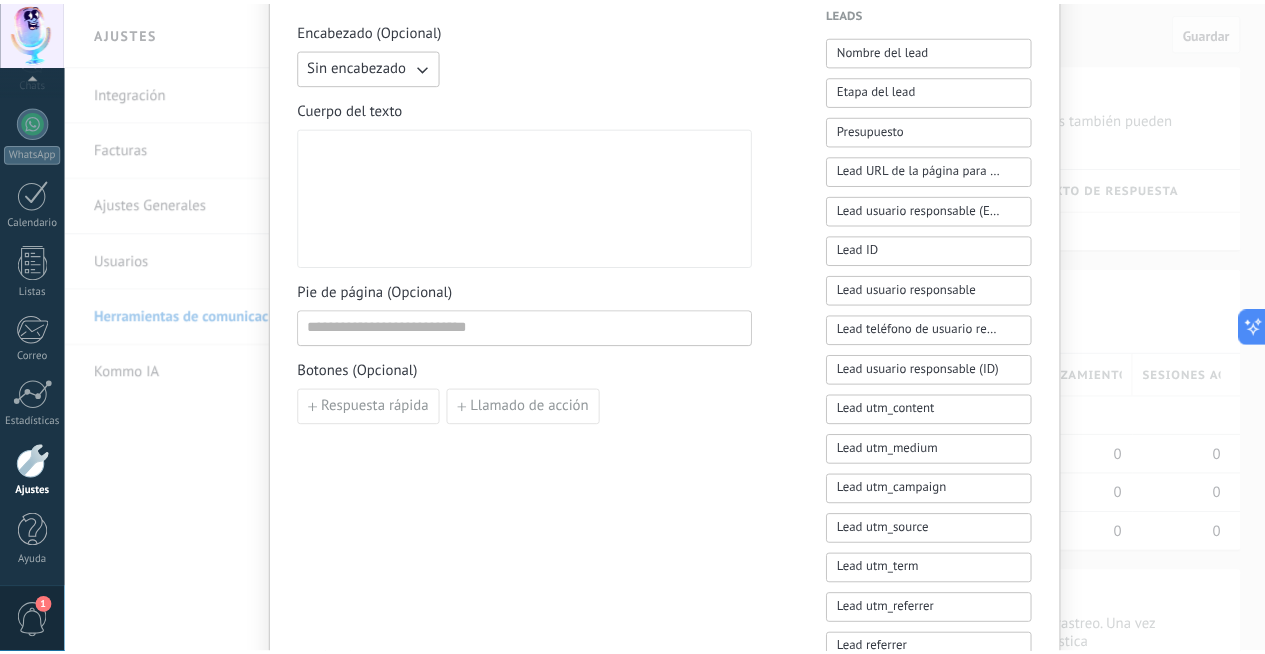 scroll, scrollTop: 0, scrollLeft: 0, axis: both 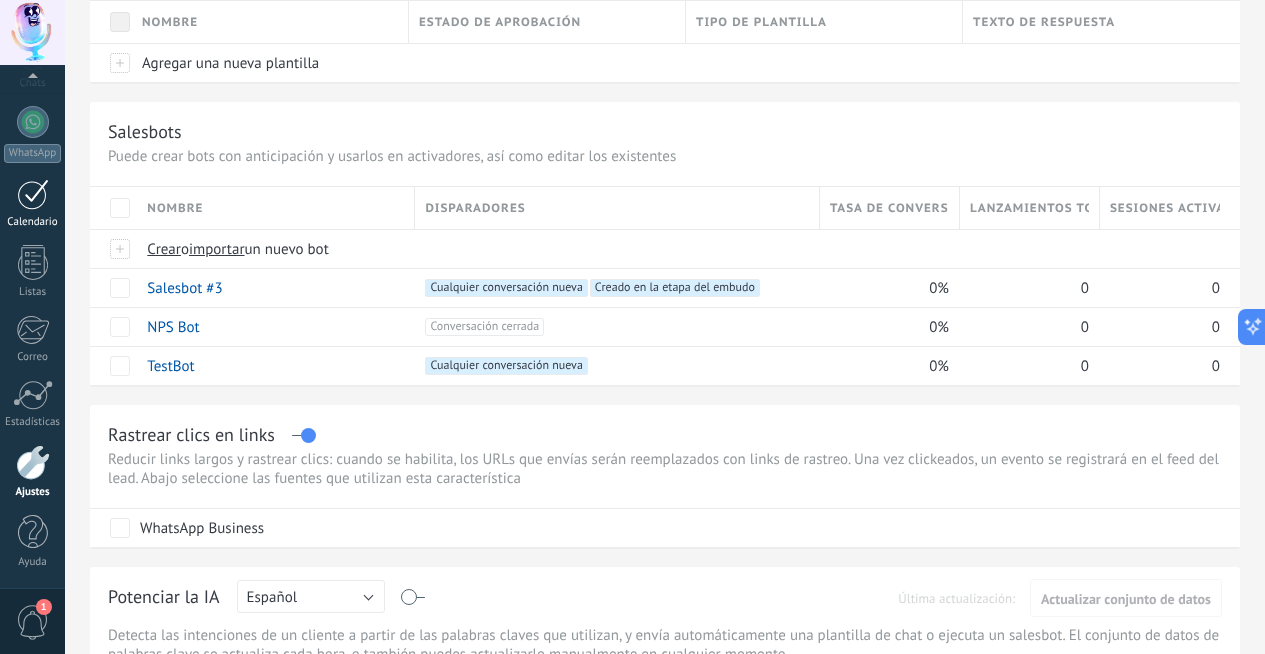 click on "Calendario" at bounding box center (32, 204) 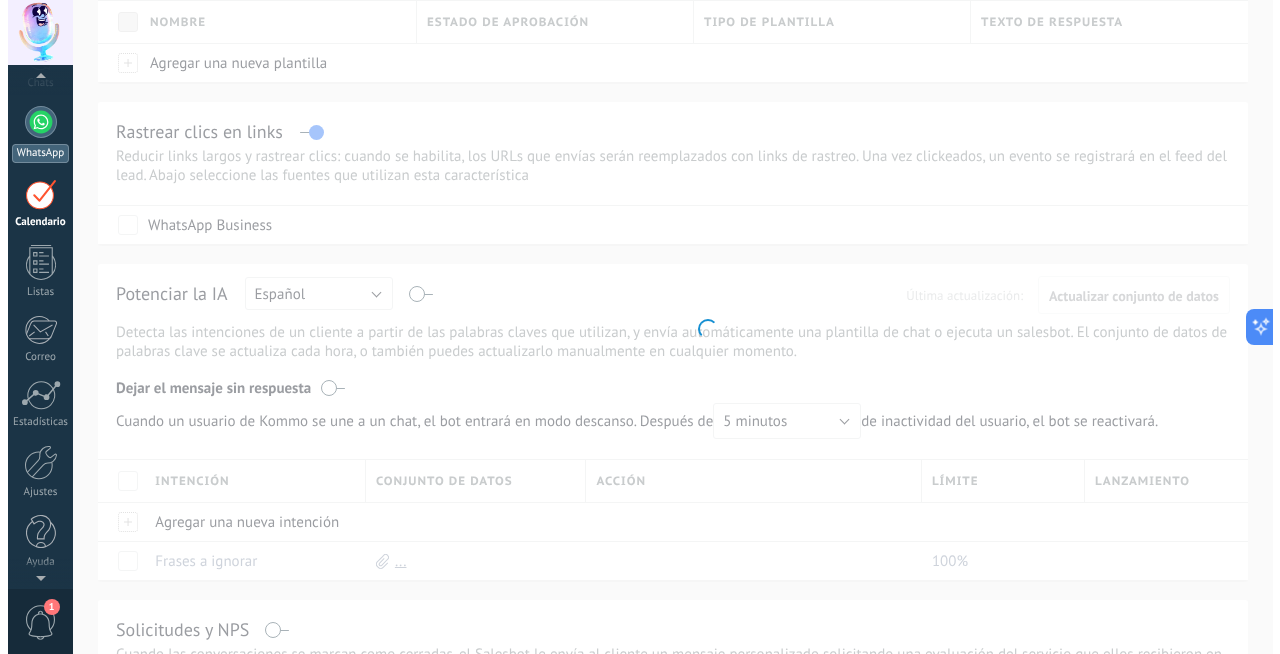 scroll, scrollTop: 0, scrollLeft: 0, axis: both 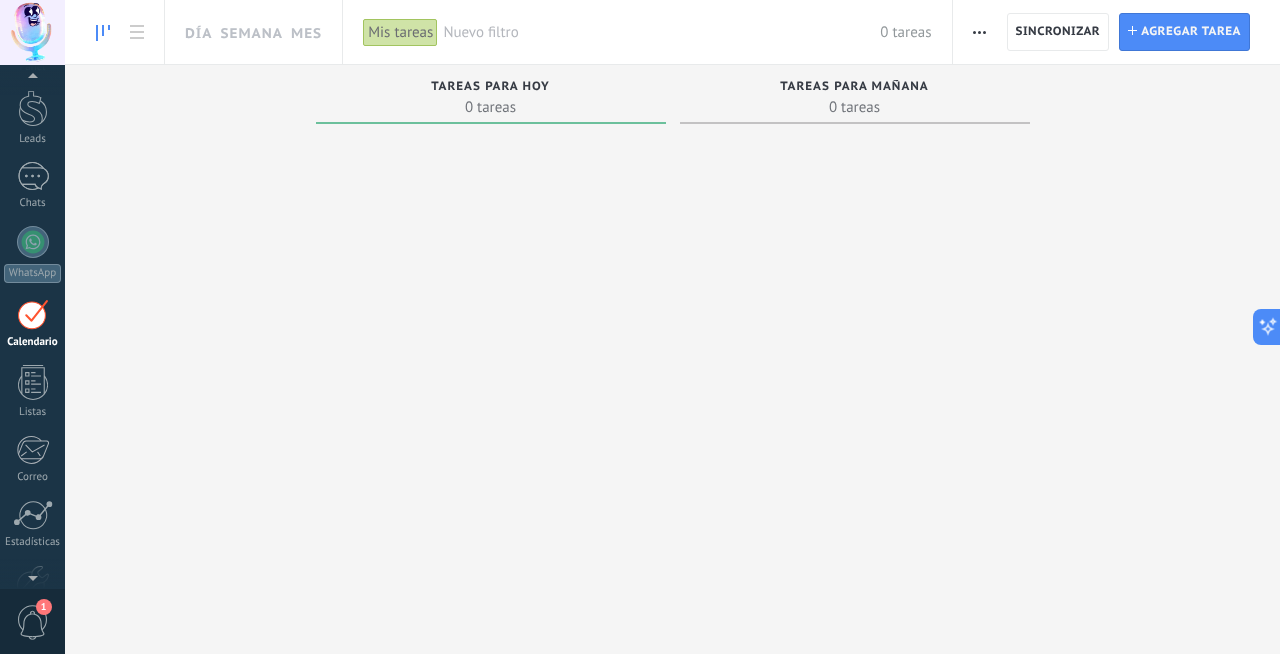click at bounding box center (33, 314) 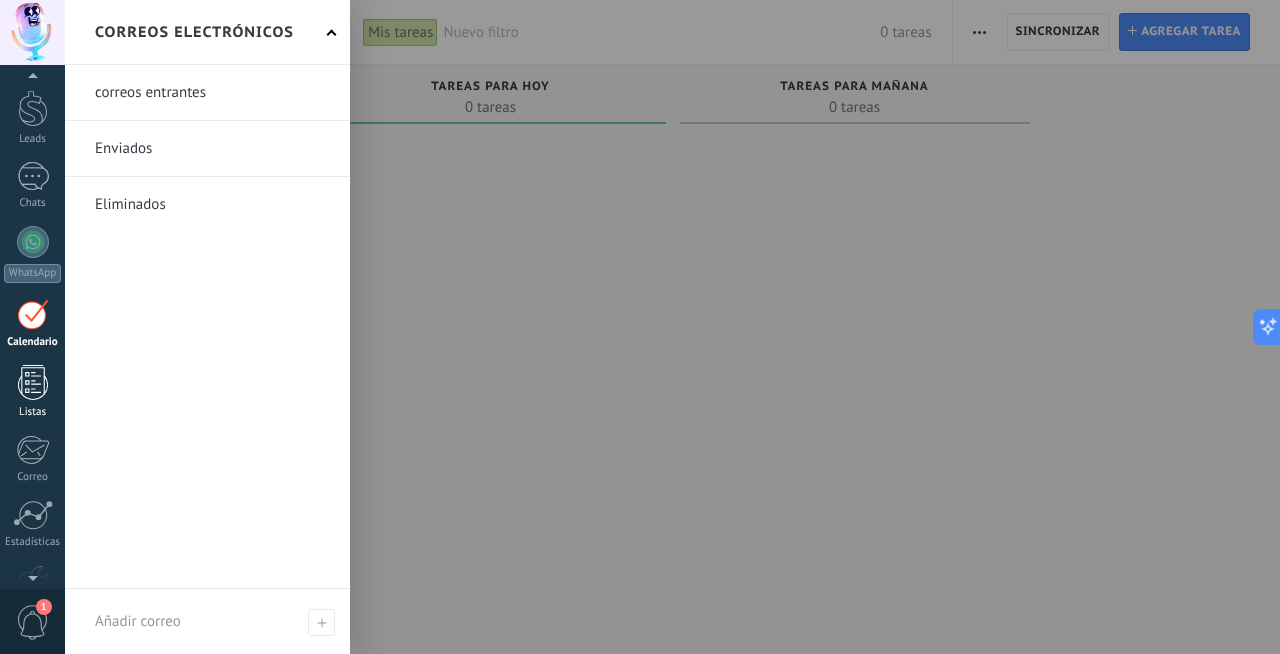 click at bounding box center [33, 382] 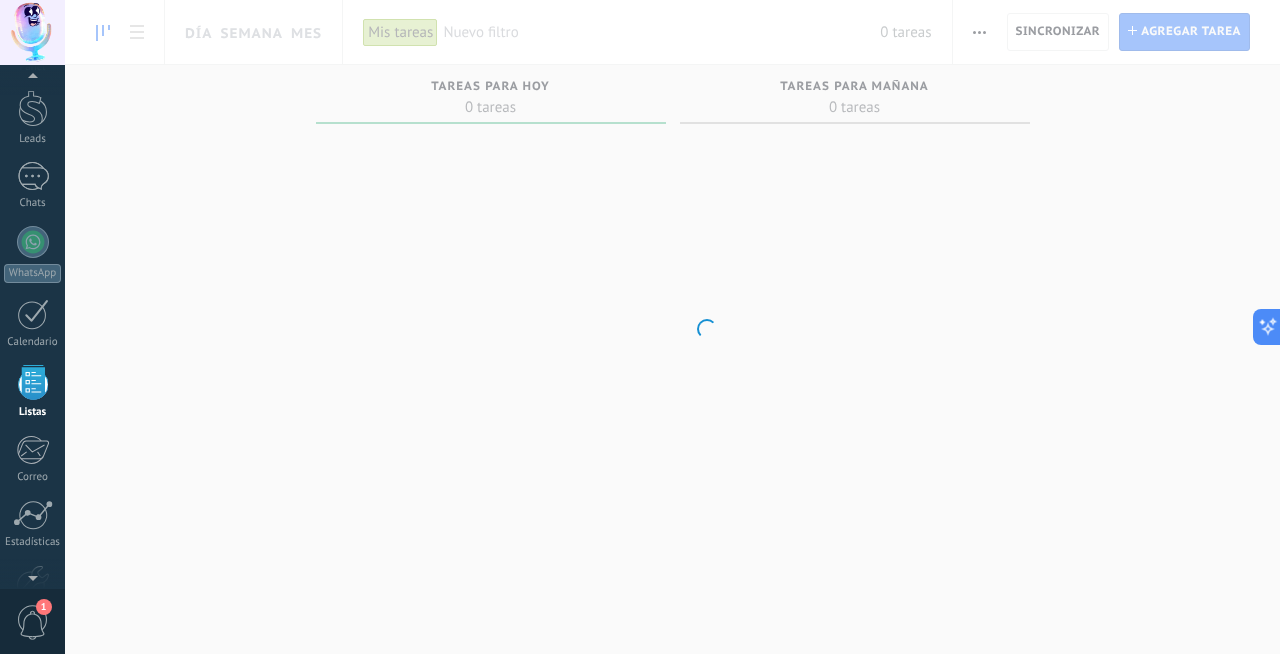scroll, scrollTop: 124, scrollLeft: 0, axis: vertical 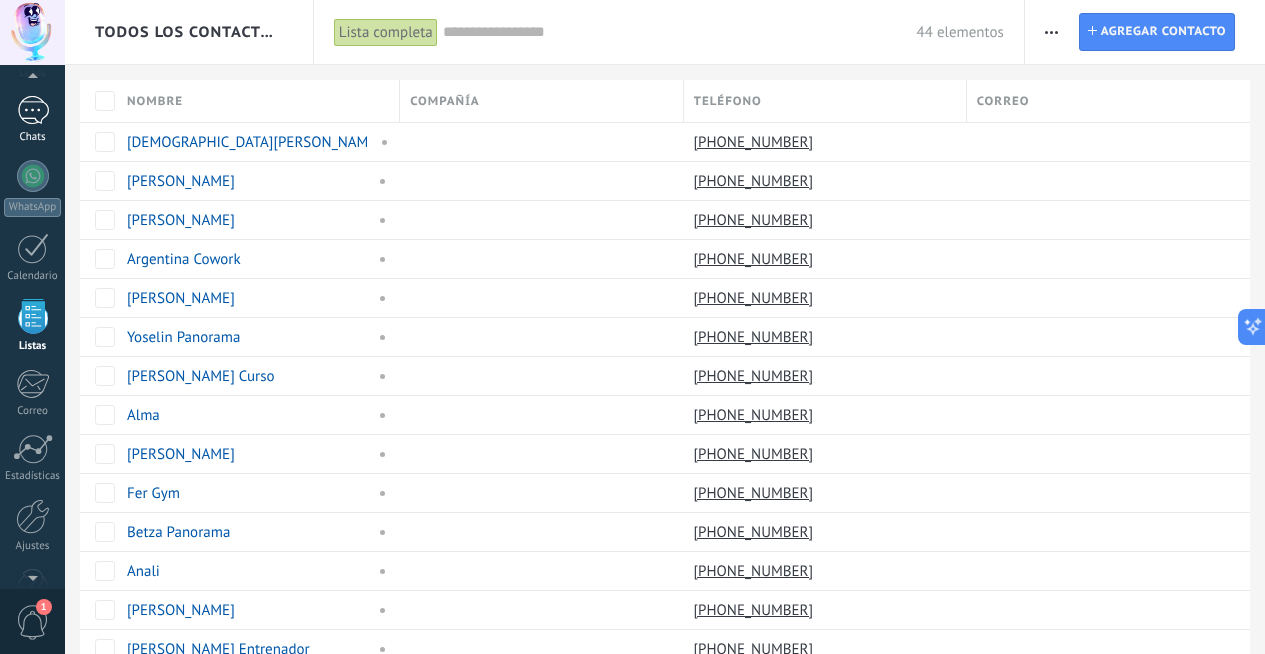 click at bounding box center (33, 110) 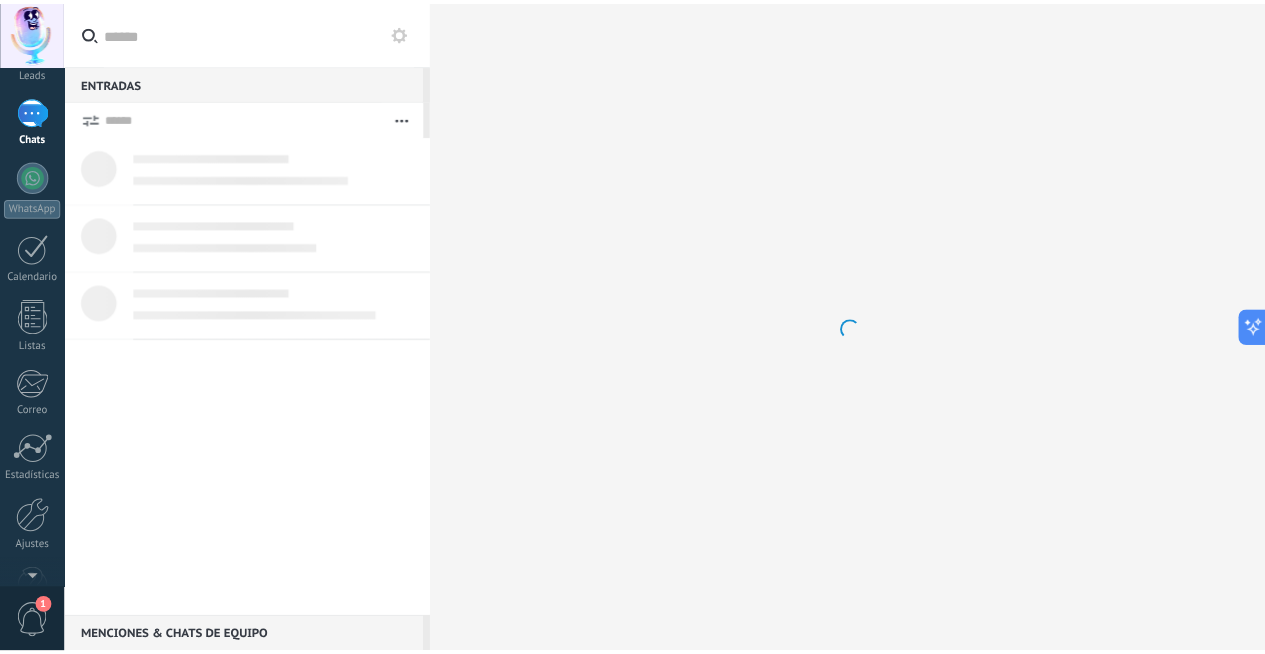 scroll, scrollTop: 0, scrollLeft: 0, axis: both 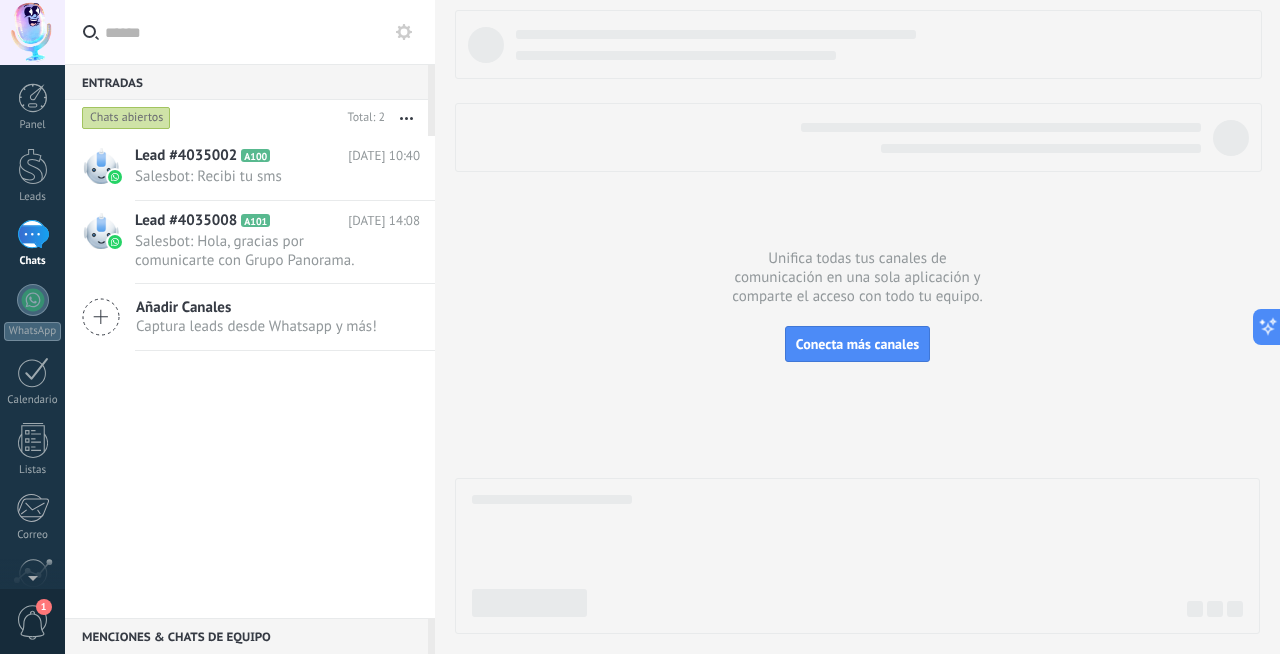 click at bounding box center [857, 322] 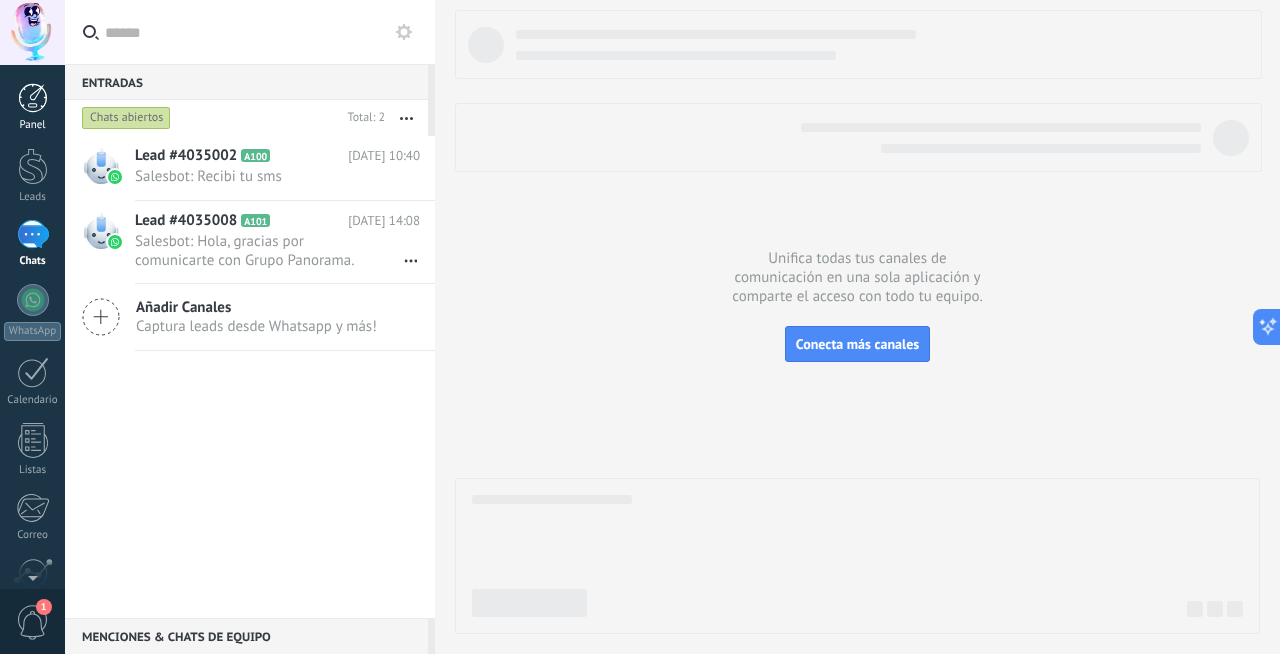 click on "Panel" at bounding box center [33, 125] 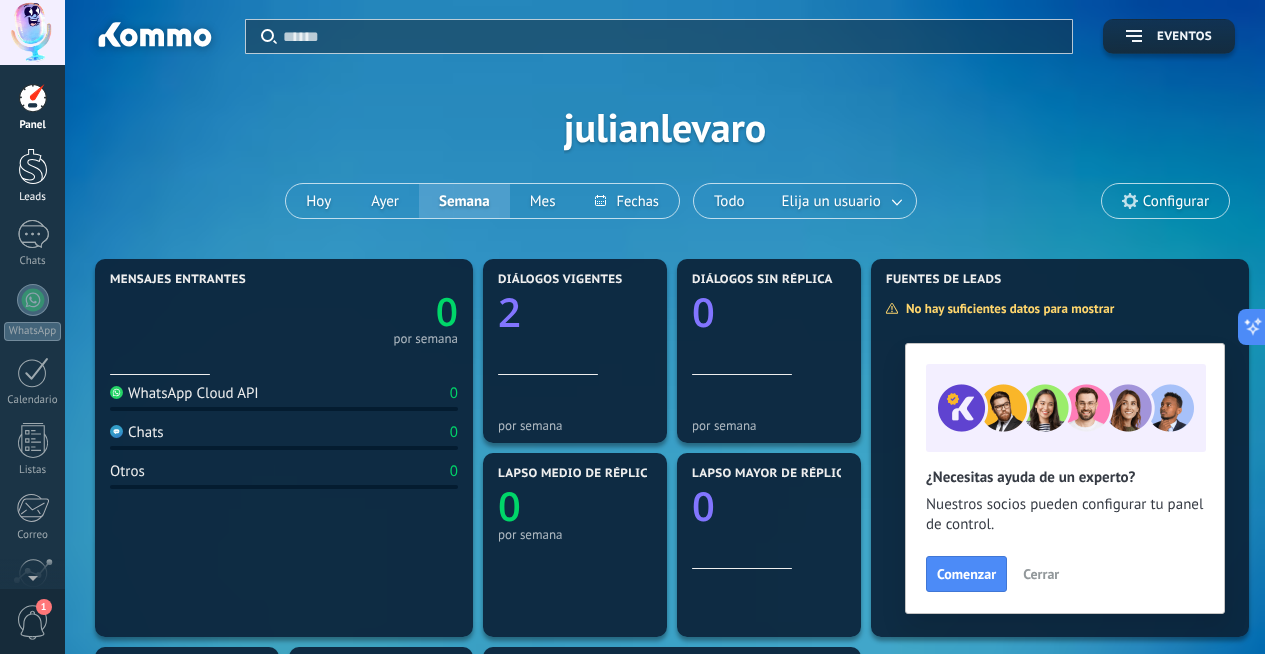 click at bounding box center [33, 166] 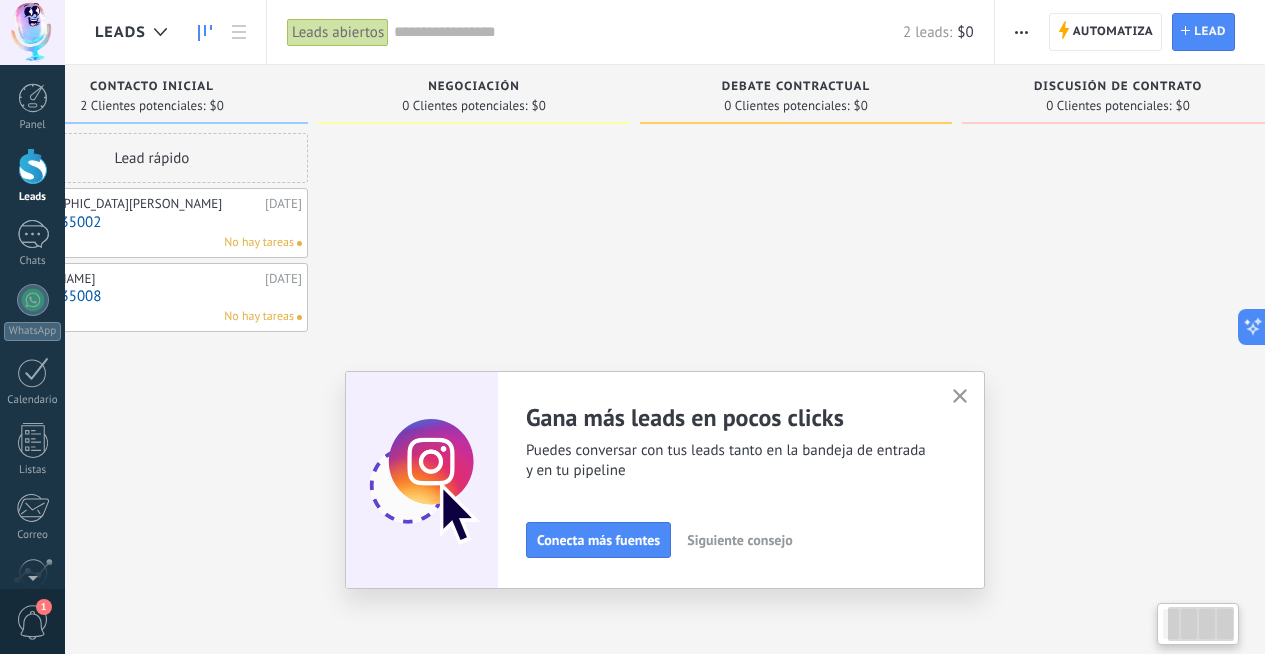 scroll, scrollTop: 0, scrollLeft: 138, axis: horizontal 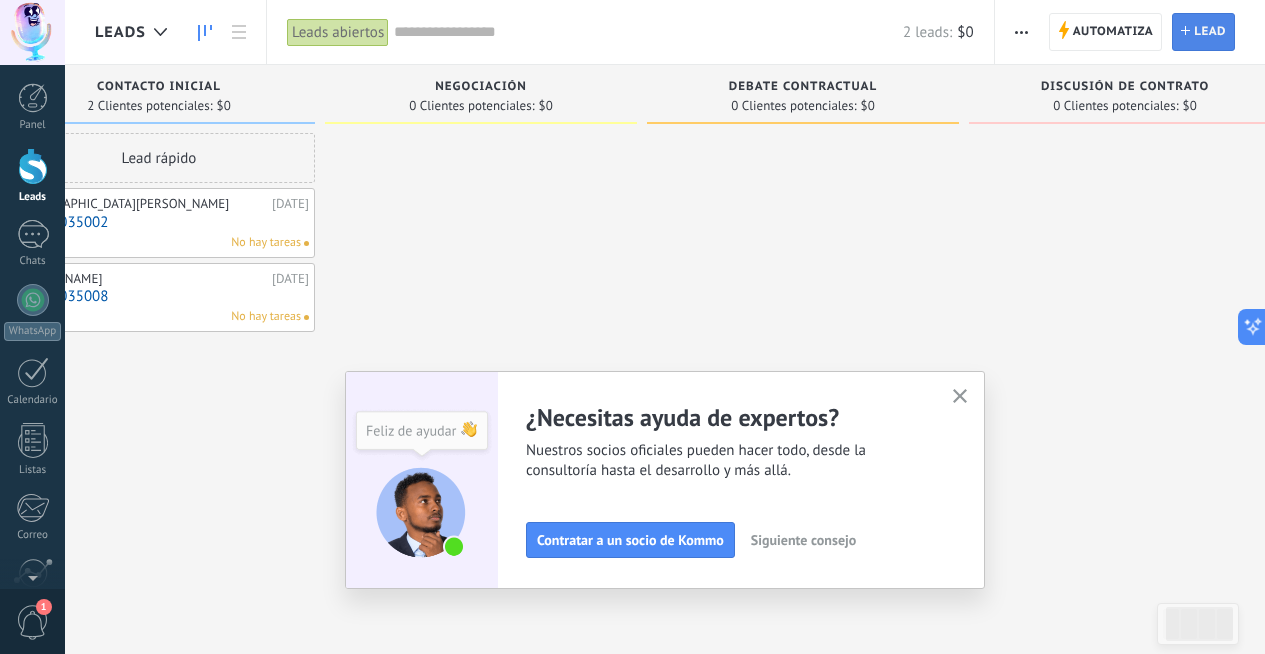 click 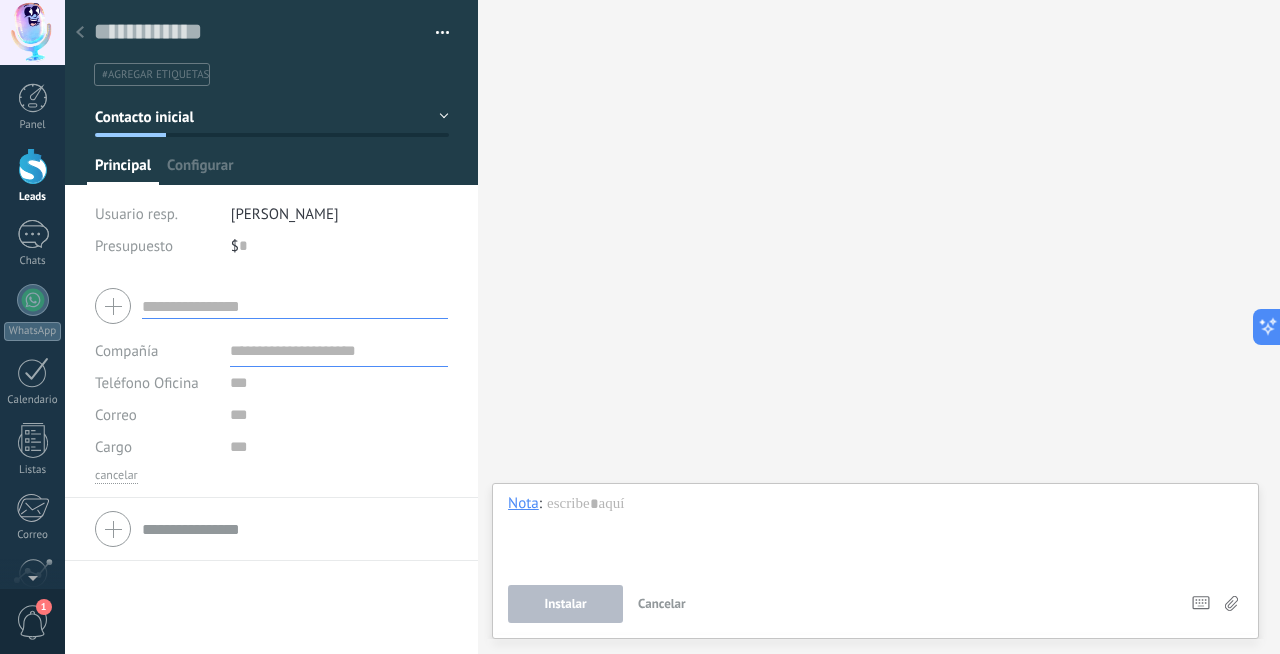 click 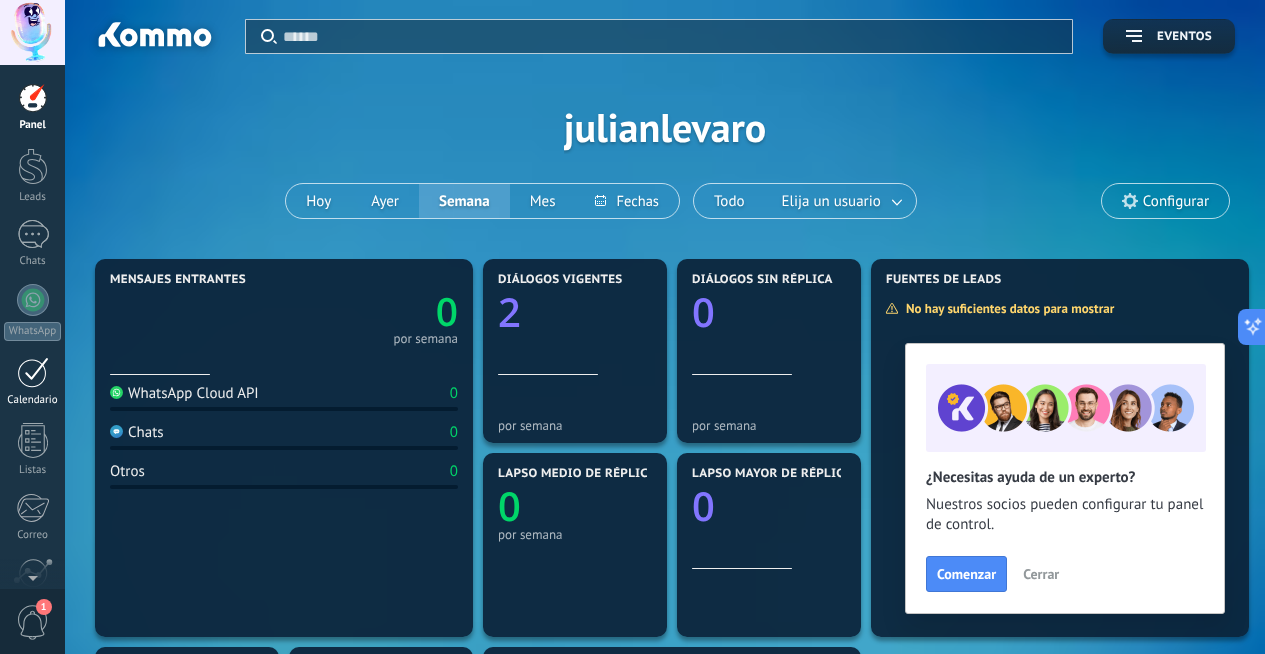 click on "Calendario" at bounding box center [33, 400] 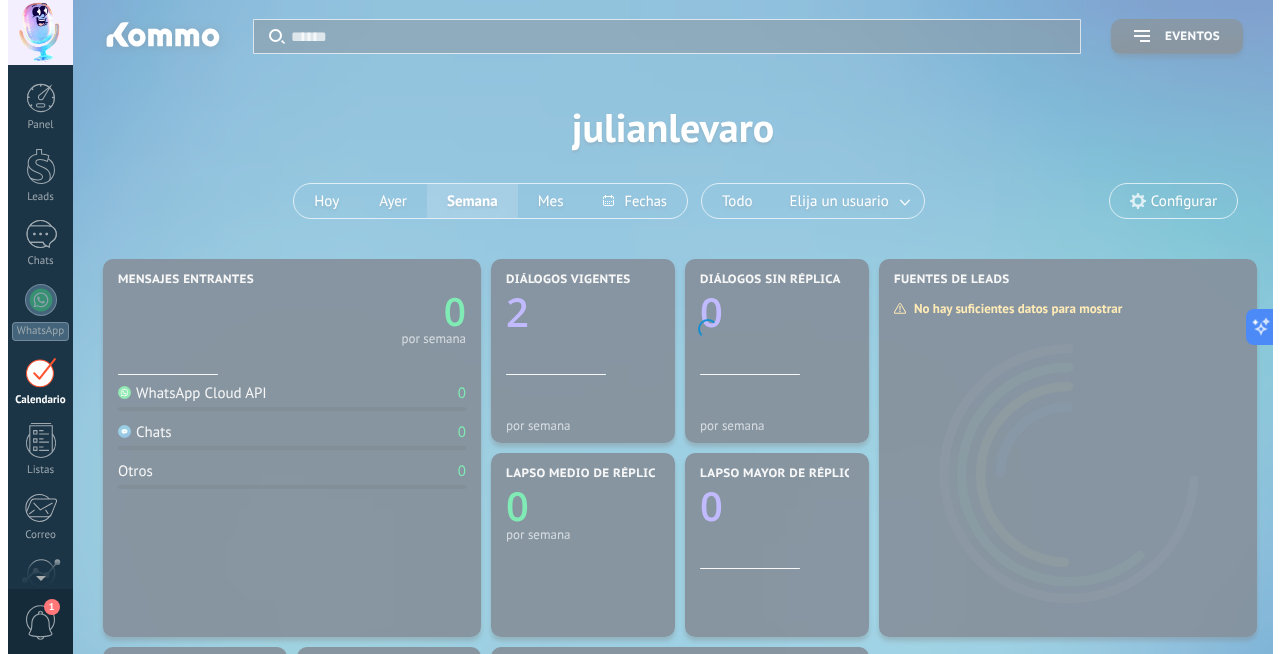 scroll, scrollTop: 58, scrollLeft: 0, axis: vertical 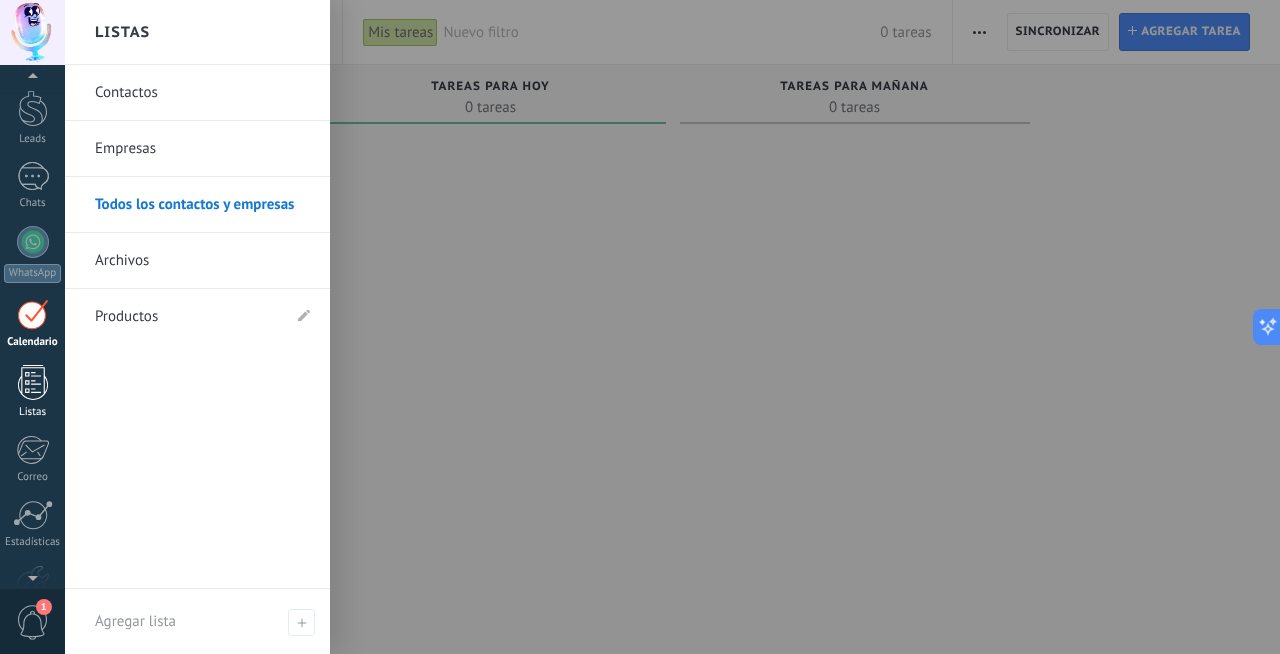click at bounding box center [33, 382] 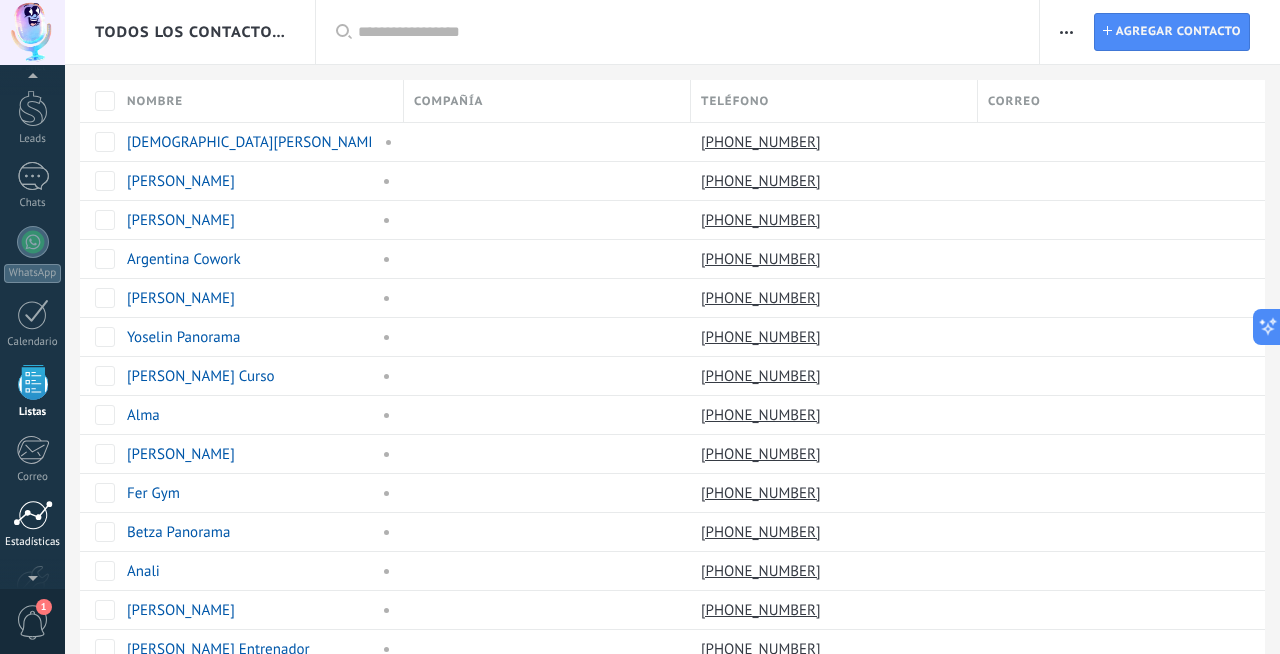 scroll, scrollTop: 124, scrollLeft: 0, axis: vertical 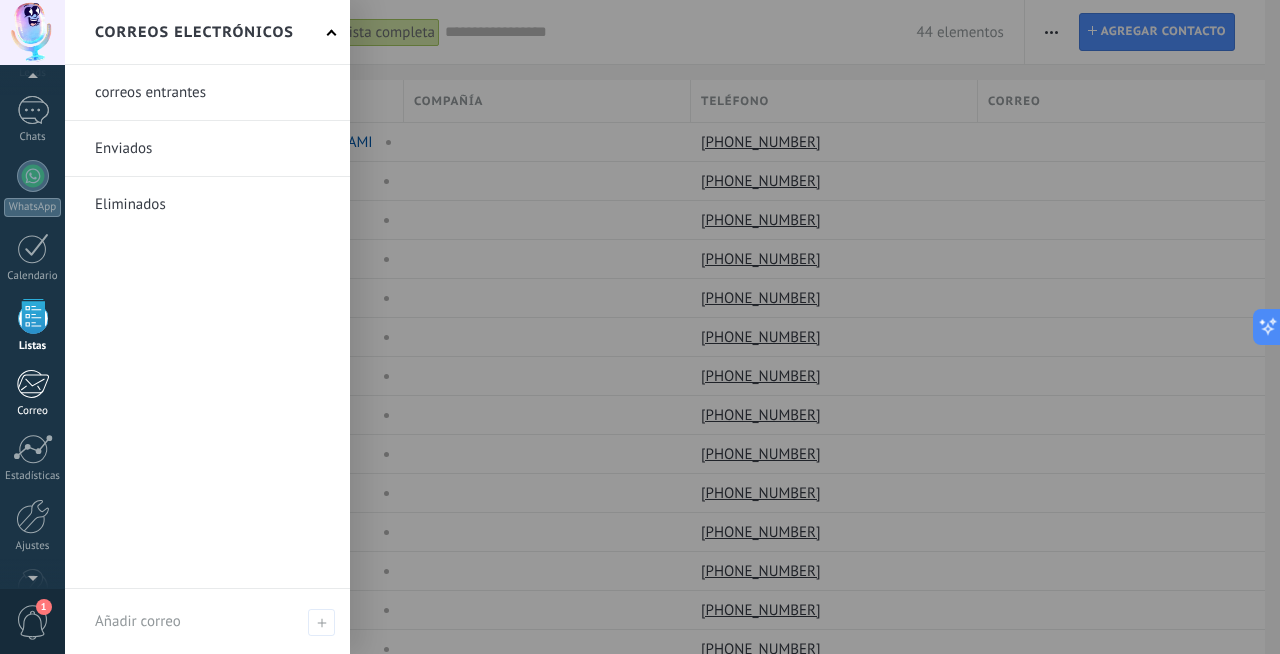 click at bounding box center (32, 384) 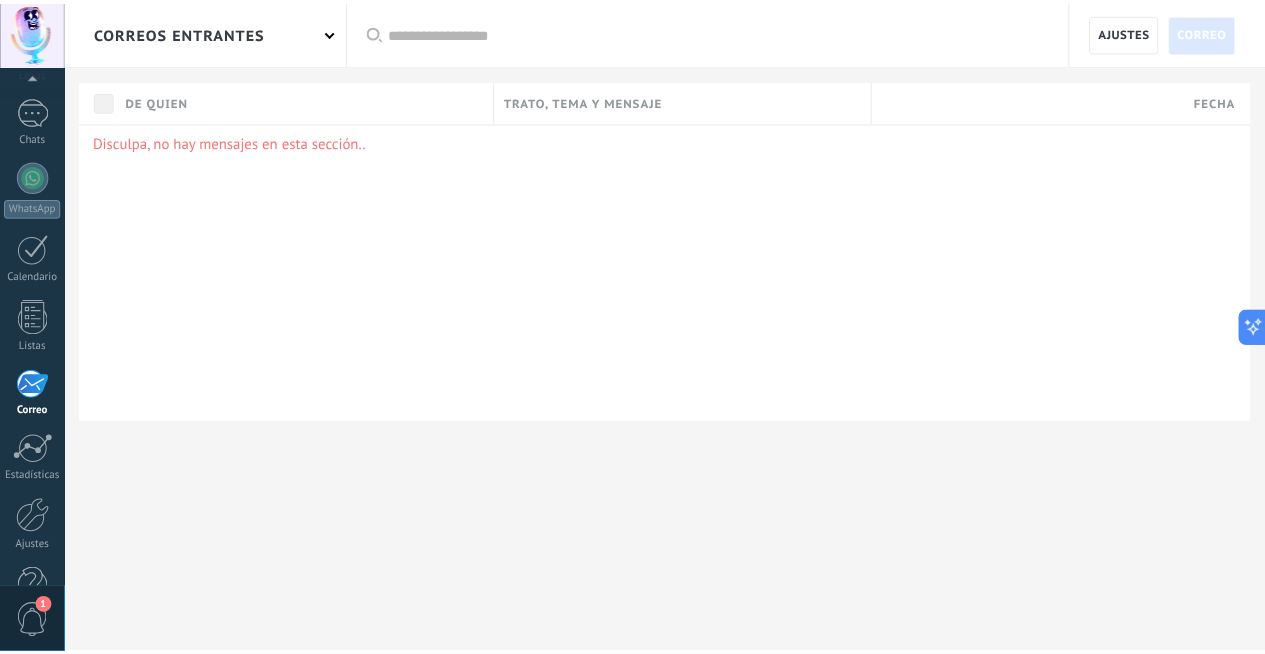 scroll, scrollTop: 178, scrollLeft: 0, axis: vertical 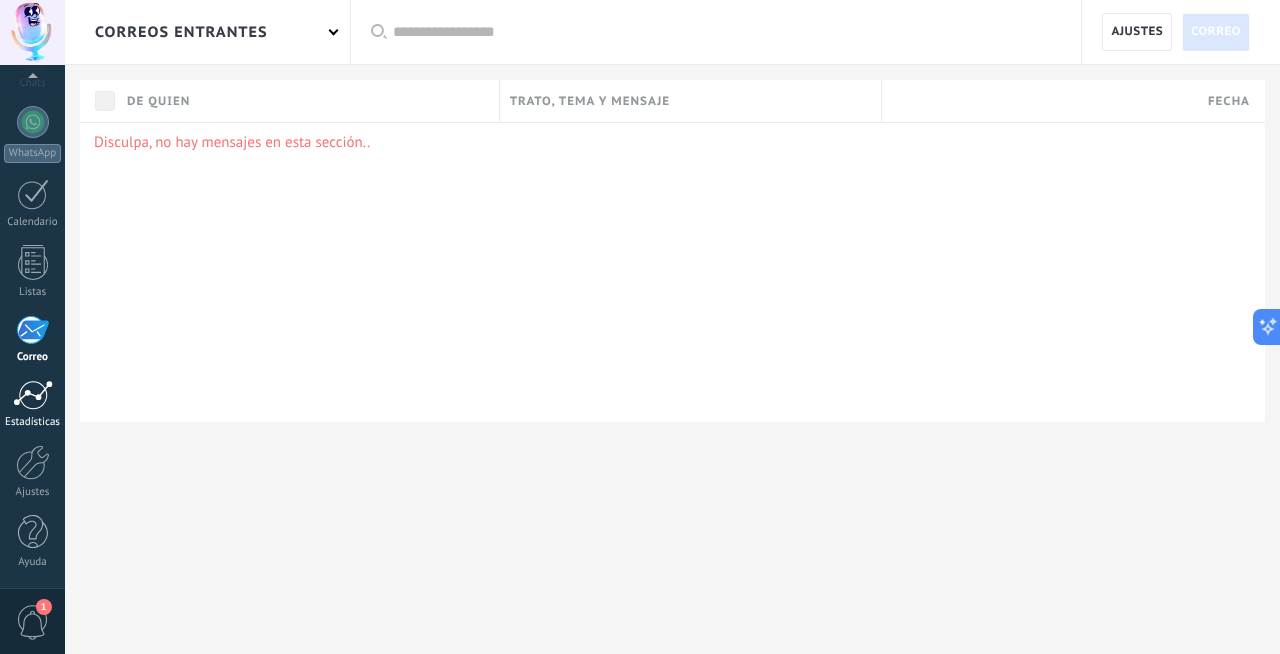 click on "Estadísticas" at bounding box center (33, 422) 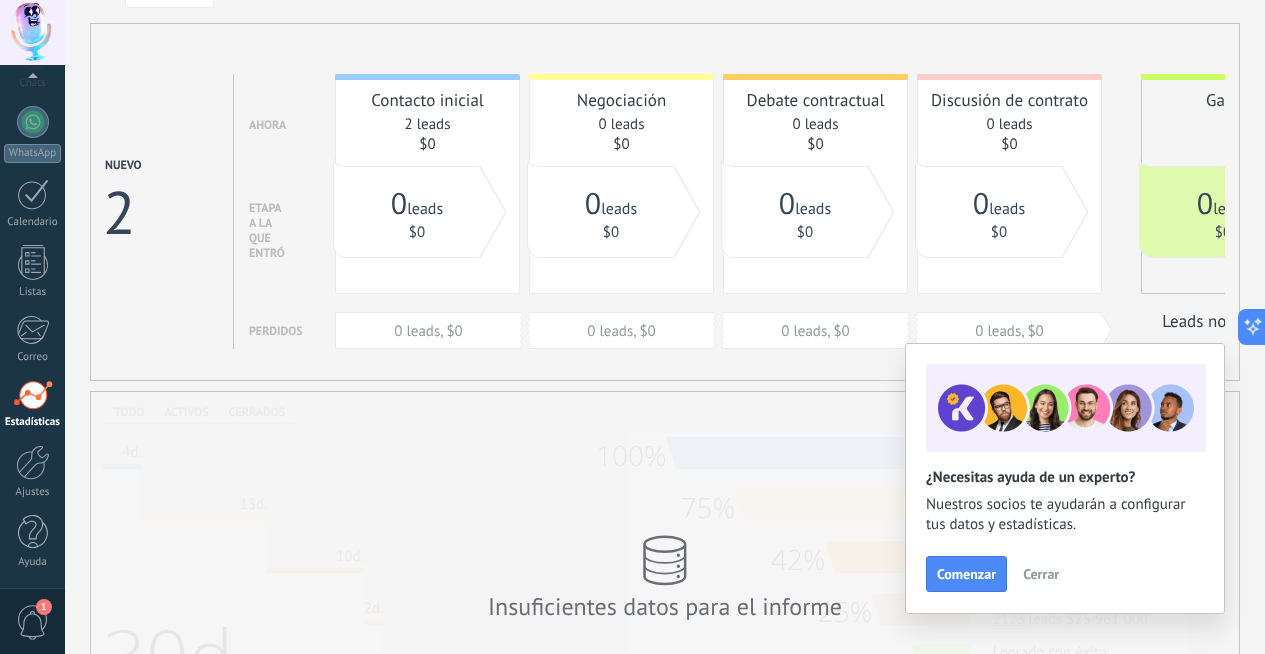 scroll, scrollTop: 0, scrollLeft: 0, axis: both 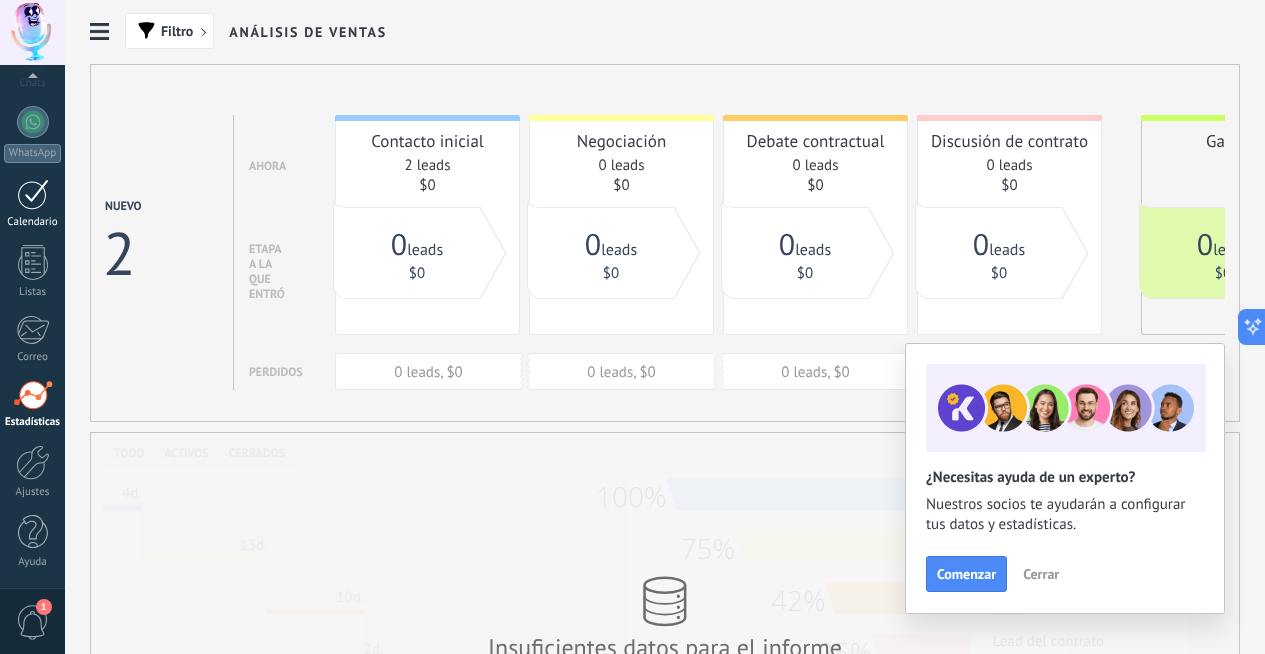 click at bounding box center (33, 194) 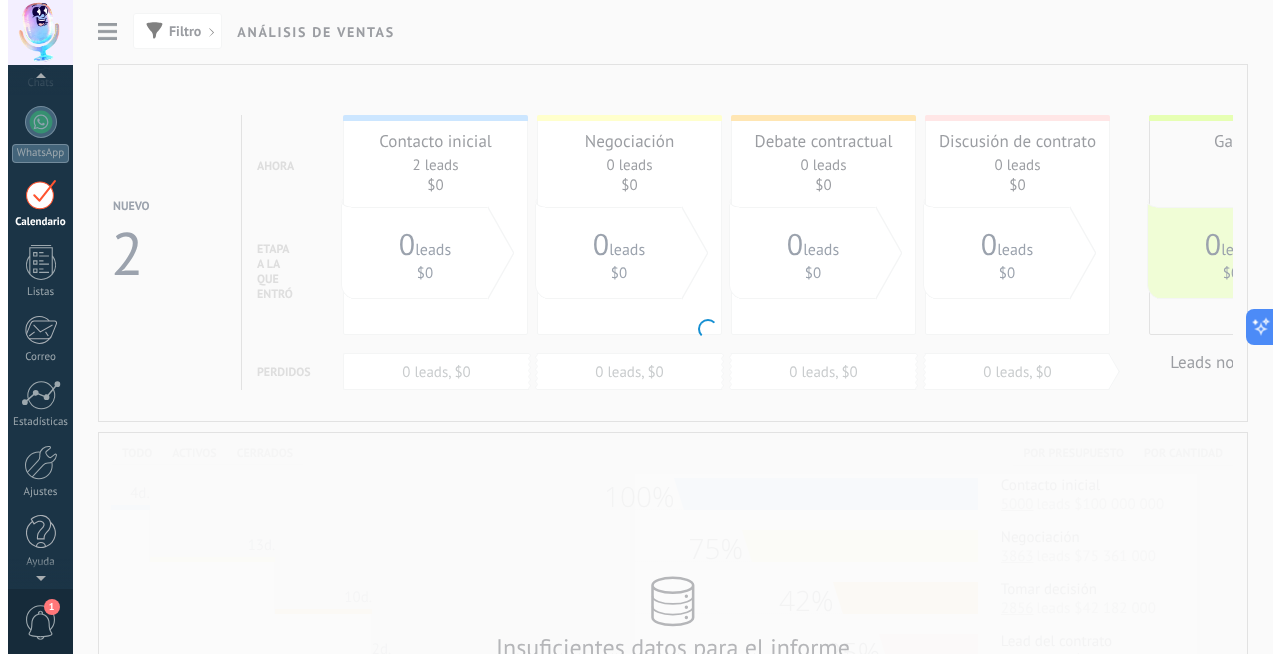 scroll, scrollTop: 58, scrollLeft: 0, axis: vertical 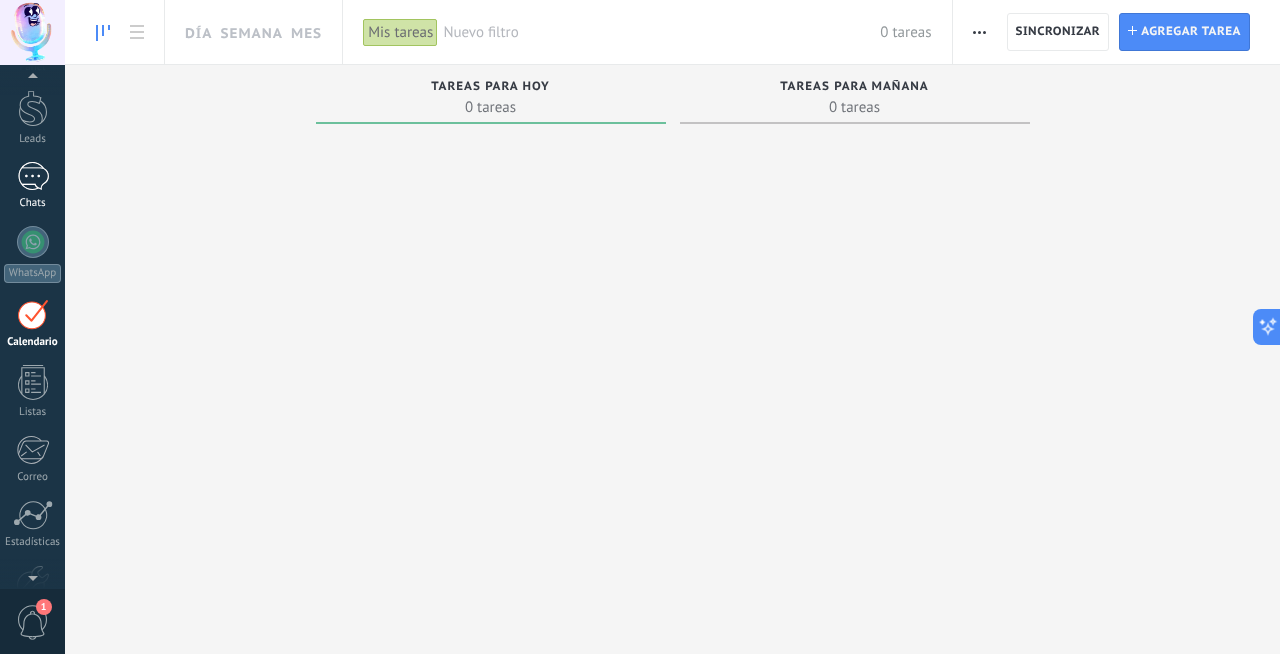 click on "Chats" at bounding box center (32, 186) 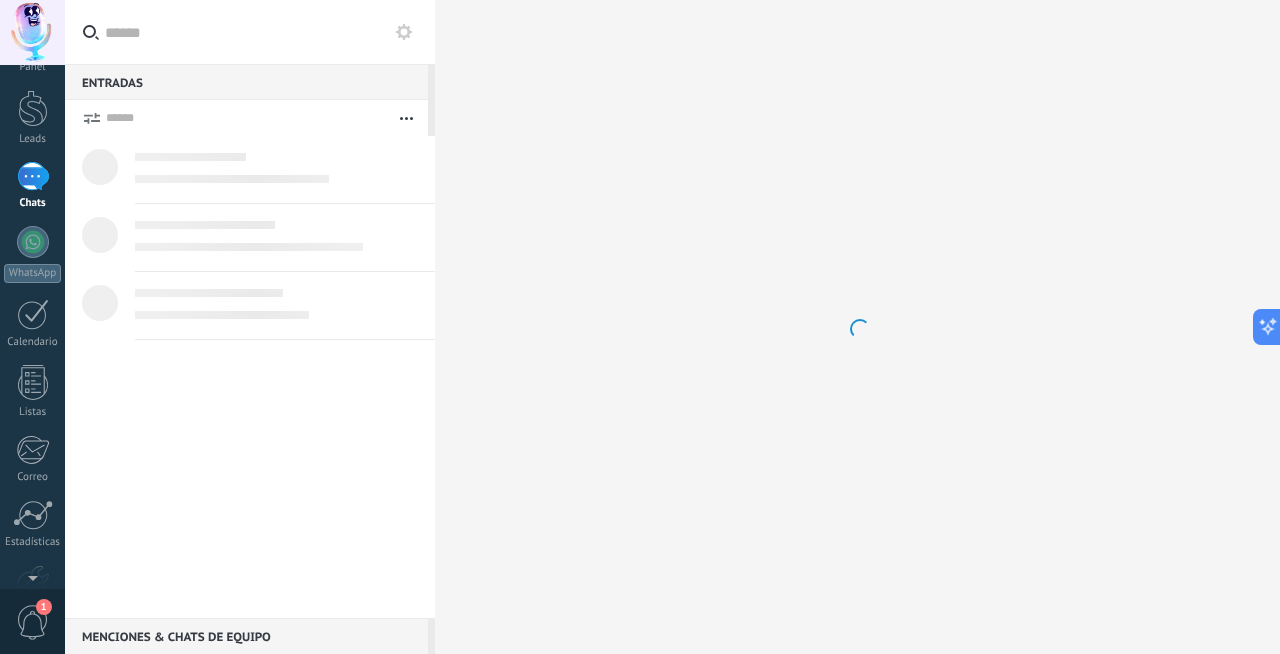 scroll, scrollTop: 0, scrollLeft: 0, axis: both 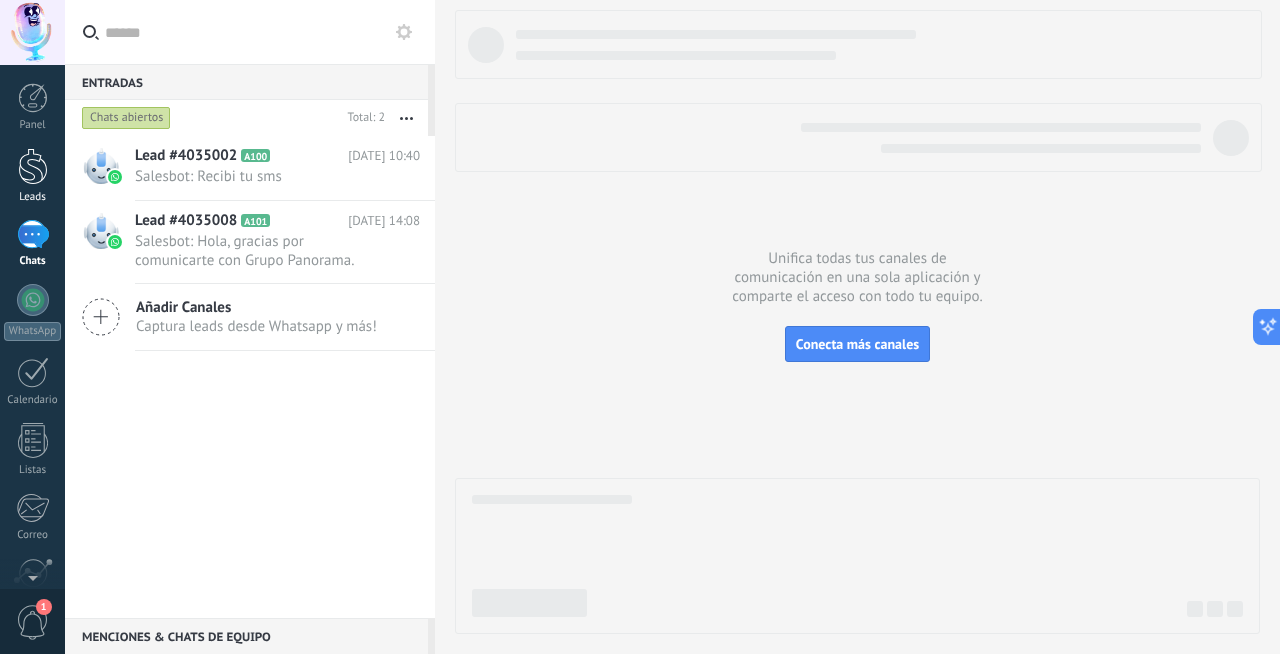 click on "Leads" at bounding box center (33, 197) 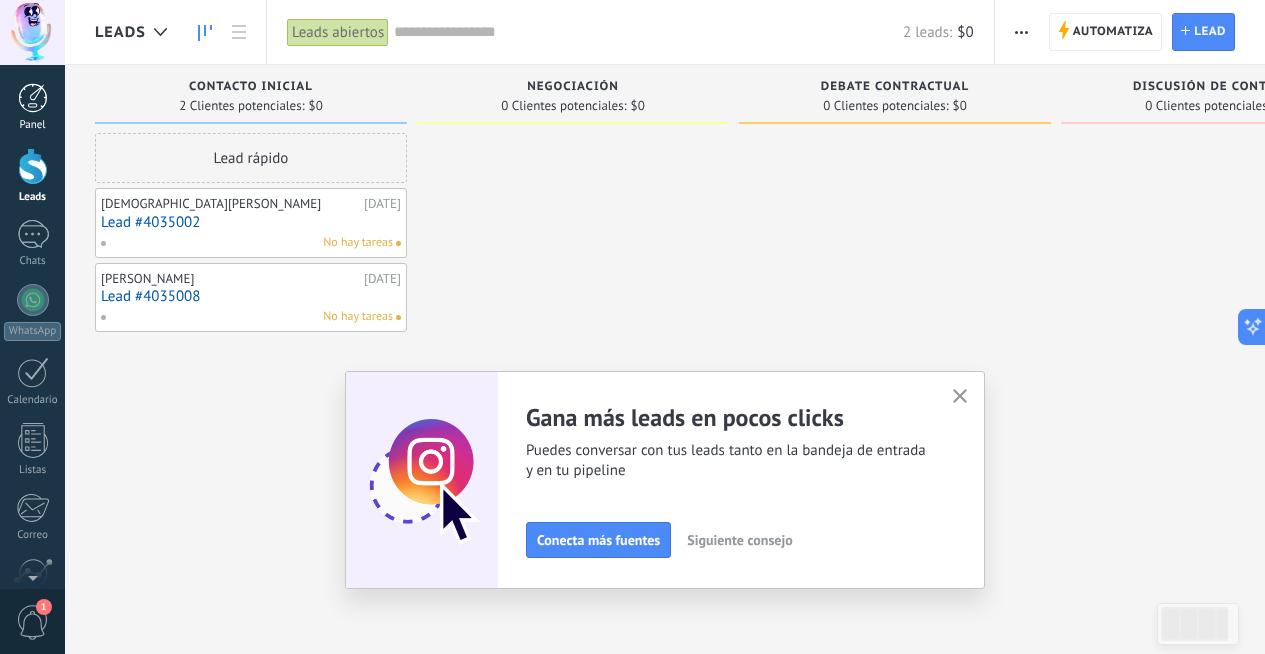 click at bounding box center (33, 98) 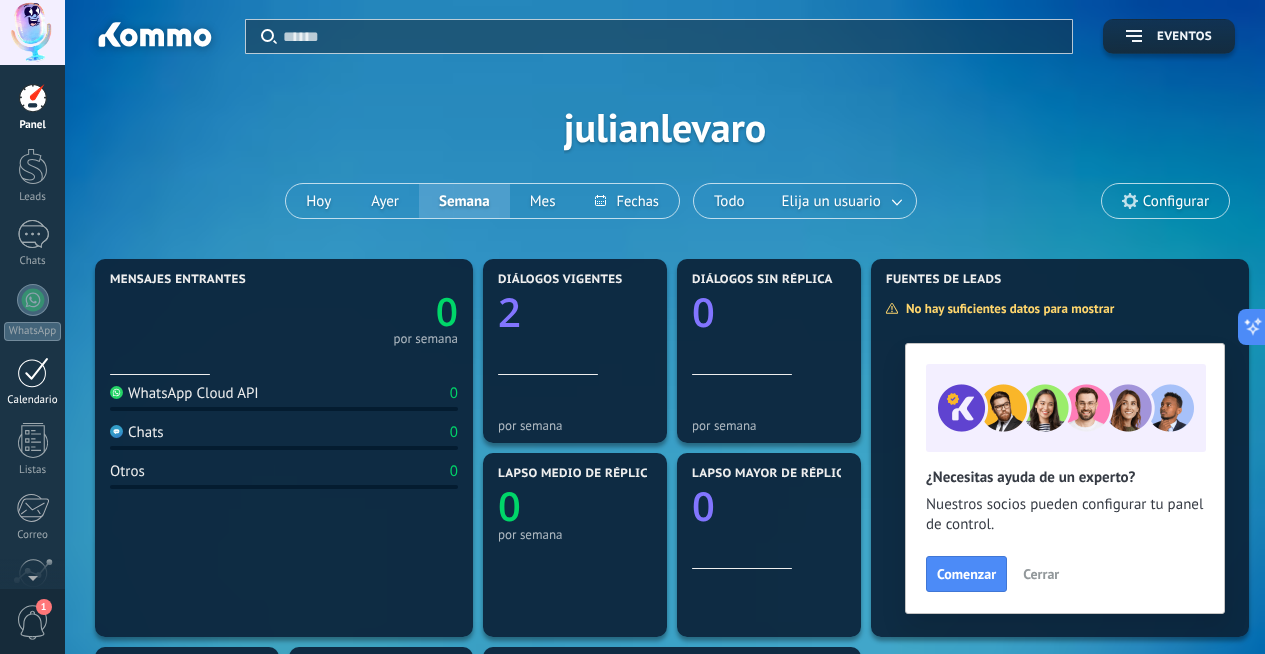 click at bounding box center [33, 372] 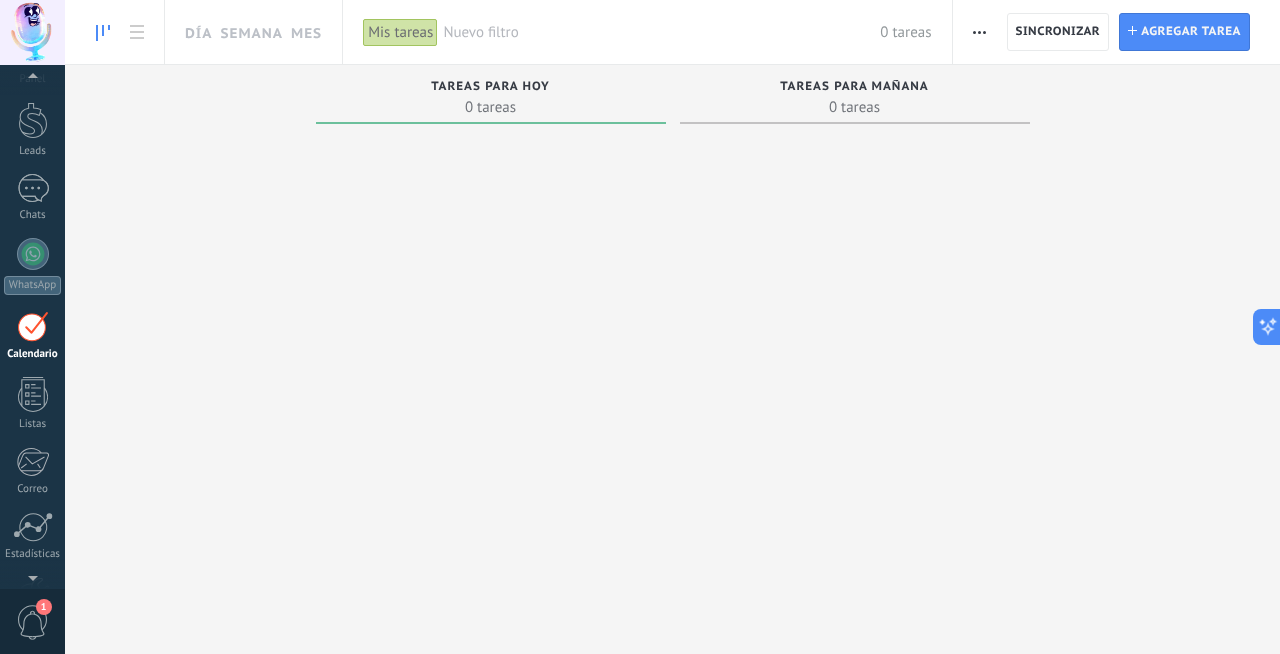 scroll, scrollTop: 58, scrollLeft: 0, axis: vertical 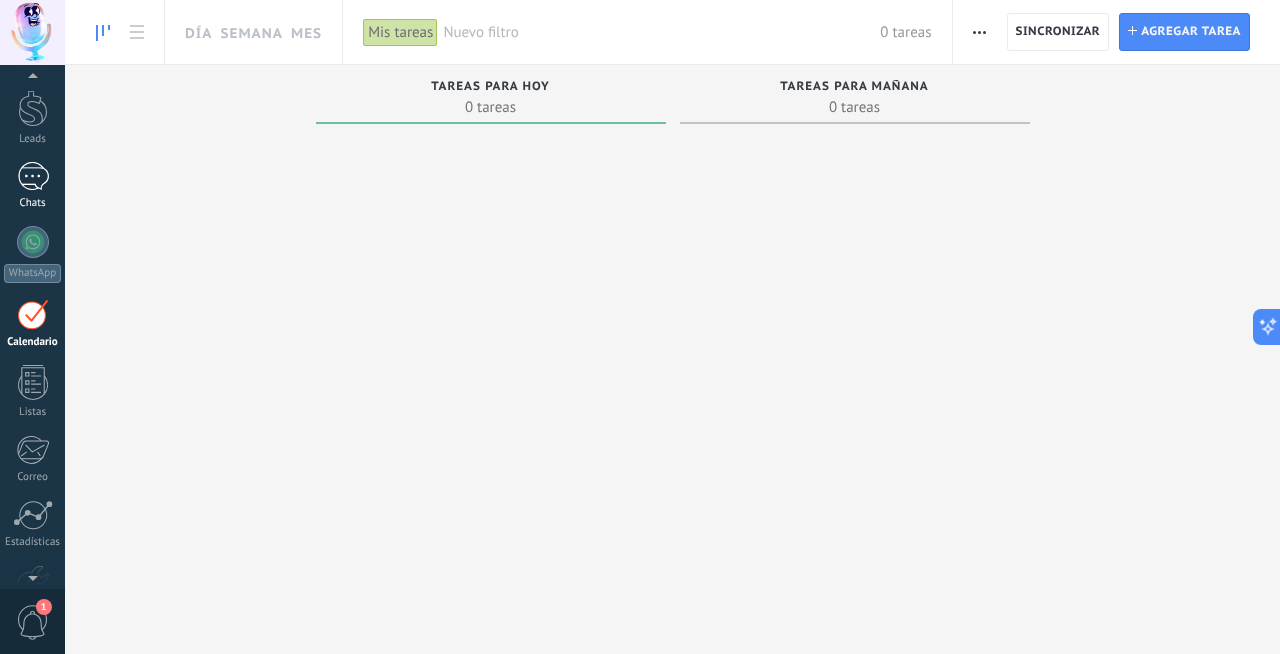 click at bounding box center (33, 176) 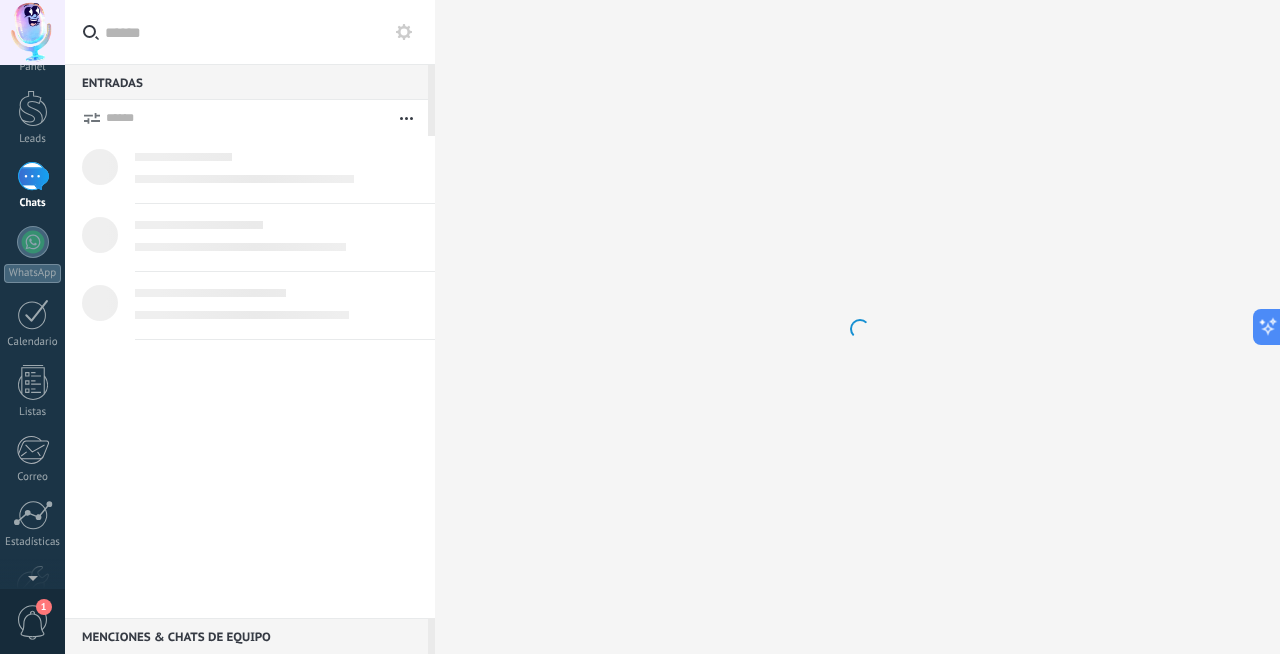 scroll, scrollTop: 0, scrollLeft: 0, axis: both 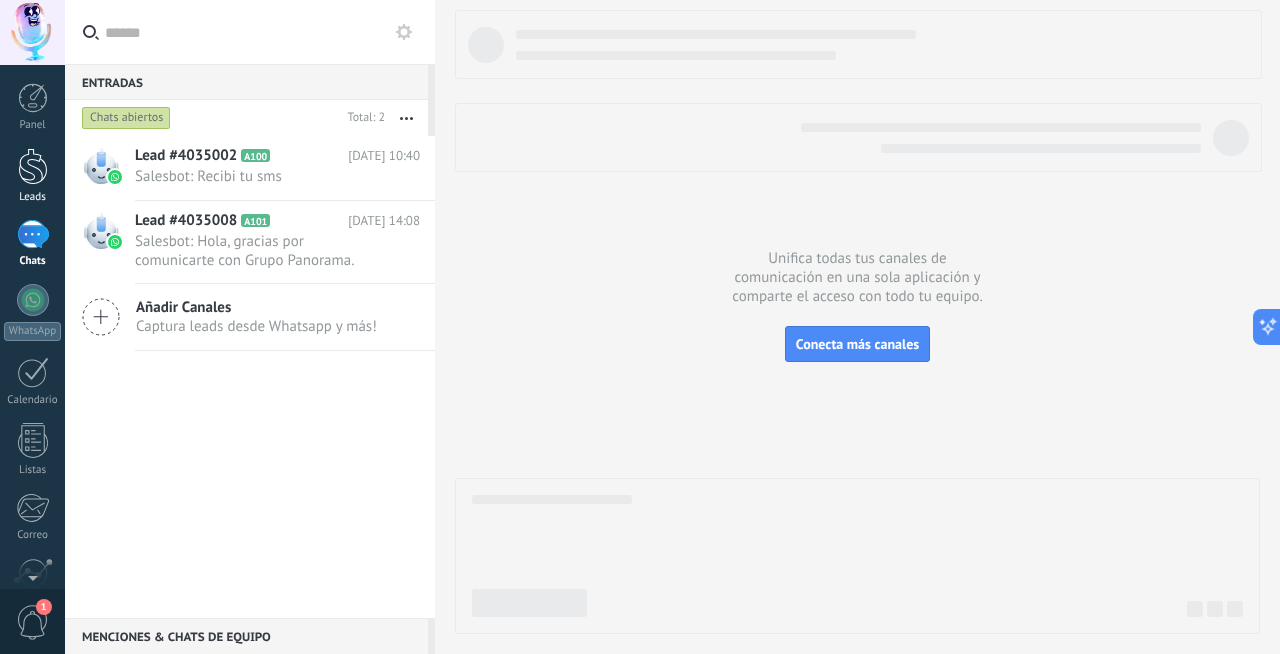 click at bounding box center [33, 166] 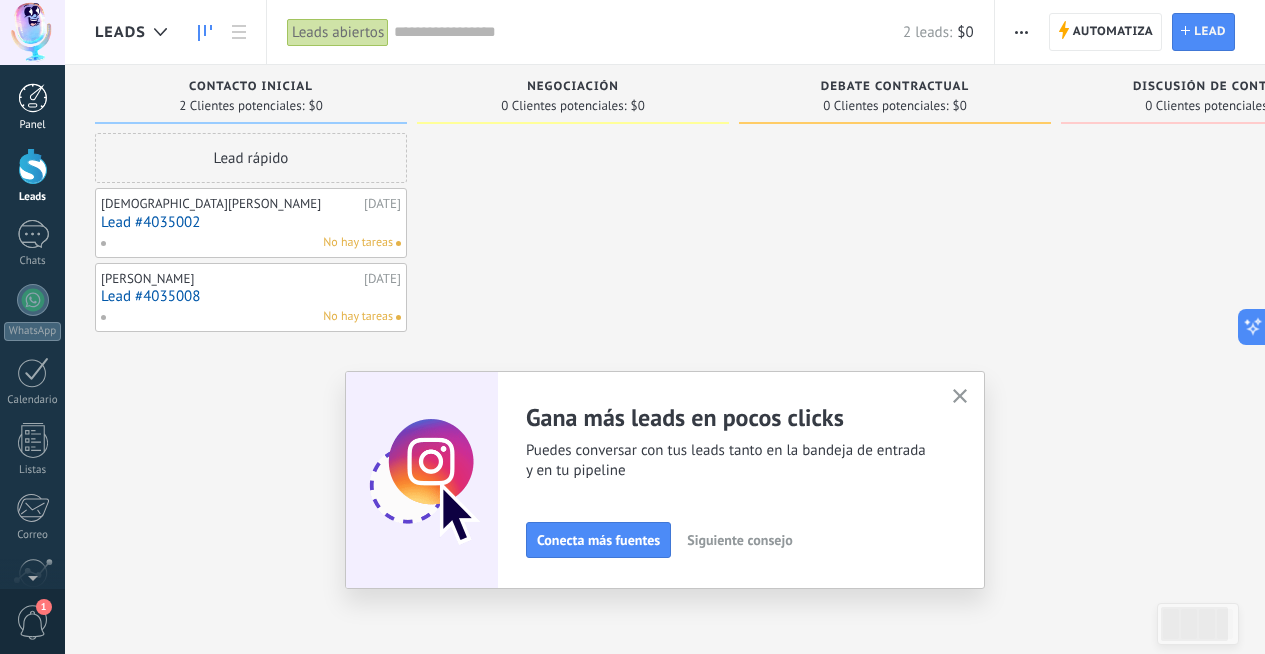 click at bounding box center (33, 98) 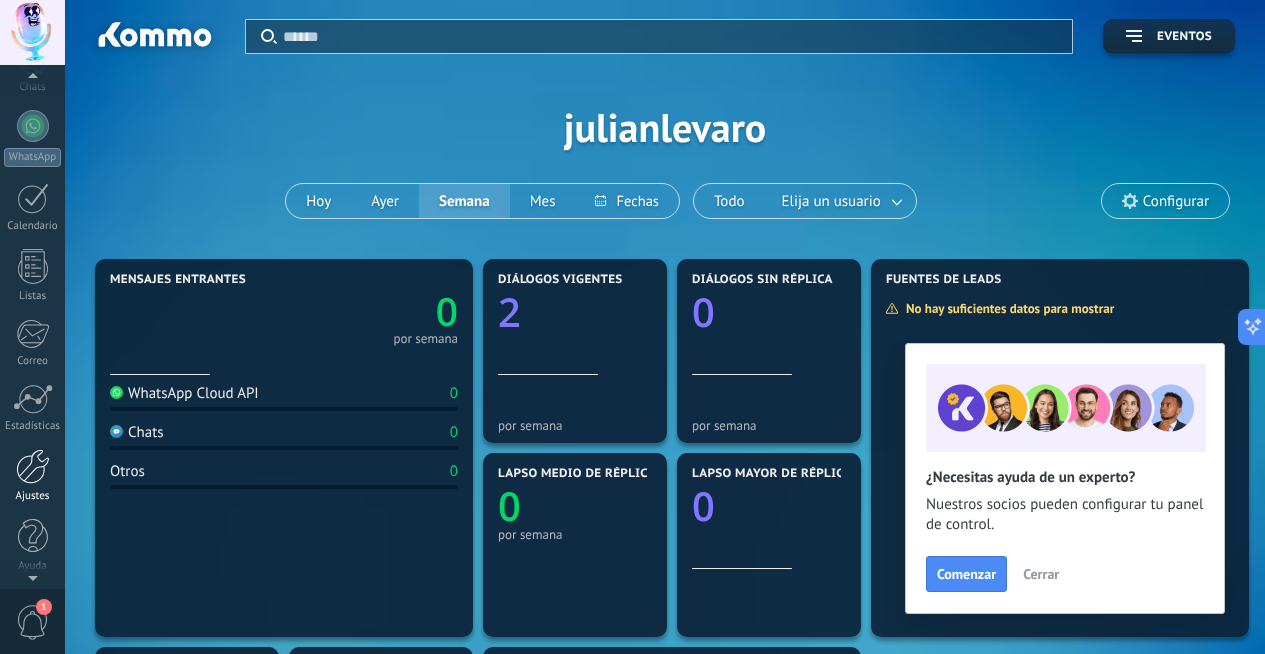 click at bounding box center (33, 466) 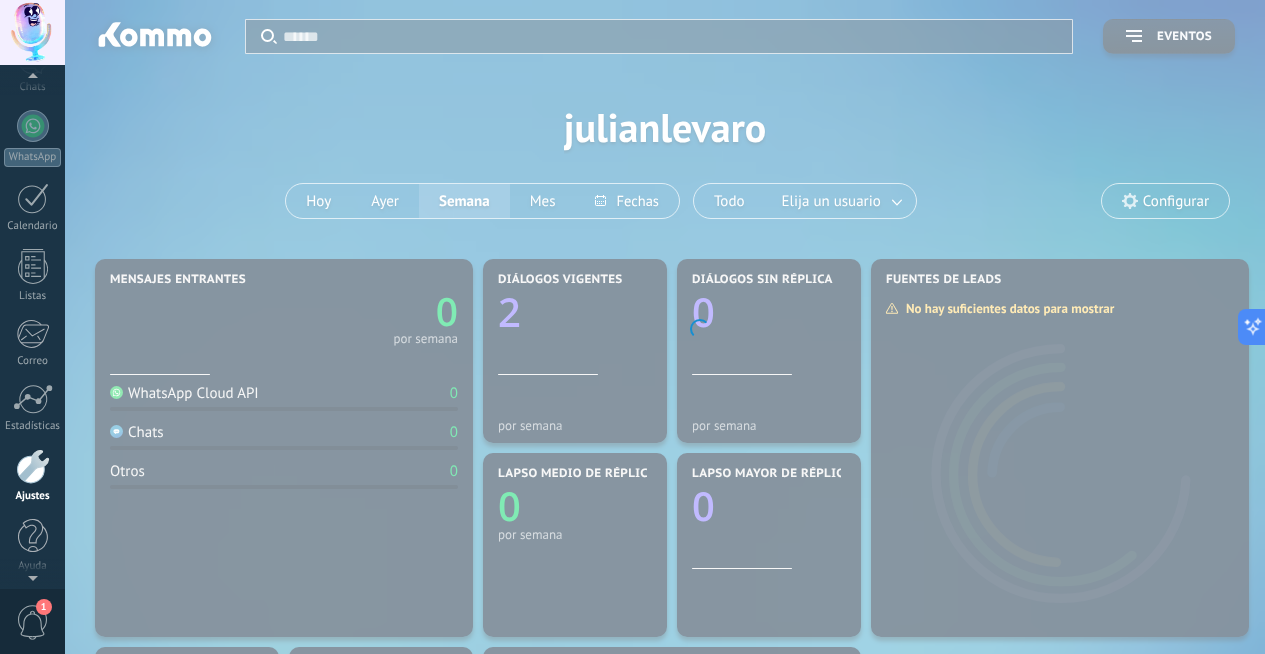 scroll, scrollTop: 178, scrollLeft: 0, axis: vertical 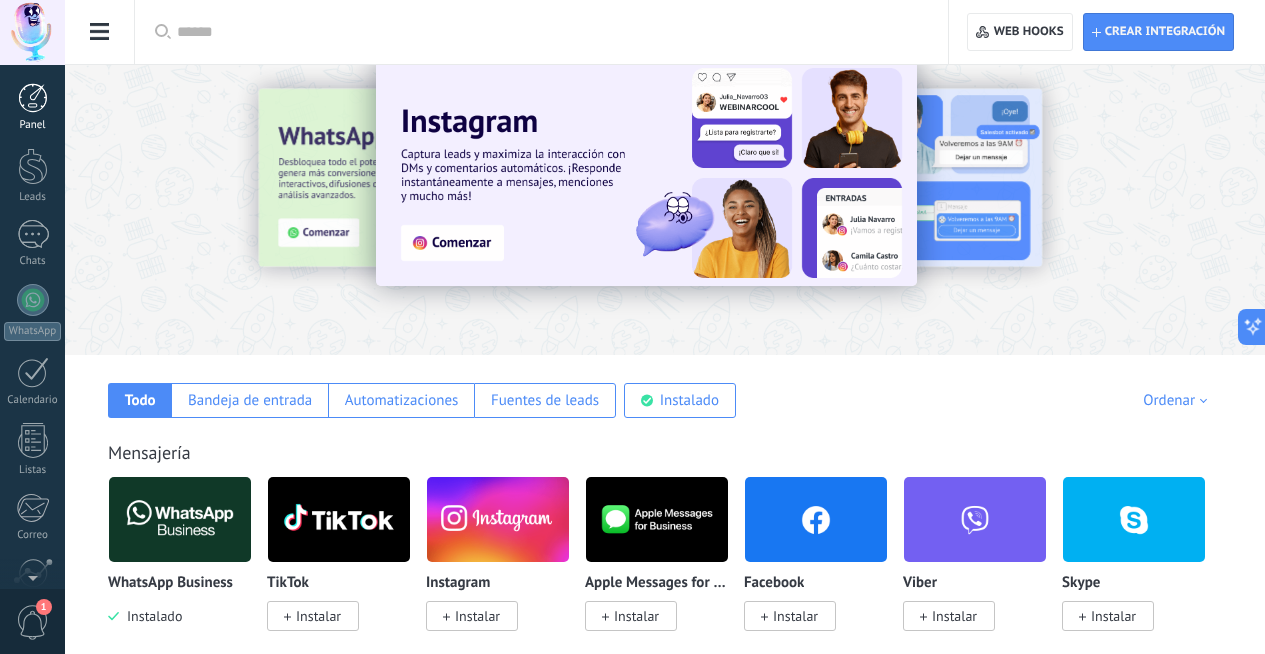 click on "Panel" at bounding box center [32, 107] 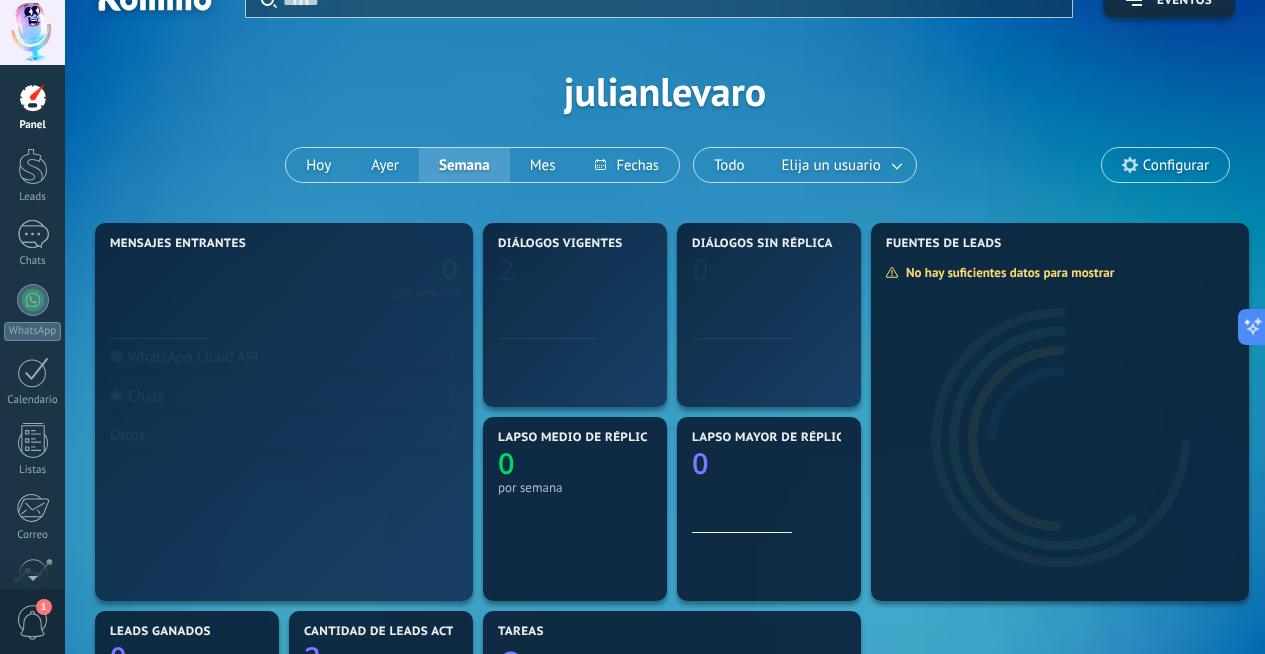 scroll, scrollTop: 0, scrollLeft: 0, axis: both 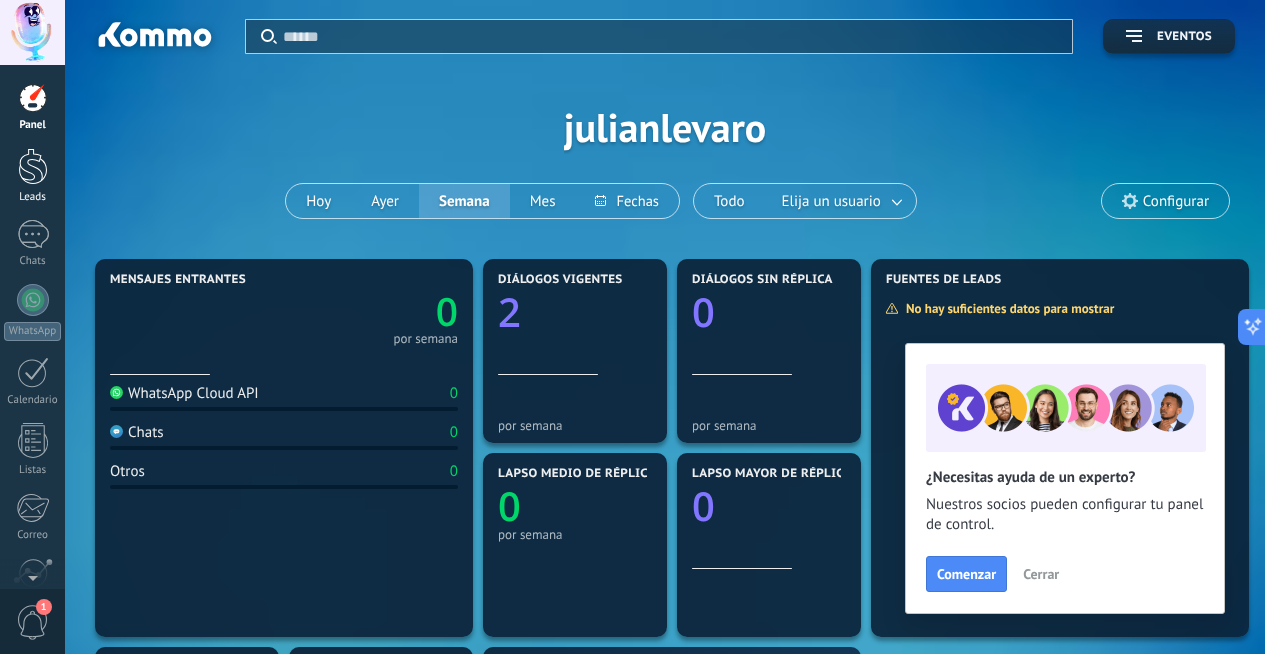 click on "Leads" at bounding box center [32, 176] 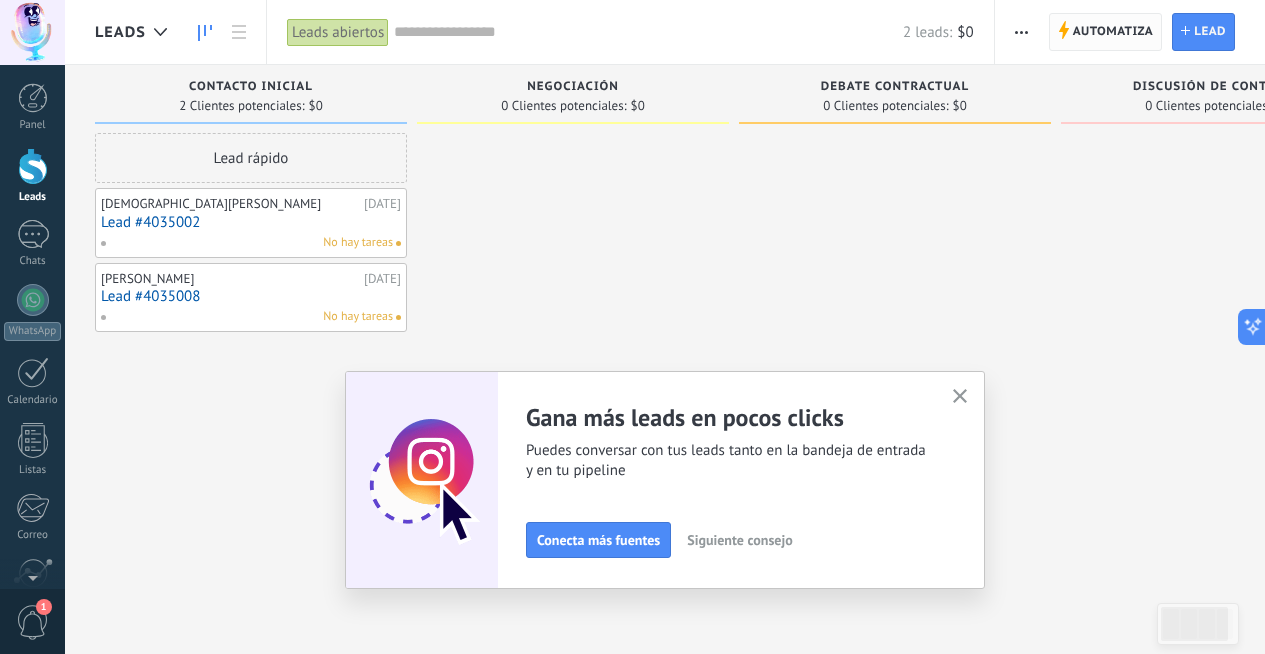 click on "Automatiza" at bounding box center (1113, 32) 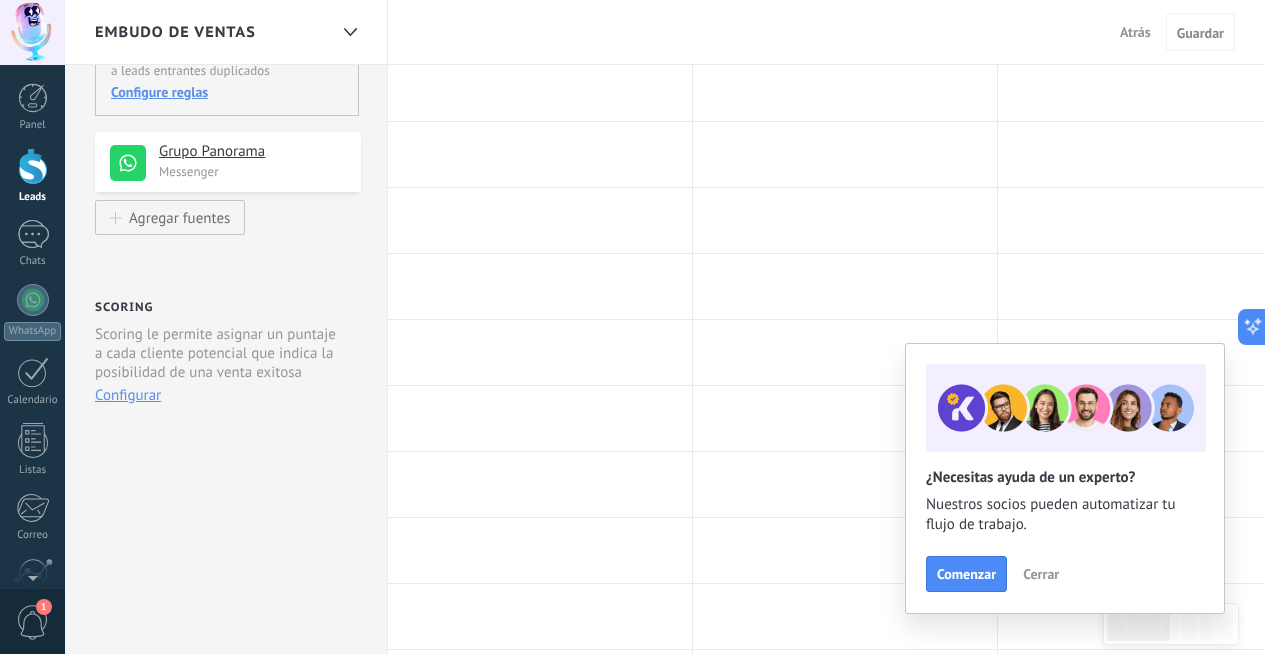 scroll, scrollTop: 405, scrollLeft: 0, axis: vertical 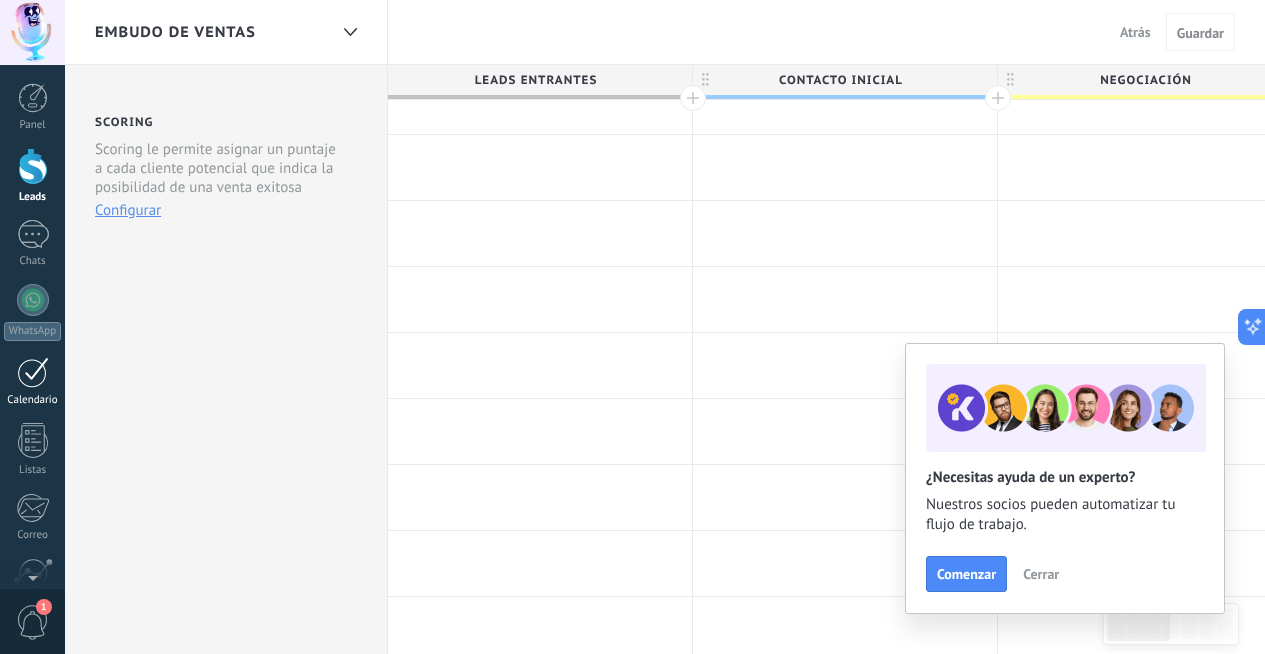click at bounding box center [33, 372] 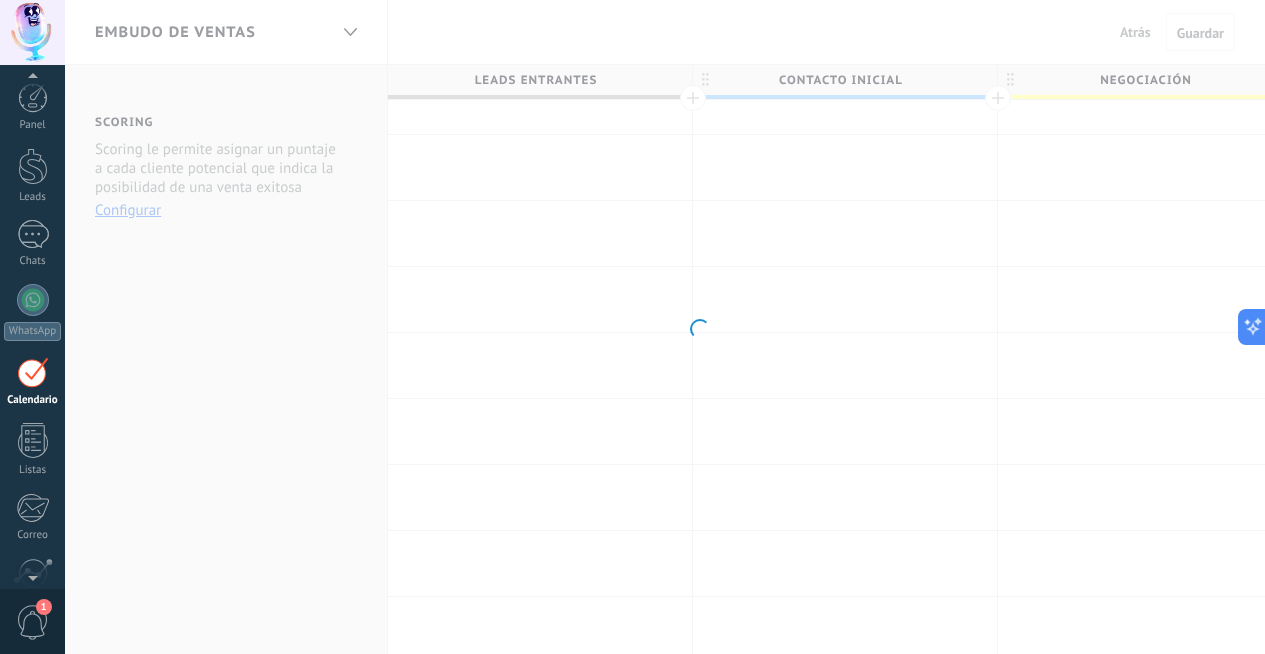 scroll, scrollTop: 58, scrollLeft: 0, axis: vertical 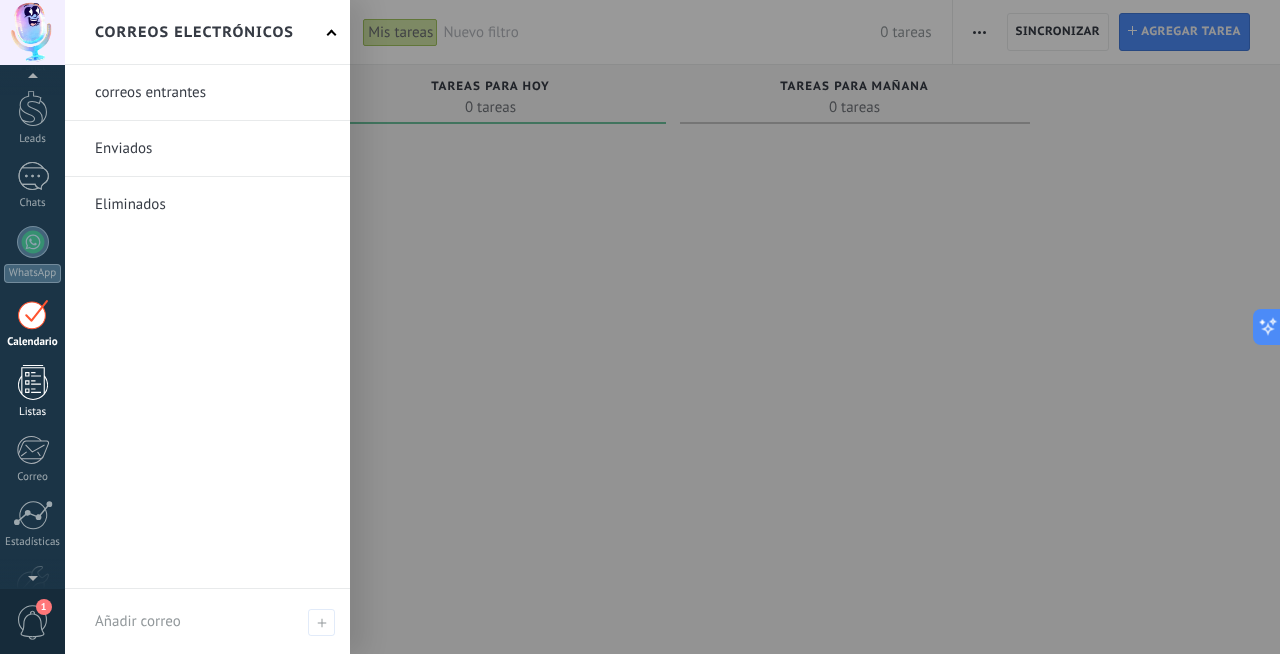 click at bounding box center (33, 382) 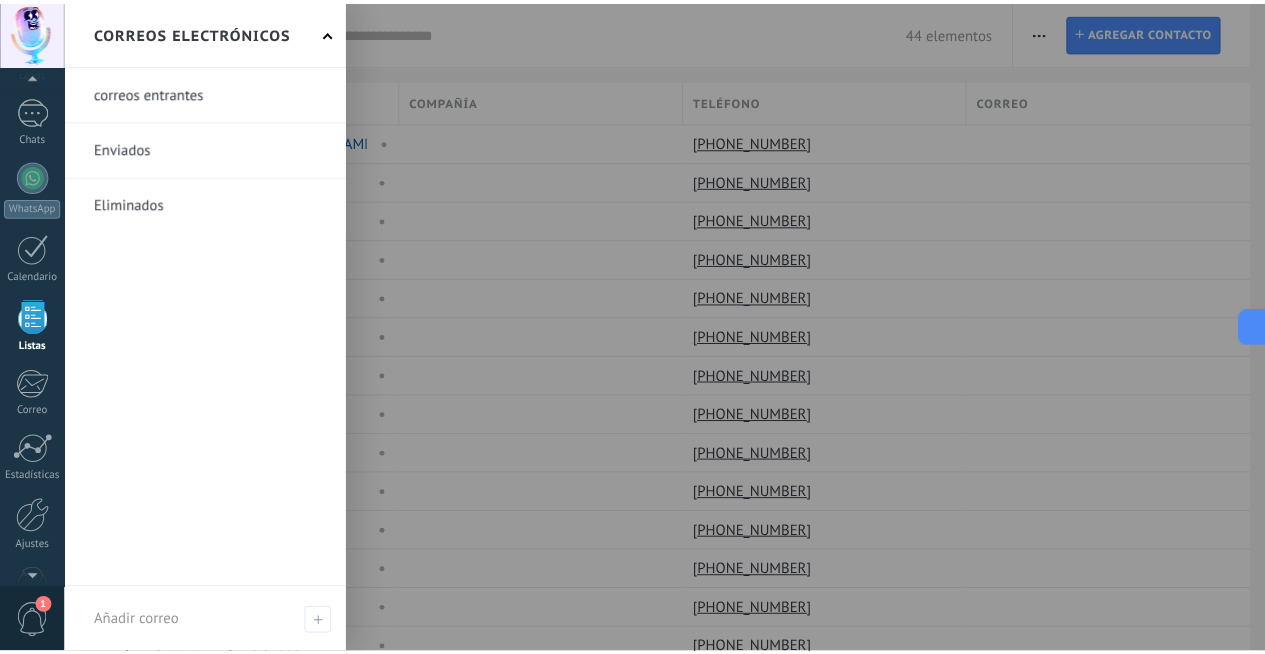 scroll, scrollTop: 124, scrollLeft: 0, axis: vertical 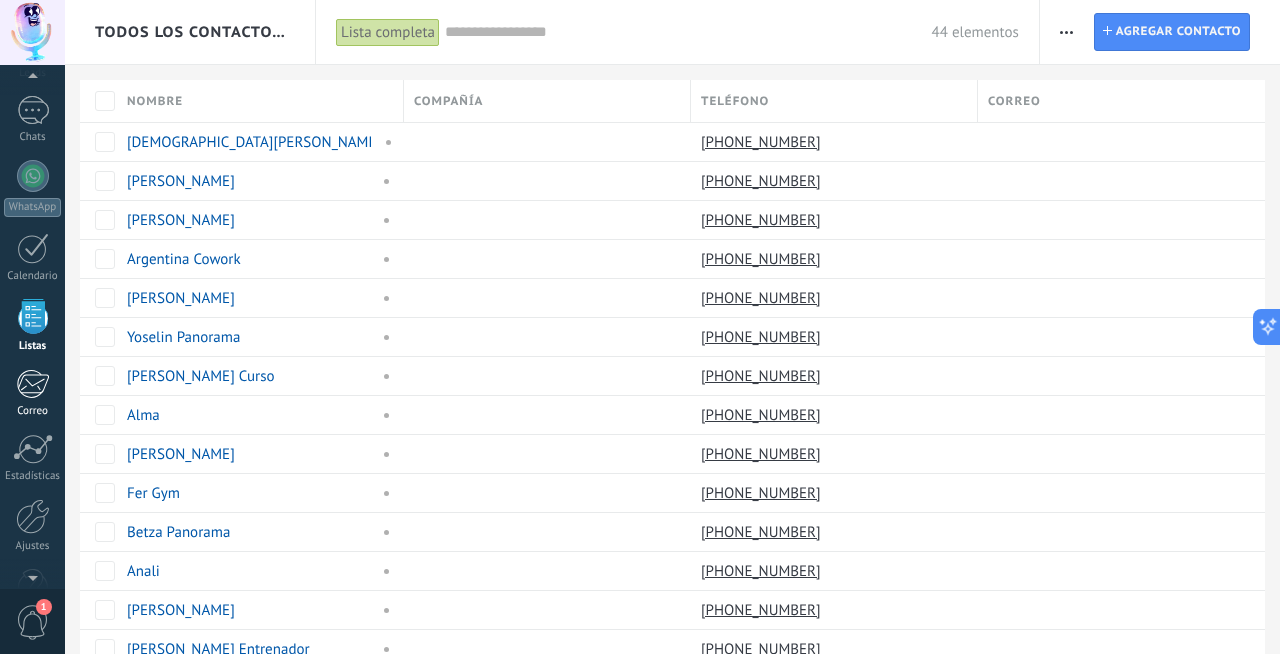 click on "Correo" at bounding box center (32, 393) 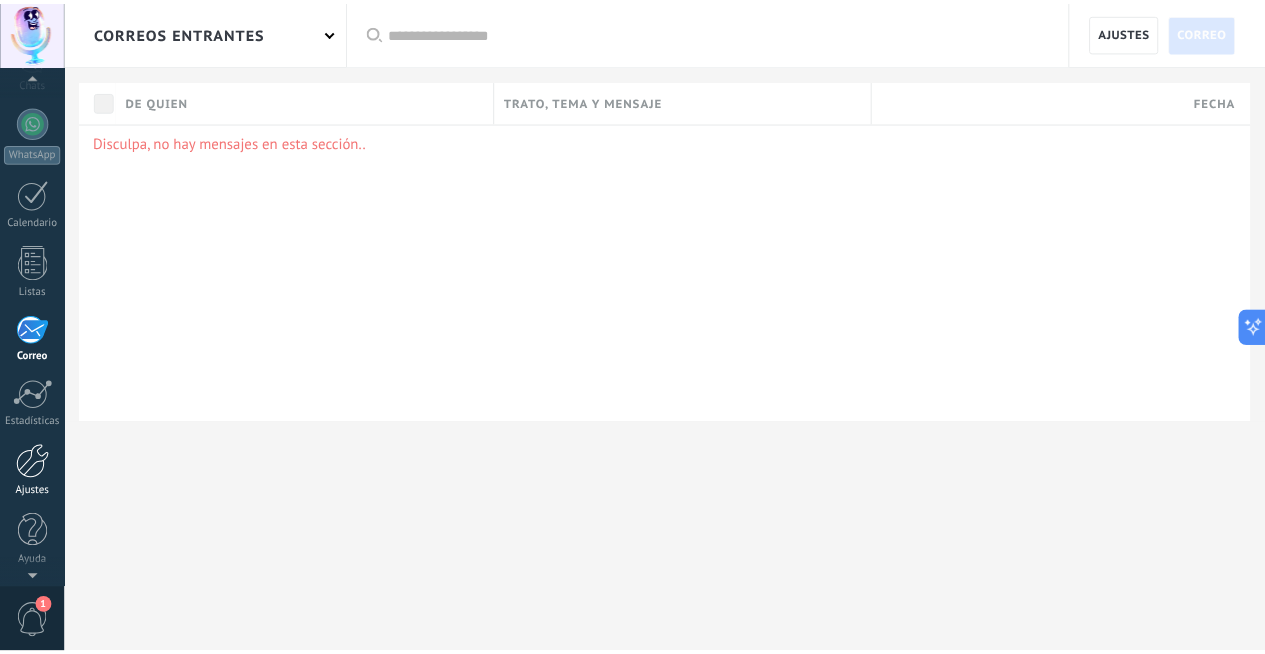 scroll, scrollTop: 178, scrollLeft: 0, axis: vertical 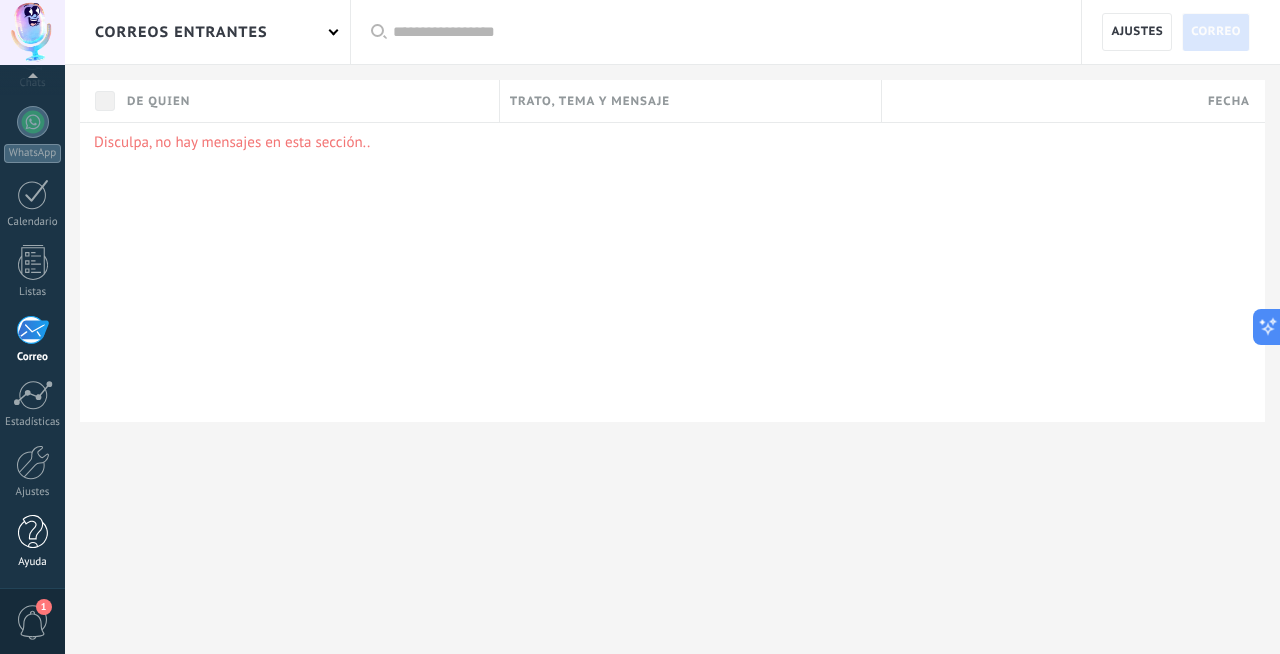 click on "Ayuda" at bounding box center (33, 562) 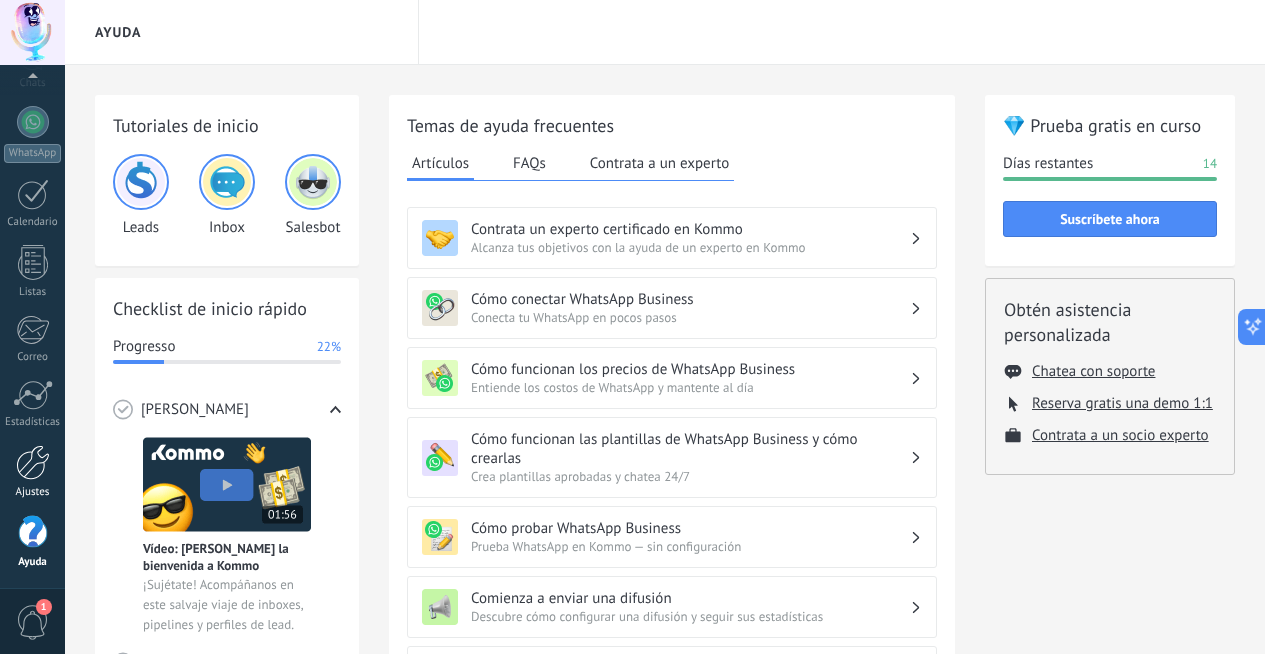 click at bounding box center (33, 462) 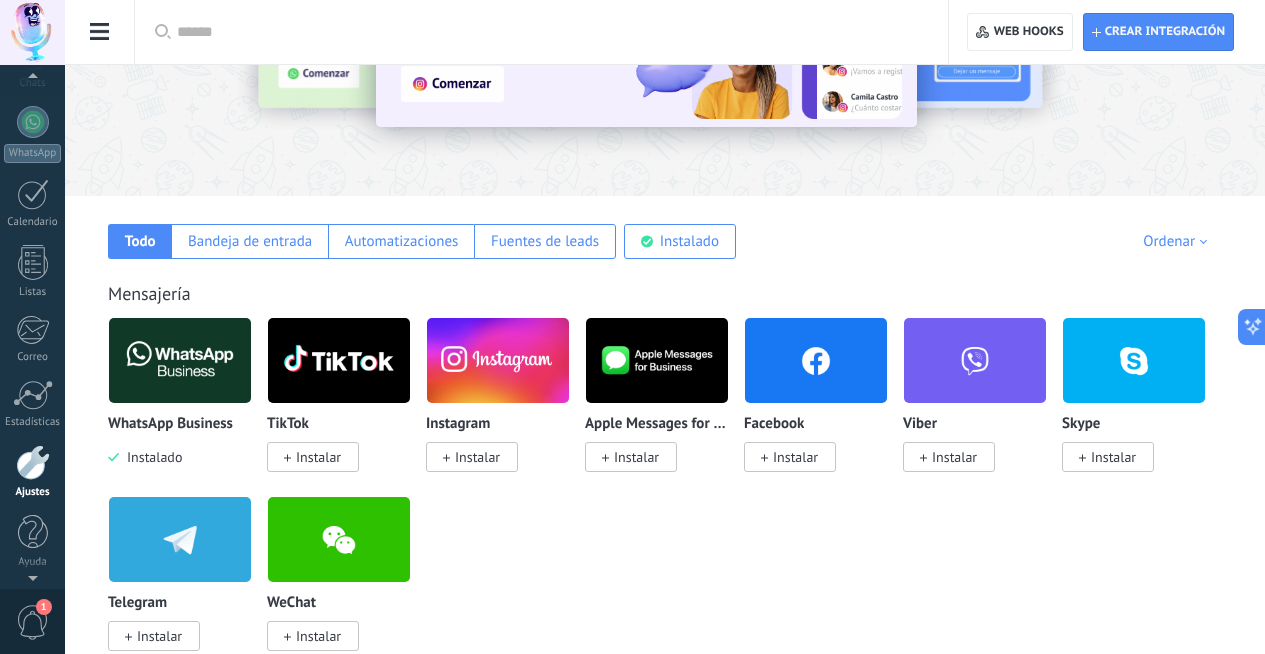 scroll, scrollTop: 0, scrollLeft: 0, axis: both 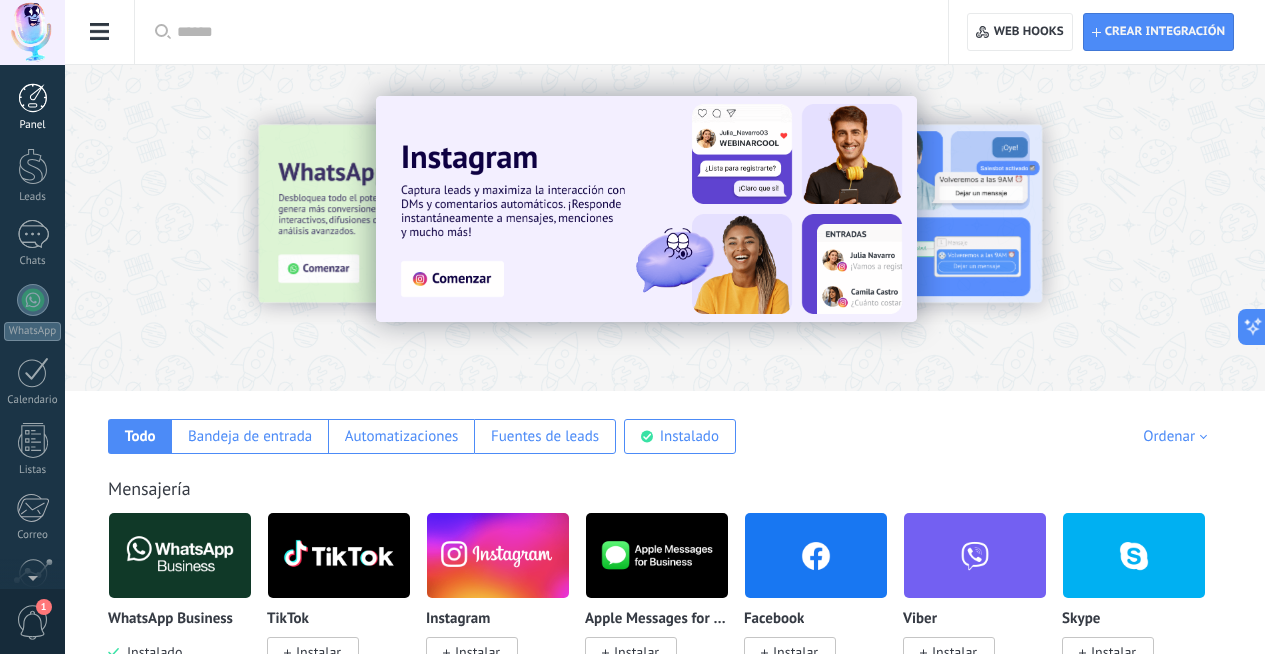 click on "Panel" at bounding box center (32, 107) 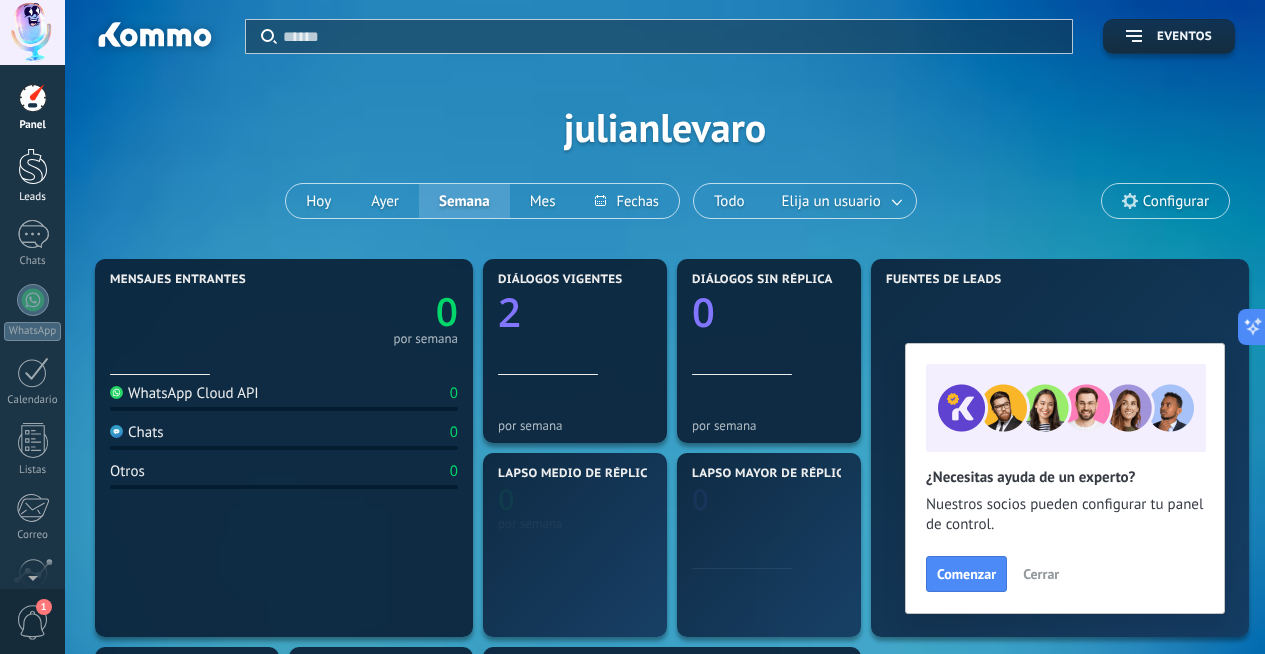 click at bounding box center (33, 166) 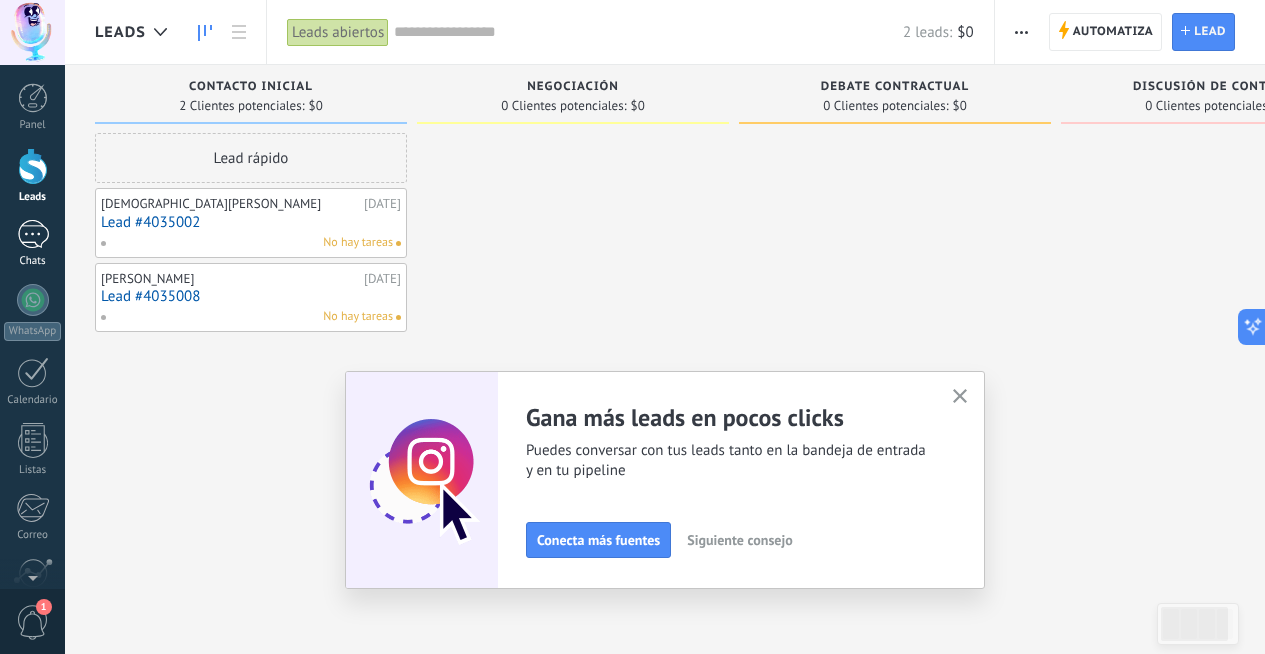 click on "Chats" at bounding box center [32, 244] 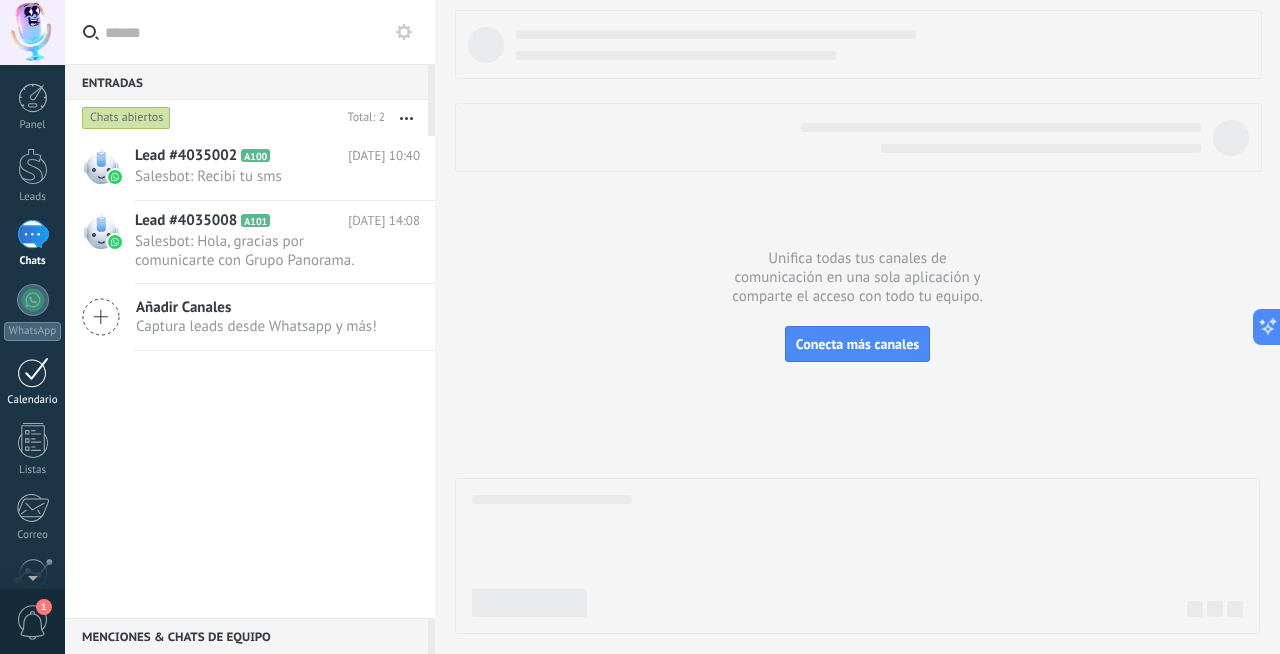 click at bounding box center (33, 372) 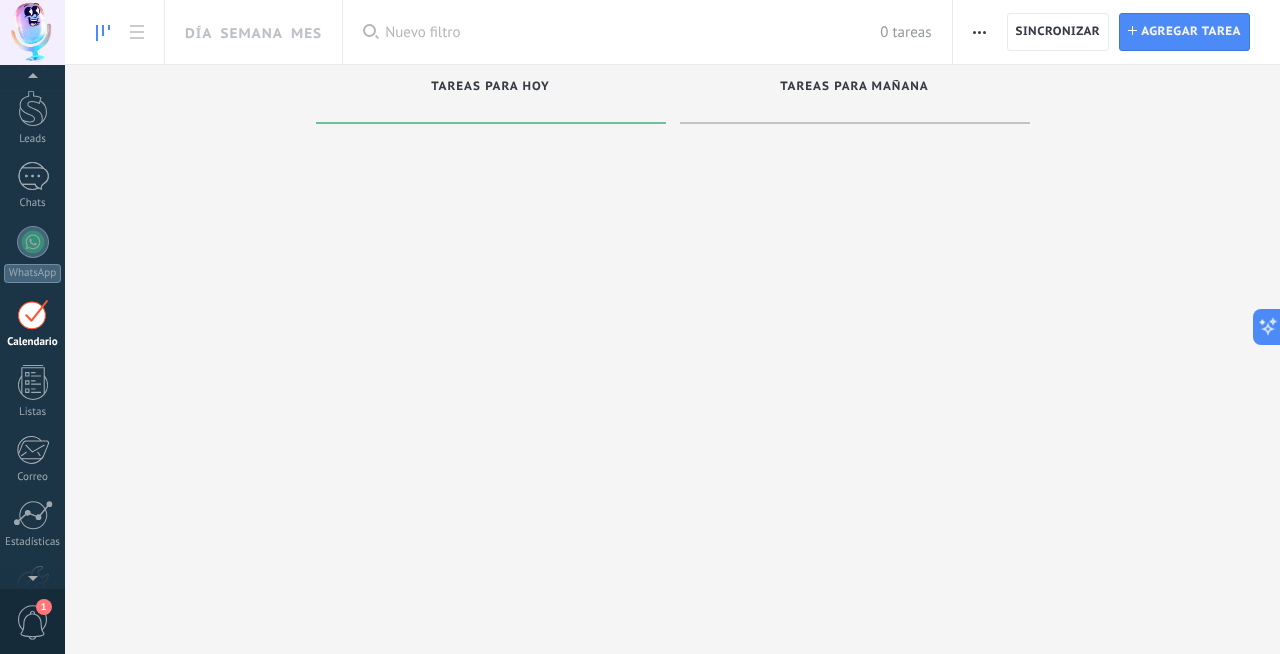 scroll, scrollTop: 58, scrollLeft: 0, axis: vertical 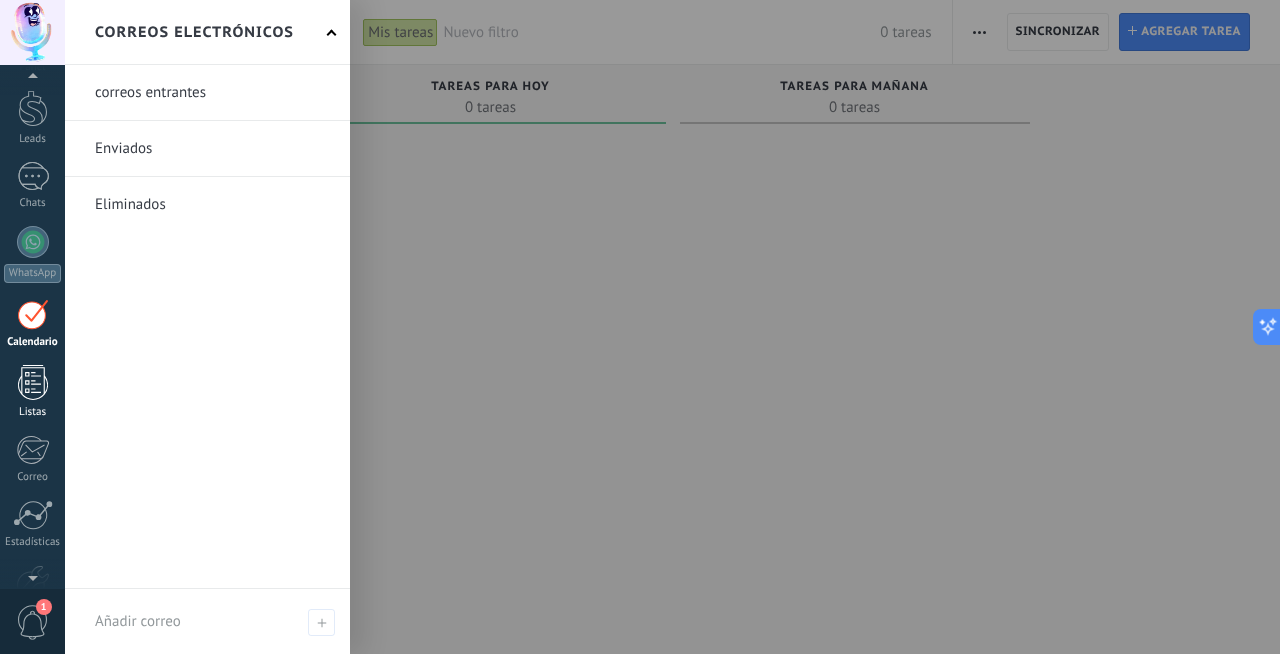 click at bounding box center (33, 382) 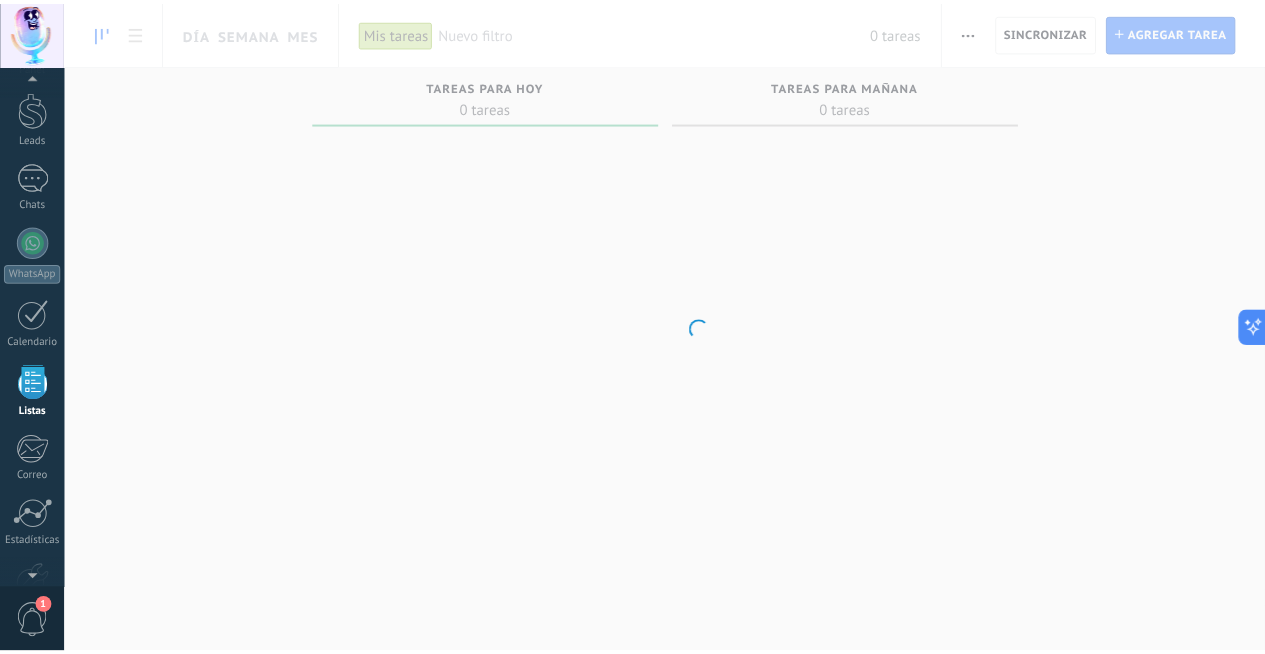 scroll, scrollTop: 124, scrollLeft: 0, axis: vertical 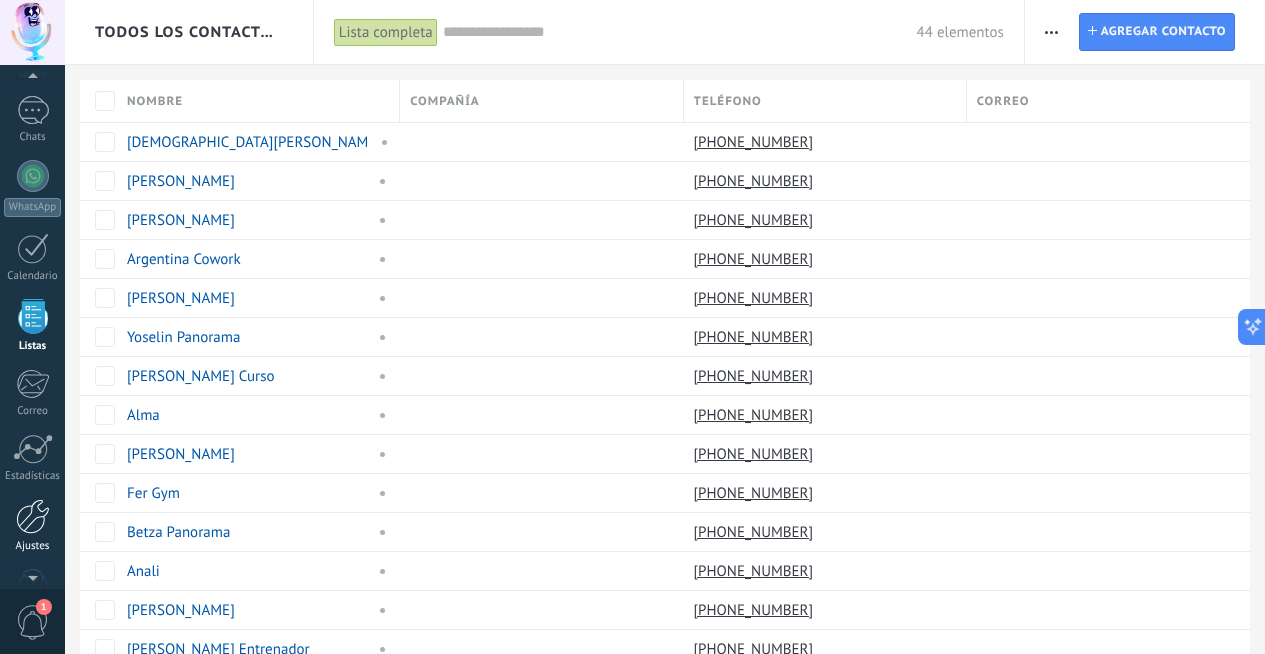 click at bounding box center (33, 516) 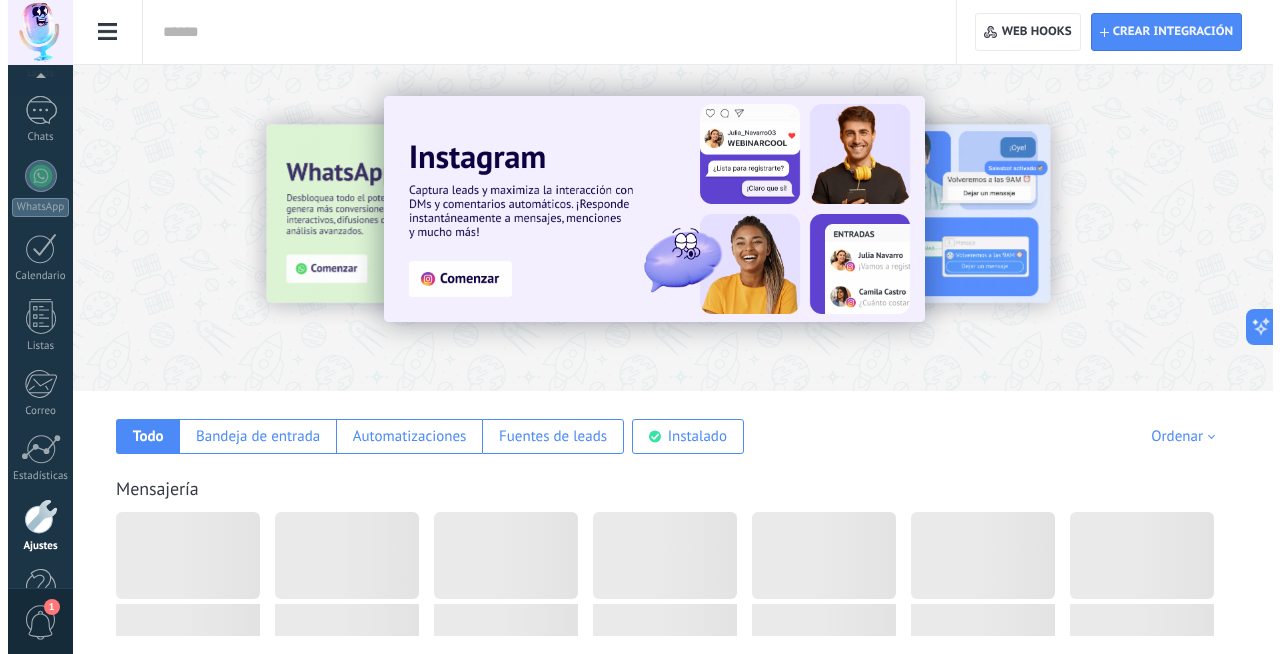 scroll, scrollTop: 178, scrollLeft: 0, axis: vertical 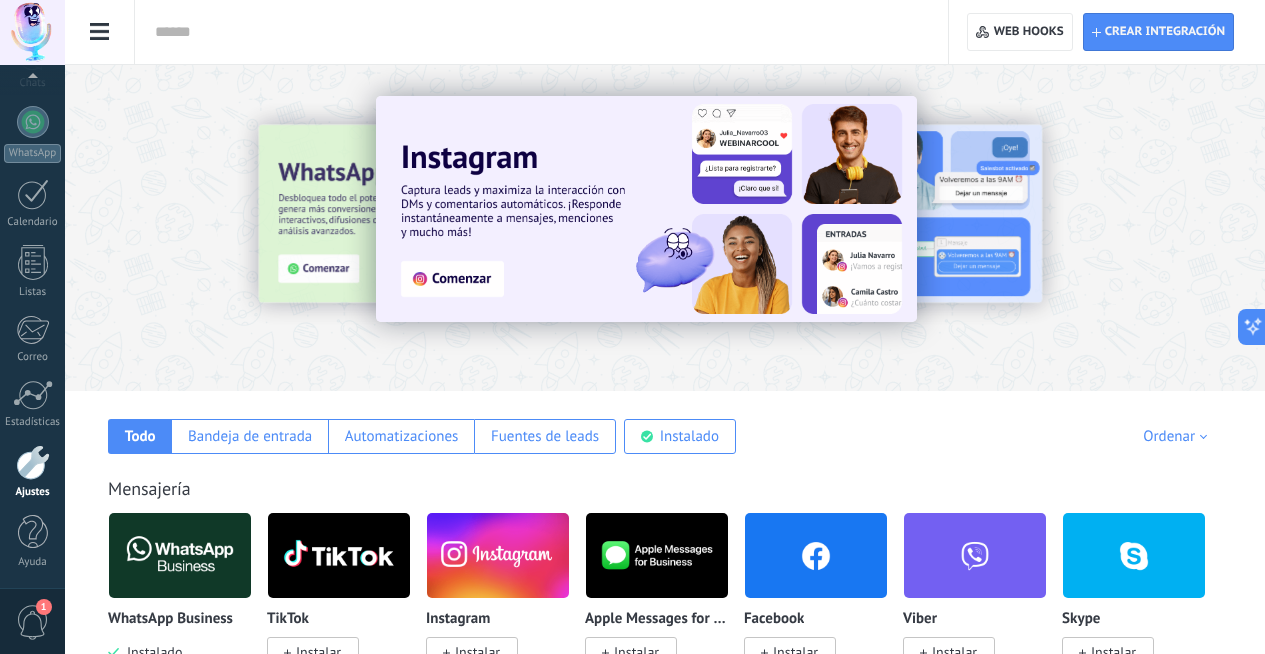 click at bounding box center (33, 462) 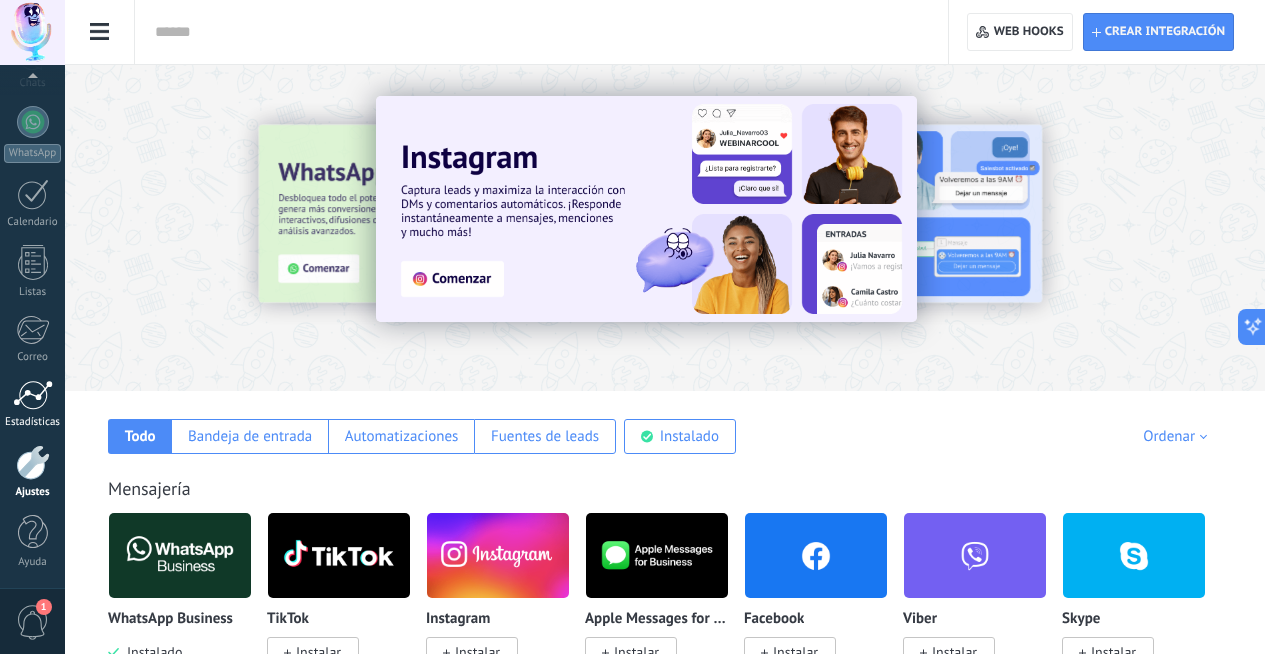 click on "Estadísticas" at bounding box center [33, 422] 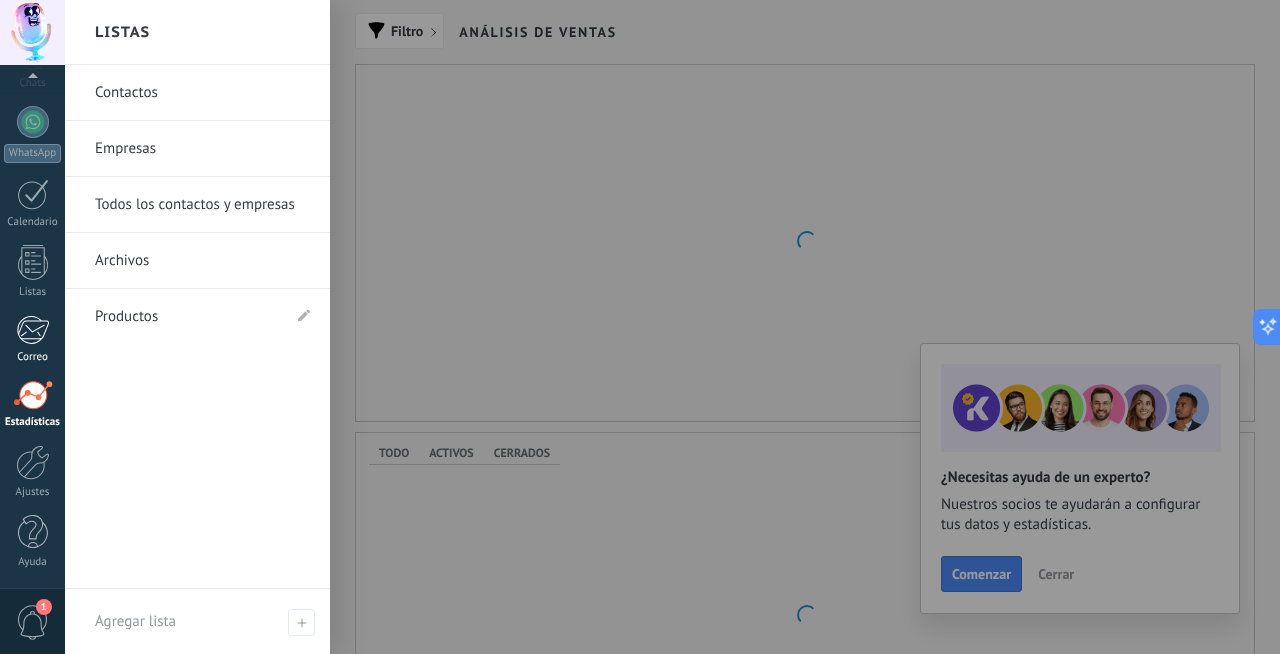 click at bounding box center (32, 330) 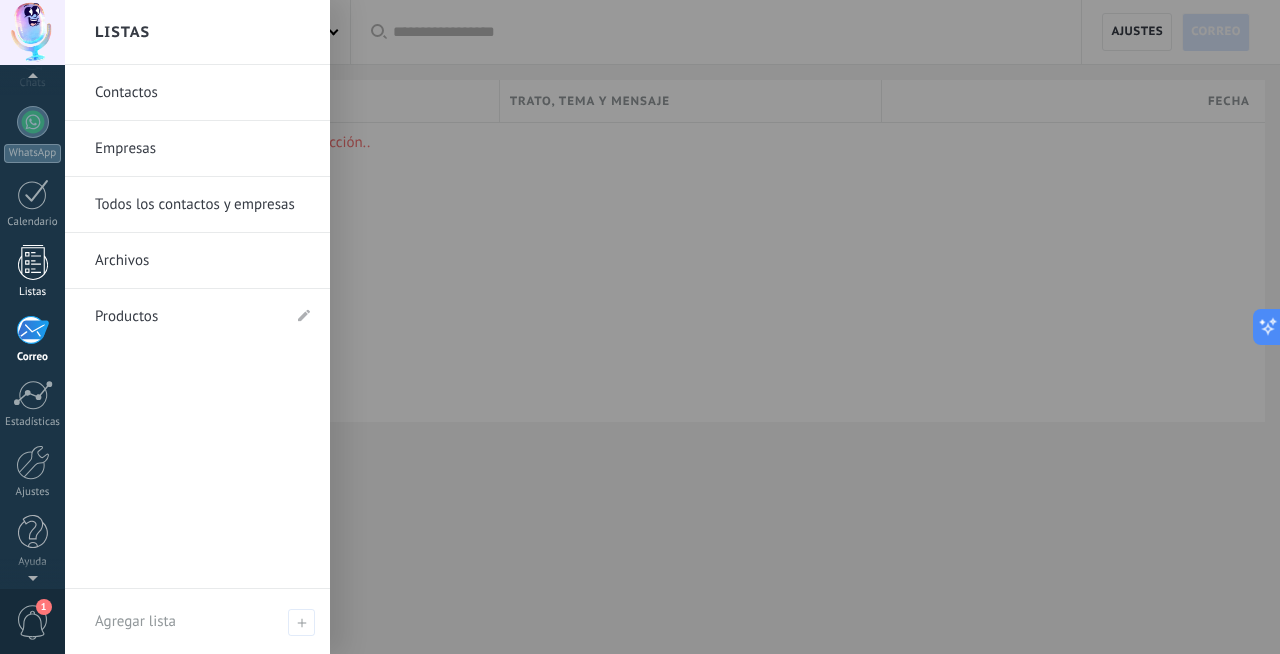 scroll, scrollTop: 178, scrollLeft: 0, axis: vertical 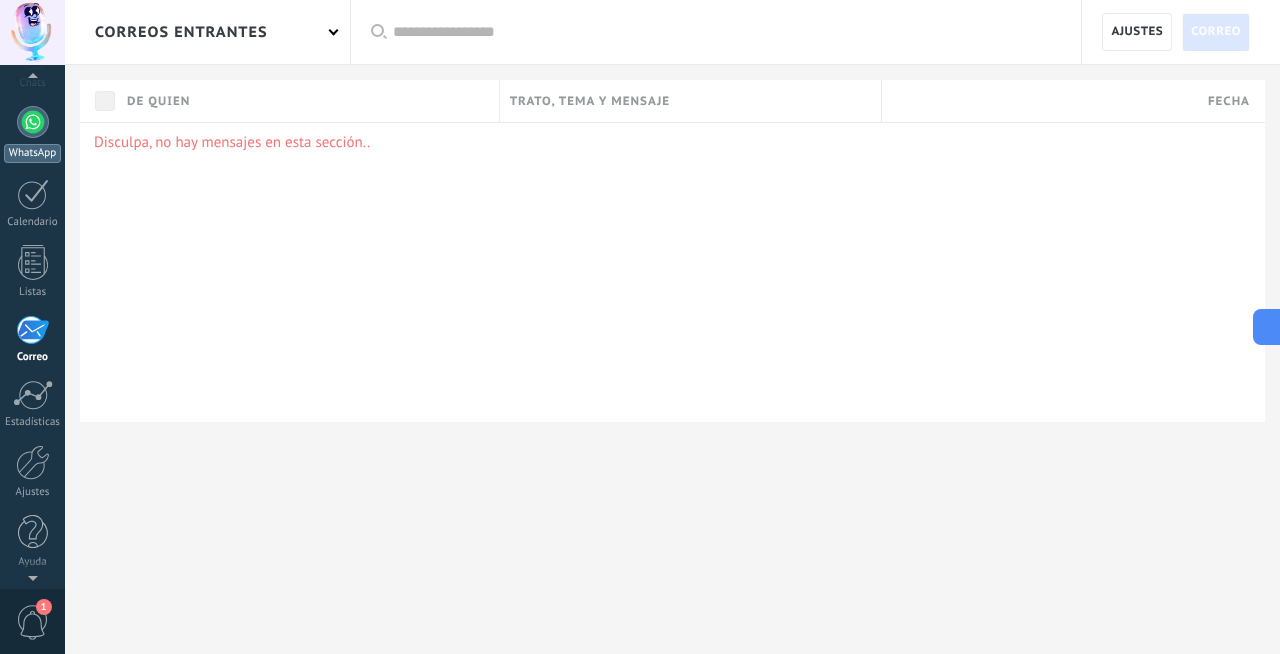 click on "WhatsApp" at bounding box center [32, 153] 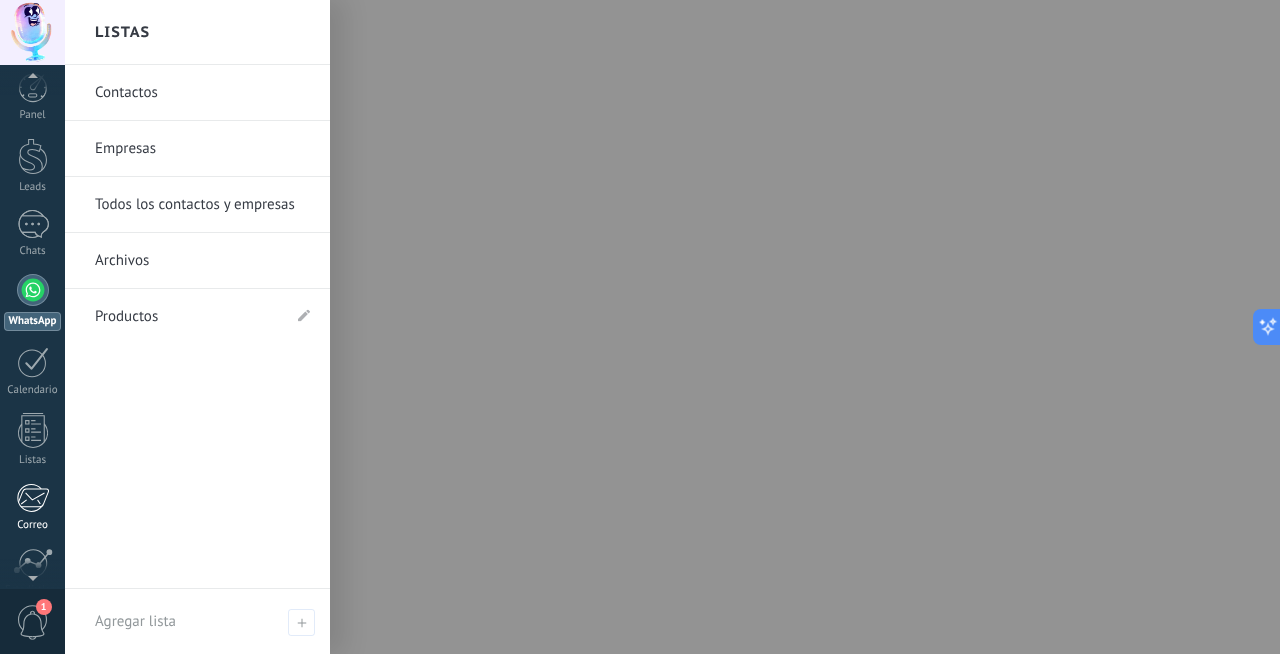 scroll, scrollTop: 0, scrollLeft: 0, axis: both 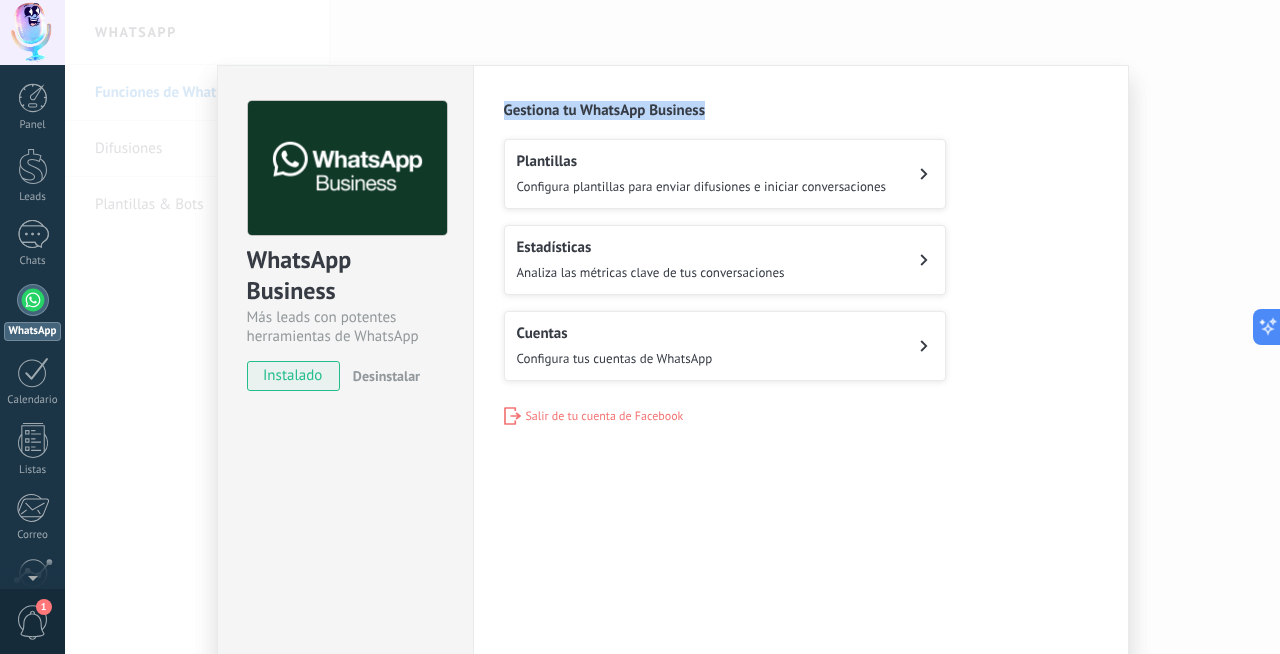 drag, startPoint x: 503, startPoint y: 112, endPoint x: 783, endPoint y: 101, distance: 280.21597 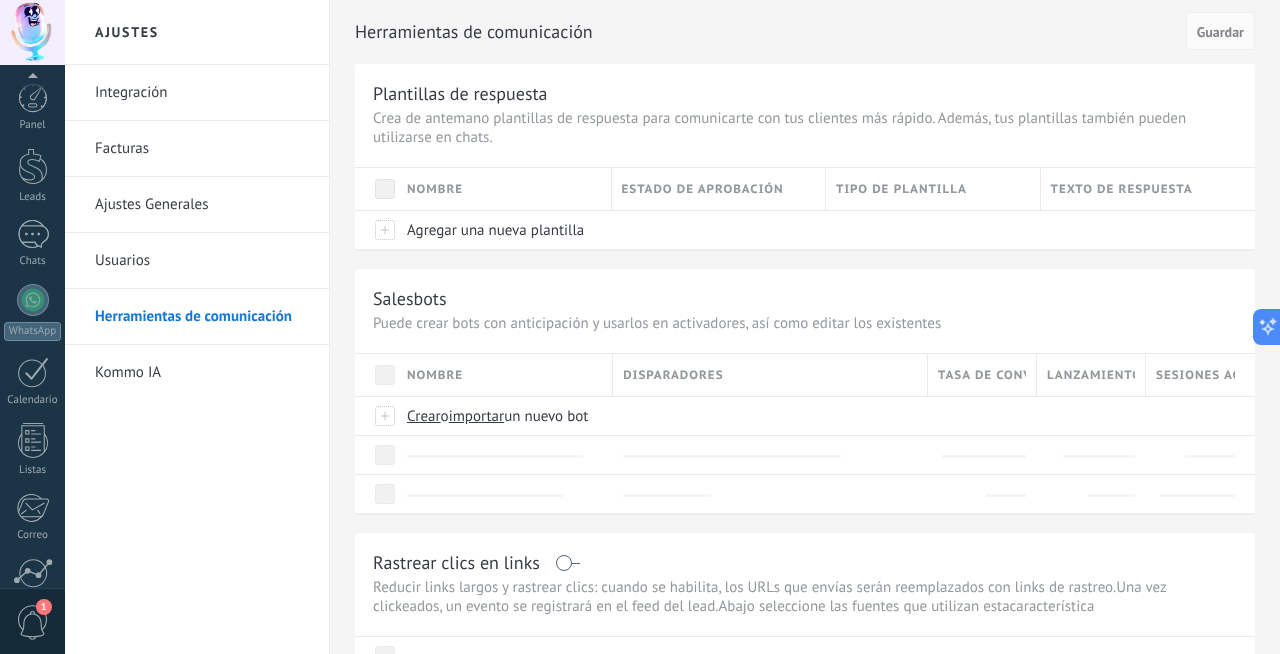 scroll, scrollTop: 178, scrollLeft: 0, axis: vertical 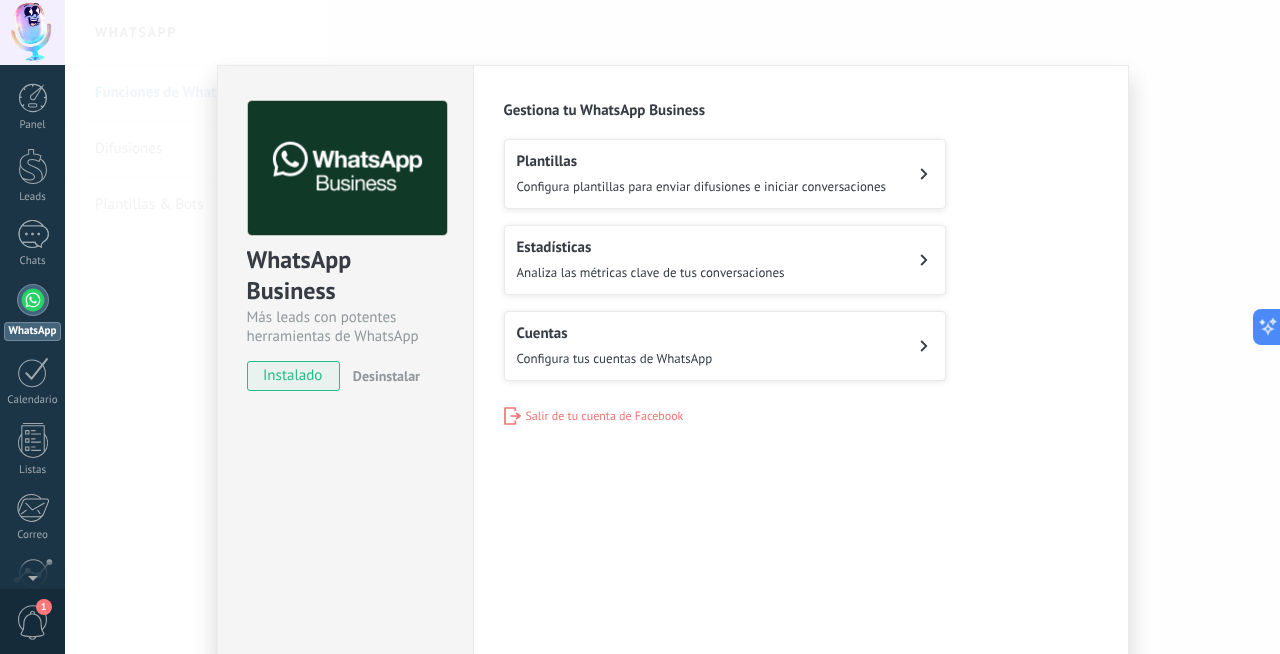 click on "Plantillas" at bounding box center [702, 161] 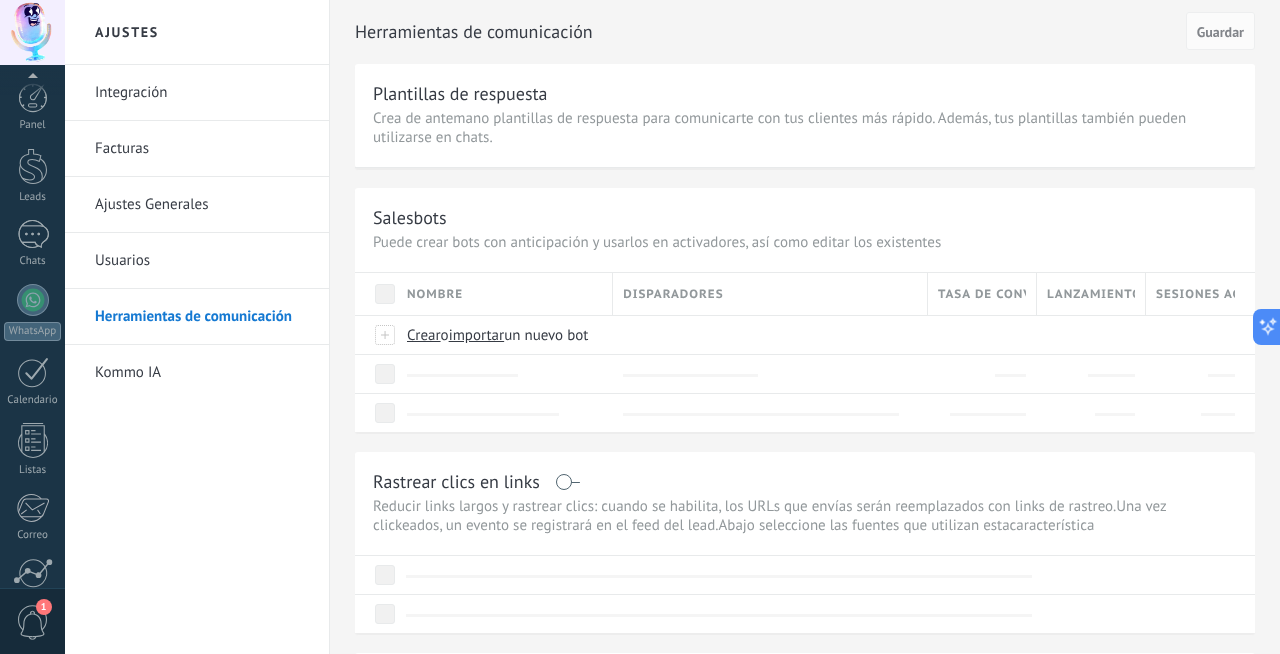 scroll, scrollTop: 178, scrollLeft: 0, axis: vertical 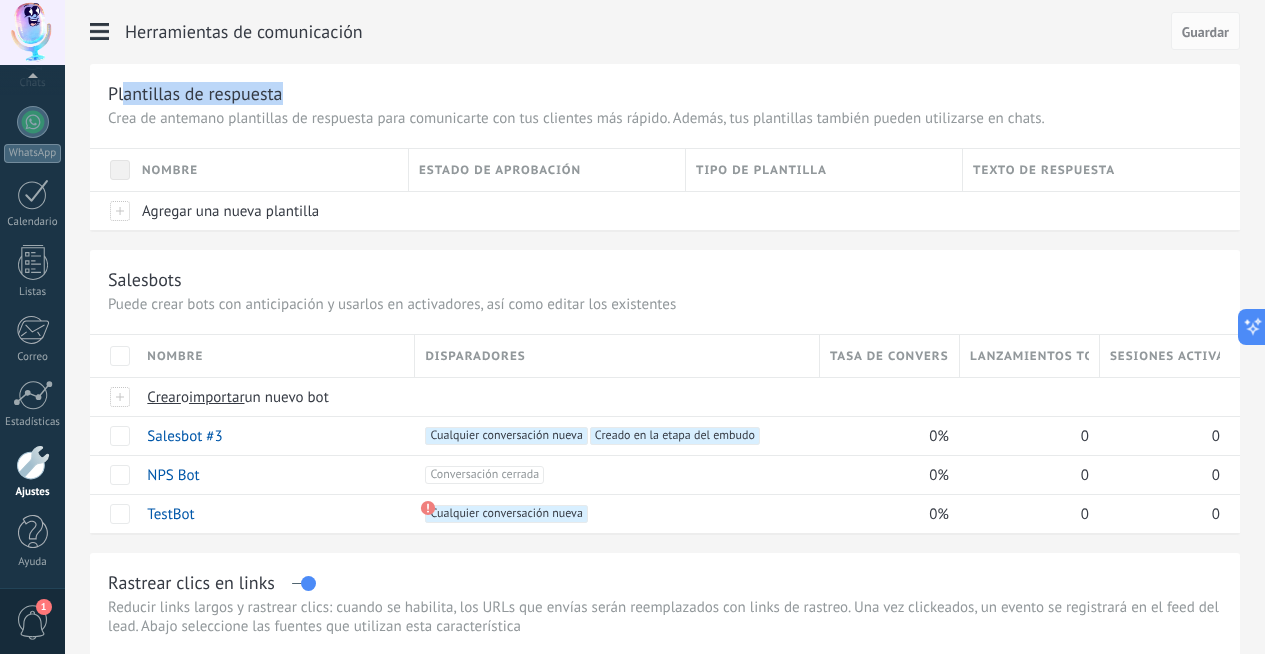 drag, startPoint x: 484, startPoint y: 98, endPoint x: 579, endPoint y: 92, distance: 95.189285 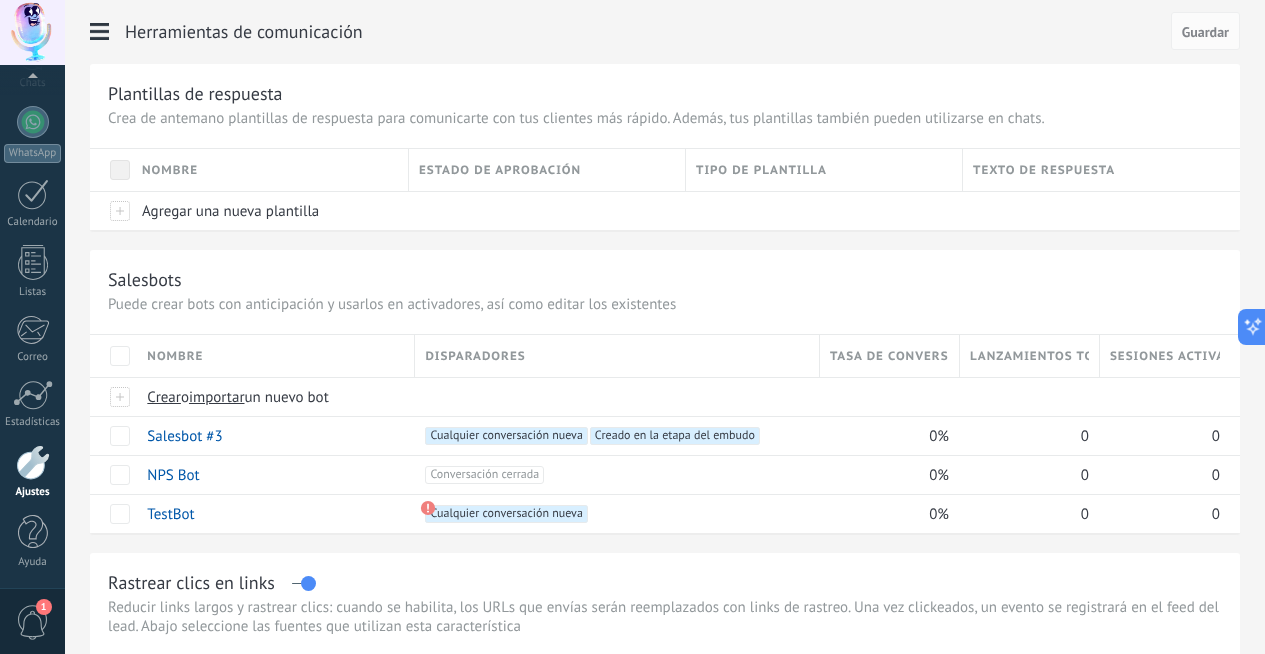 click on "Crea de antemano plantillas de respuesta para comunicarte con tus clientes más rápido. Además, tus plantillas también pueden utilizarse en chats." at bounding box center [665, 118] 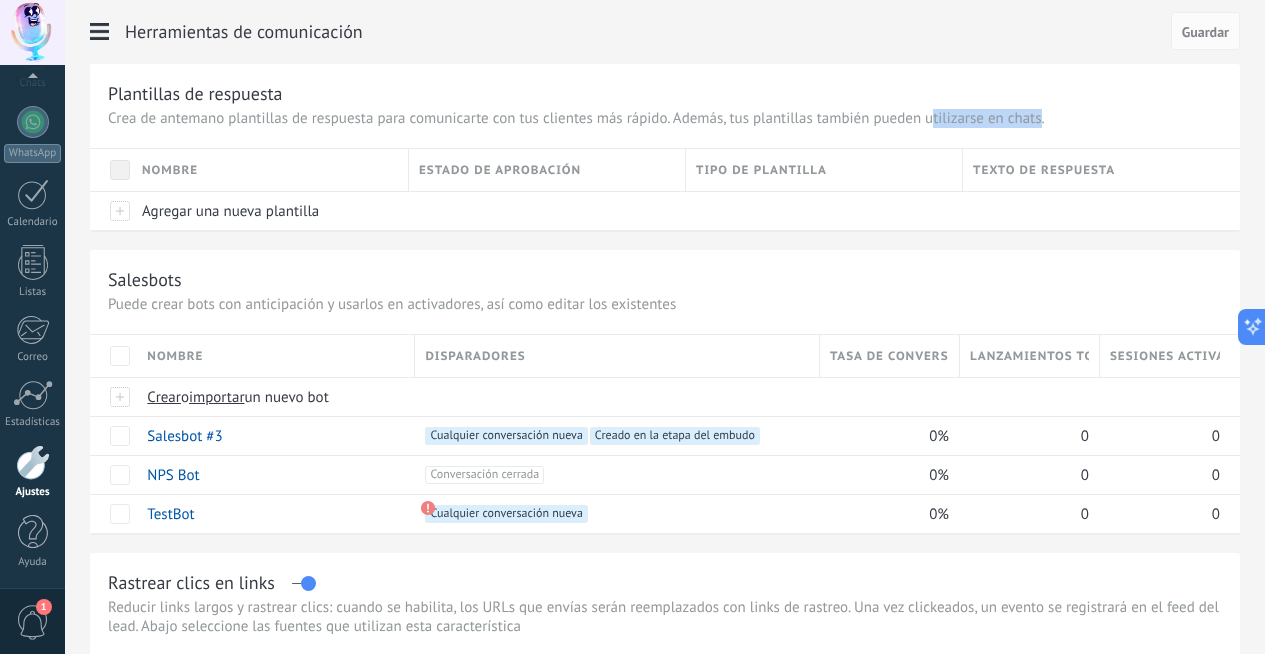 drag, startPoint x: 380, startPoint y: 145, endPoint x: 490, endPoint y: 134, distance: 110.54863 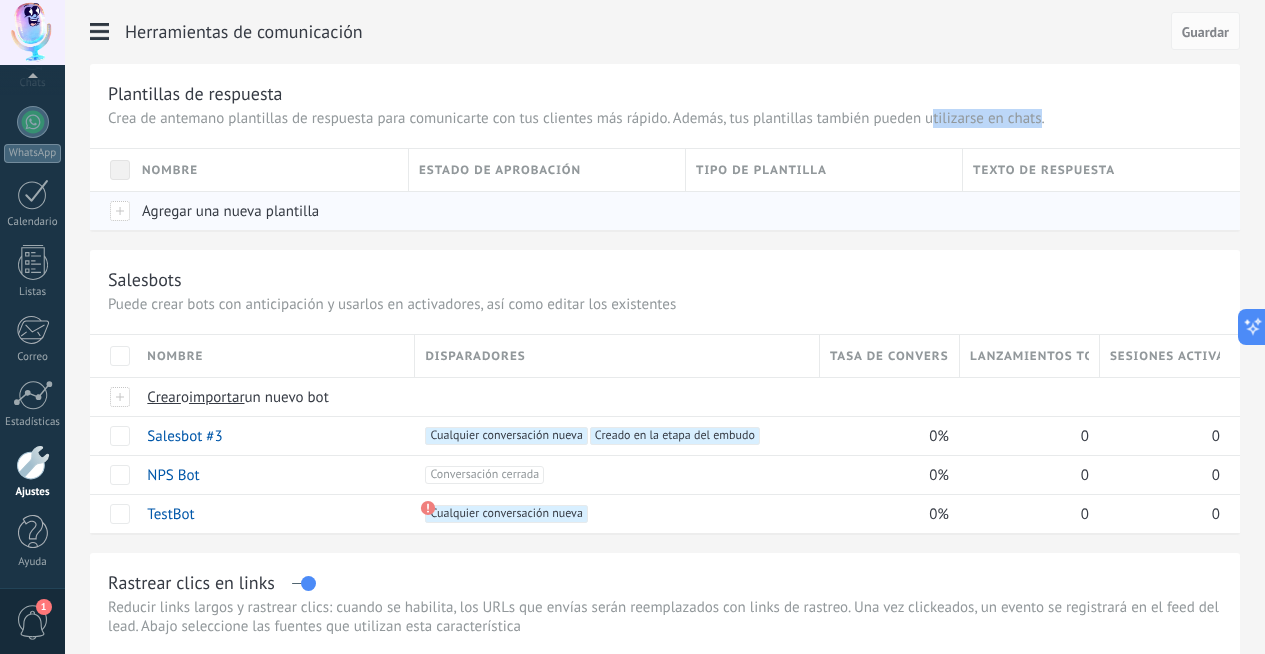 click at bounding box center (542, 211) 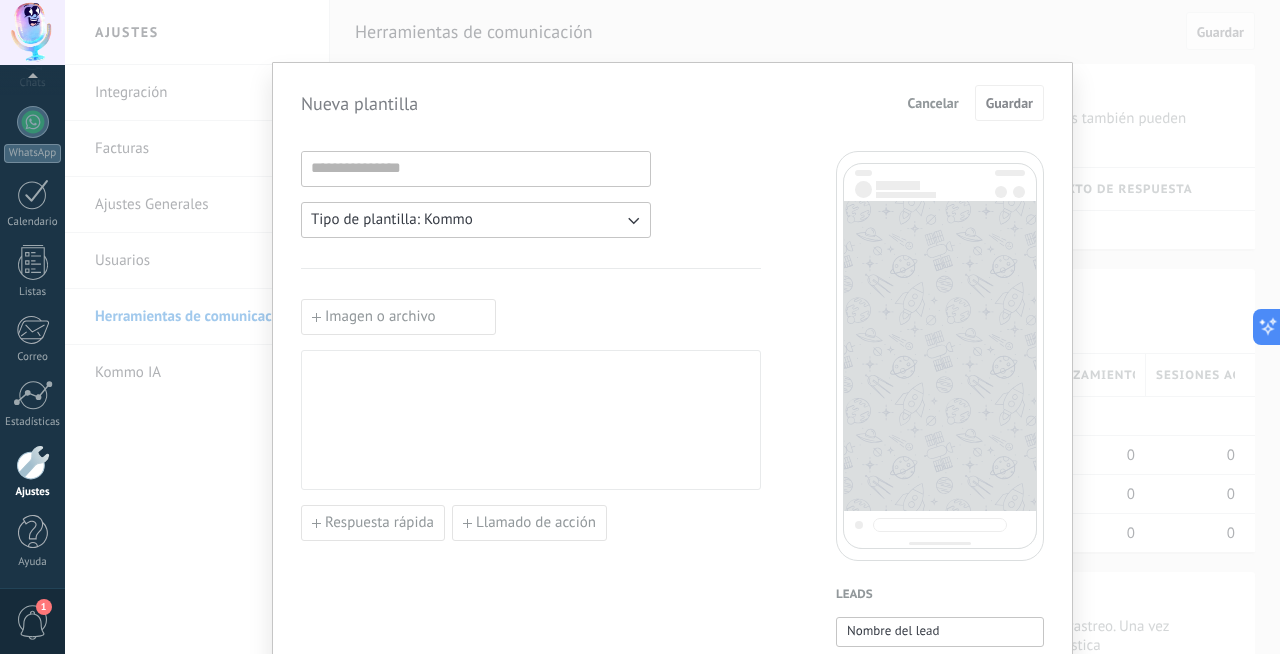 scroll, scrollTop: 4, scrollLeft: 0, axis: vertical 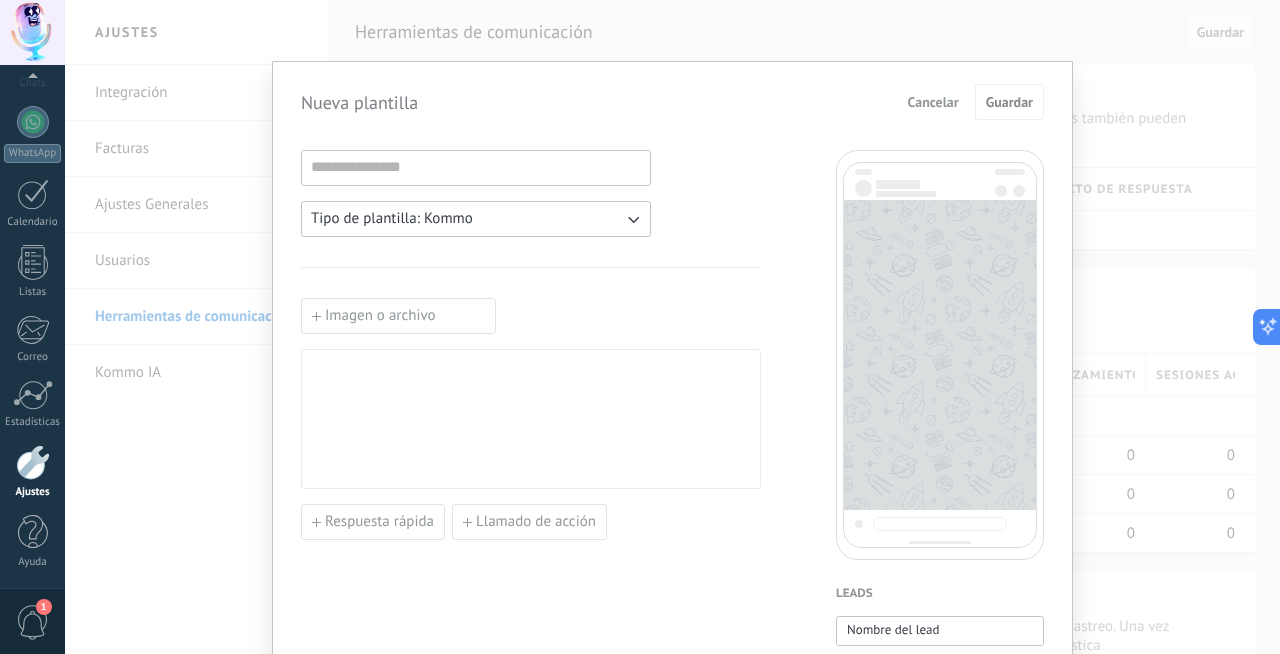click on "Cancelar" at bounding box center (933, 102) 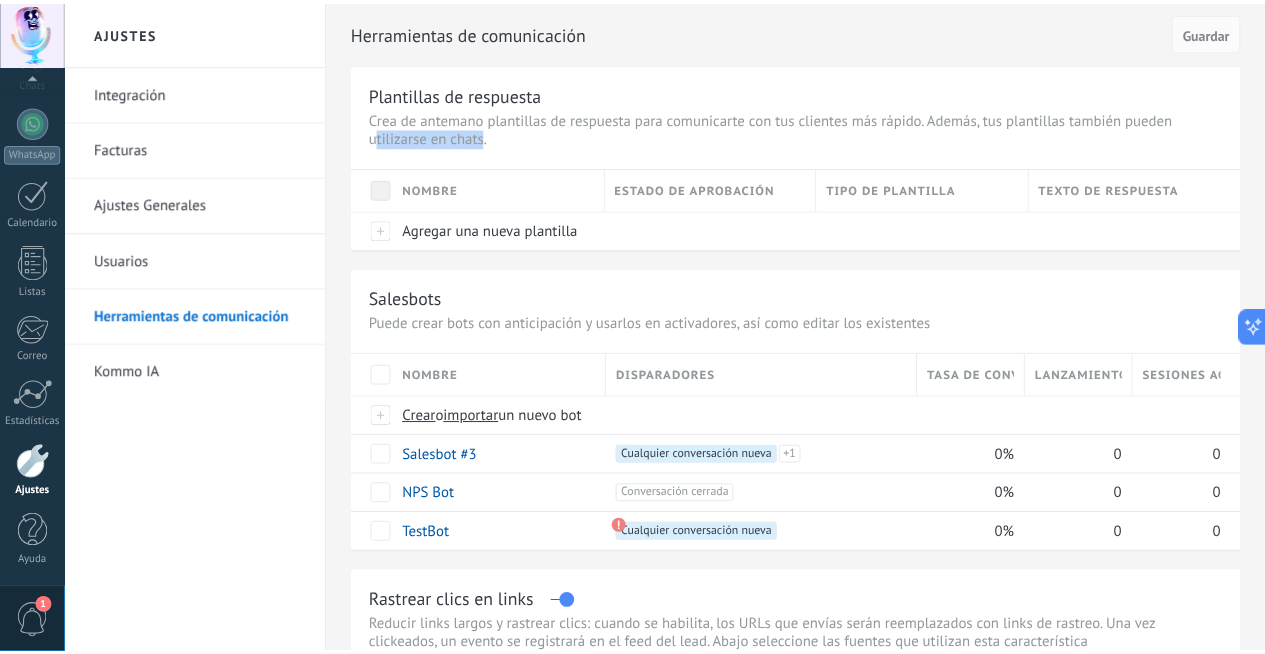 scroll, scrollTop: 0, scrollLeft: 0, axis: both 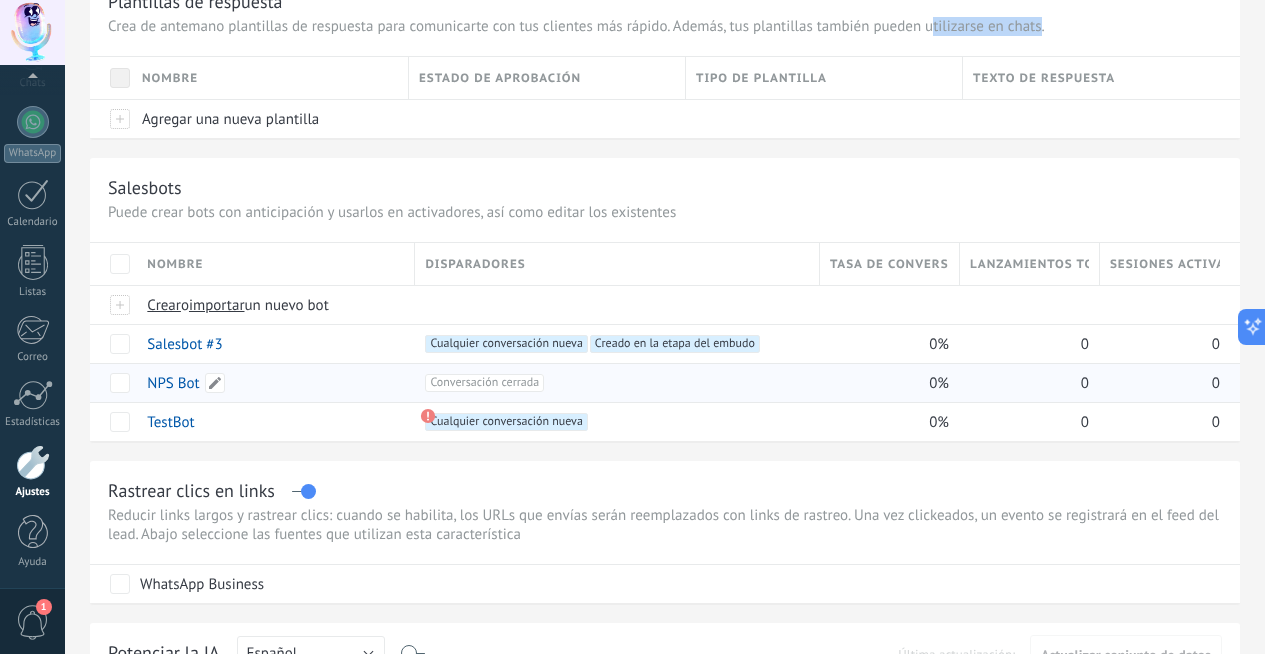 click on "NPS Bot" at bounding box center (173, 383) 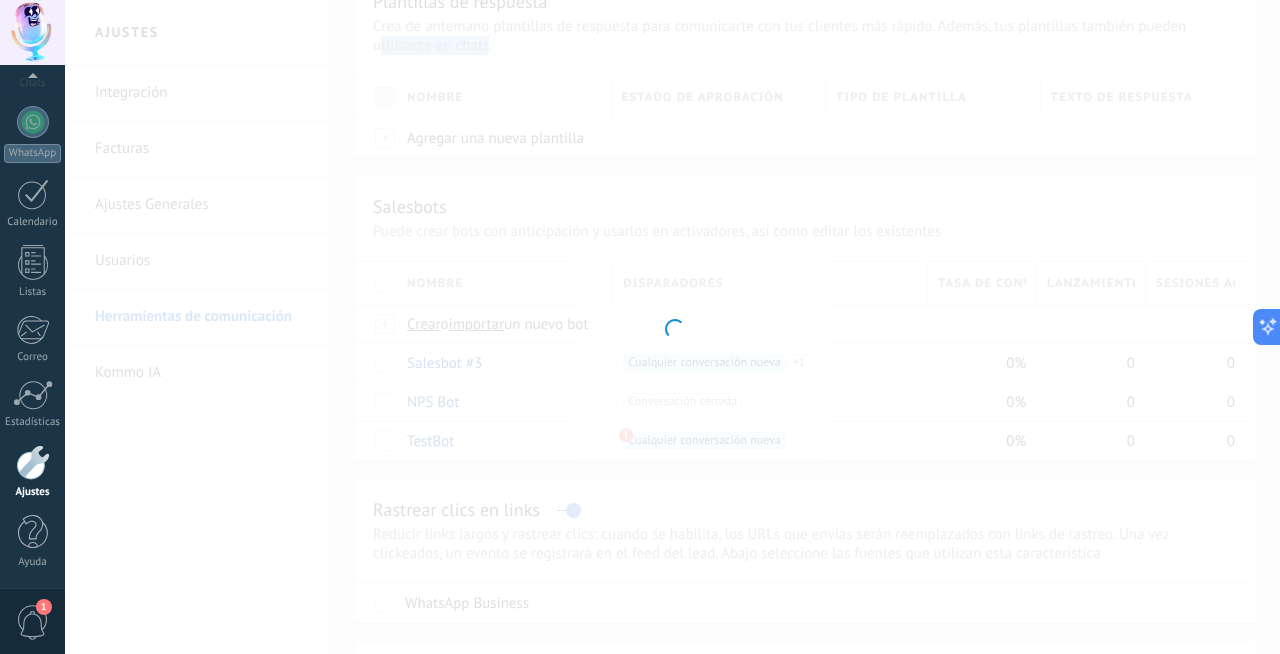 type on "*******" 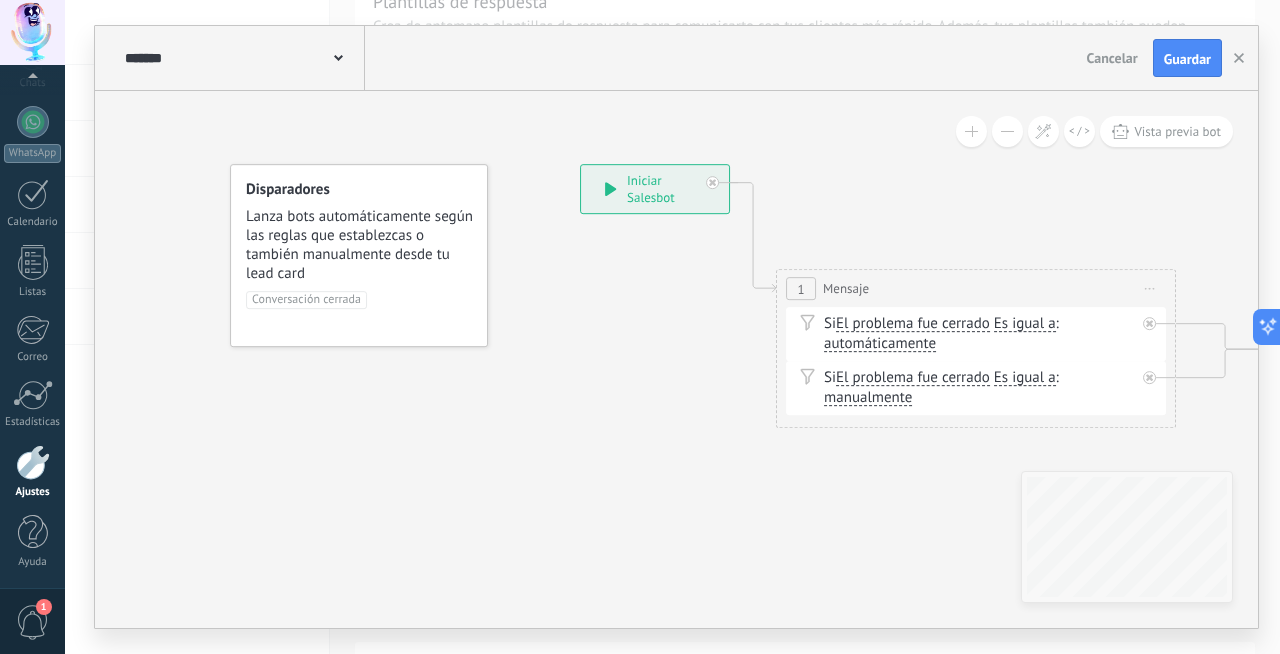 drag, startPoint x: 858, startPoint y: 546, endPoint x: 918, endPoint y: 470, distance: 96.82975 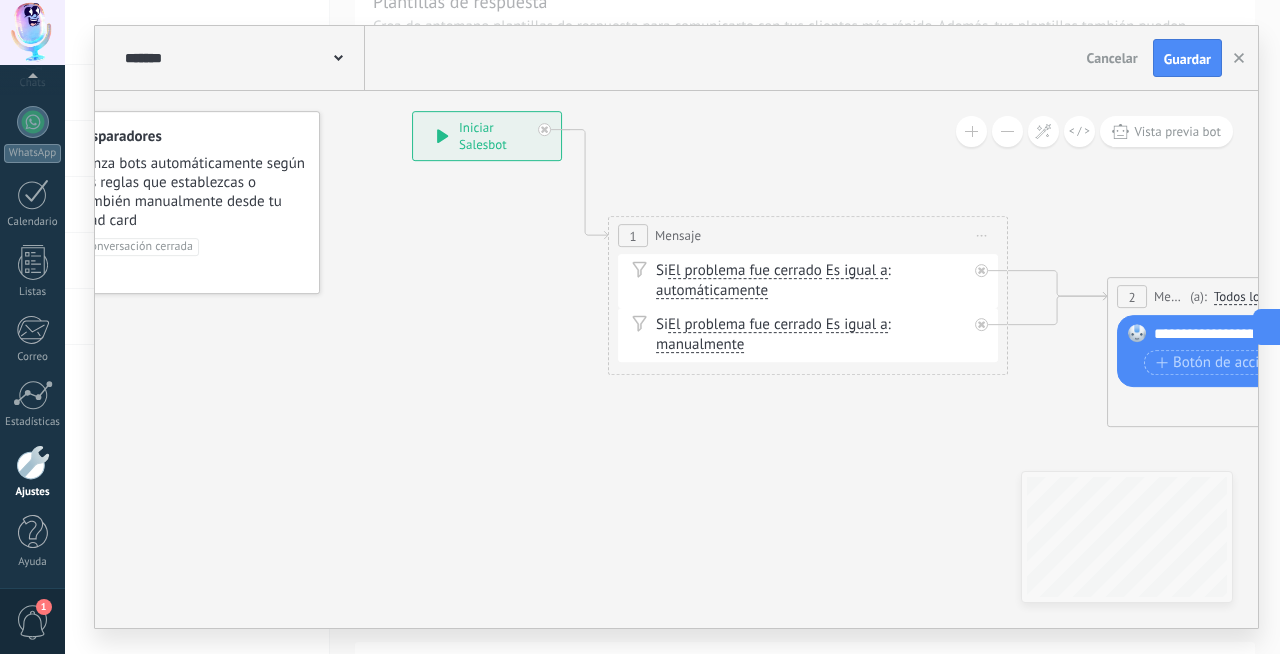 drag, startPoint x: 636, startPoint y: 399, endPoint x: 459, endPoint y: 340, distance: 186.57439 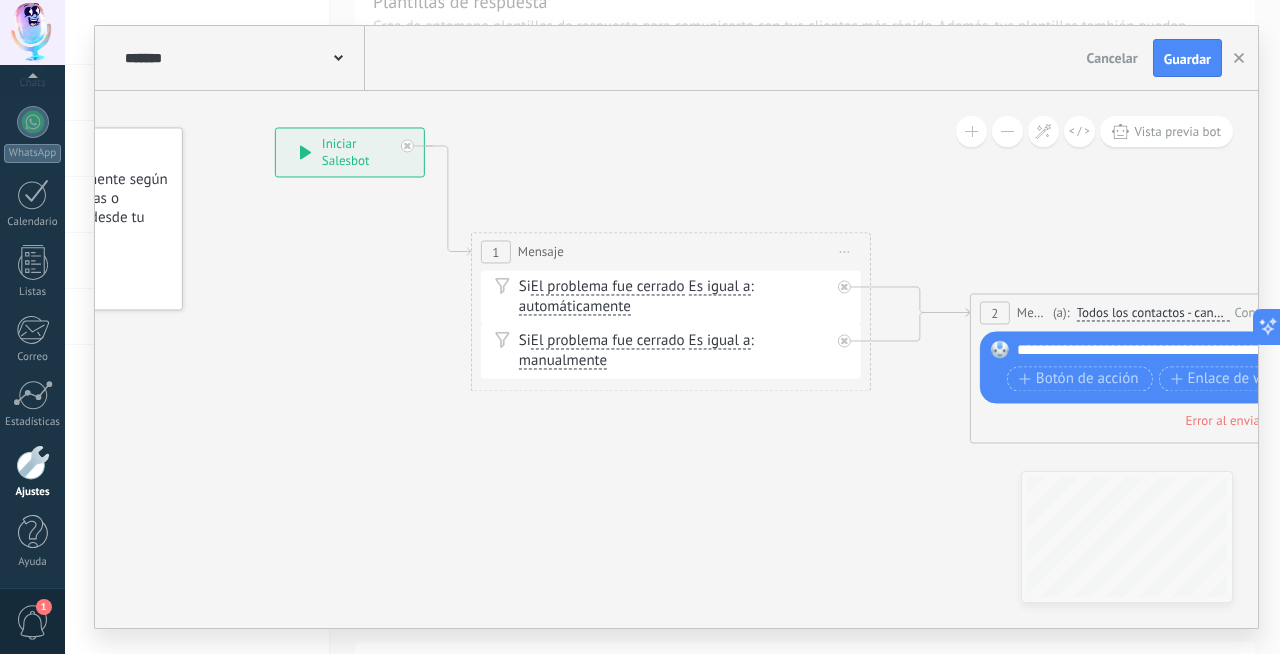 drag, startPoint x: 759, startPoint y: 408, endPoint x: 626, endPoint y: 427, distance: 134.3503 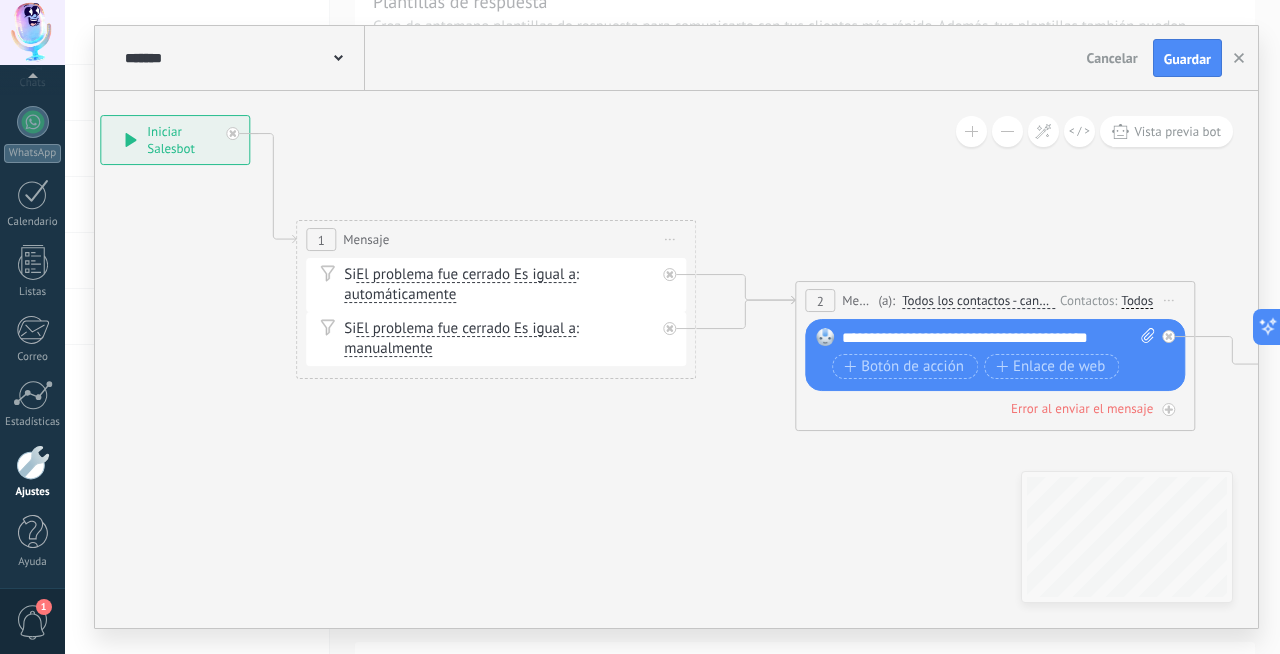 drag, startPoint x: 776, startPoint y: 459, endPoint x: 582, endPoint y: 441, distance: 194.83327 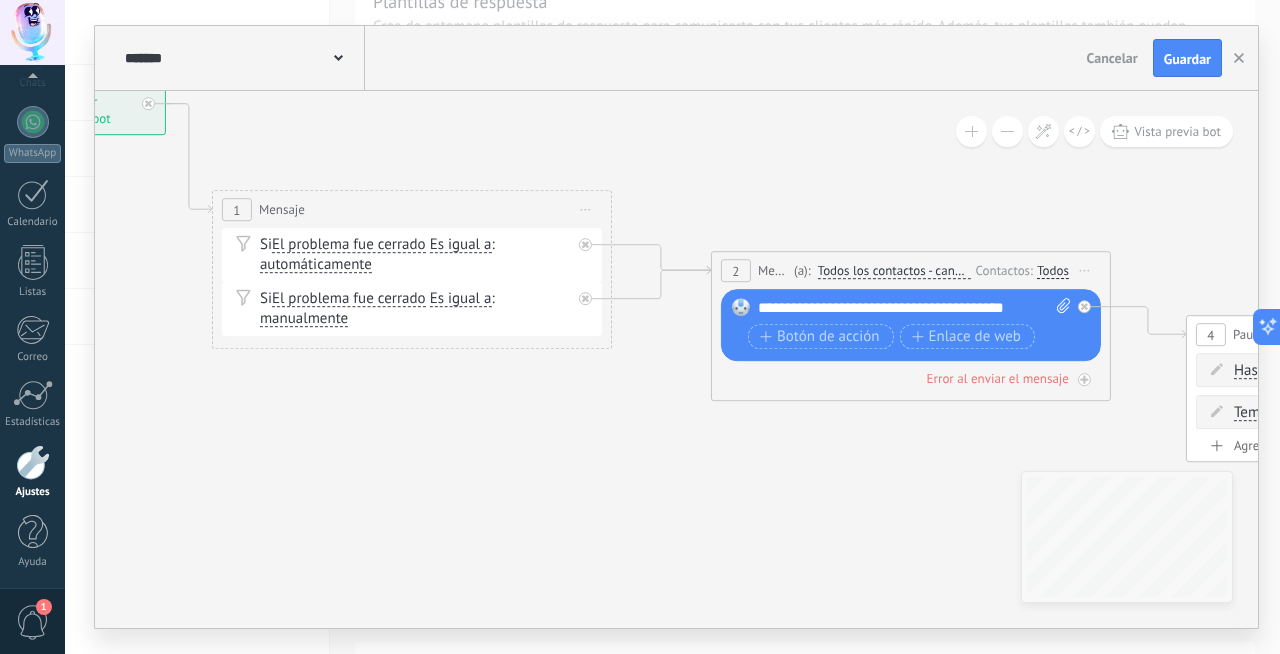 drag, startPoint x: 756, startPoint y: 487, endPoint x: 692, endPoint y: 461, distance: 69.079666 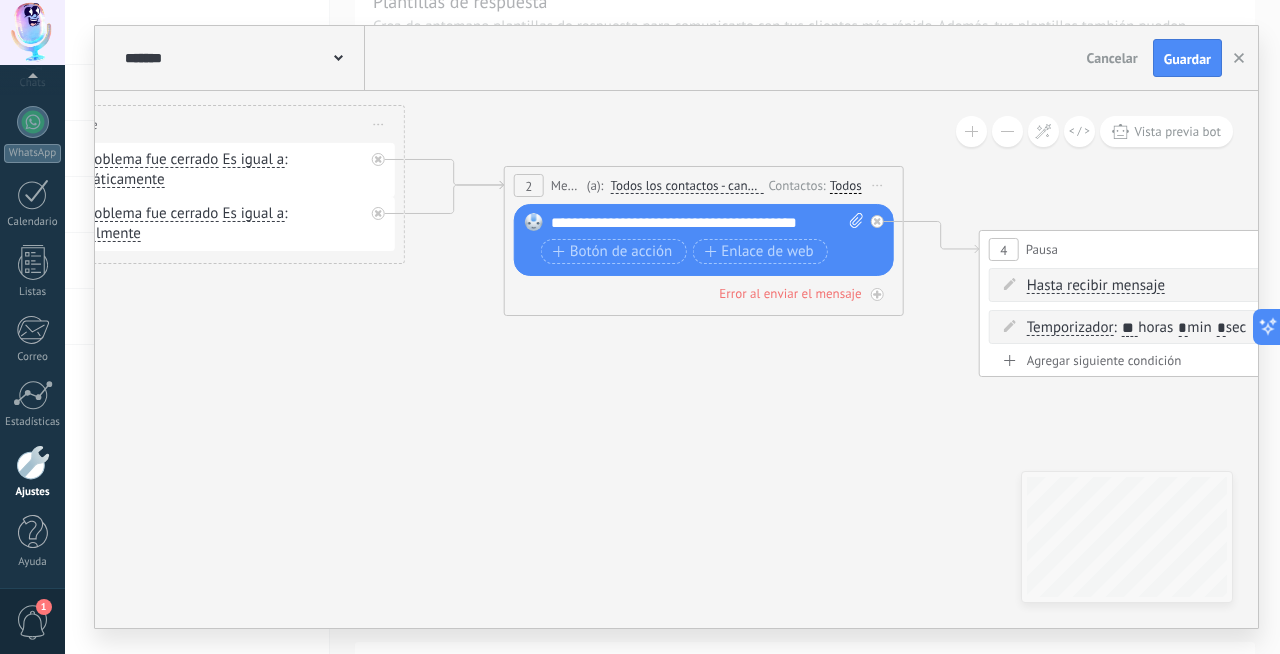 drag, startPoint x: 784, startPoint y: 486, endPoint x: 572, endPoint y: 403, distance: 227.66862 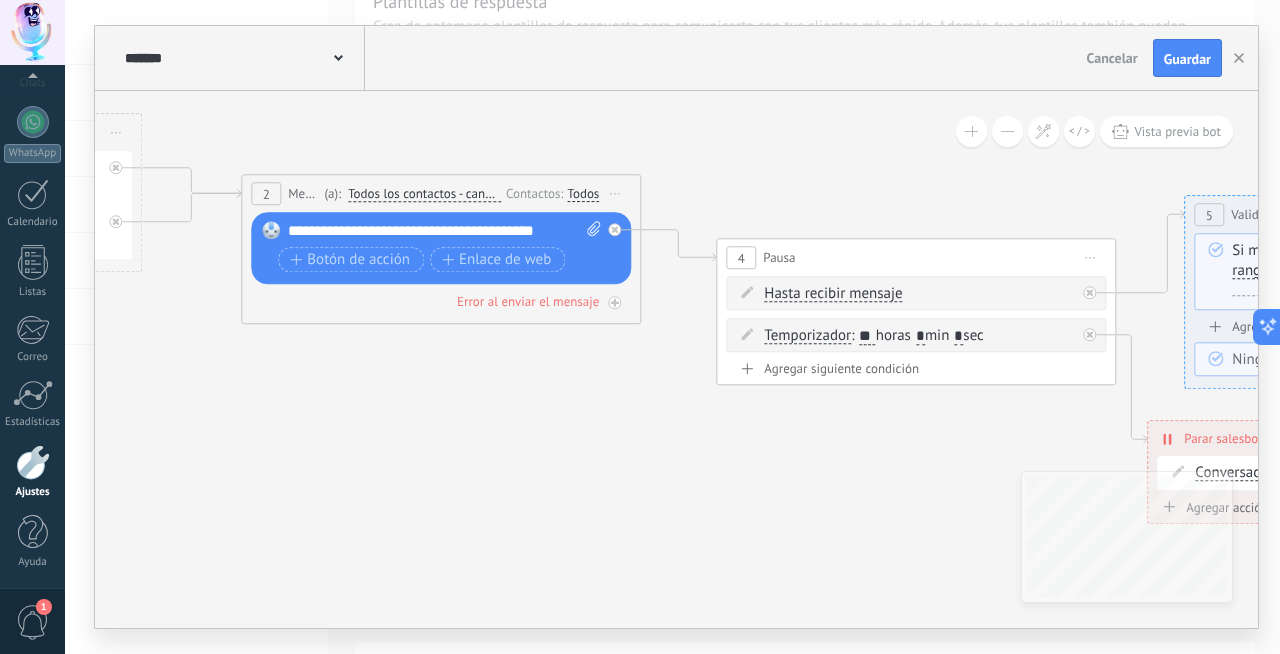 drag, startPoint x: 877, startPoint y: 423, endPoint x: 613, endPoint y: 431, distance: 264.1212 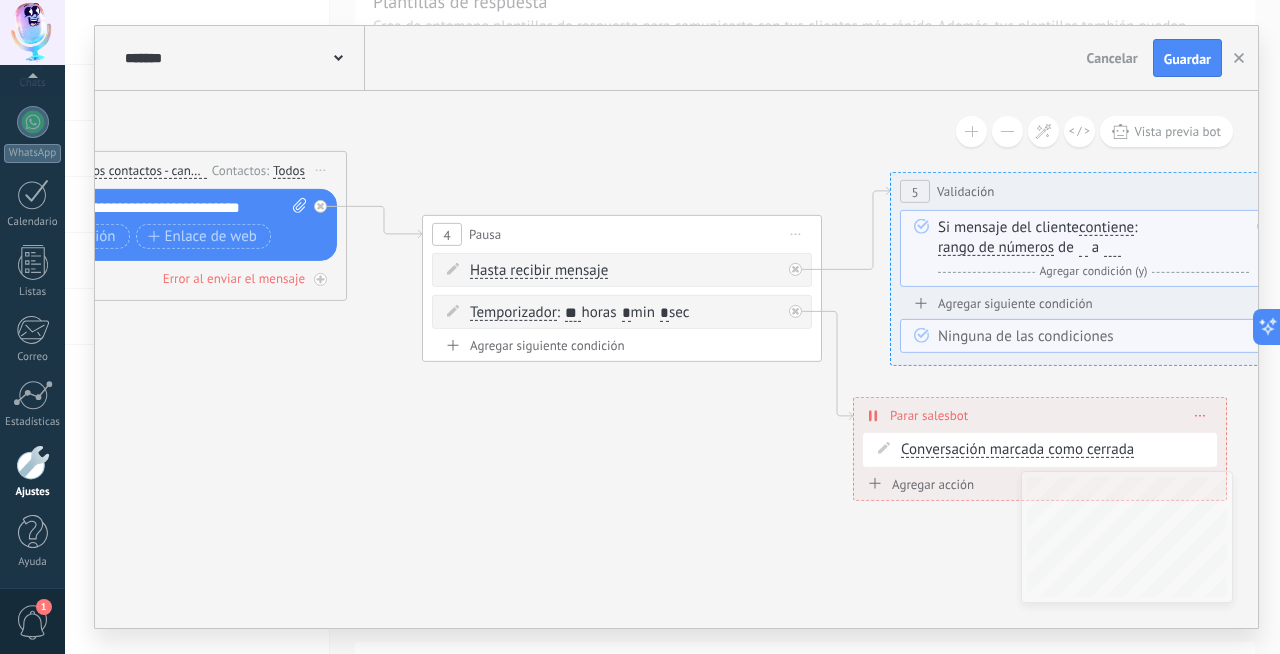 drag, startPoint x: 908, startPoint y: 427, endPoint x: 614, endPoint y: 403, distance: 294.97797 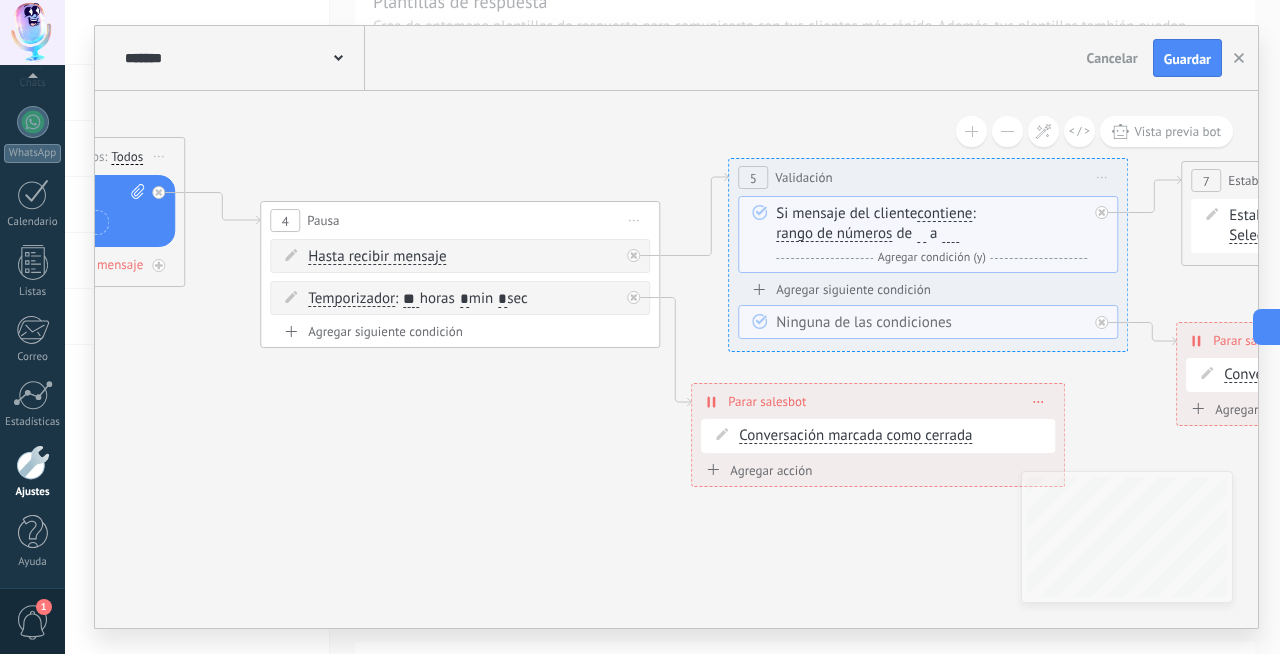drag, startPoint x: 750, startPoint y: 439, endPoint x: 573, endPoint y: 413, distance: 178.89941 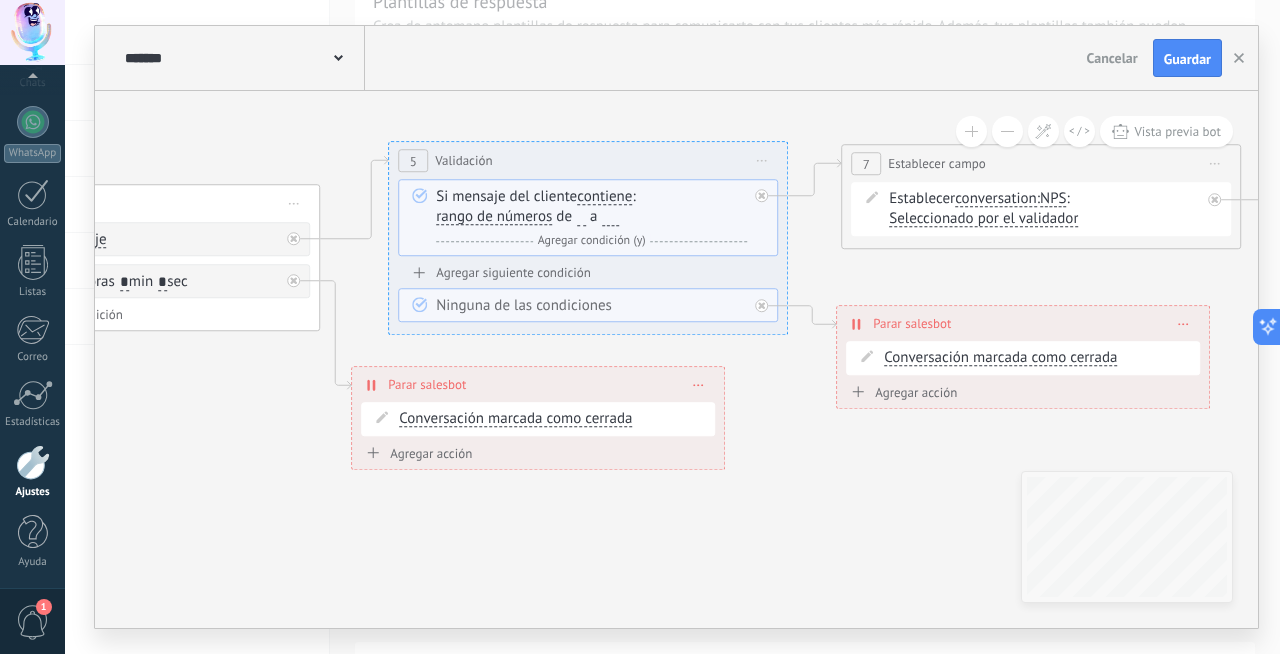drag, startPoint x: 833, startPoint y: 514, endPoint x: 467, endPoint y: 487, distance: 366.99454 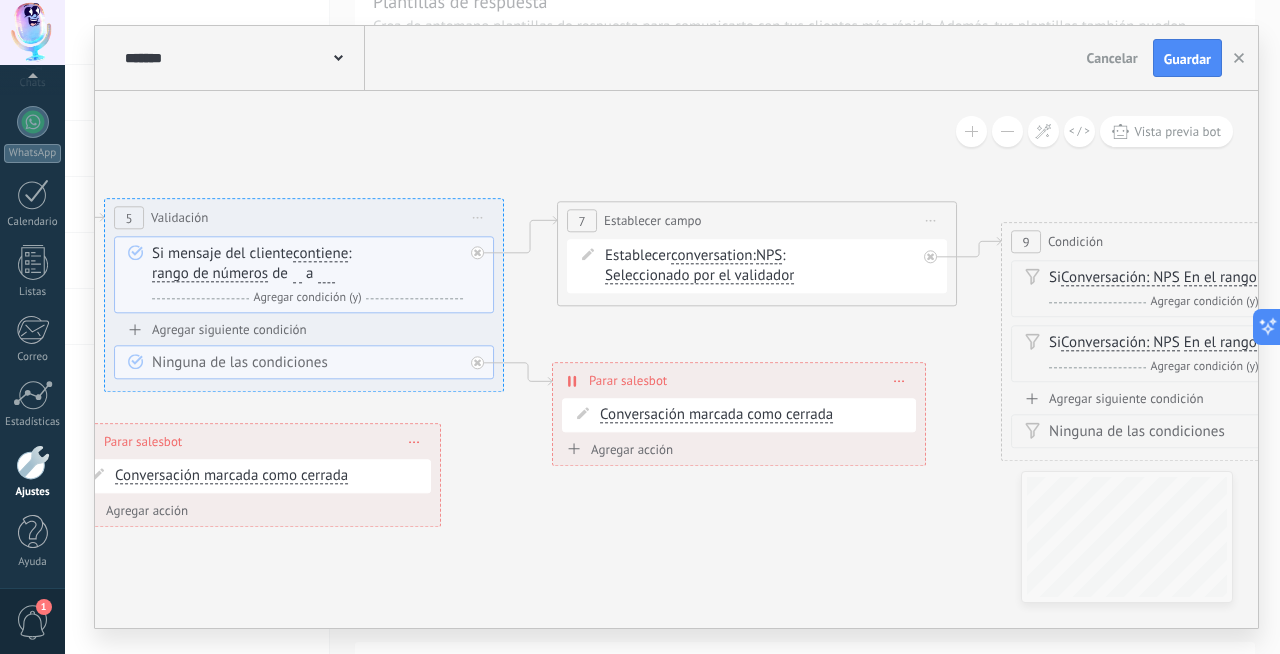 drag, startPoint x: 837, startPoint y: 498, endPoint x: 463, endPoint y: 545, distance: 376.94165 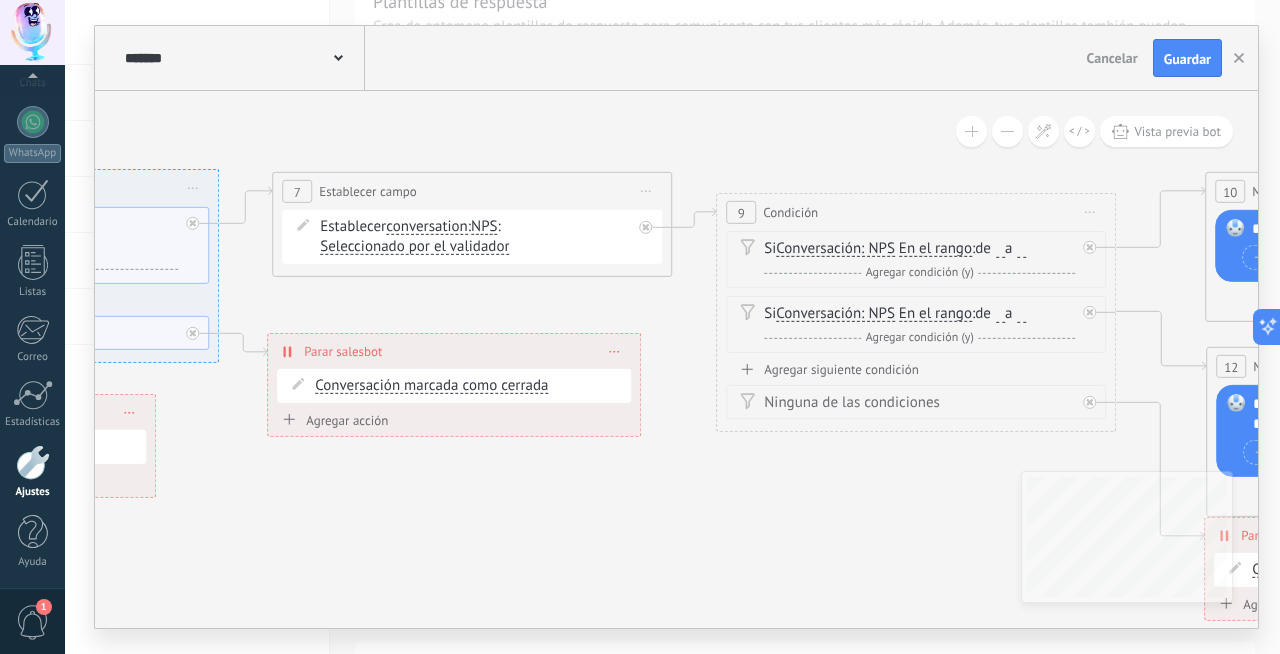 drag, startPoint x: 816, startPoint y: 542, endPoint x: 442, endPoint y: 449, distance: 385.3894 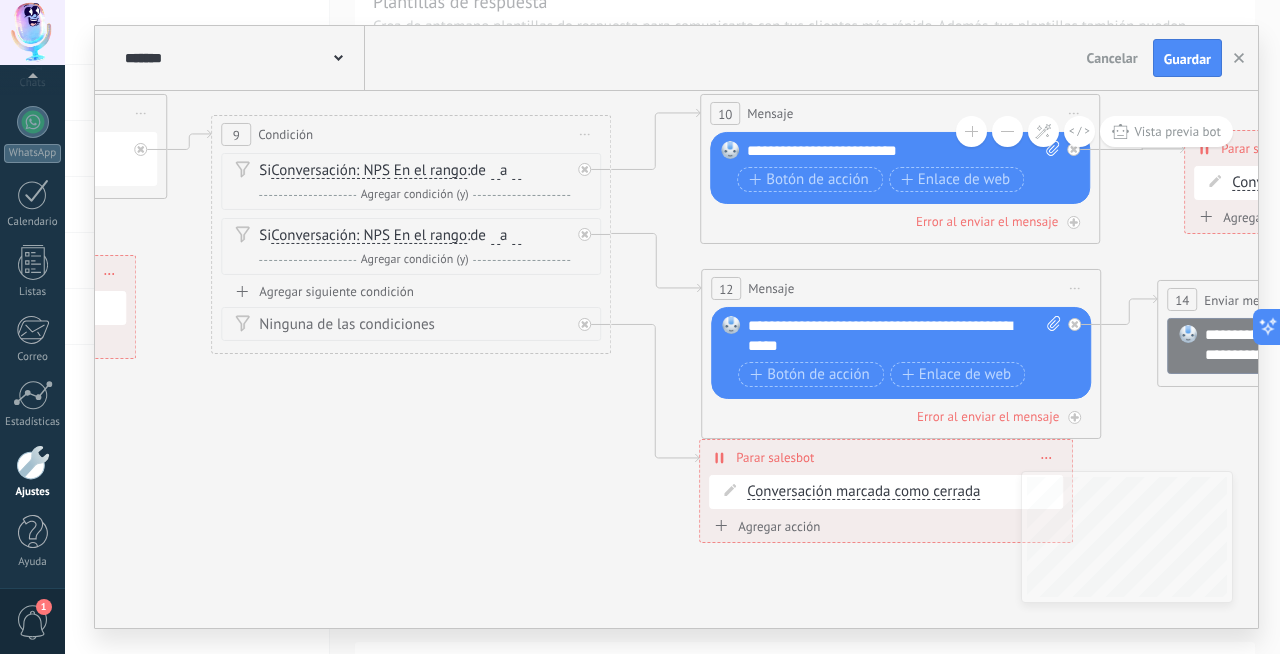drag, startPoint x: 651, startPoint y: 488, endPoint x: 447, endPoint y: 466, distance: 205.18285 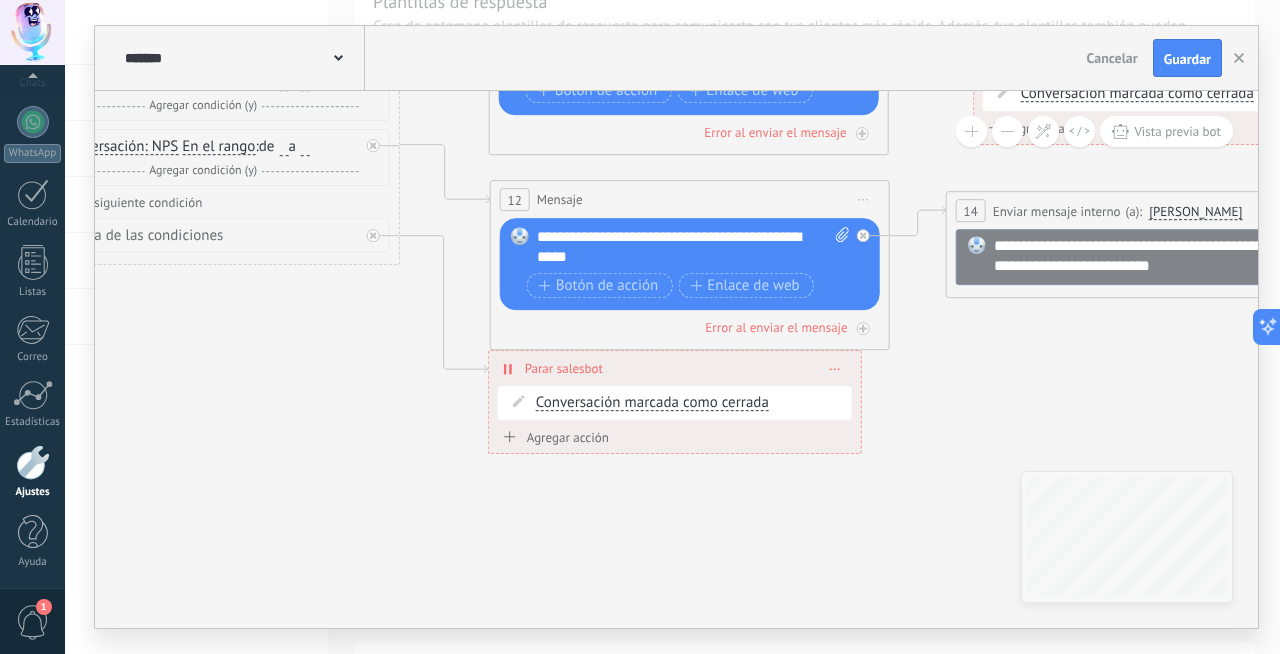 drag, startPoint x: 554, startPoint y: 498, endPoint x: 281, endPoint y: 380, distance: 297.4105 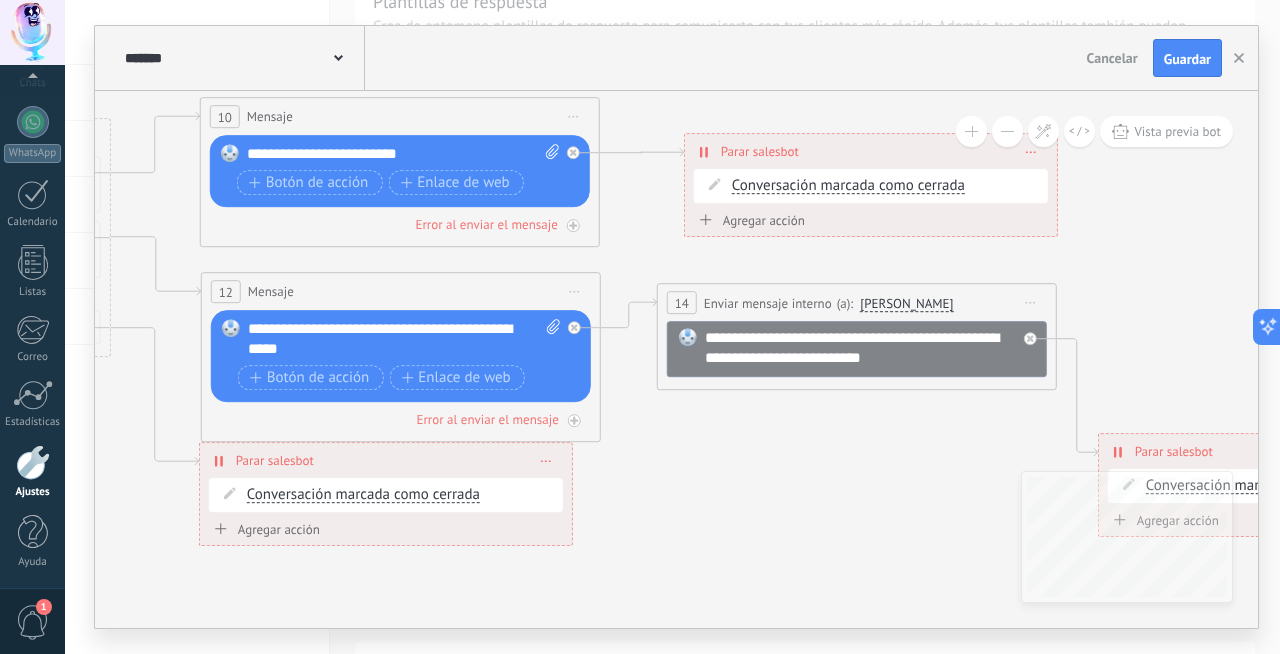 drag, startPoint x: 840, startPoint y: 360, endPoint x: 617, endPoint y: 482, distance: 254.19087 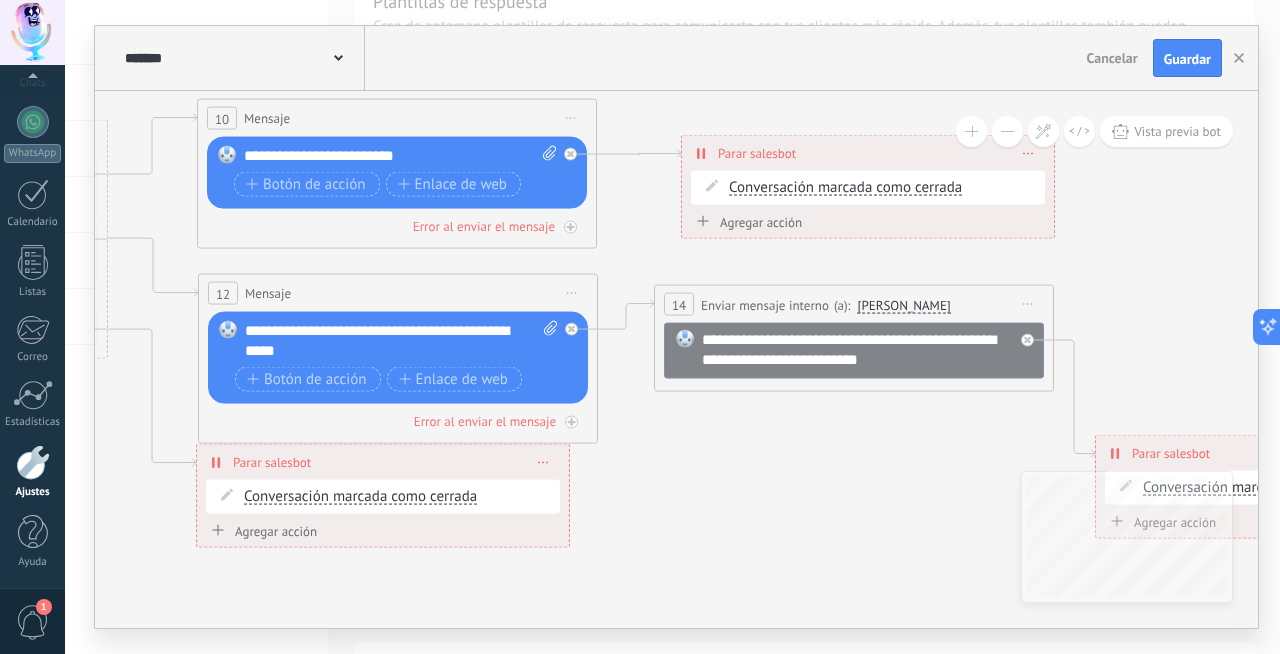 click on "Cancelar" at bounding box center (1112, 58) 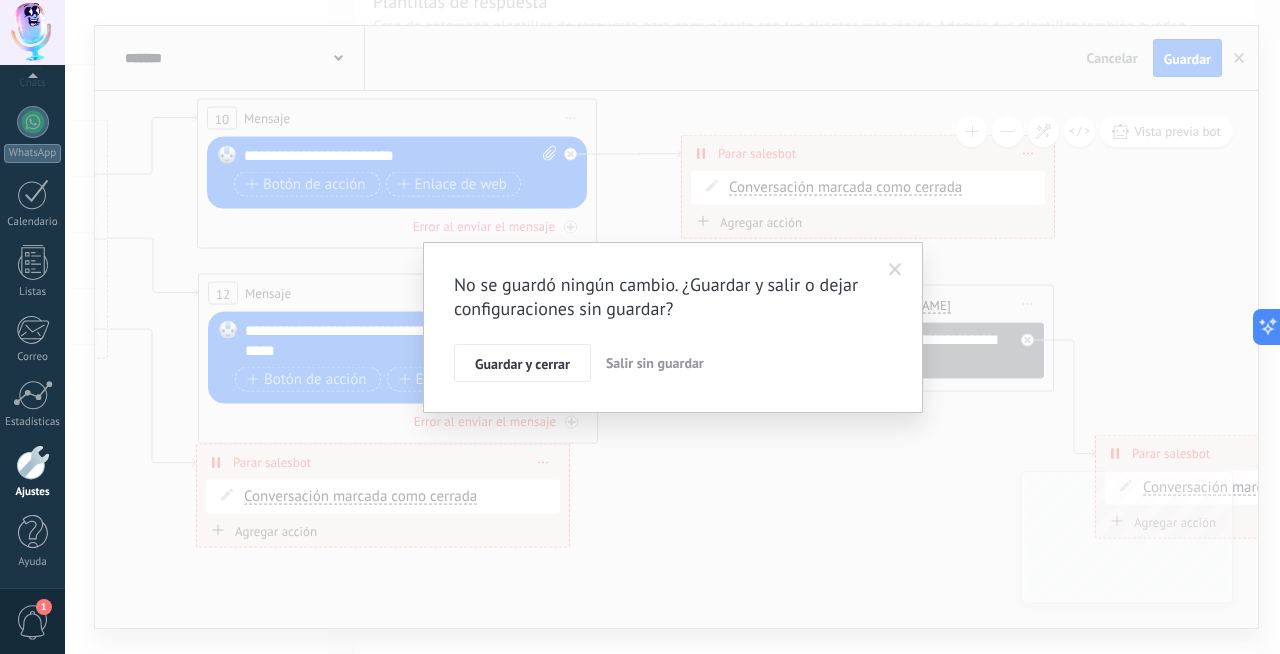 click on "Guardar y cerrar" at bounding box center [522, 364] 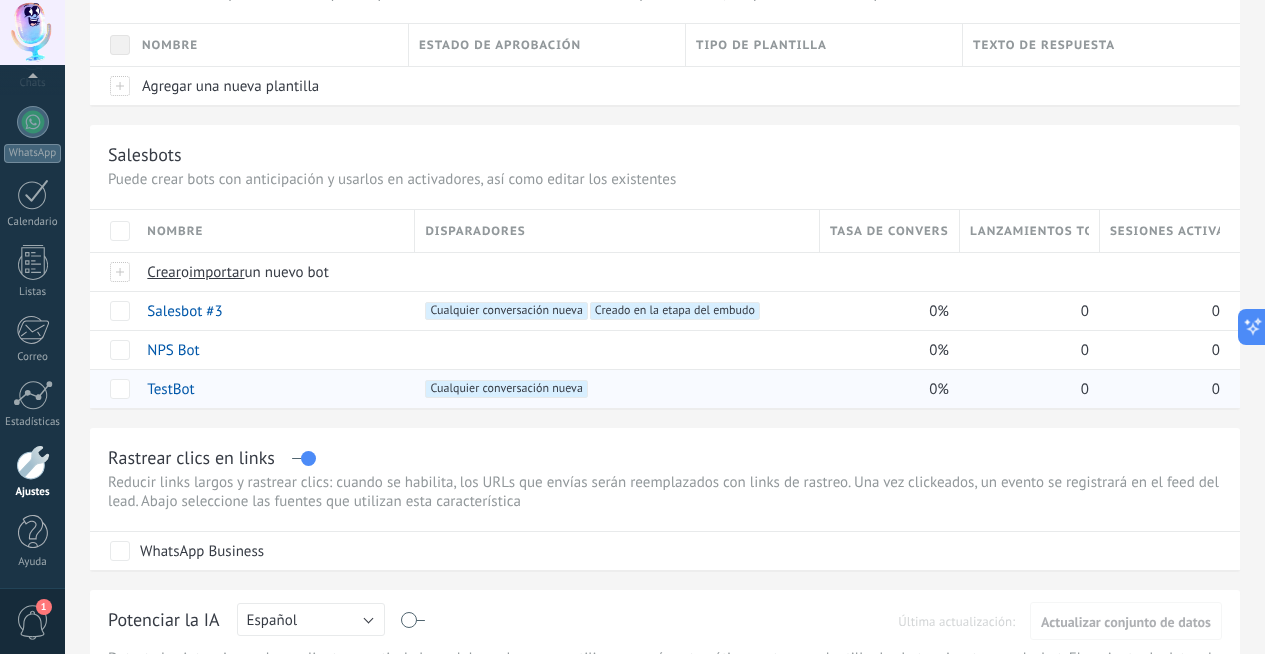 scroll, scrollTop: 127, scrollLeft: 0, axis: vertical 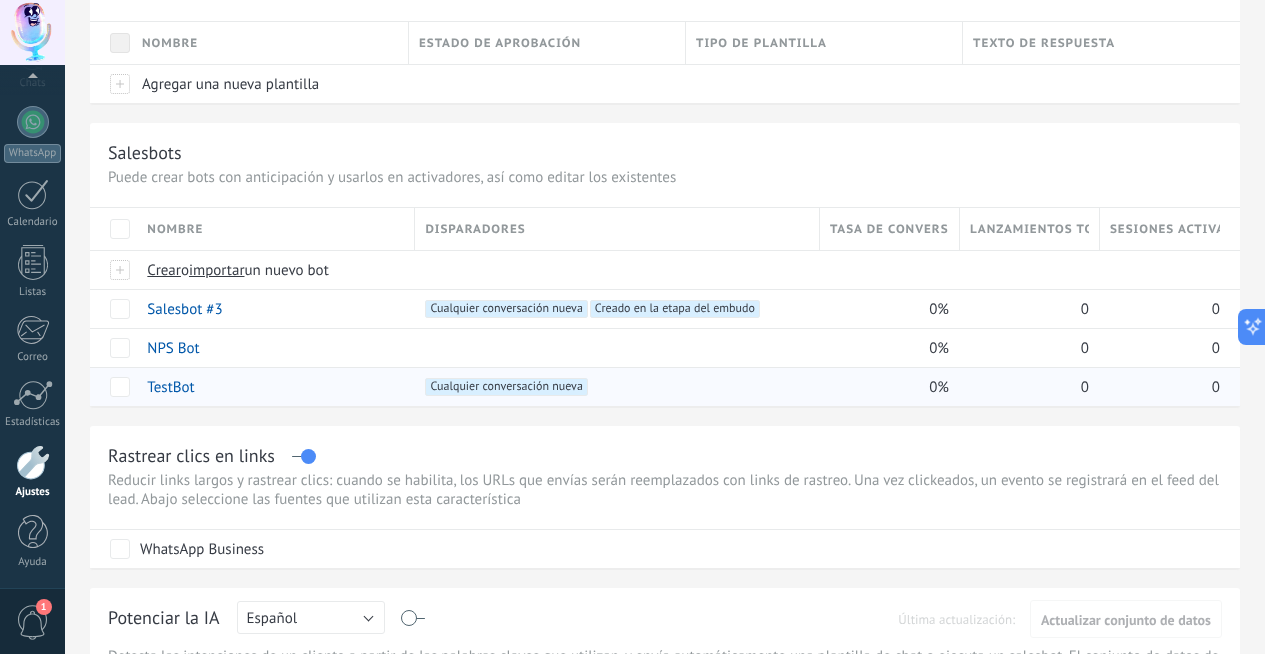 click on "TestBot" at bounding box center [170, 387] 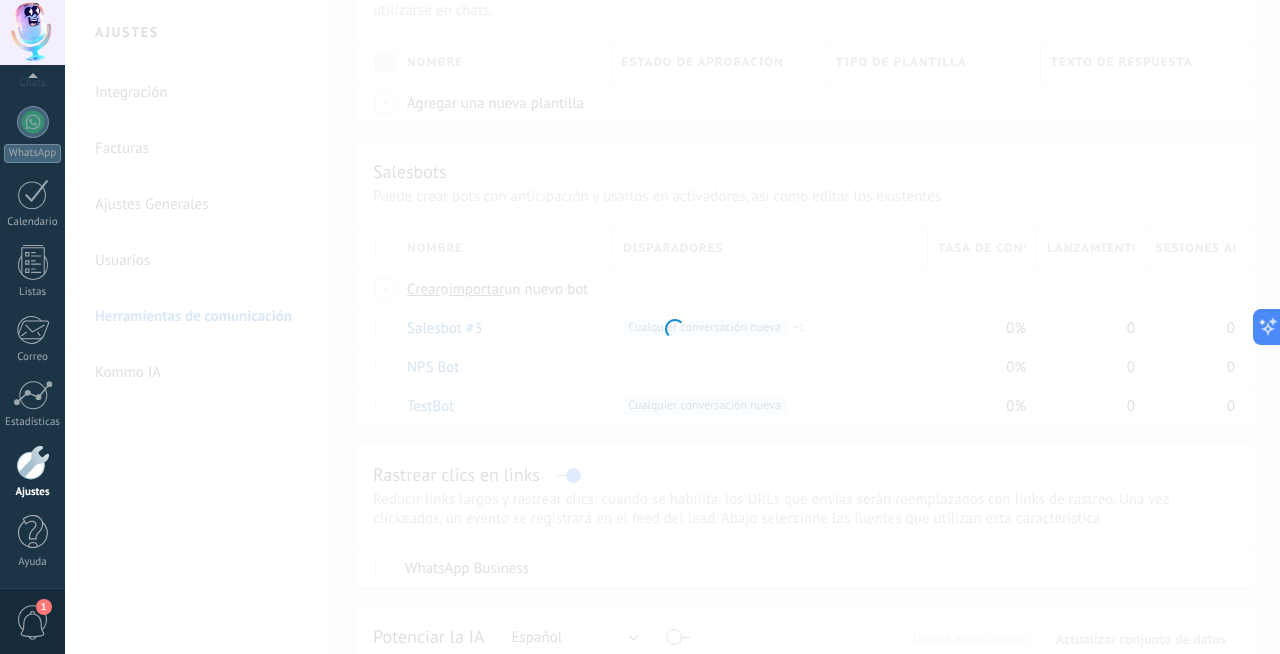 type on "*******" 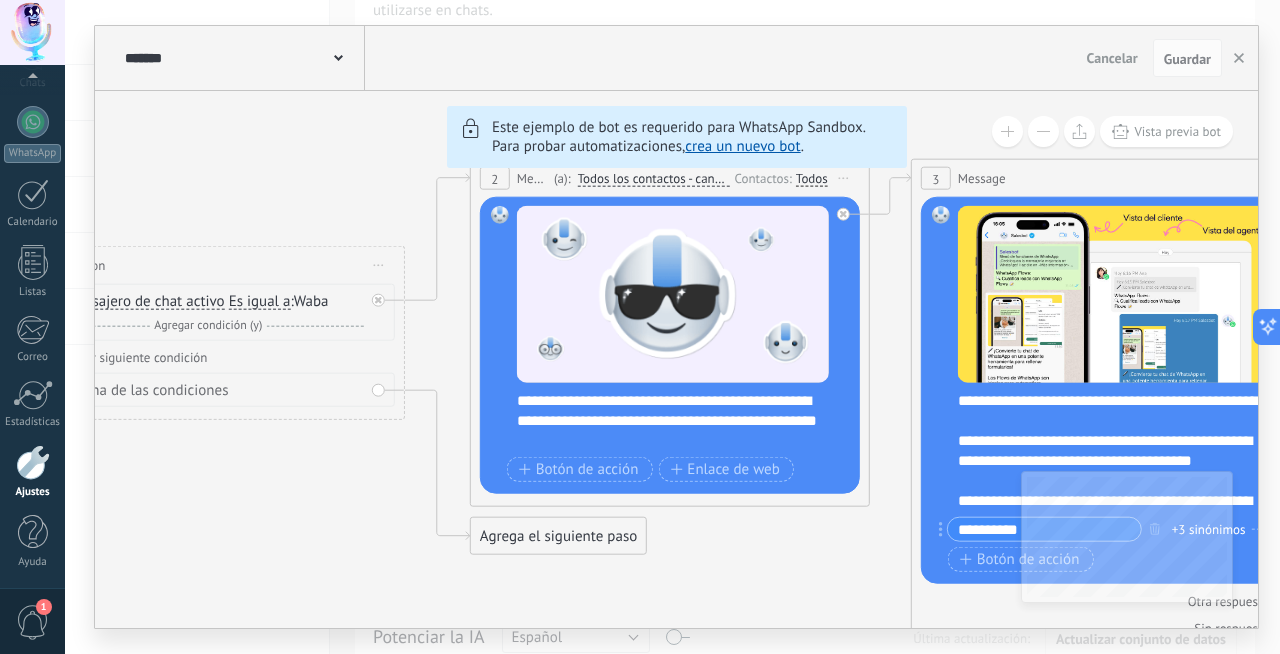 drag, startPoint x: 287, startPoint y: 273, endPoint x: 399, endPoint y: 154, distance: 163.41664 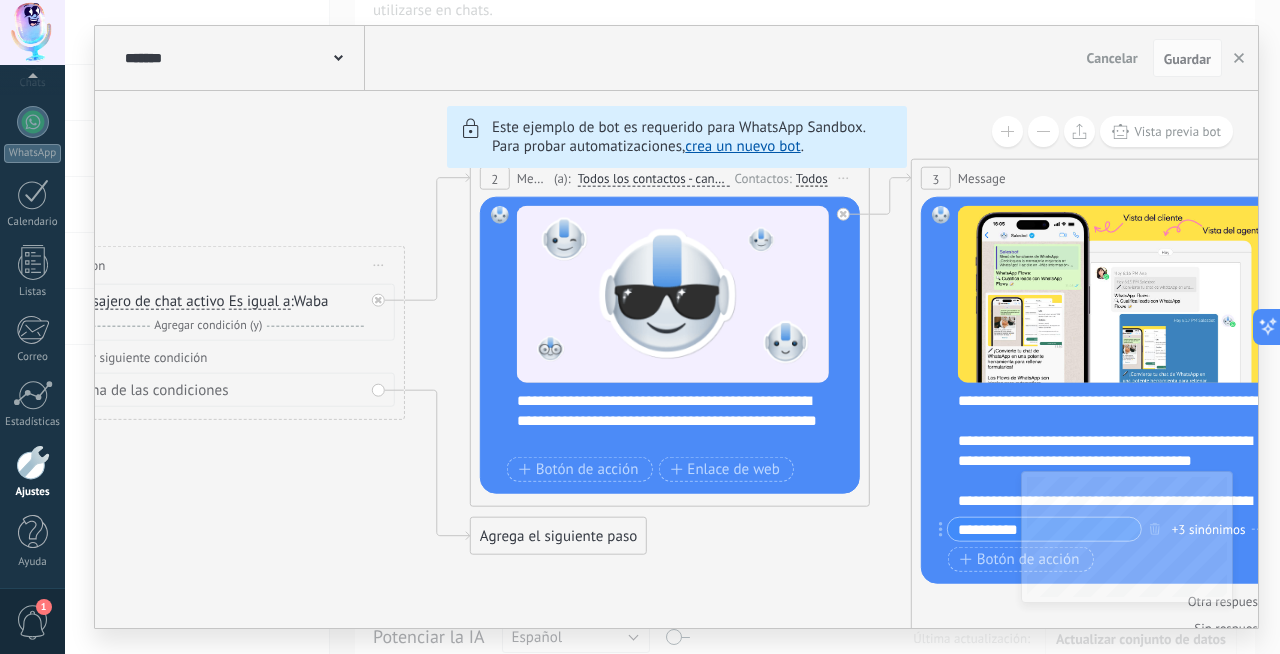 click on "6 Flows 7 List 8 Buttons 9 AI 10 Broadcast 11 Ads 12 Carousel 13 Verification 14 Get started 15 Get a demo" 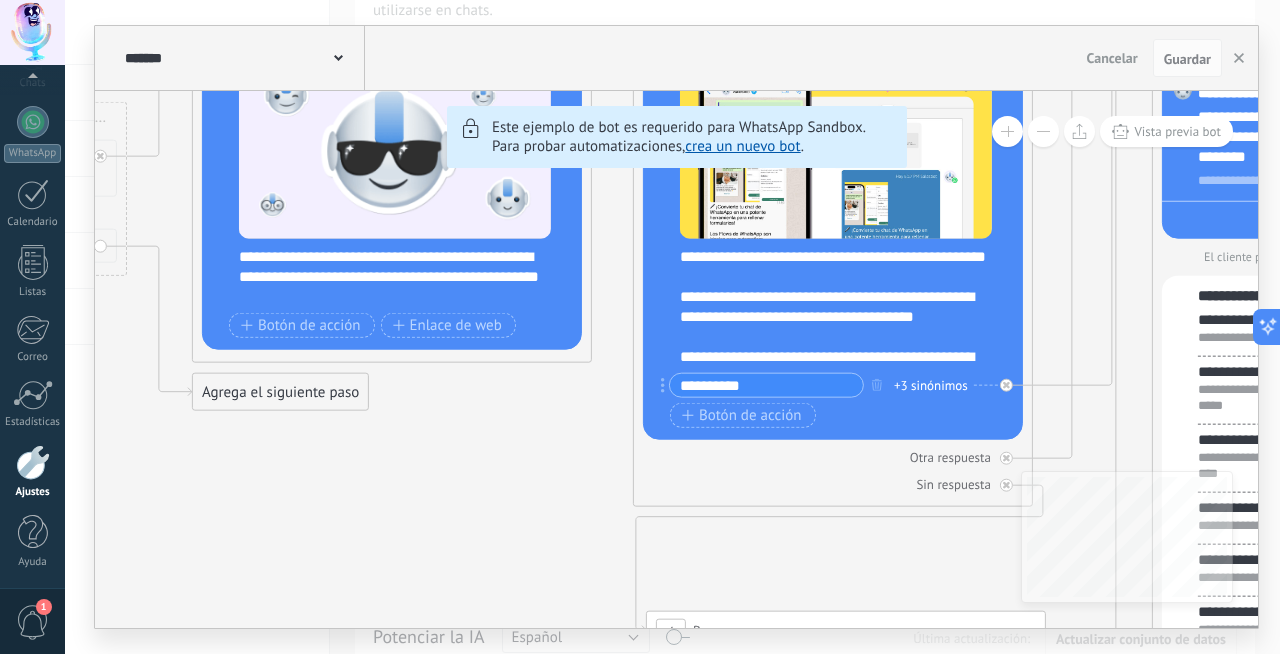 drag, startPoint x: 839, startPoint y: 581, endPoint x: 553, endPoint y: 443, distance: 317.55313 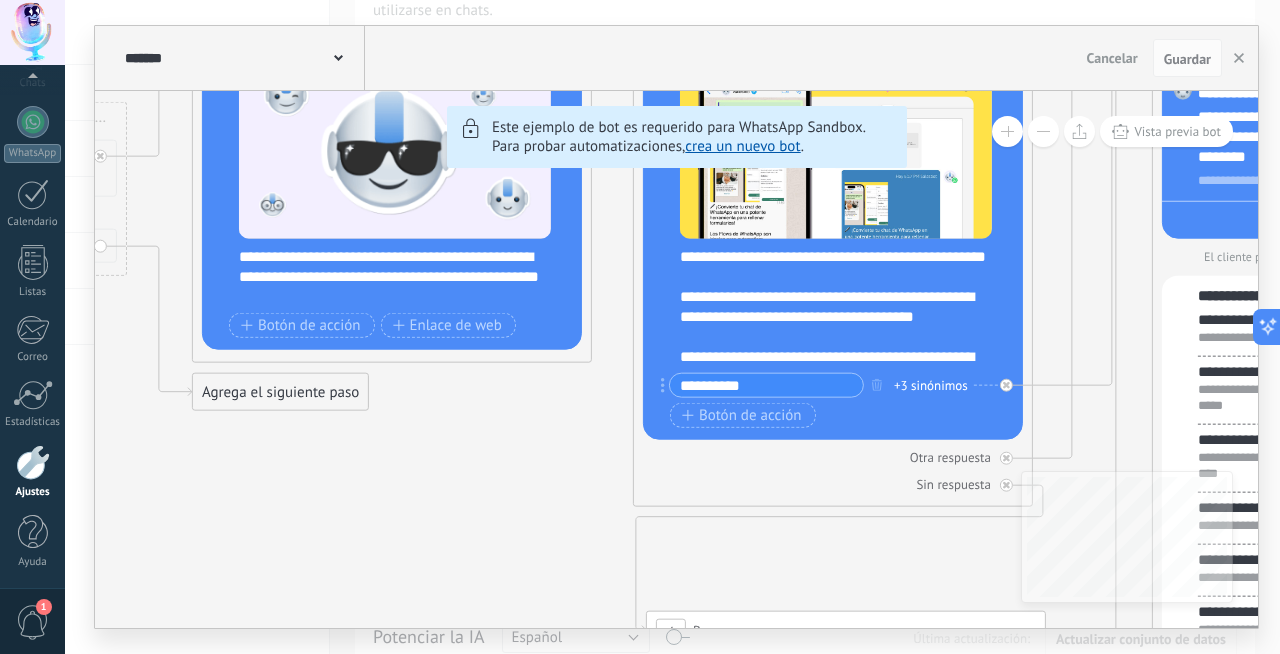click on "6 Flows 7 List 8 Buttons 9 AI 10 Broadcast 11 Ads 12 Carousel 13 Verification 14 Get started 15 Get a demo" 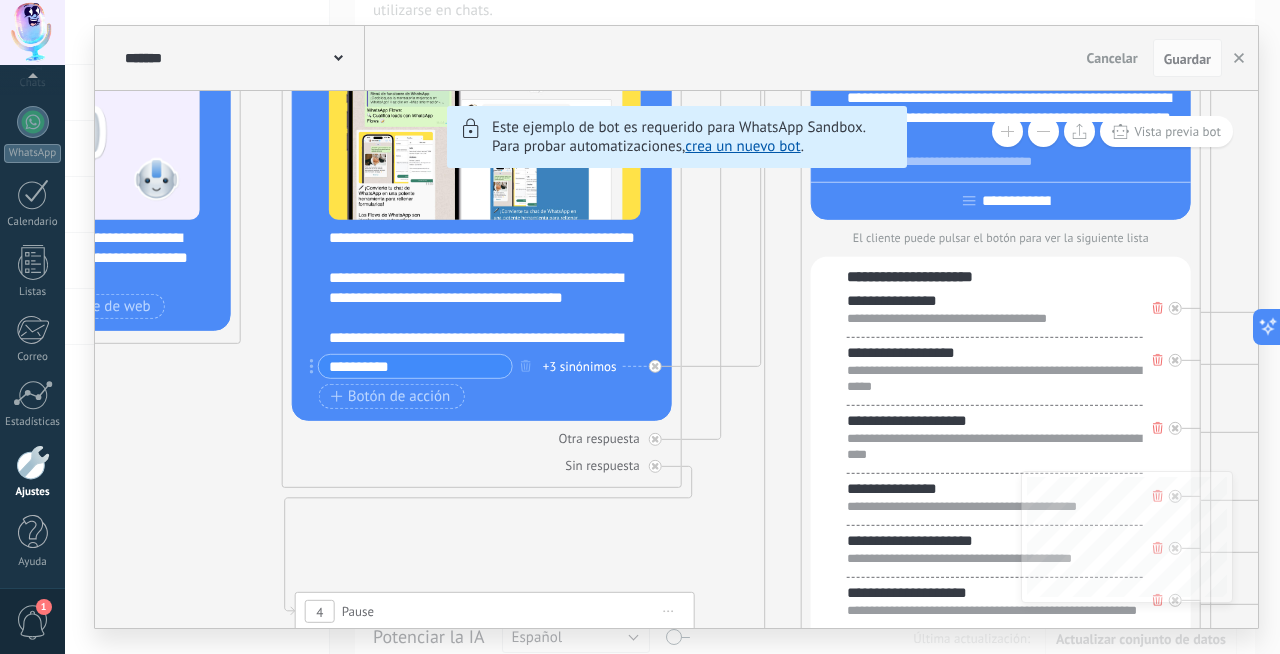 drag, startPoint x: 857, startPoint y: 538, endPoint x: 509, endPoint y: 517, distance: 348.63306 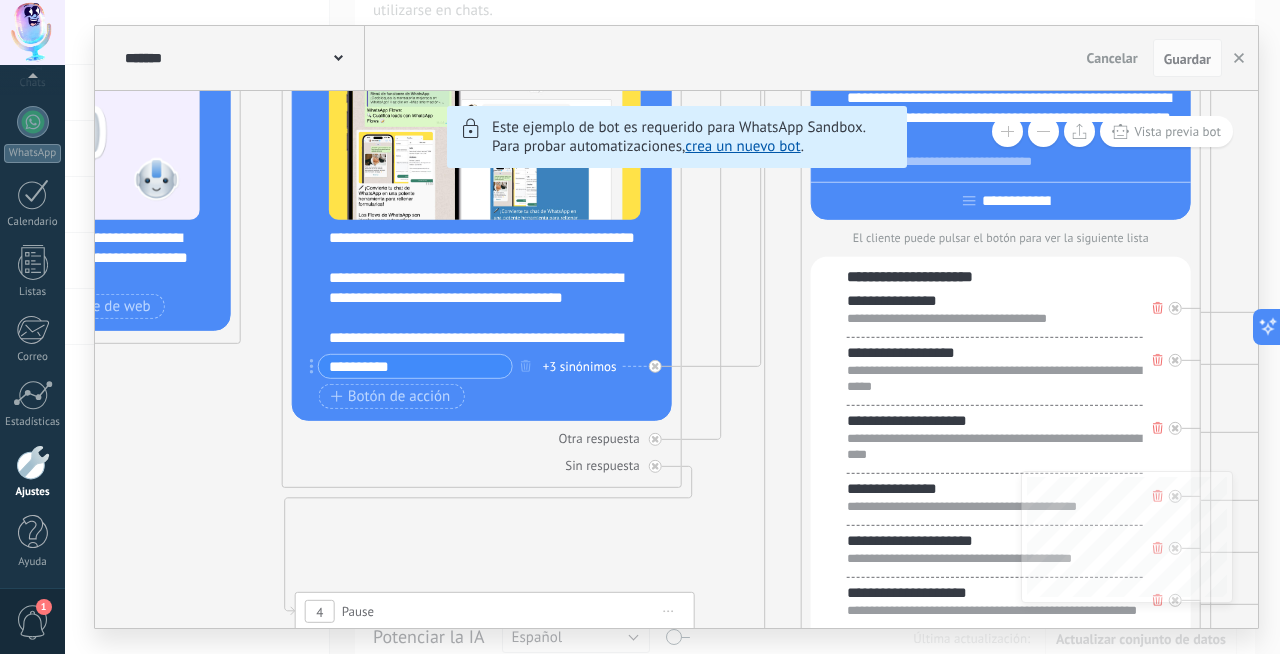 click on "6 Flows 7 List 8 Buttons 9 AI 10 Broadcast 11 Ads 12 Carousel 13 Verification 14 Get started 15 Get a demo" 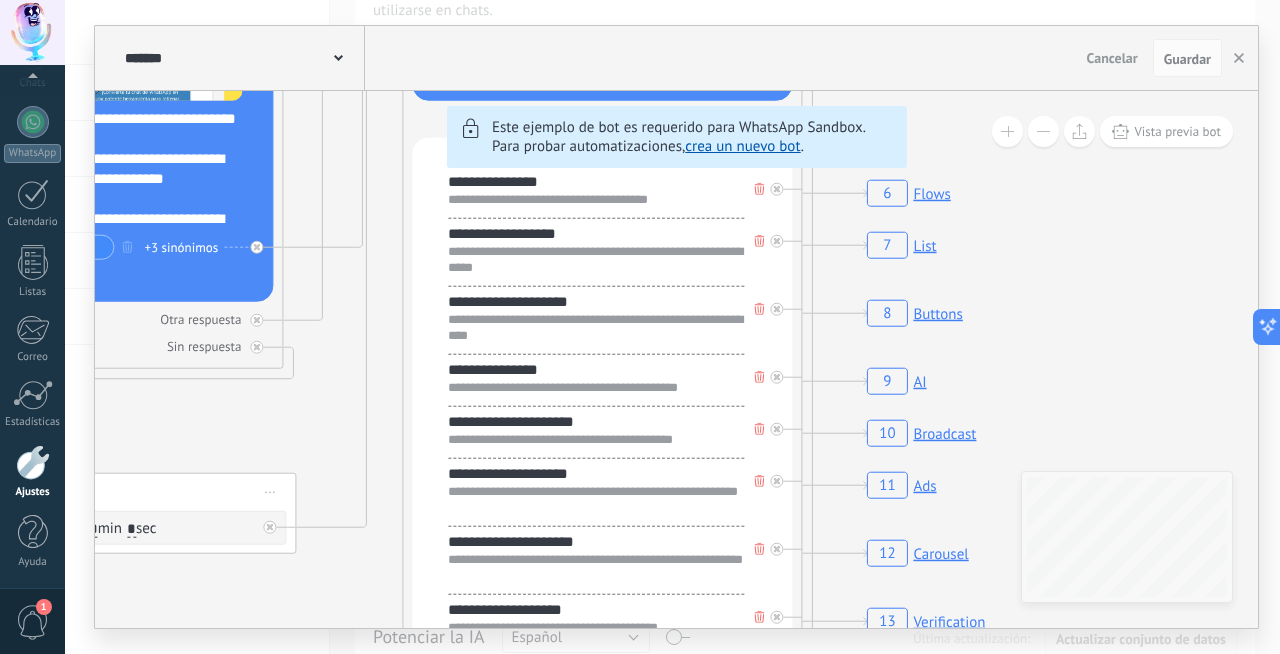 drag, startPoint x: 800, startPoint y: 540, endPoint x: 407, endPoint y: 422, distance: 410.3328 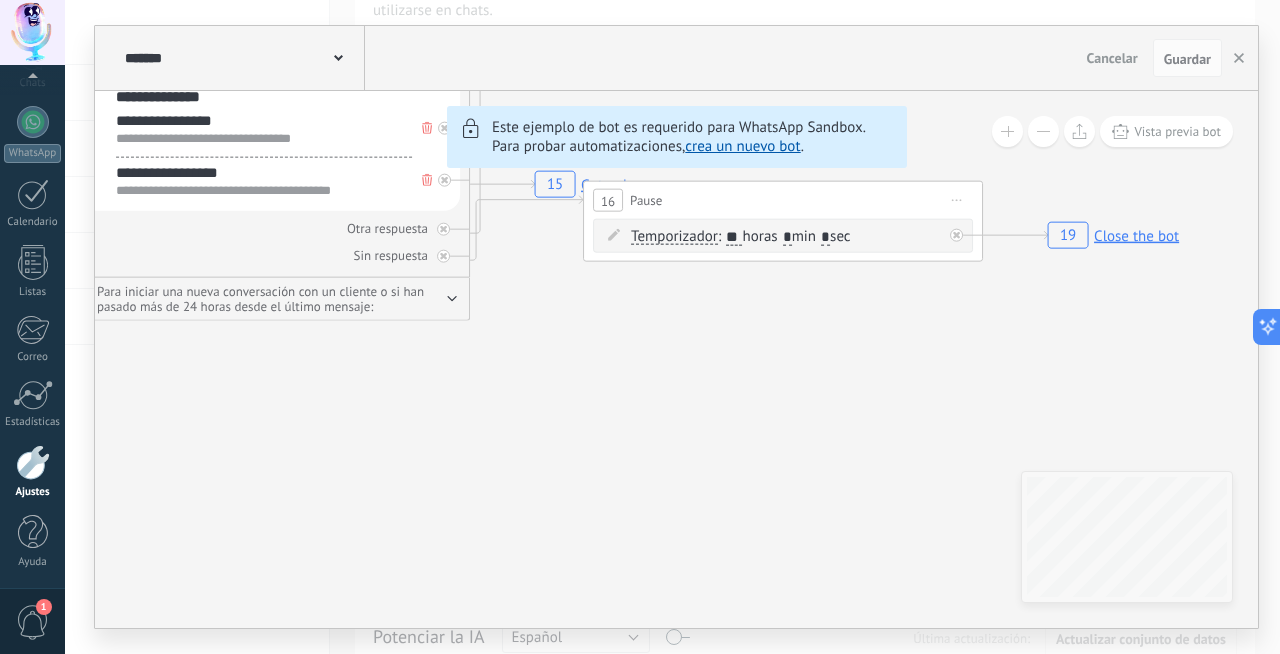 drag, startPoint x: 809, startPoint y: 399, endPoint x: 338, endPoint y: 605, distance: 514.0788 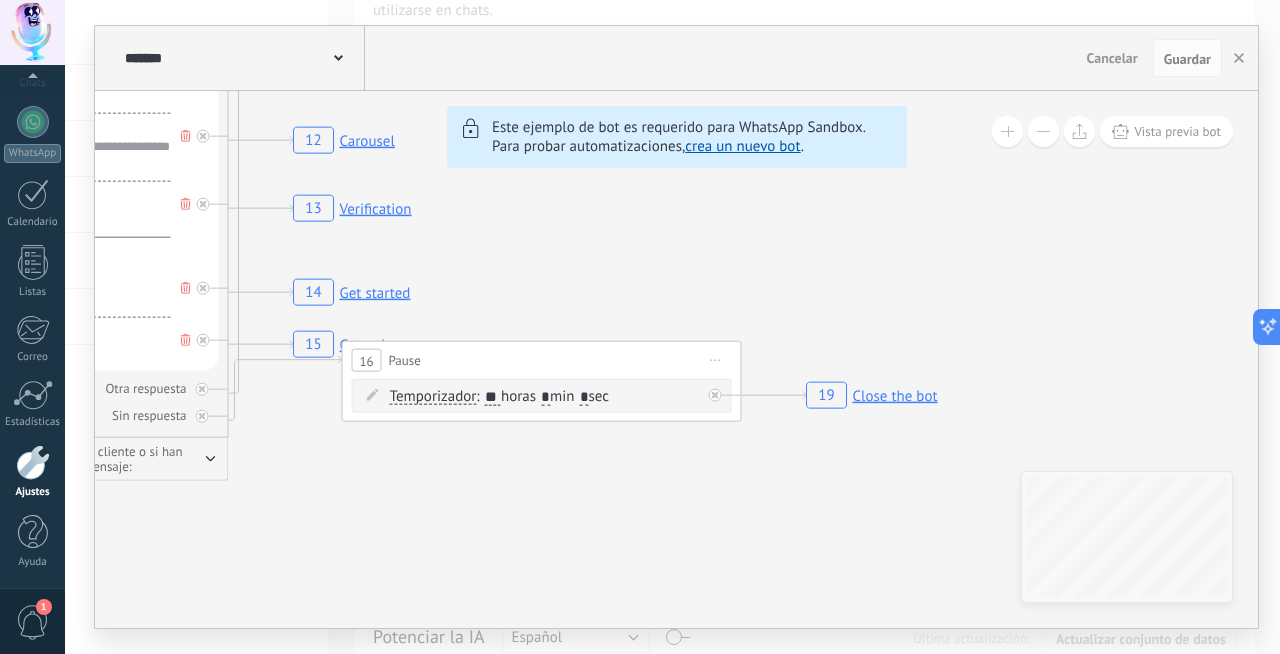 drag, startPoint x: 691, startPoint y: 471, endPoint x: 427, endPoint y: 591, distance: 289.9931 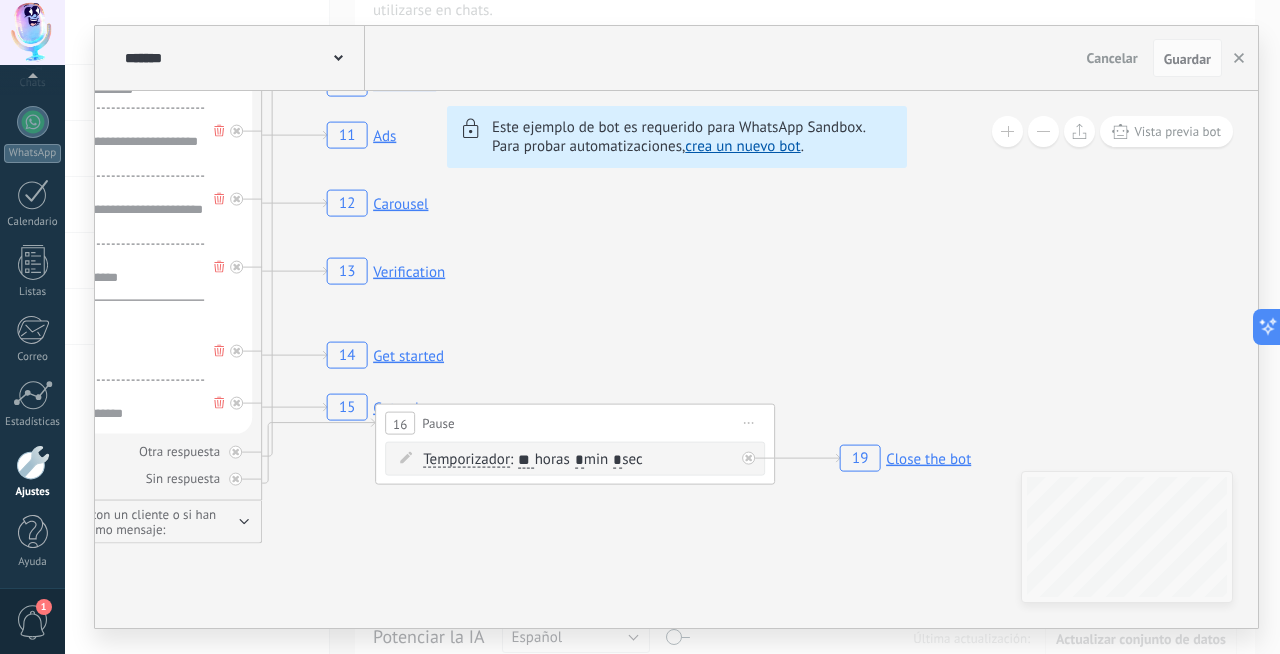 drag, startPoint x: 769, startPoint y: 515, endPoint x: 1009, endPoint y: 540, distance: 241.29857 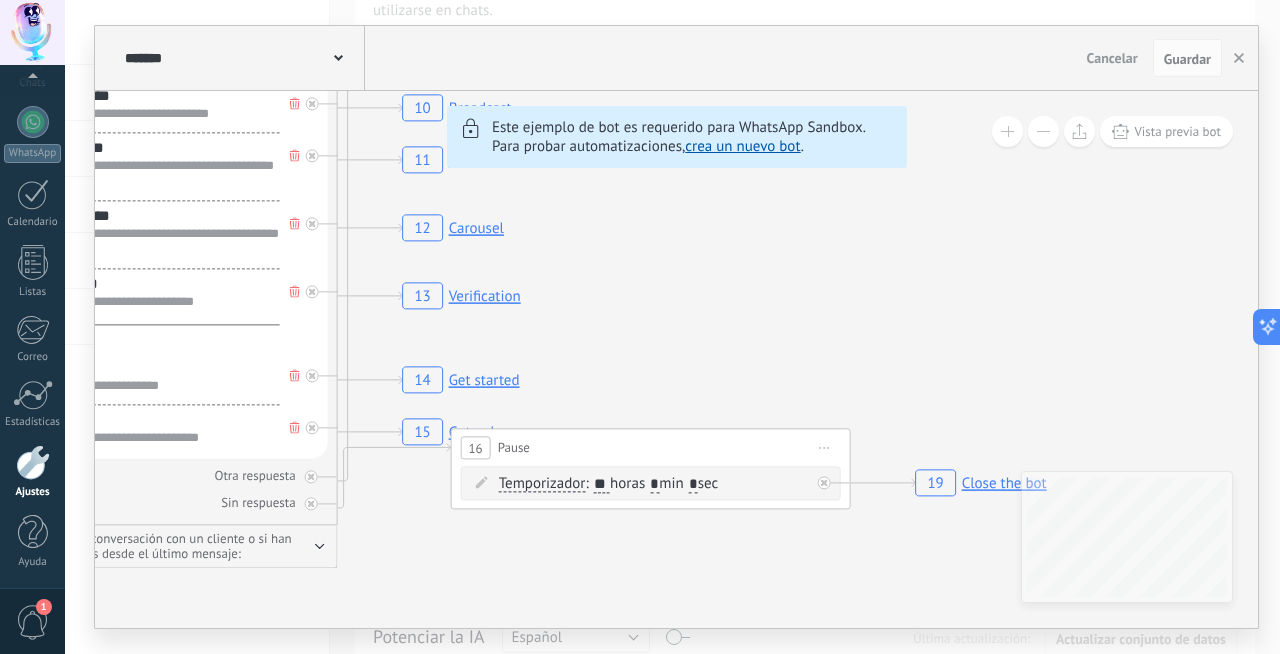 drag, startPoint x: 913, startPoint y: 284, endPoint x: 951, endPoint y: 515, distance: 234.10468 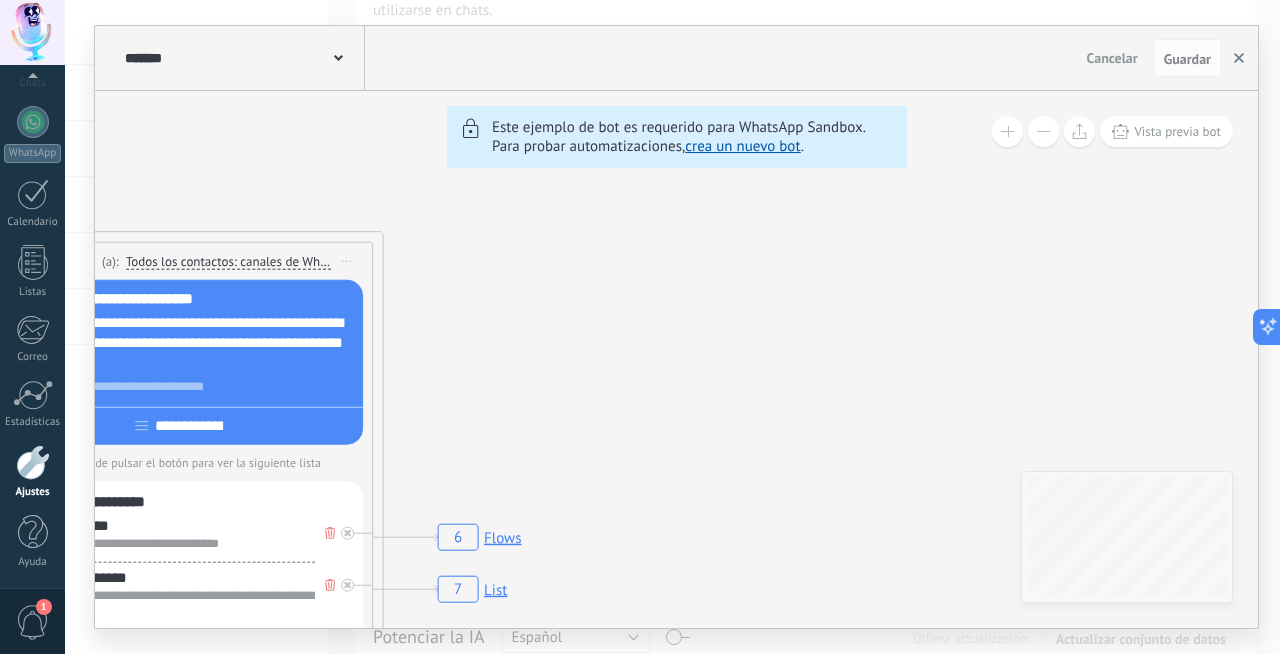 click at bounding box center (1239, 58) 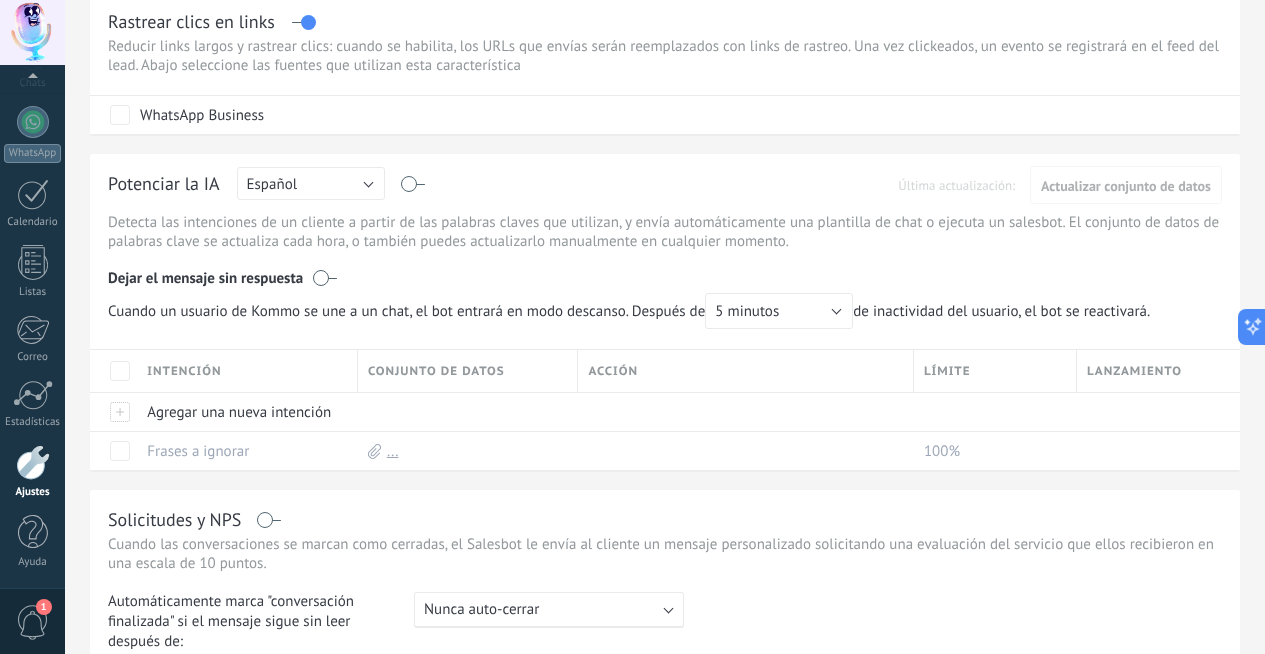 scroll, scrollTop: 600, scrollLeft: 0, axis: vertical 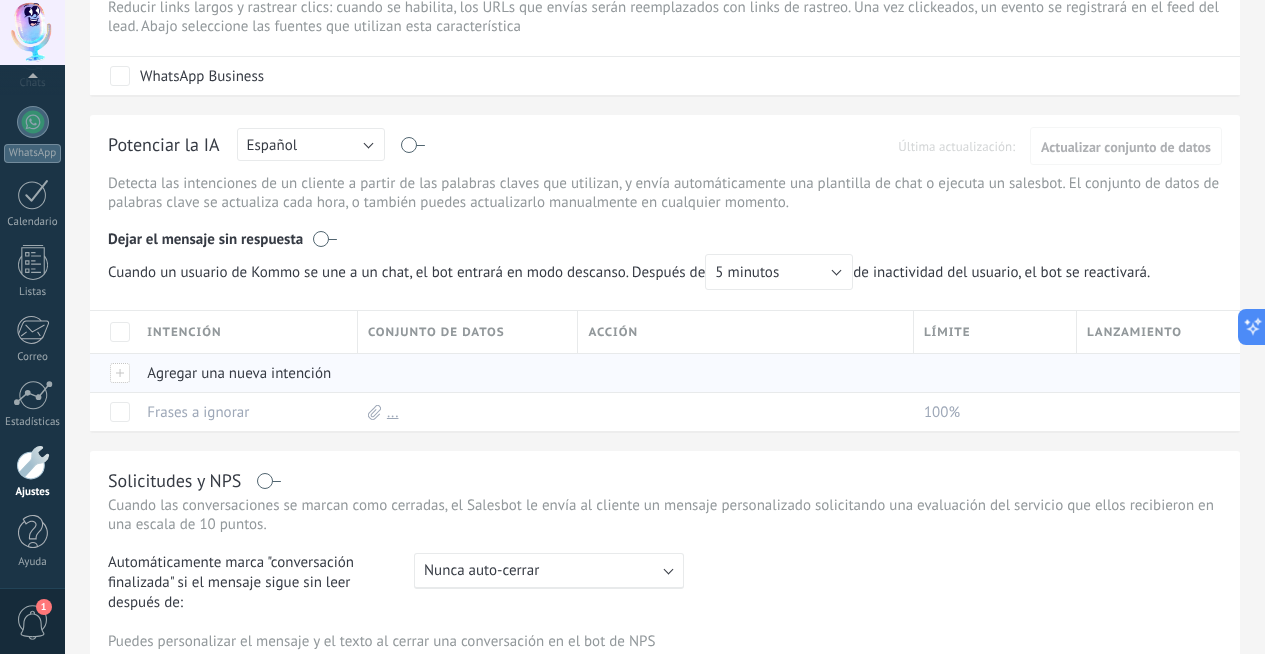 click on "Agregar una nueva intención" at bounding box center (242, 373) 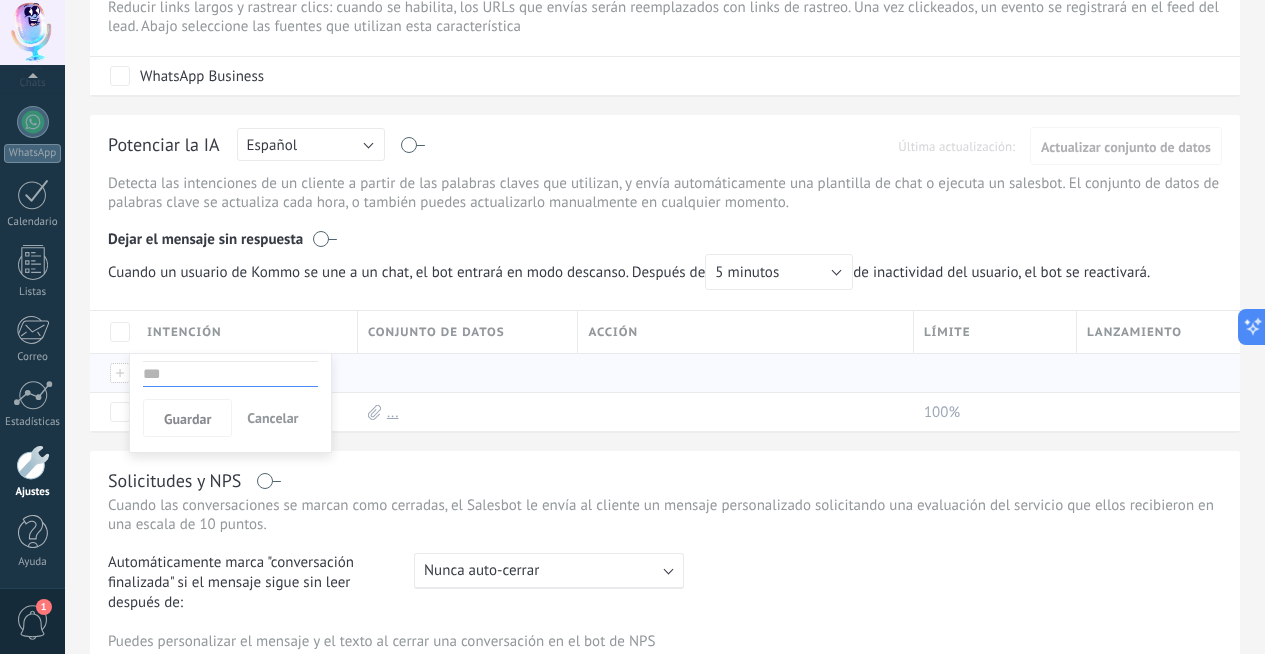 click at bounding box center (463, 373) 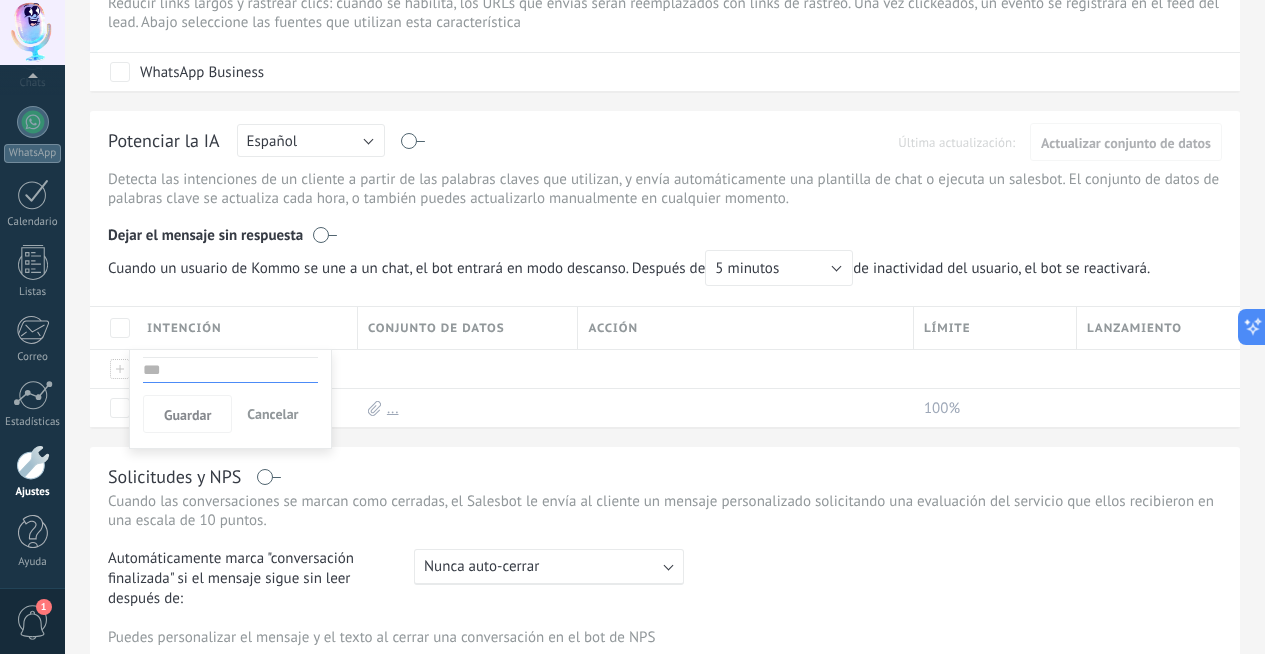 click on "Herramientas de comunicación Cancelar Guardar Plantillas de respuesta Crea de antemano plantillas de respuesta para comunicarte con tus clientes más rápido. Además, tus plantillas también pueden utilizarse en chats. Nombre Estado de aprobación Tipo de plantilla Texto de respuesta Agregar una nueva plantilla Salesbots Puede crear bots con anticipación y usarlos en activadores, así como editar los existentes Actualizar a Avanzado Nombre Disparadores Tasa de conversión Lanzamientos totales Sesiones activas        Crear  o  importar  un nuevo bot              Salesbot #3 +2 Cualquier conversación nueva +1 Creado en la etapa del embudo +0 0% 0 0        NPS Bot 0% 0 0        TestBot +1 Cualquier conversación nueva +0 0% 0 0 Mostrar más avanzado Rastrear clics en links WhatsApp Business Potenciar la IA Rusa Inglés Español Portugués Indonesio Turco Español Última actualización: Actualizar conjunto de datos Dejar el mensaje sin respuesta 5 minutos 10 minutos 15 minutos 30 minutos 1 hora 6 horas" at bounding box center (665, 228) 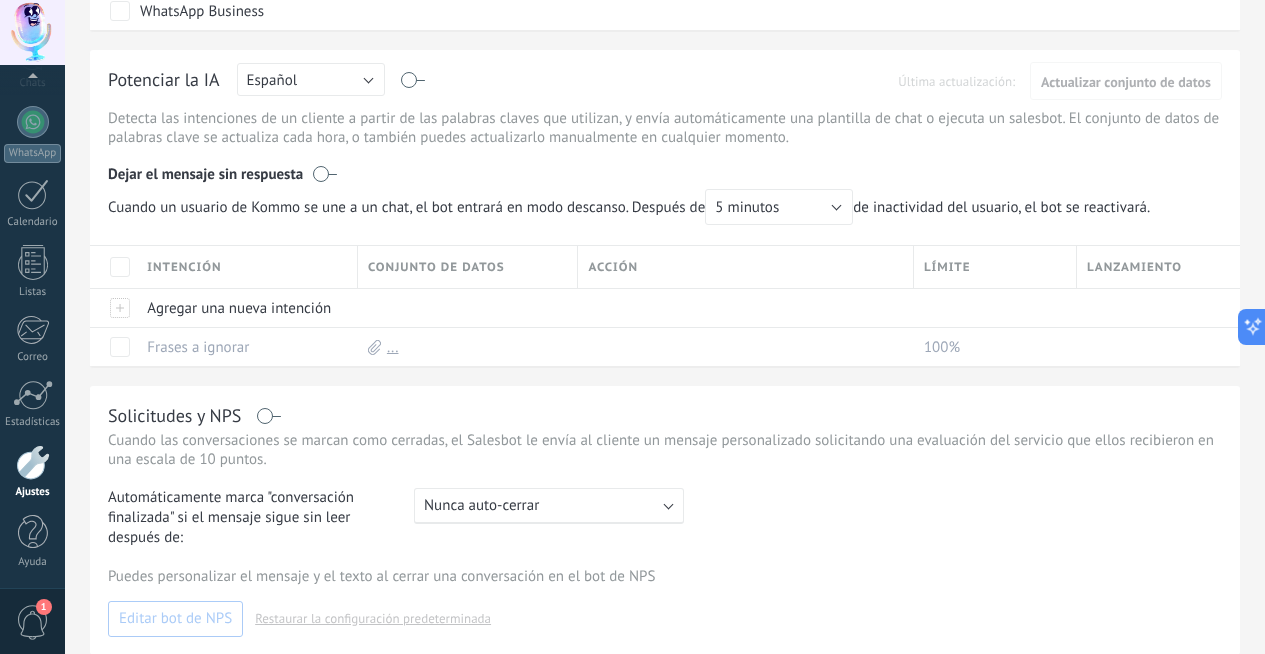 scroll, scrollTop: 631, scrollLeft: 0, axis: vertical 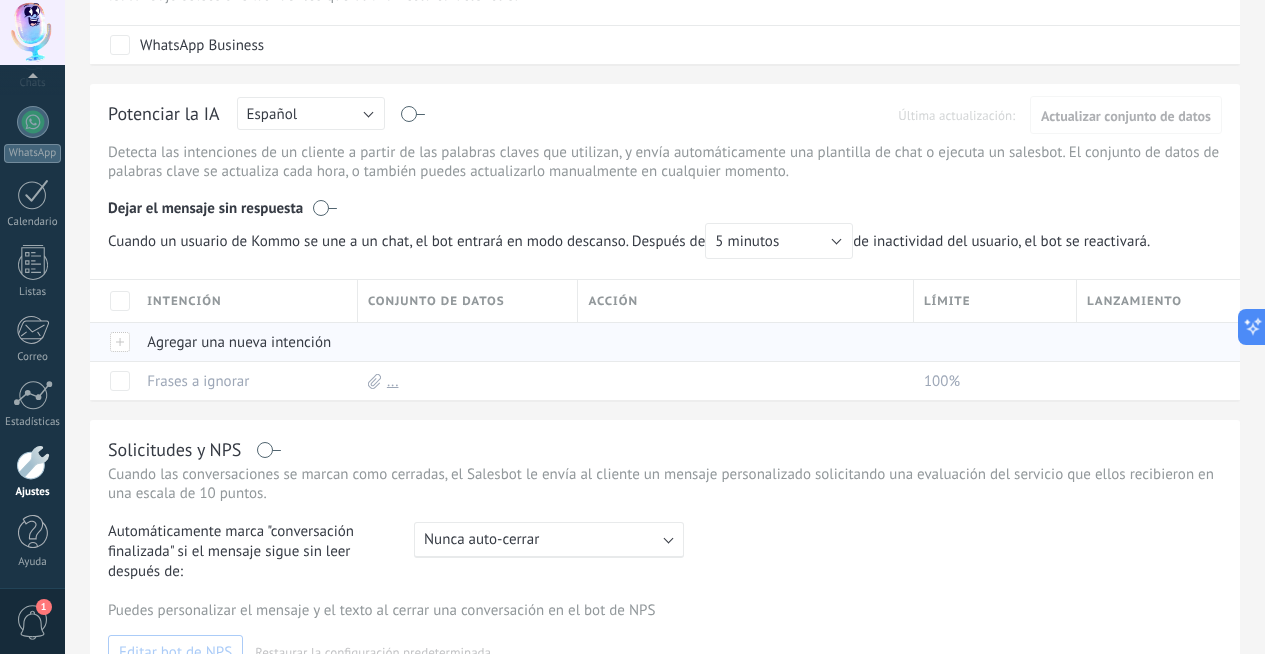click on "Agregar una nueva intención" at bounding box center (242, 342) 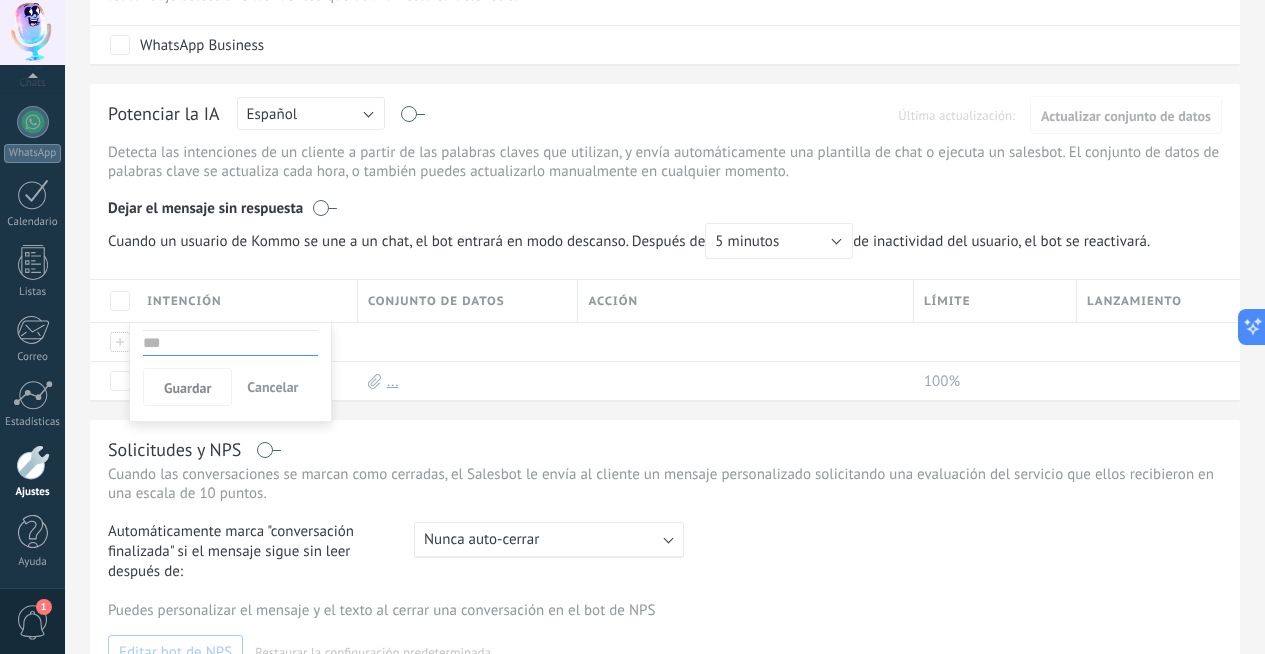 type on "*" 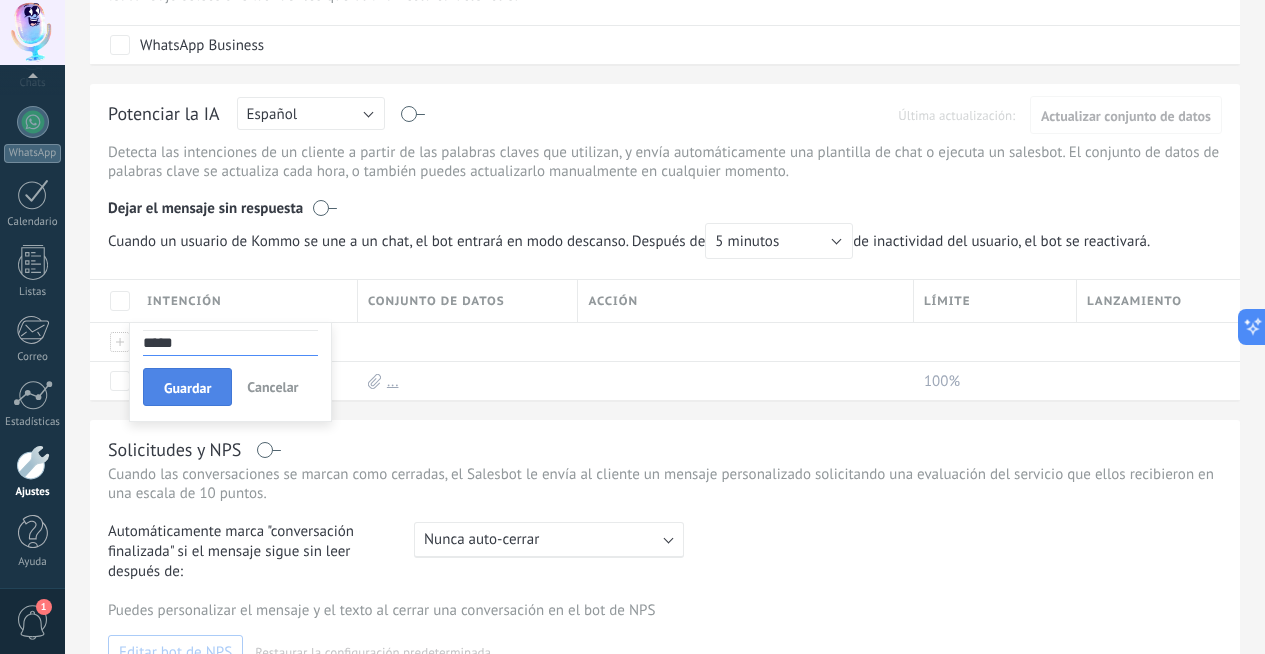 type on "*****" 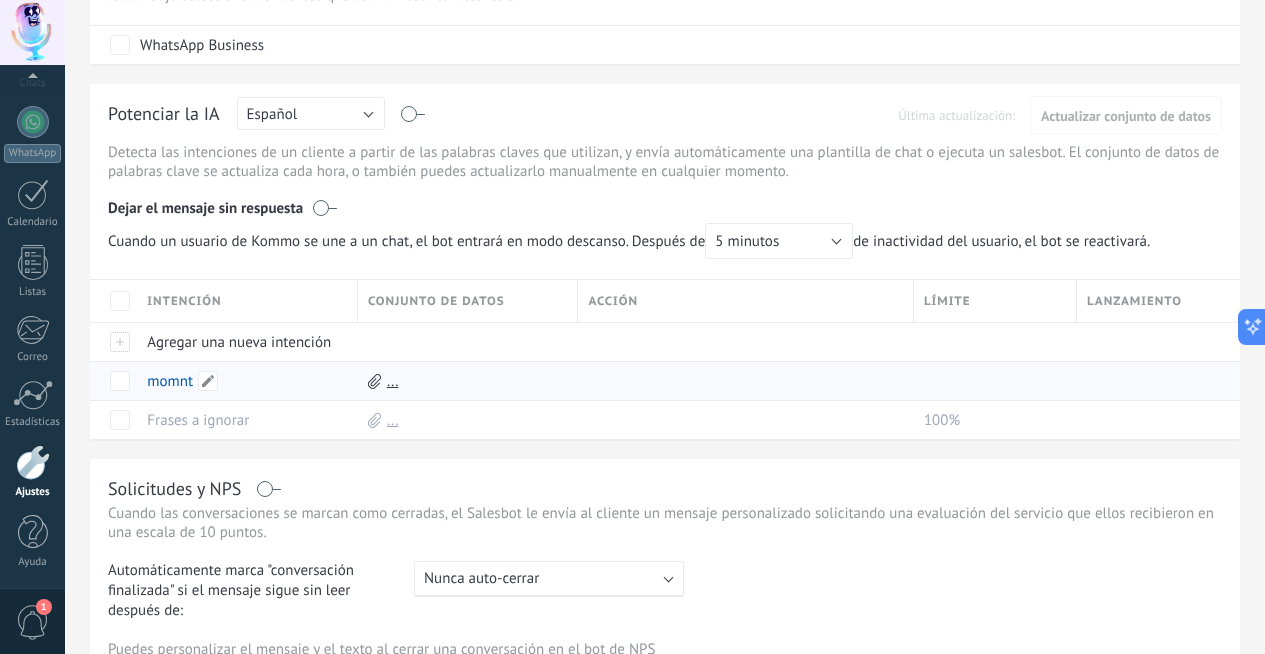 click on "momnt" at bounding box center (170, 381) 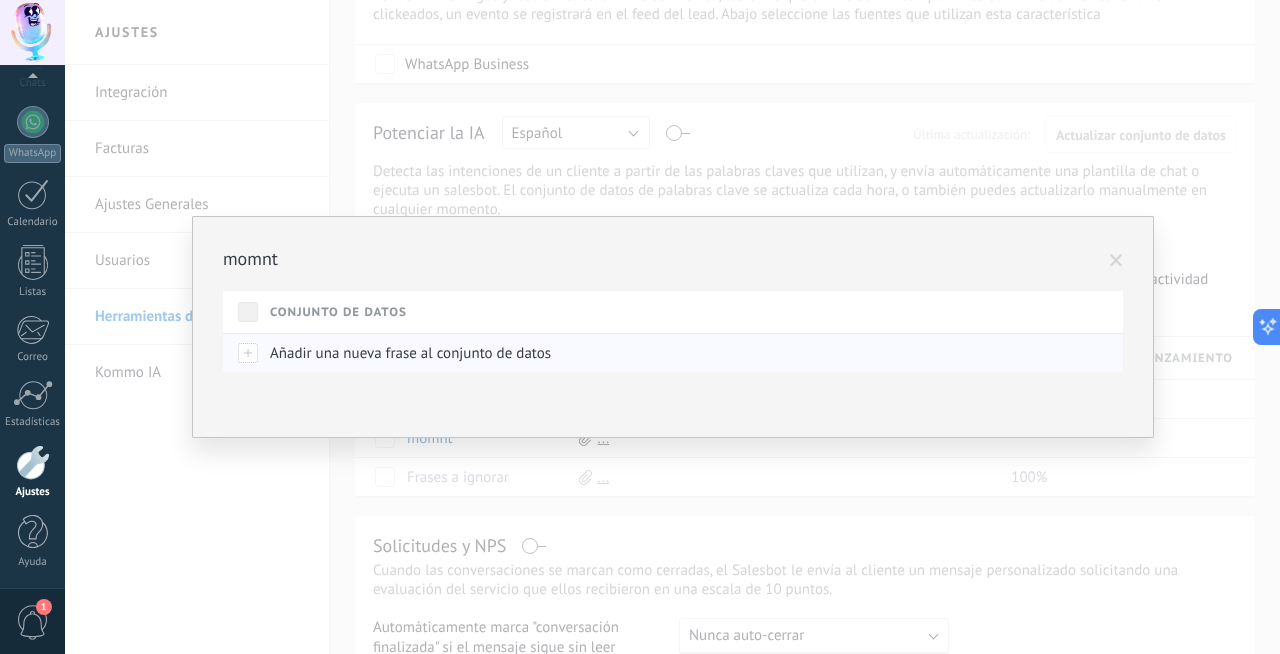 click on "Añadir una nueva frase al conjunto de datos" at bounding box center (410, 353) 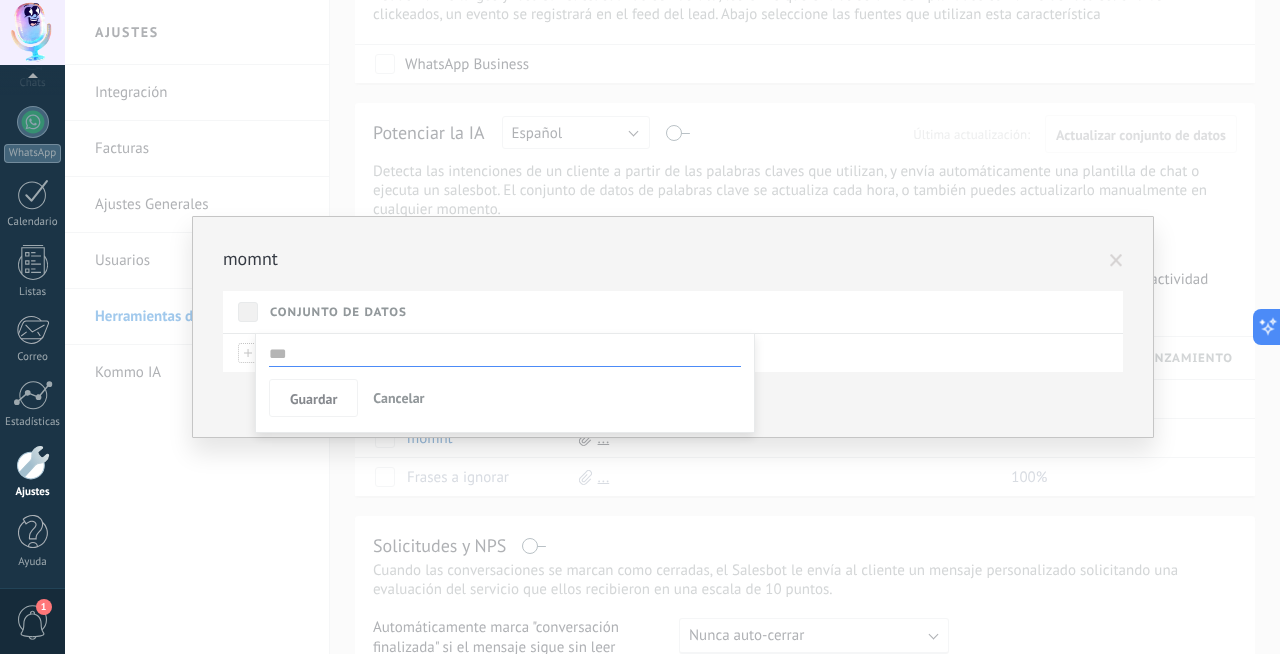 click at bounding box center (673, 404) 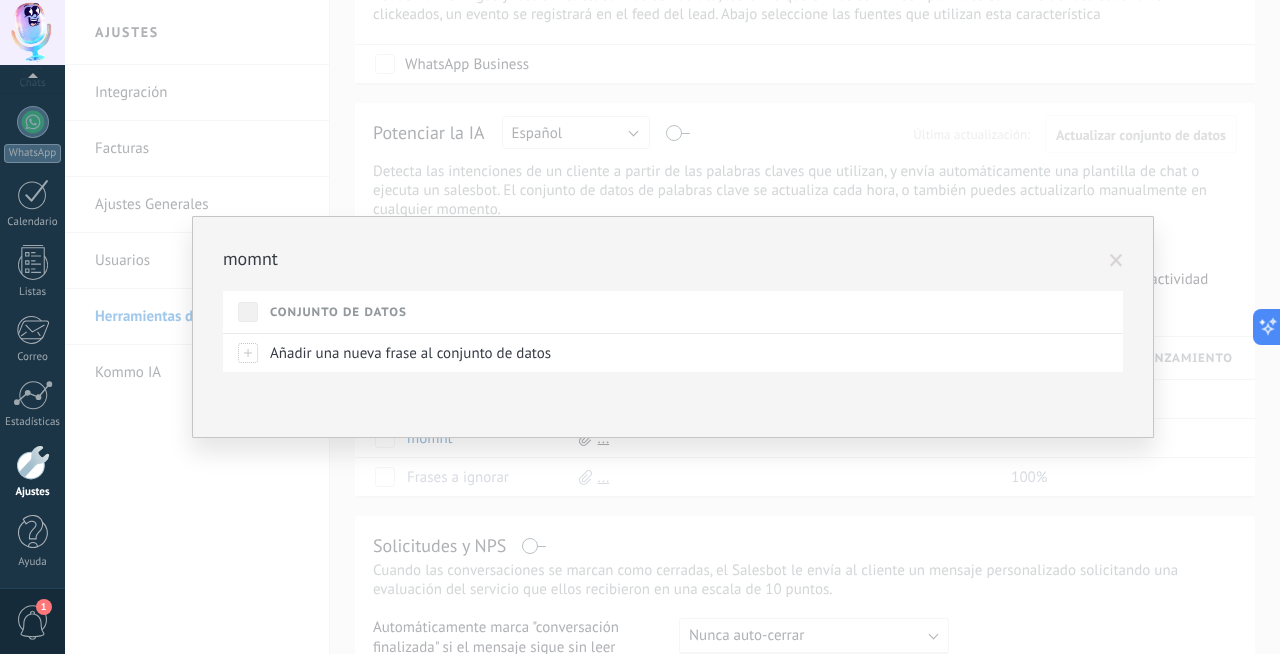 click at bounding box center [1116, 261] 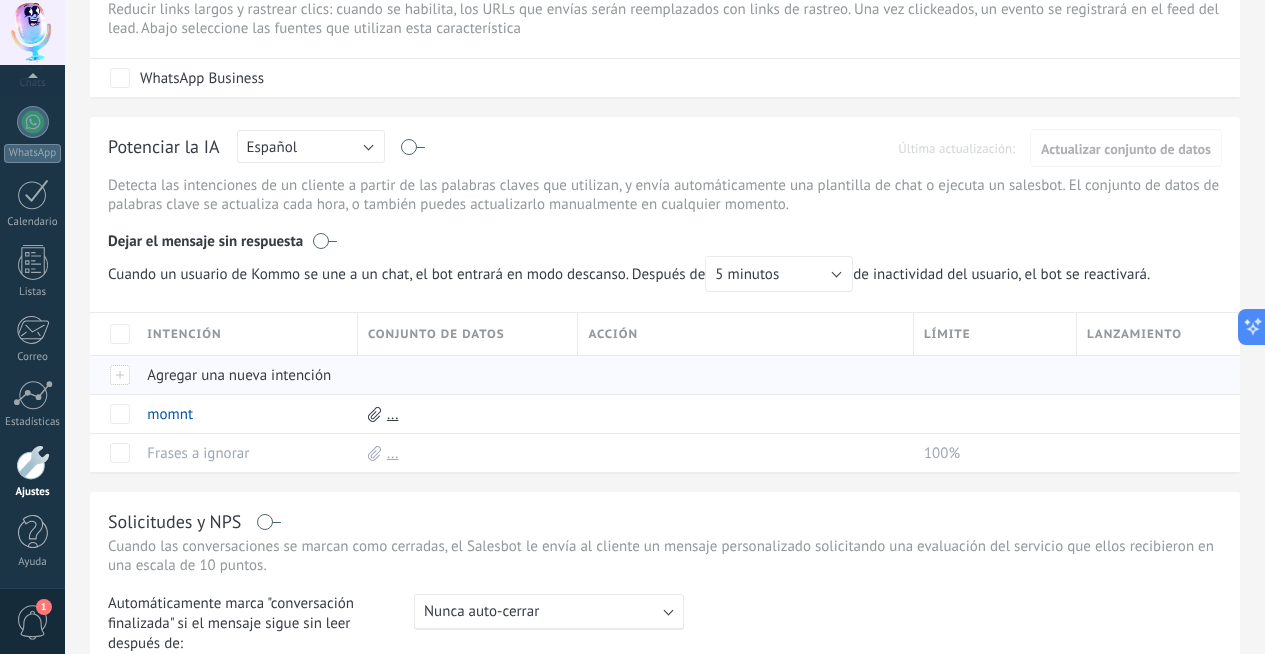 scroll, scrollTop: 627, scrollLeft: 0, axis: vertical 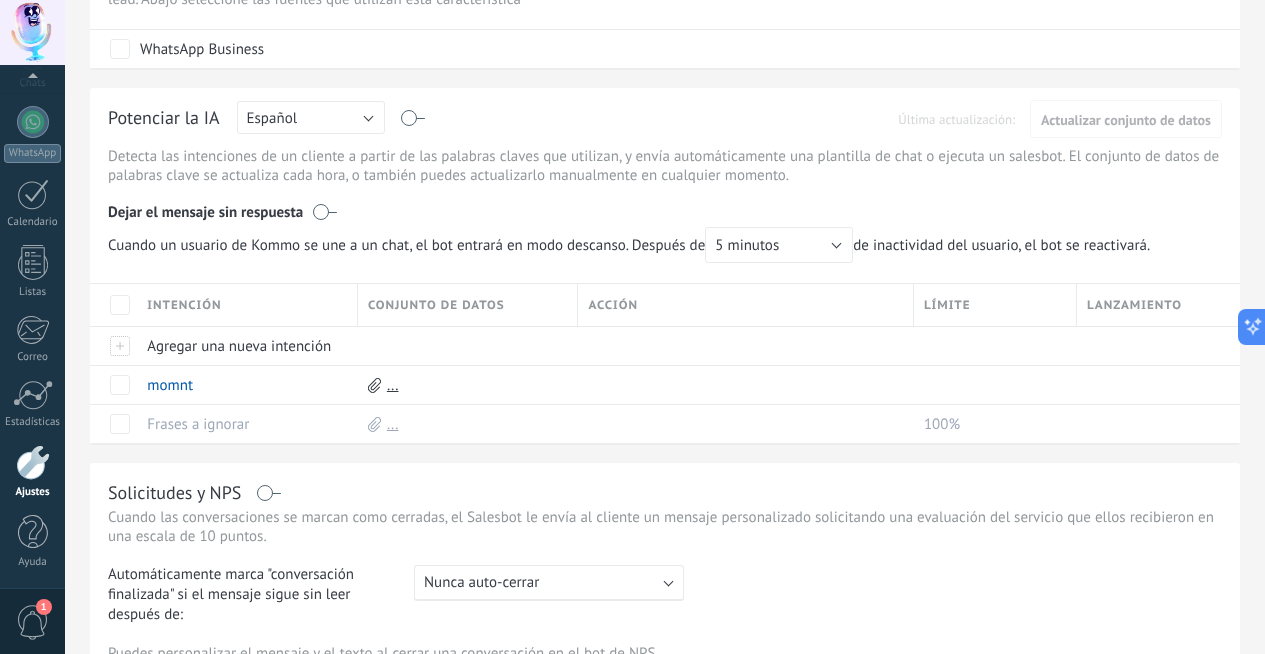 click on "Kommo IA" at bounding box center (-116, 373) 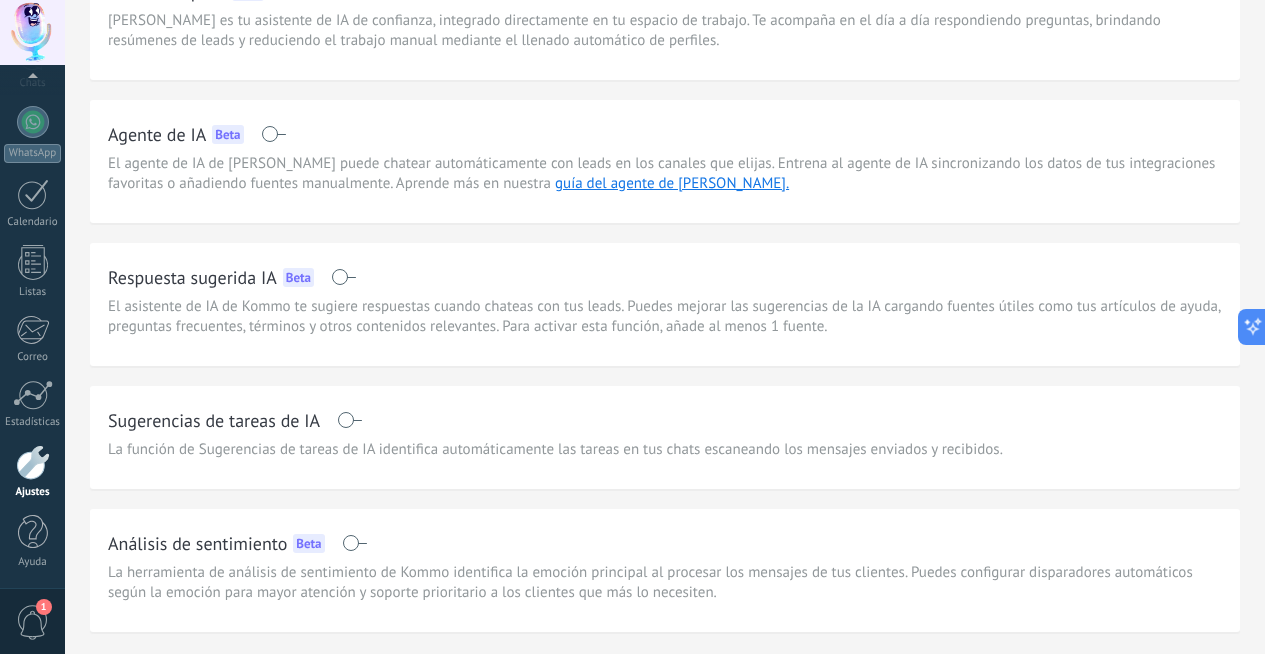 scroll, scrollTop: 108, scrollLeft: 0, axis: vertical 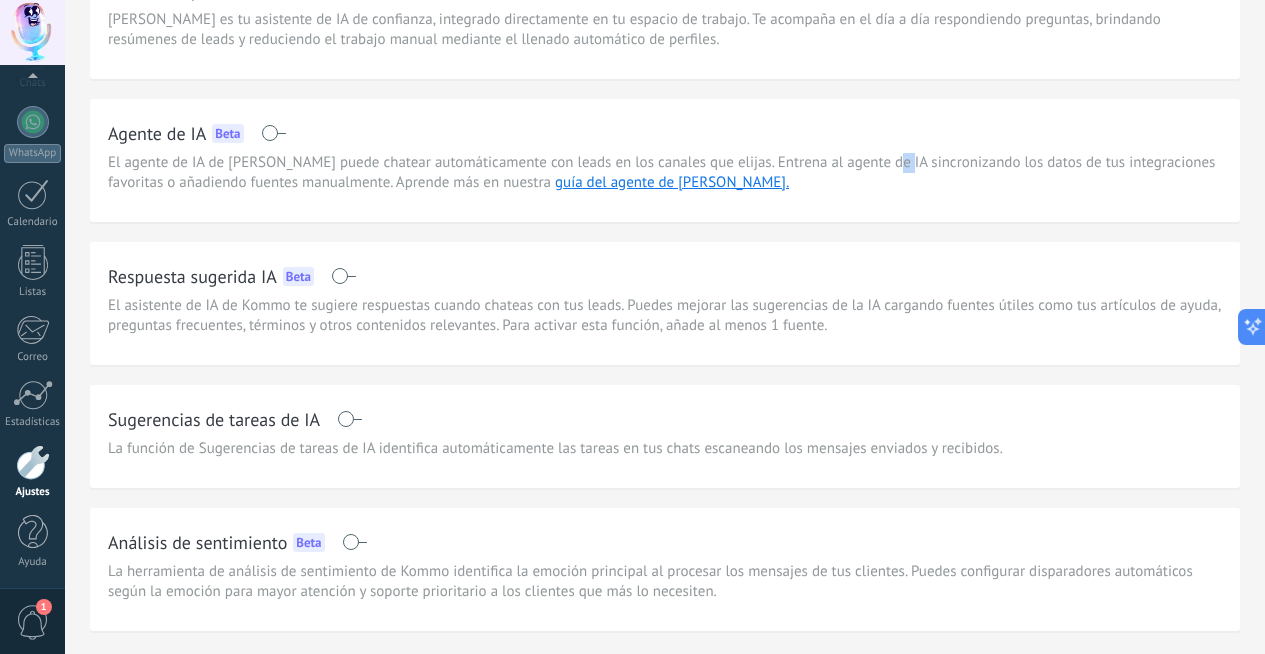 drag, startPoint x: 394, startPoint y: 173, endPoint x: 426, endPoint y: 178, distance: 32.38827 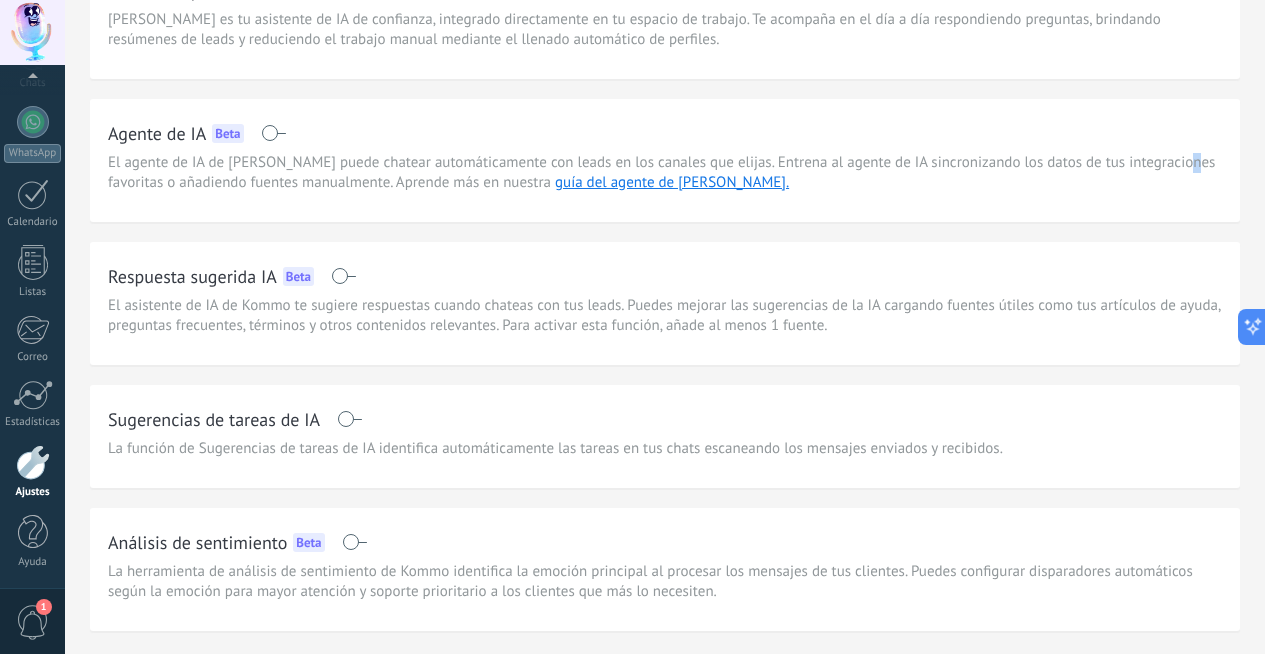 click on "El agente de IA de Kommo puede chatear automáticamente con leads en los canales que elijas. Entrena al agente de IA sincronizando los datos de tus integraciones favoritas o añadiendo fuentes manualmente. Aprende más en nuestra   guía del agente de IA." at bounding box center [665, 173] 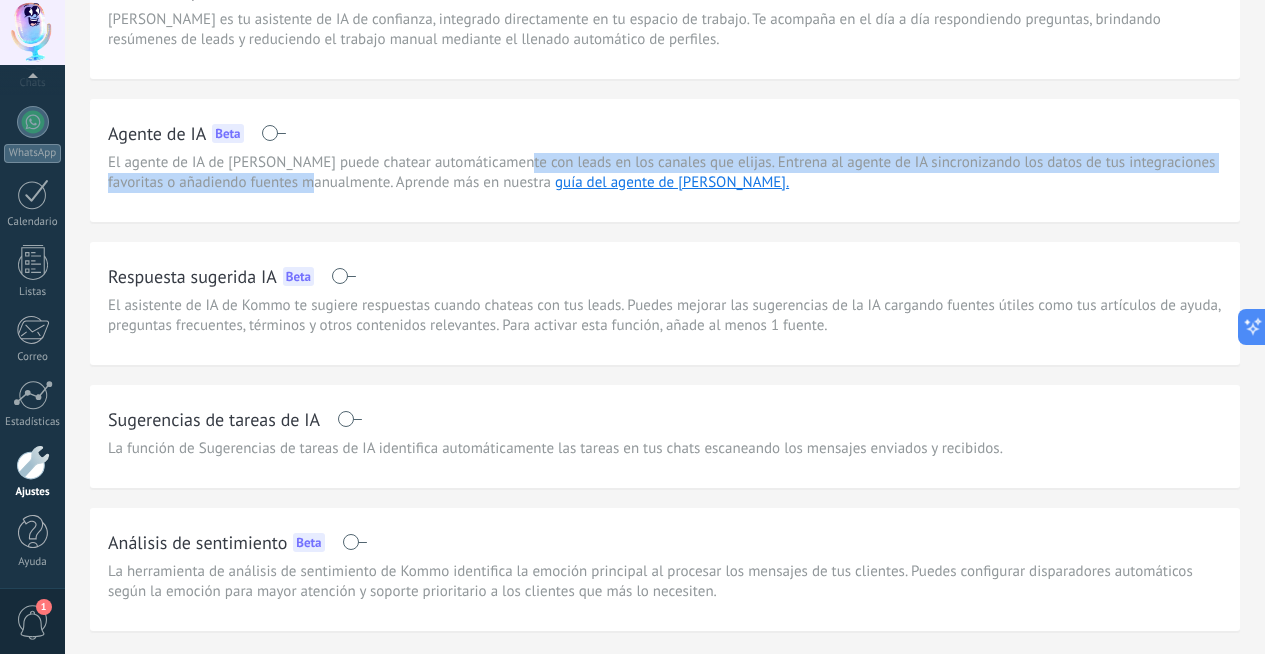 drag, startPoint x: 788, startPoint y: 166, endPoint x: 927, endPoint y: 174, distance: 139.23003 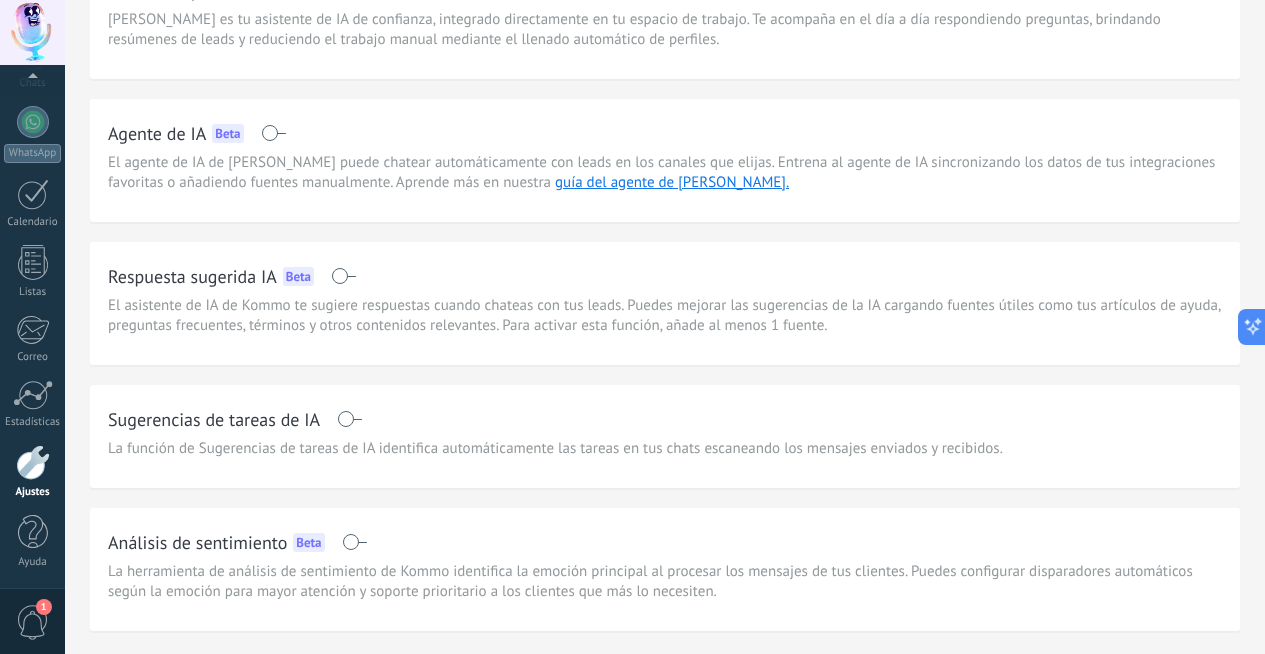 click on "El agente de IA de Kommo puede chatear automáticamente con leads en los canales que elijas. Entrena al agente de IA sincronizando los datos de tus integraciones favoritas o añadiendo fuentes manualmente. Aprende más en nuestra   guía del agente de IA." at bounding box center [665, 173] 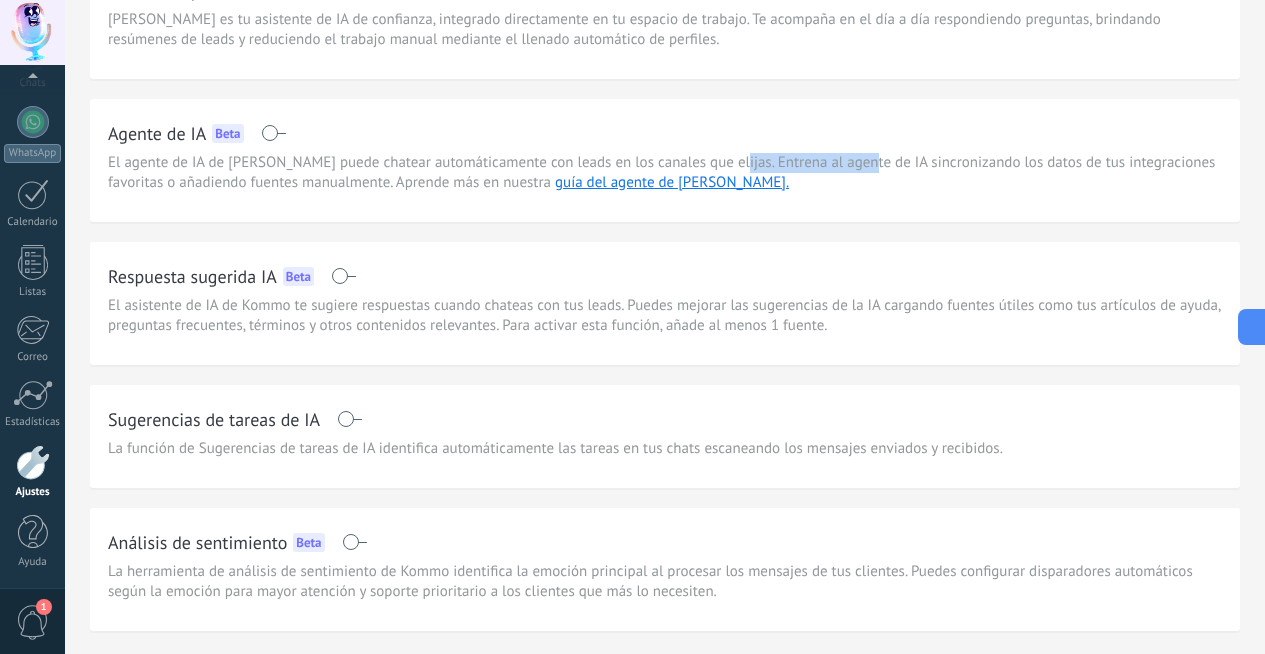 drag, startPoint x: 1047, startPoint y: 169, endPoint x: 1137, endPoint y: 171, distance: 90.02222 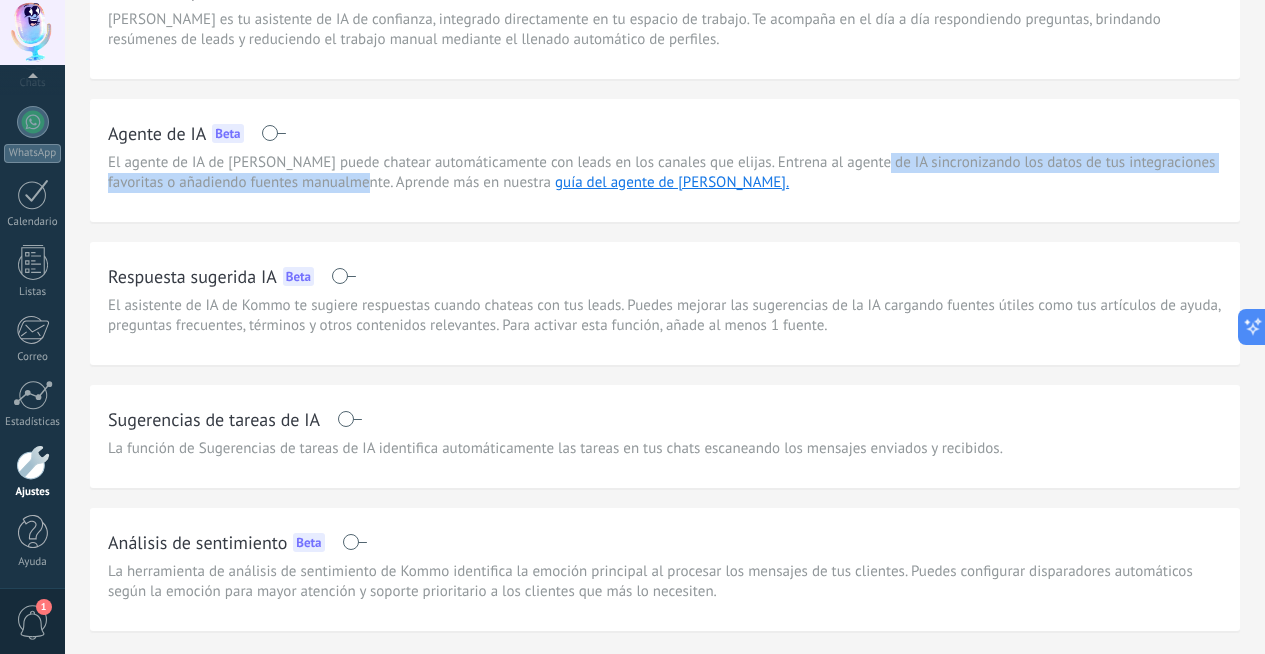 drag, startPoint x: 380, startPoint y: 183, endPoint x: 1033, endPoint y: 184, distance: 653.0008 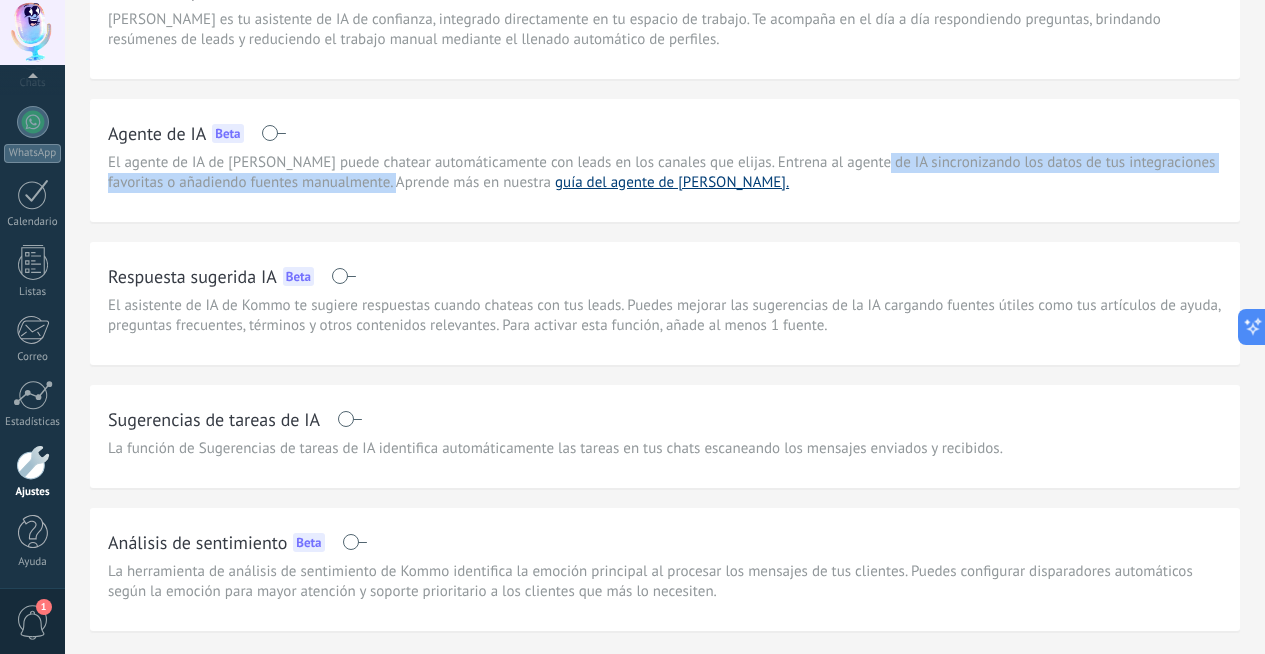click on "guía del agente de IA." at bounding box center (672, 182) 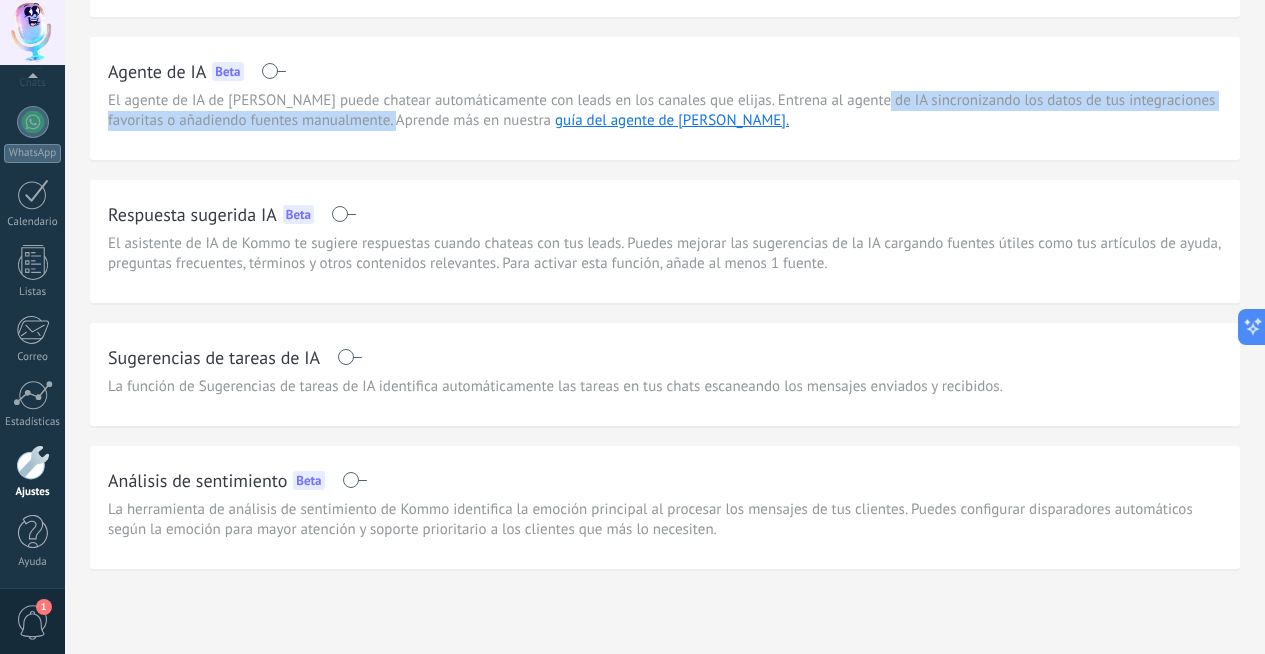 scroll, scrollTop: 230, scrollLeft: 0, axis: vertical 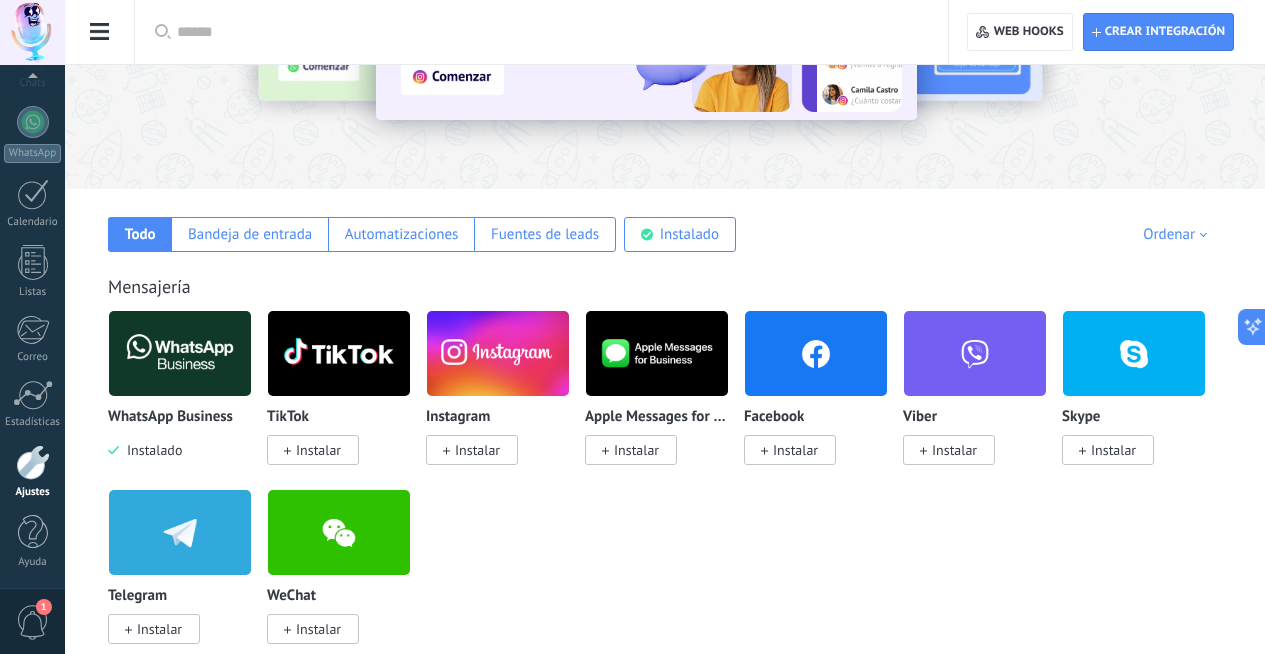 click on "Facturas" at bounding box center [-116, 149] 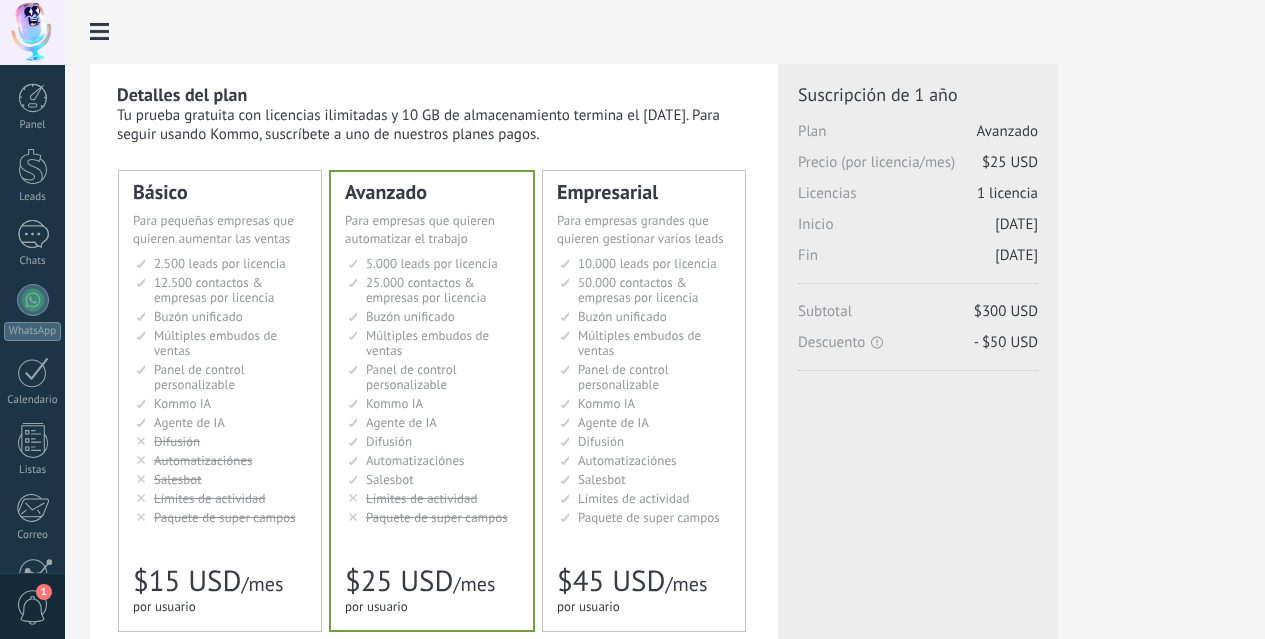 scroll, scrollTop: 171, scrollLeft: 0, axis: vertical 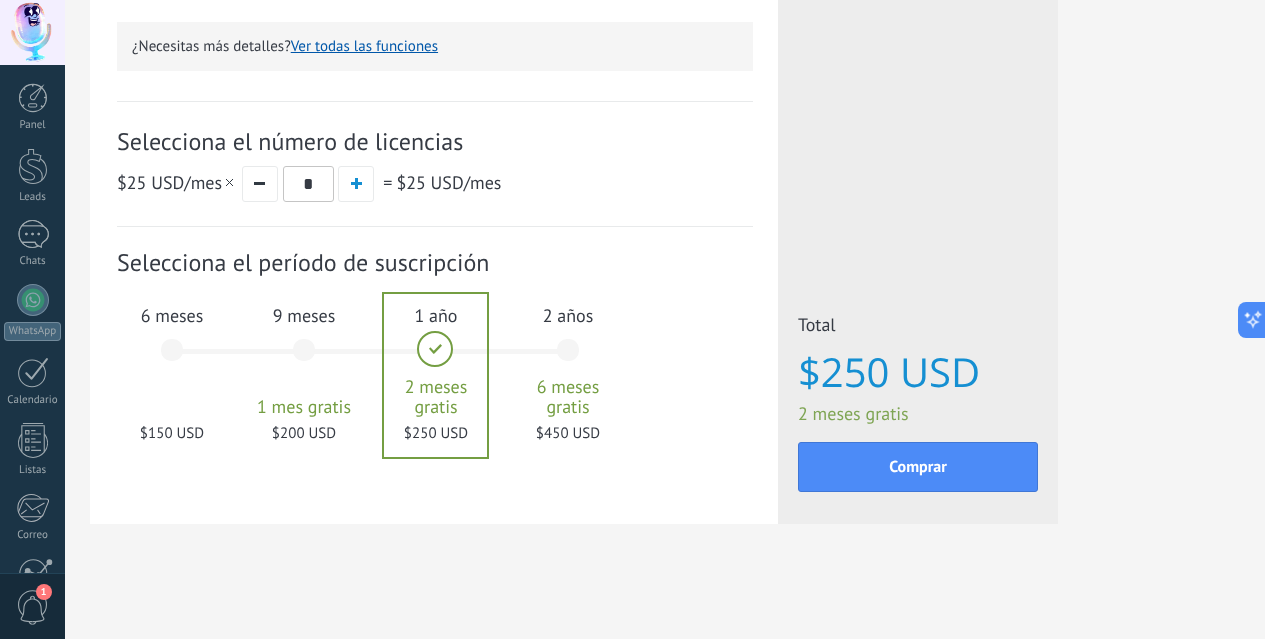 click on "6 meses
$150 USD" at bounding box center (172, 359) 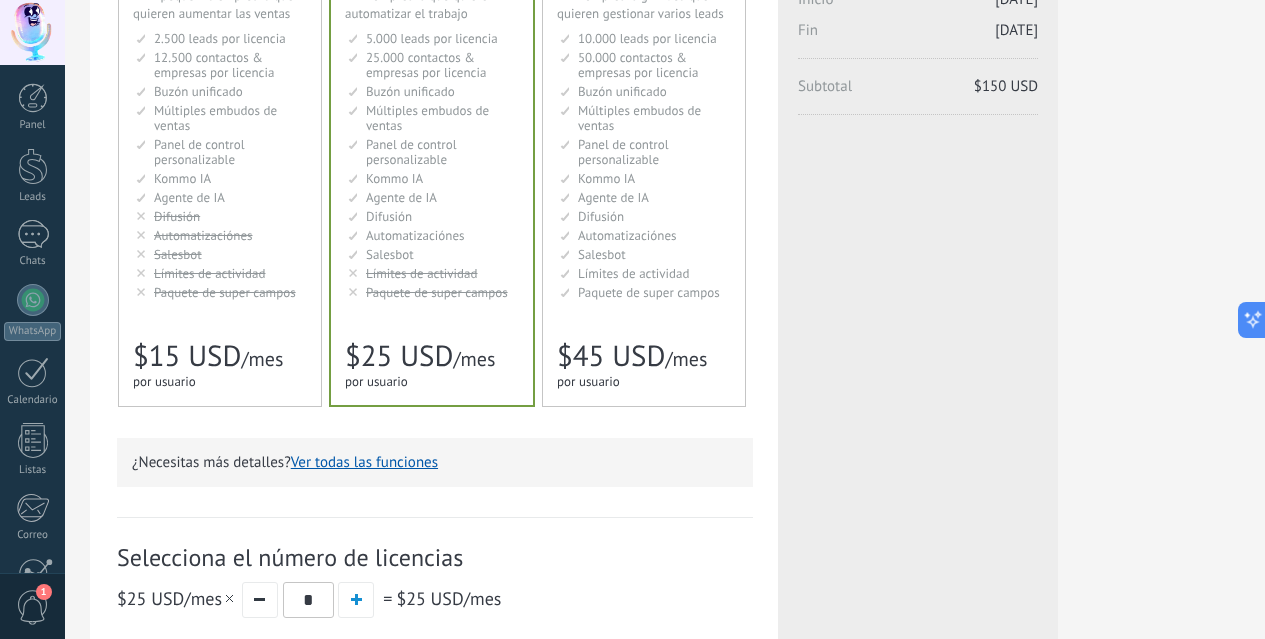 scroll, scrollTop: 211, scrollLeft: 0, axis: vertical 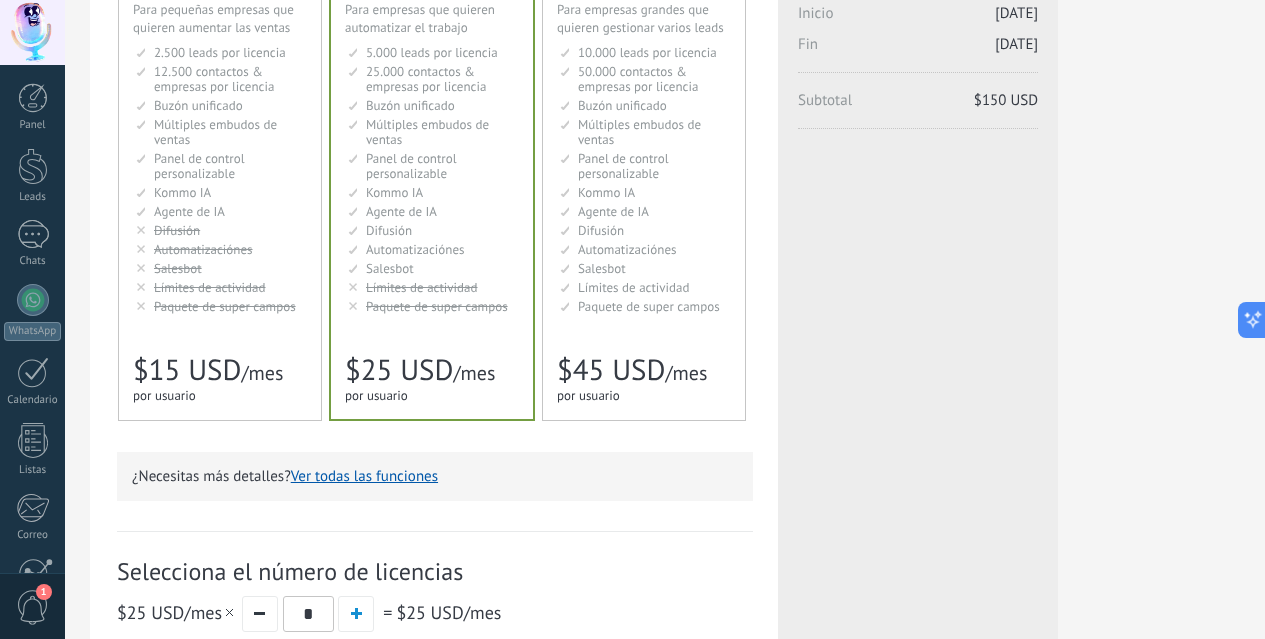 click on "Paquete de super campos" at bounding box center [225, 306] 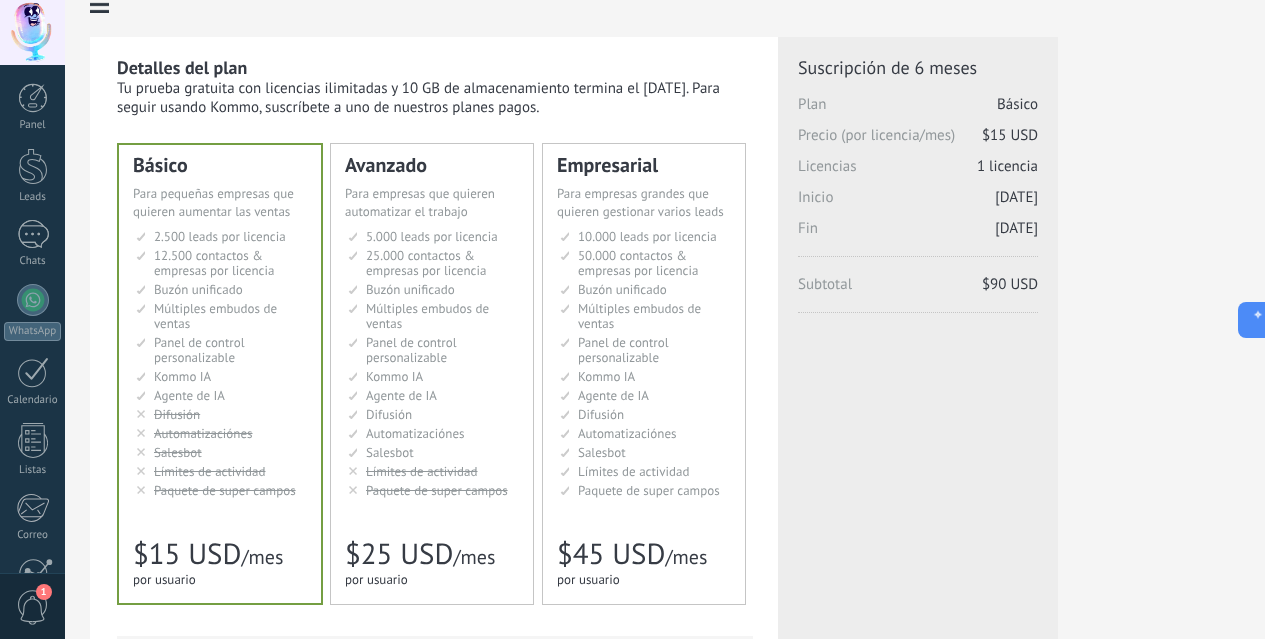 scroll, scrollTop: 0, scrollLeft: 0, axis: both 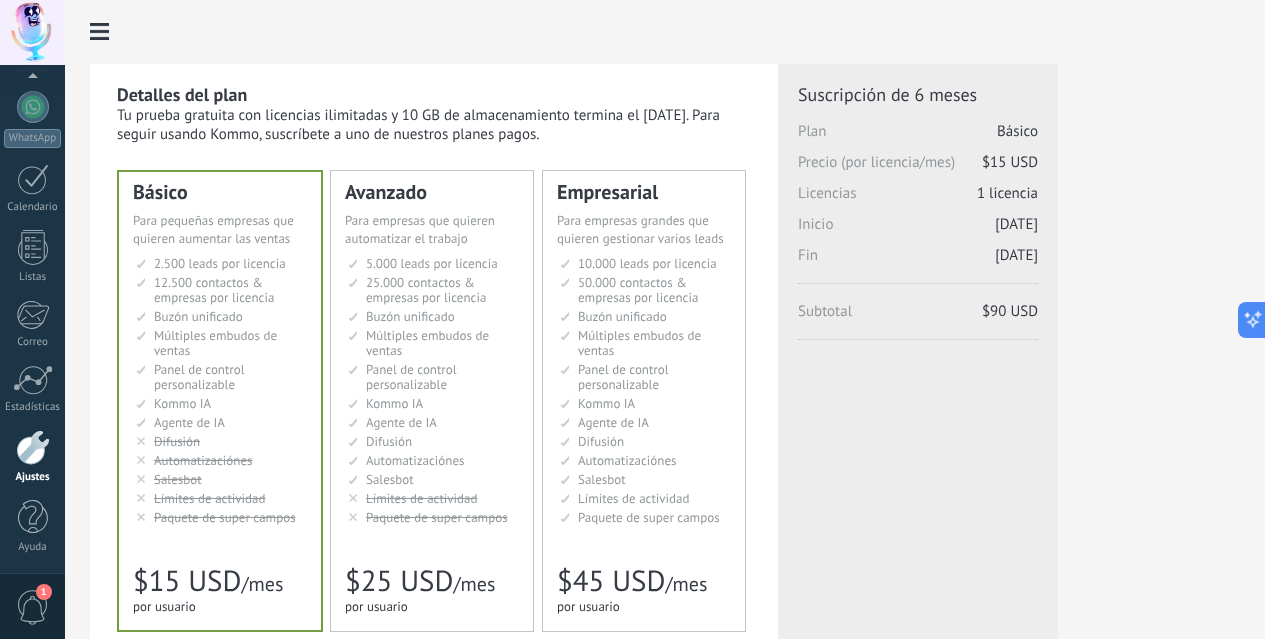 click at bounding box center (665, 32) 